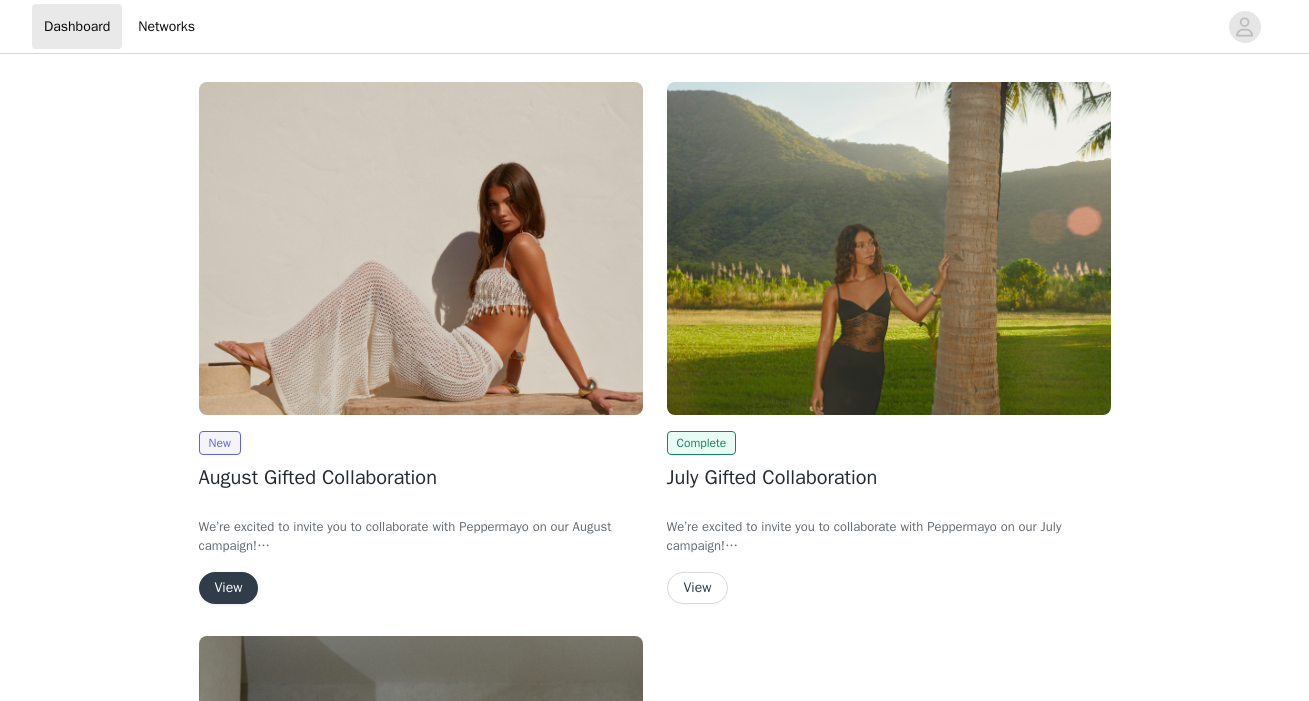 scroll, scrollTop: 0, scrollLeft: 0, axis: both 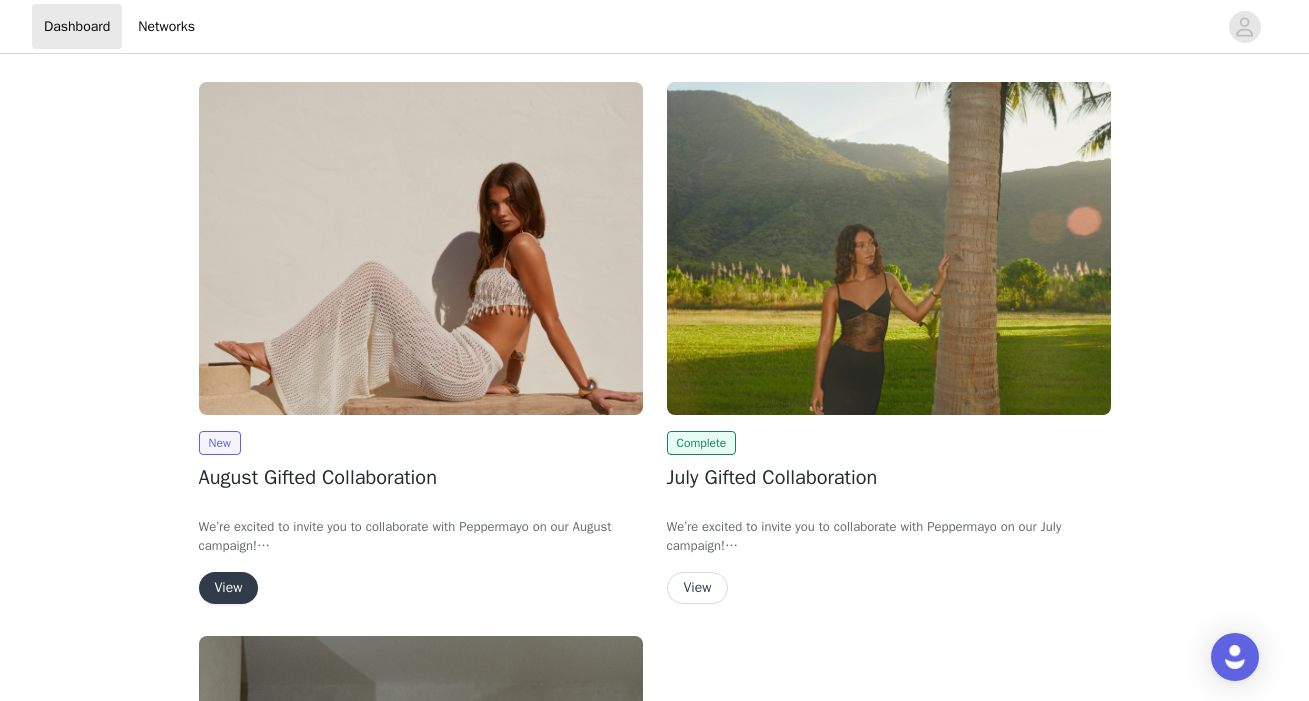 click on "View" at bounding box center (229, 588) 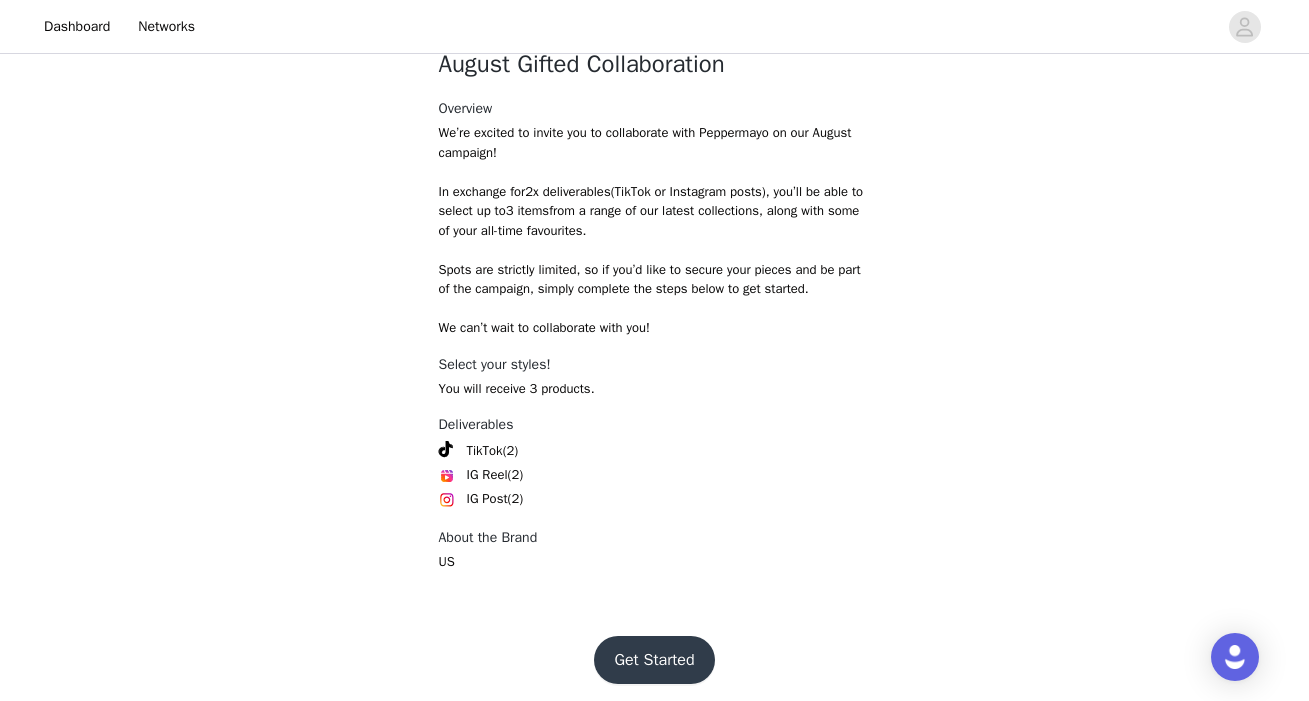 click on "Get Started" at bounding box center (654, 660) 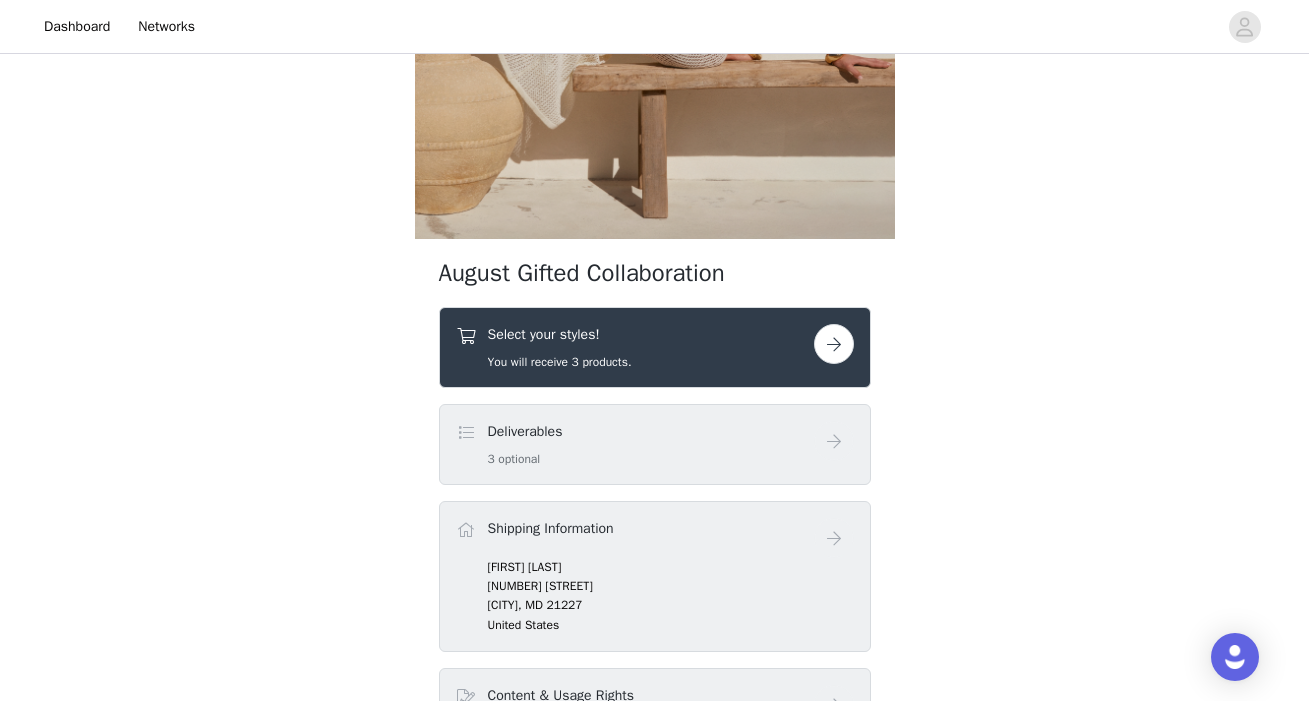 scroll, scrollTop: 451, scrollLeft: 0, axis: vertical 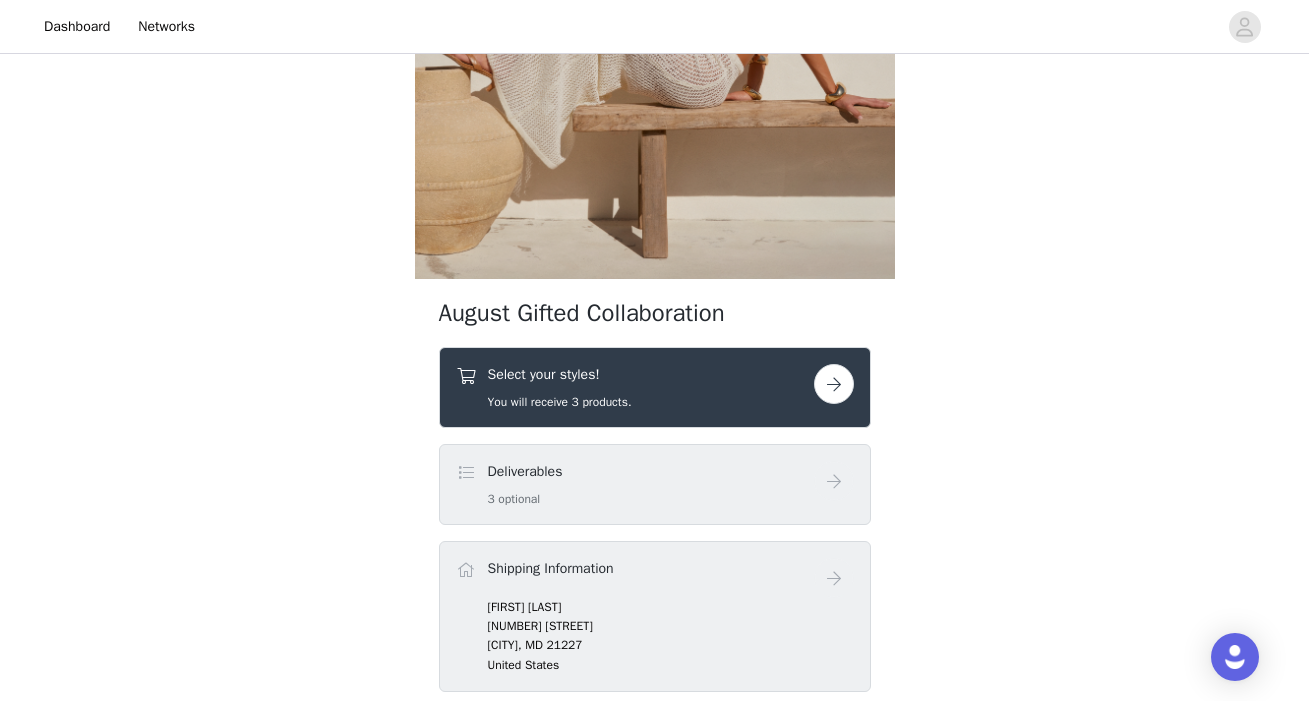 click at bounding box center (834, 384) 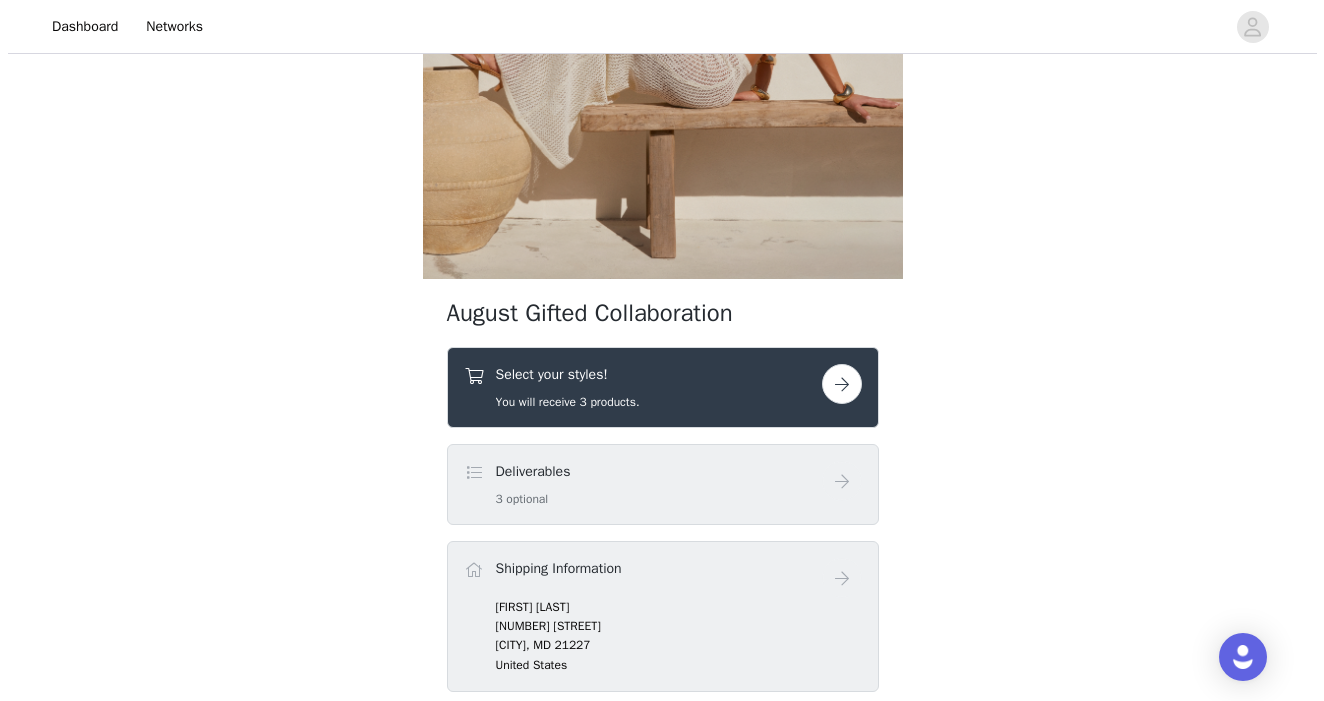 scroll, scrollTop: 0, scrollLeft: 0, axis: both 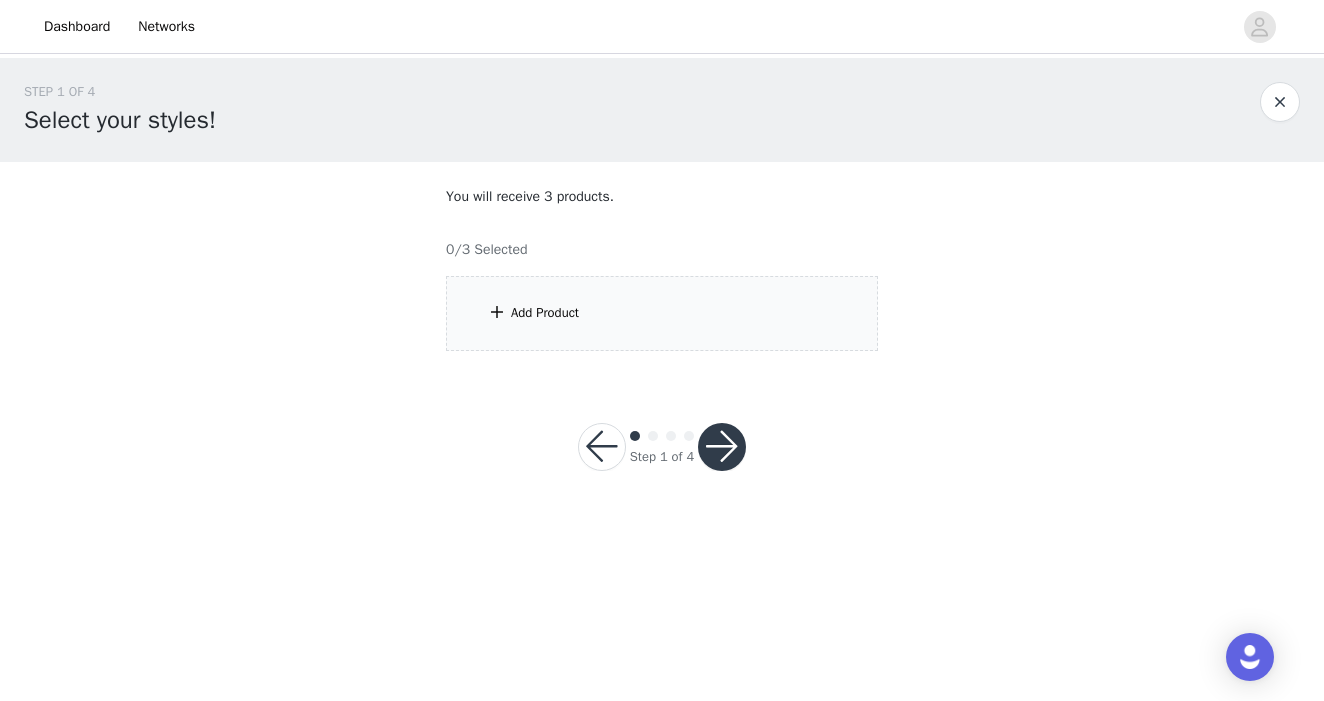 click on "Add Product" at bounding box center [662, 313] 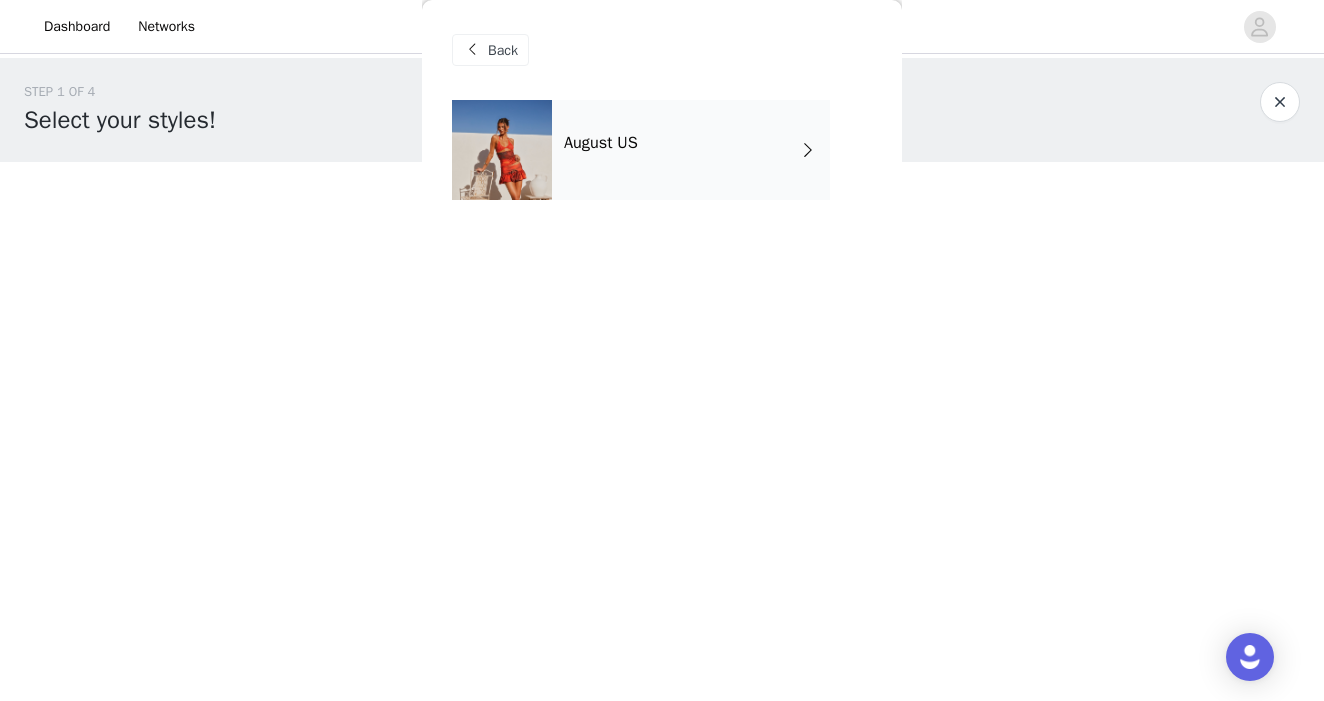 drag, startPoint x: 662, startPoint y: 228, endPoint x: 660, endPoint y: 208, distance: 20.09975 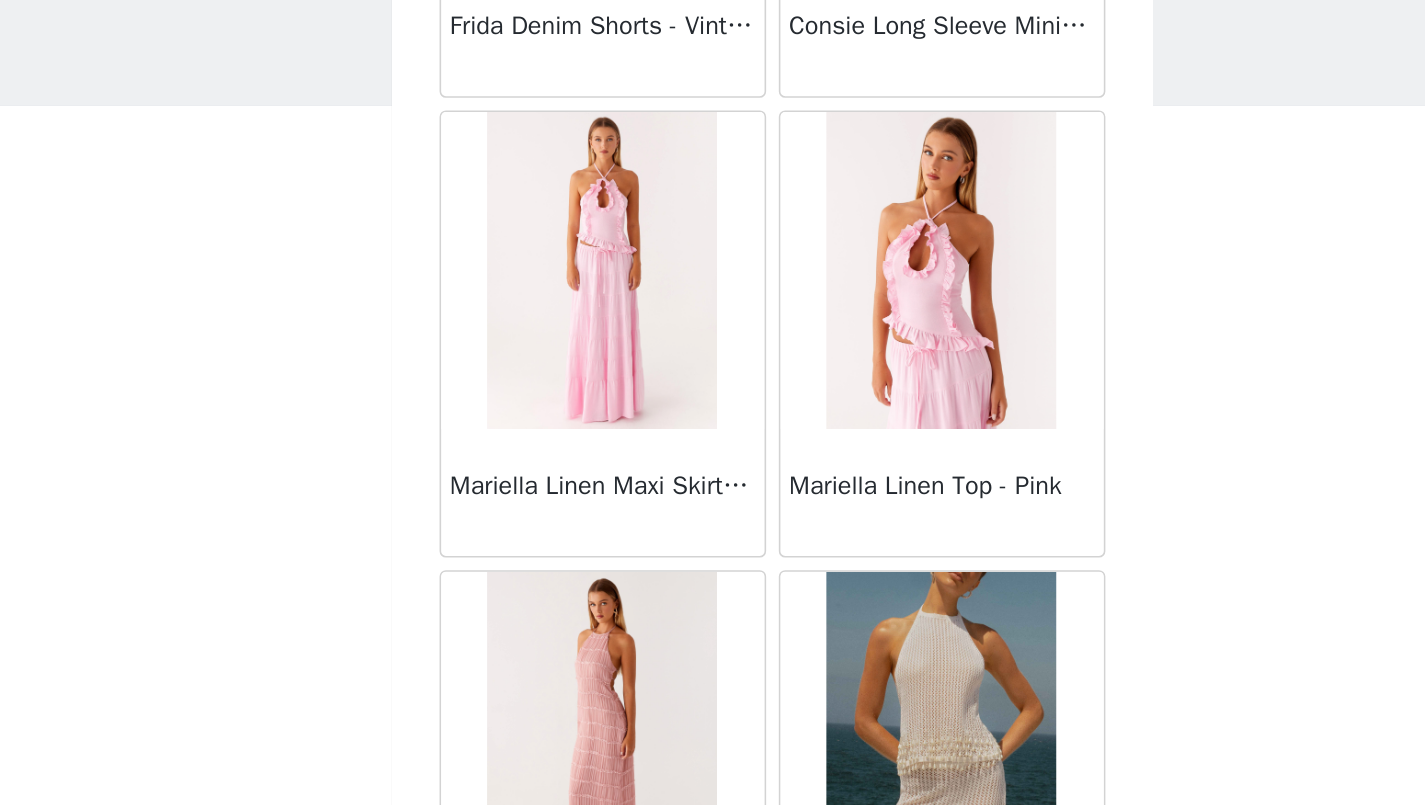 scroll, scrollTop: 2255, scrollLeft: 0, axis: vertical 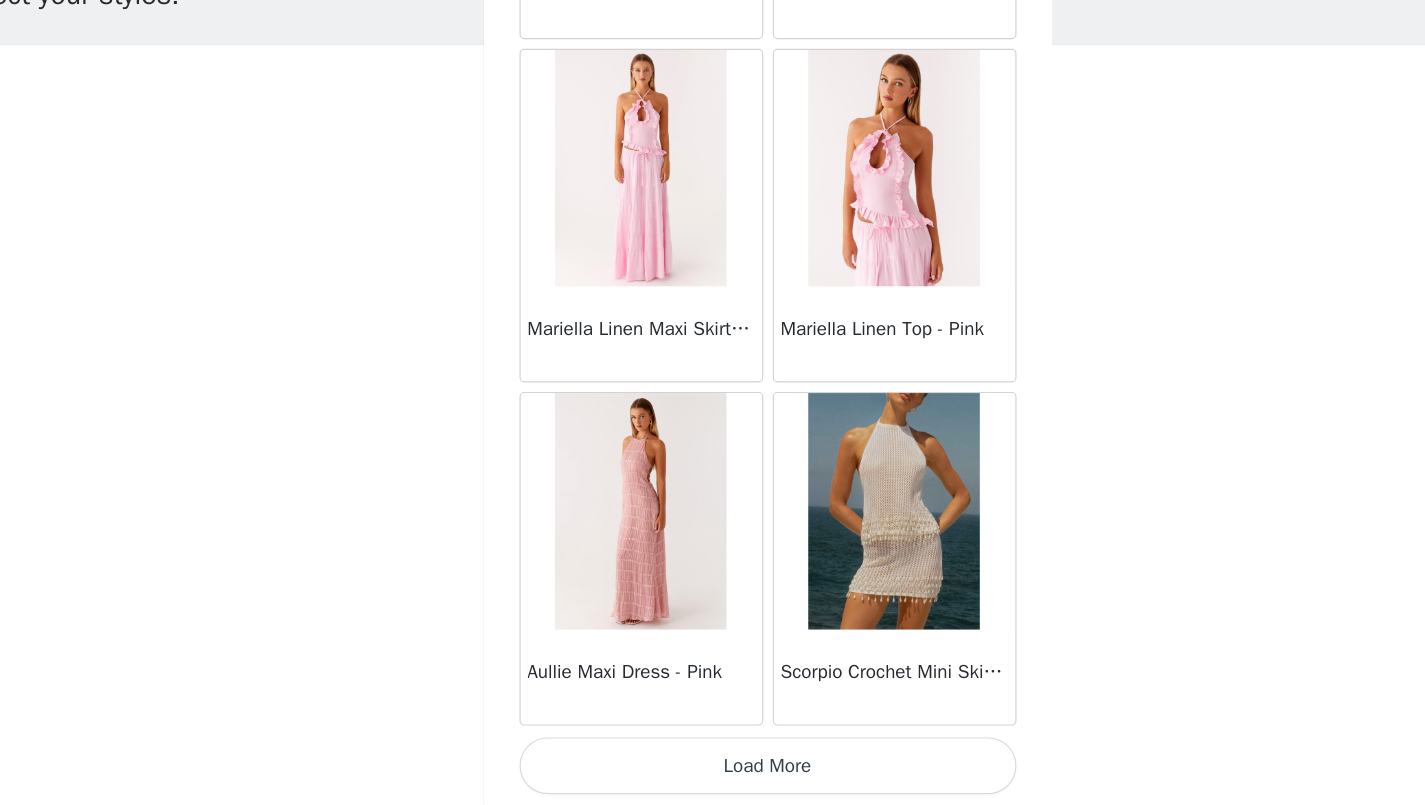 click on "Scorpio Crochet Mini Skirt - Ivory" at bounding box center (820, 596) 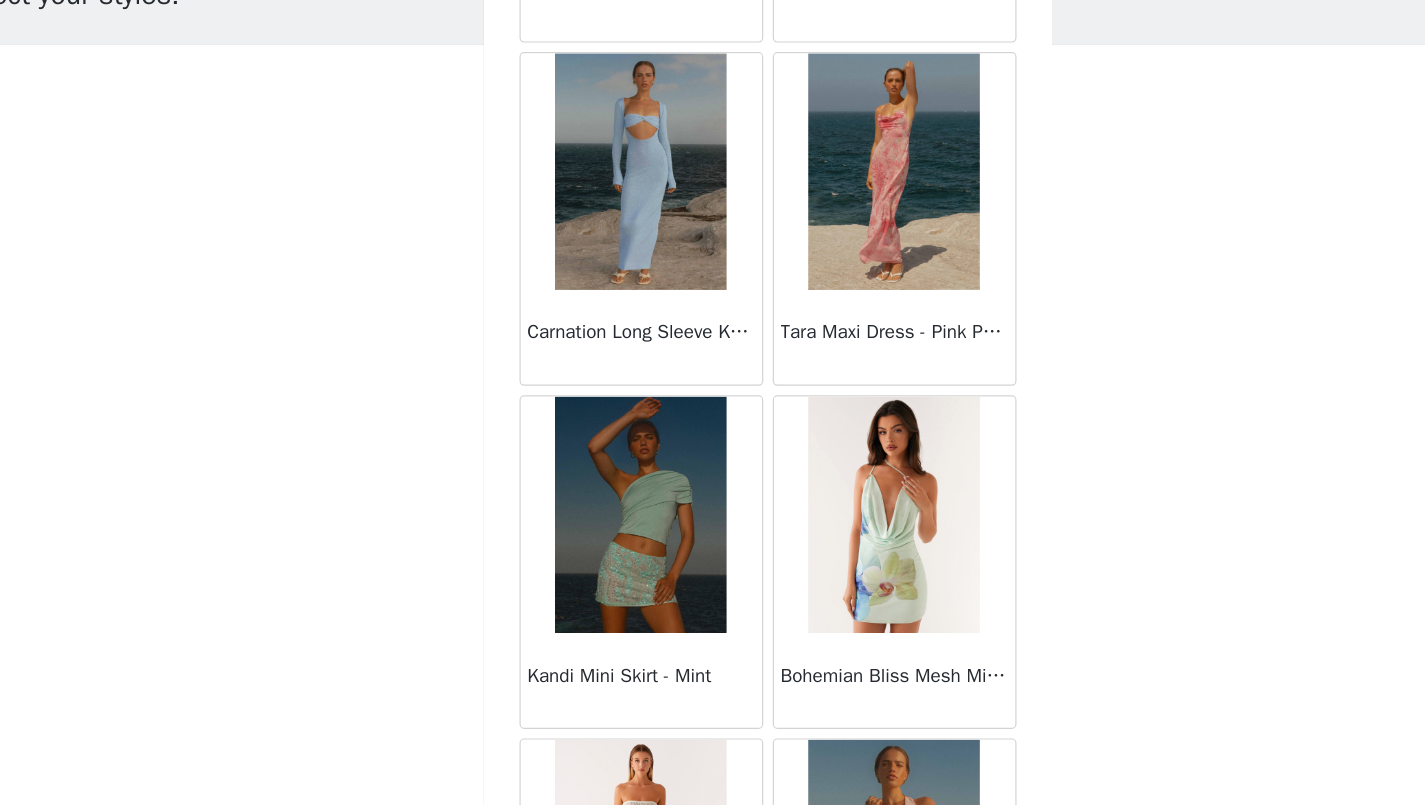 scroll, scrollTop: 2834, scrollLeft: 0, axis: vertical 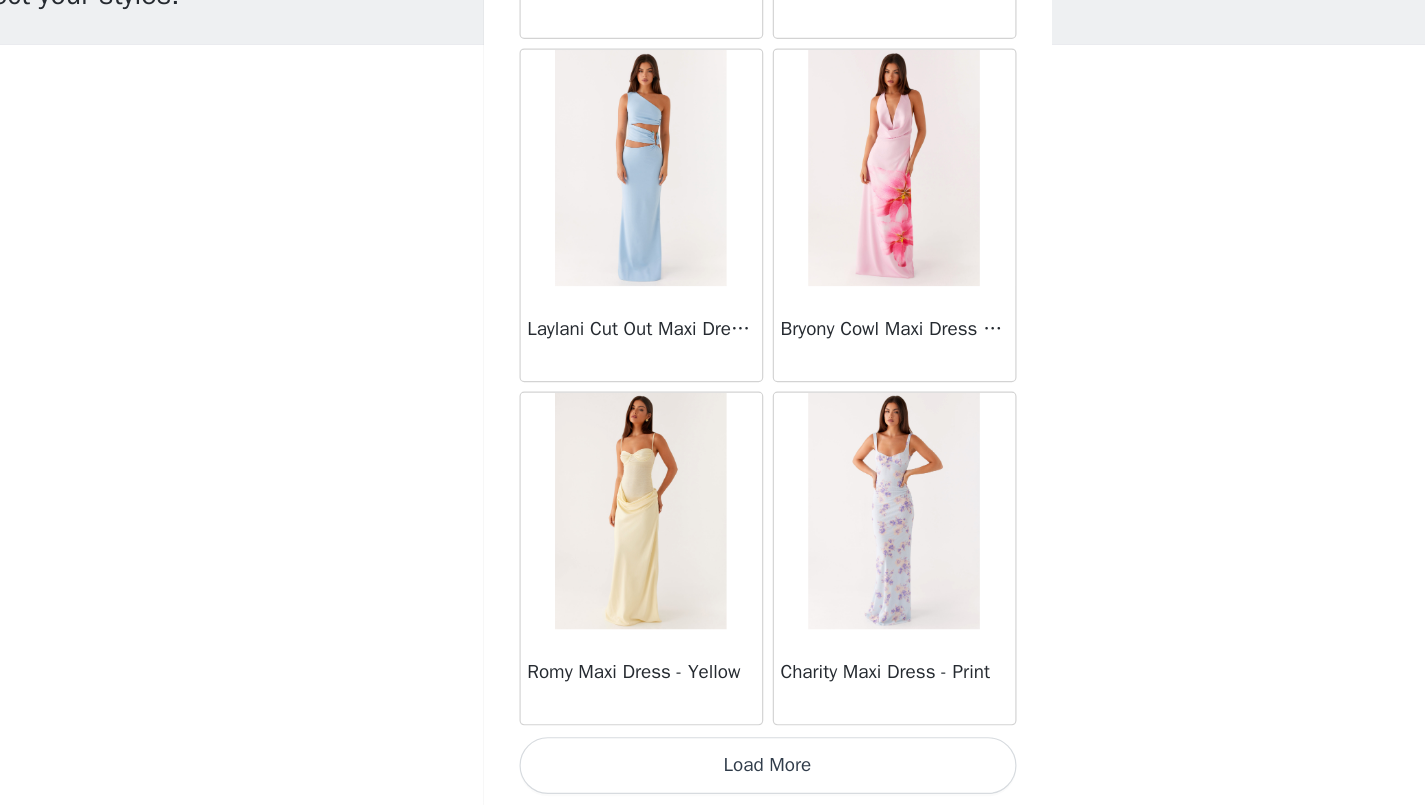 click on "Load More" at bounding box center (713, 771) 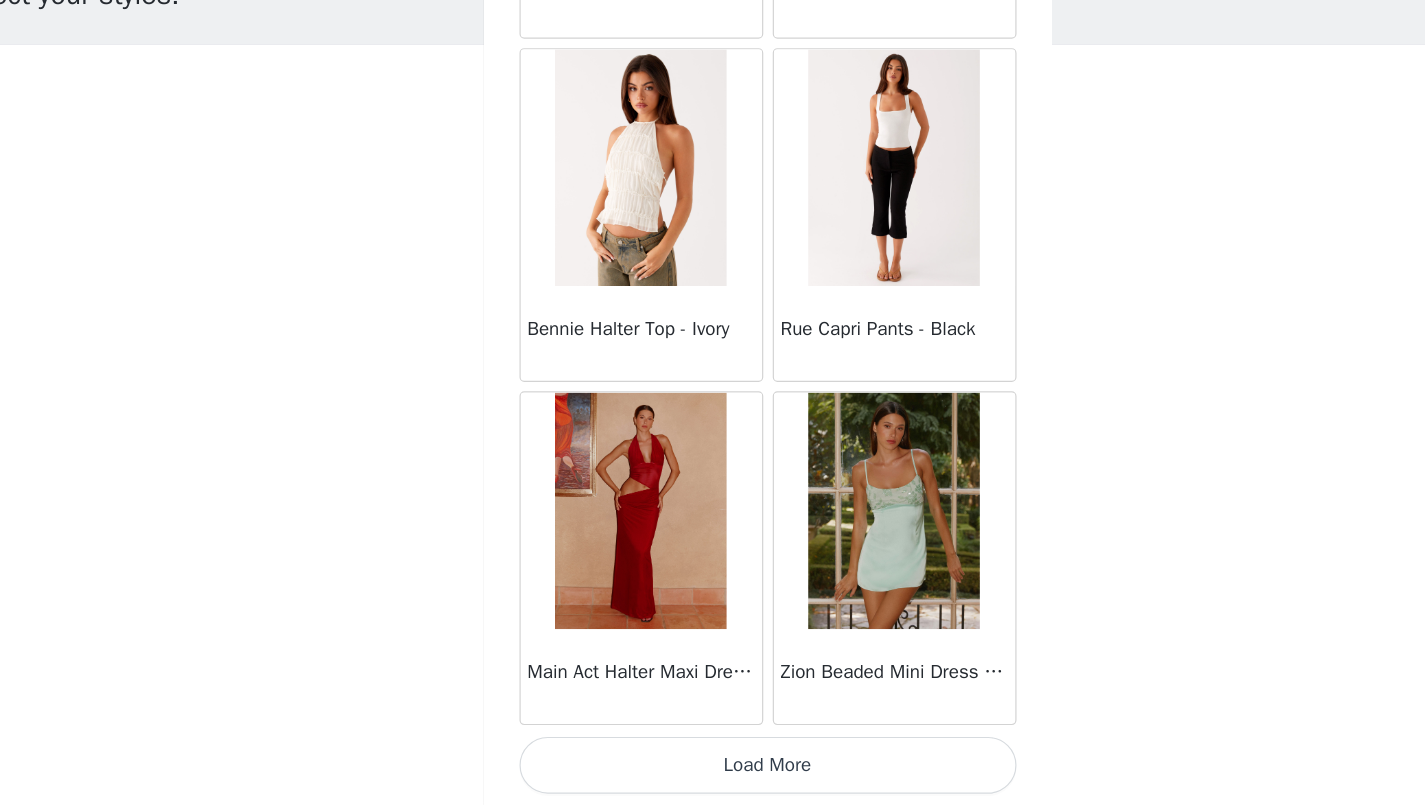 click on "Load More" at bounding box center (713, 771) 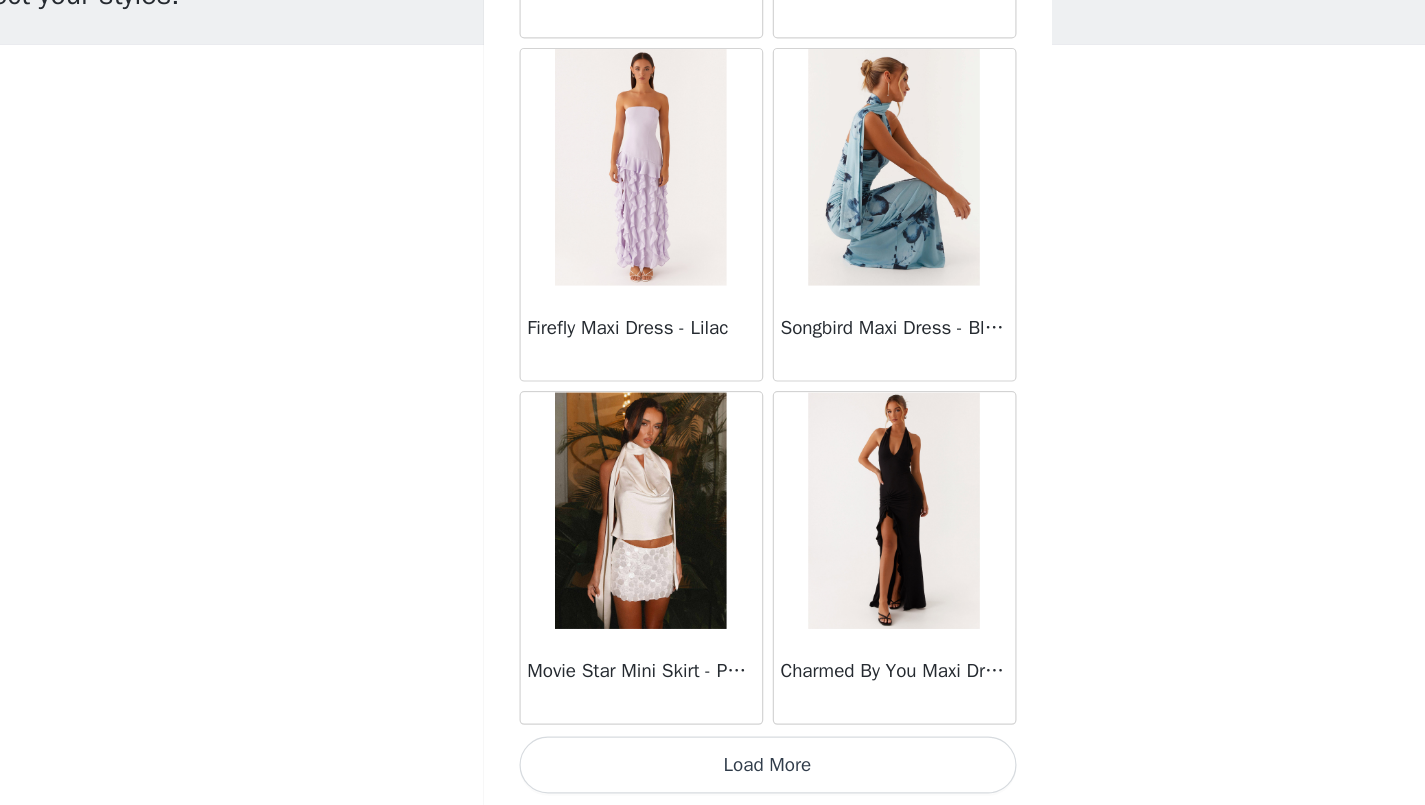 click on "Load More" at bounding box center (713, 771) 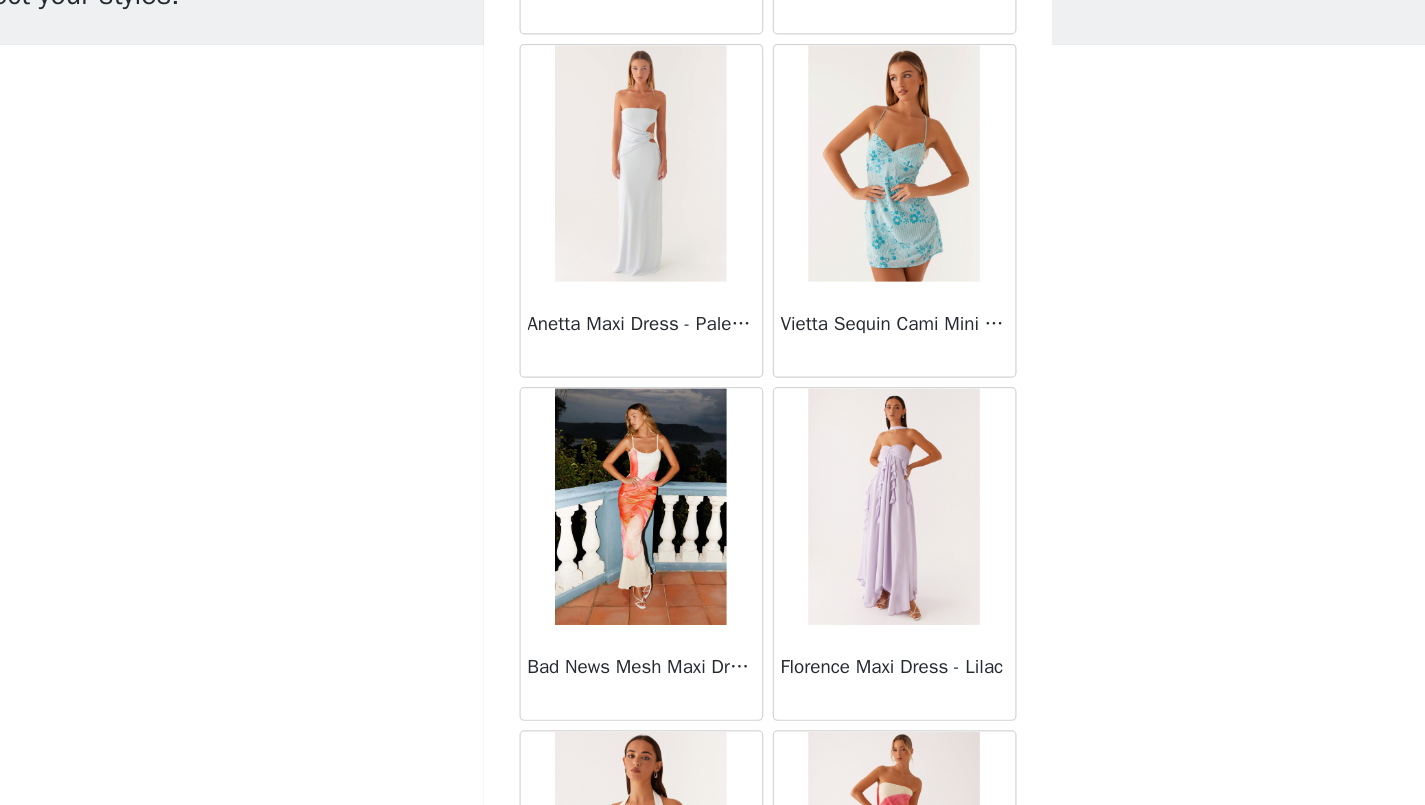 scroll, scrollTop: 12730, scrollLeft: 0, axis: vertical 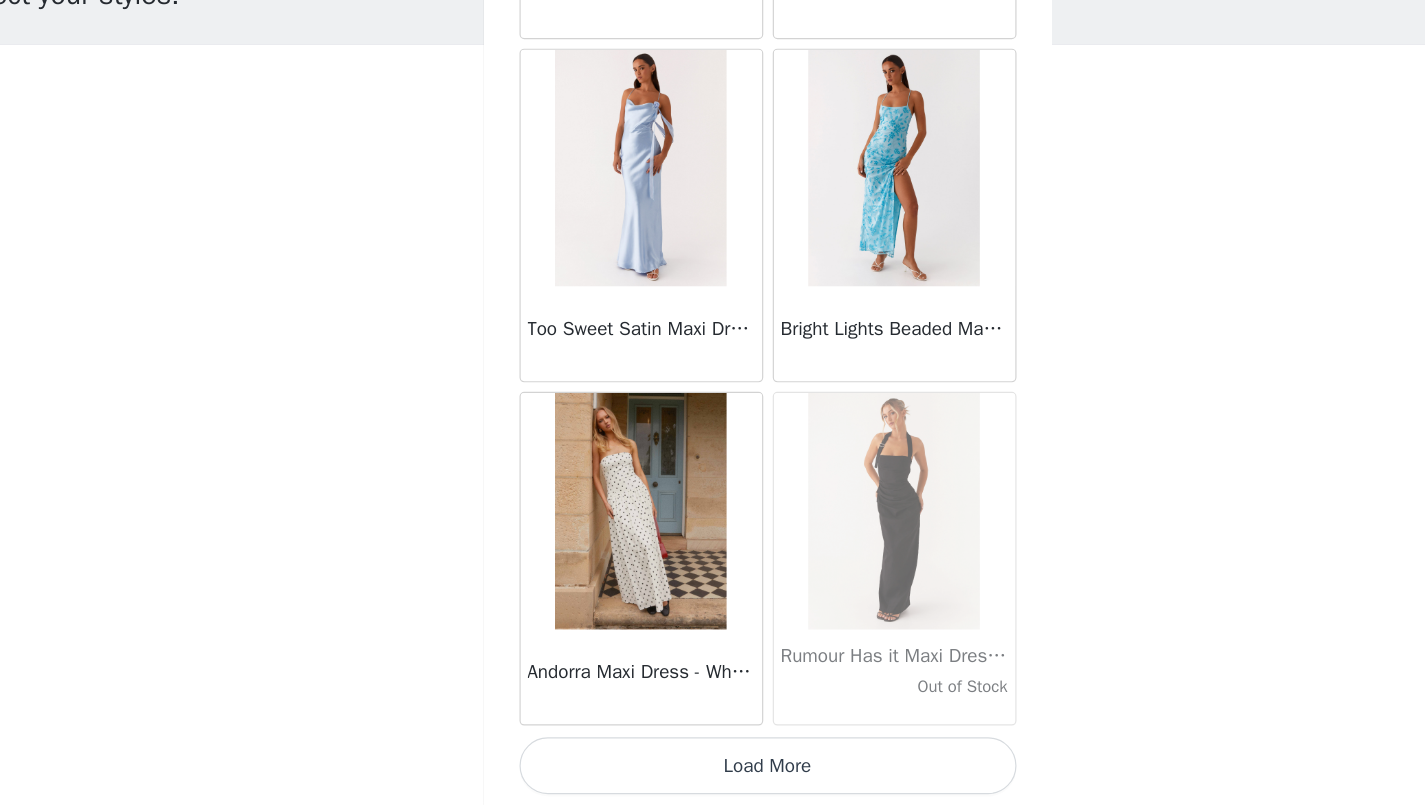 click on "Load More" at bounding box center [713, 771] 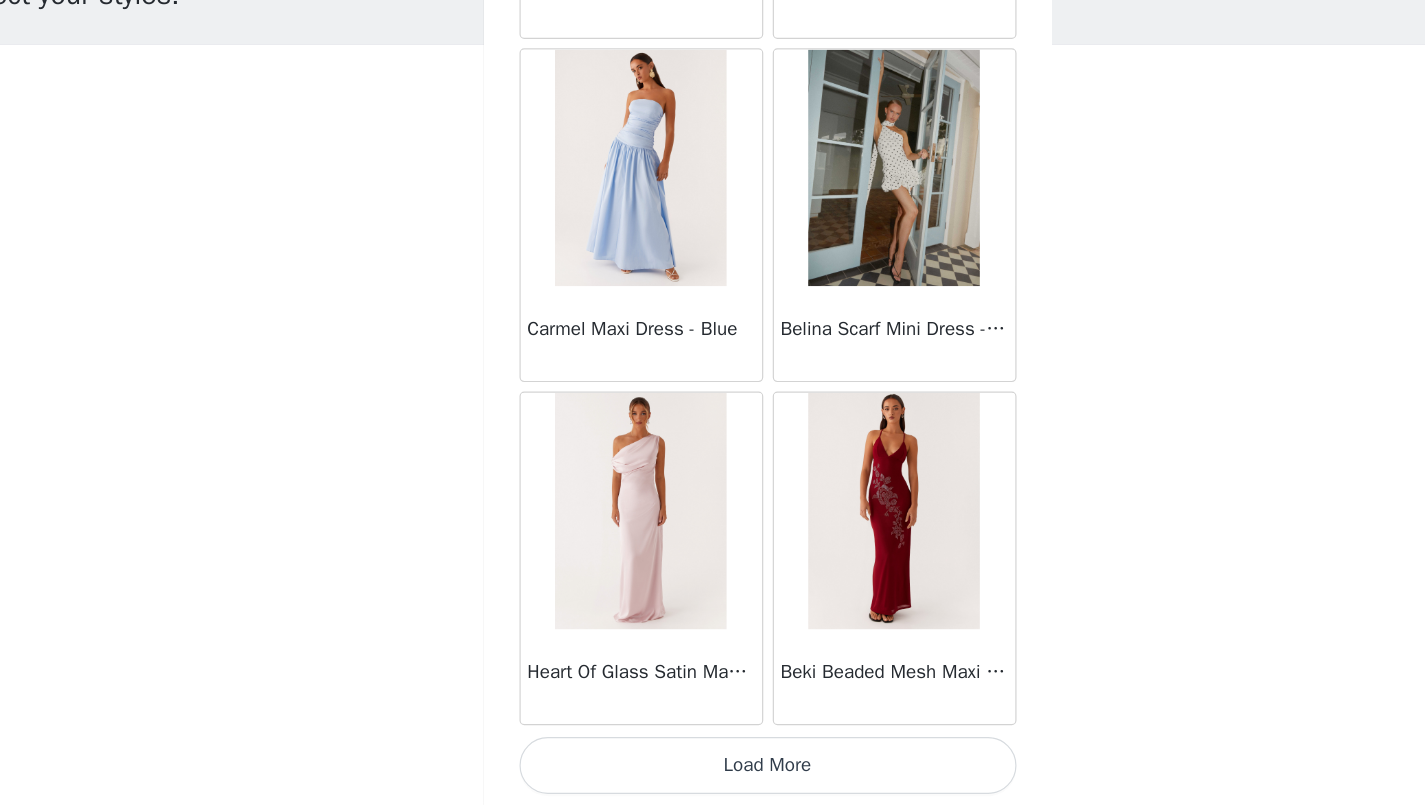 click on "Load More" at bounding box center (713, 771) 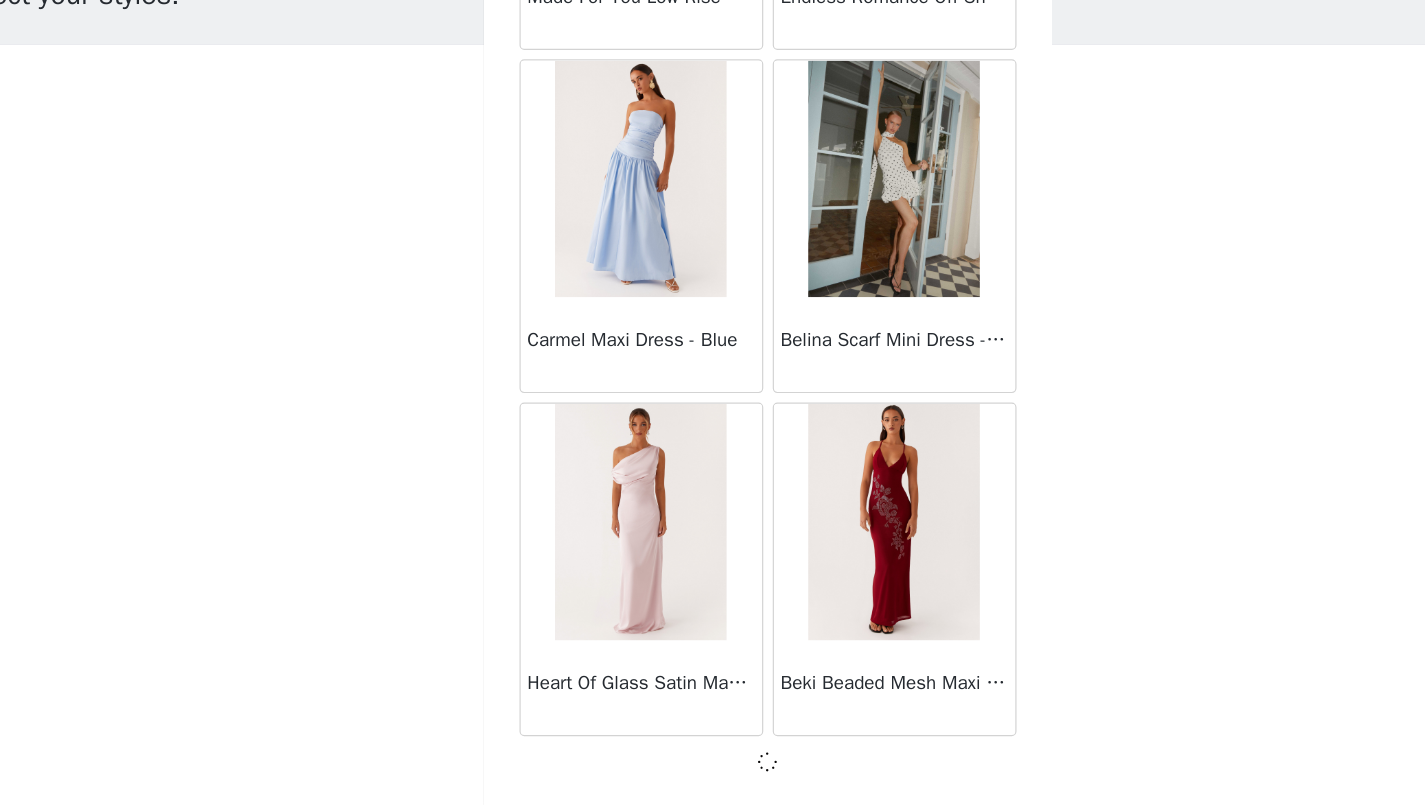 scroll, scrollTop: 16746, scrollLeft: 0, axis: vertical 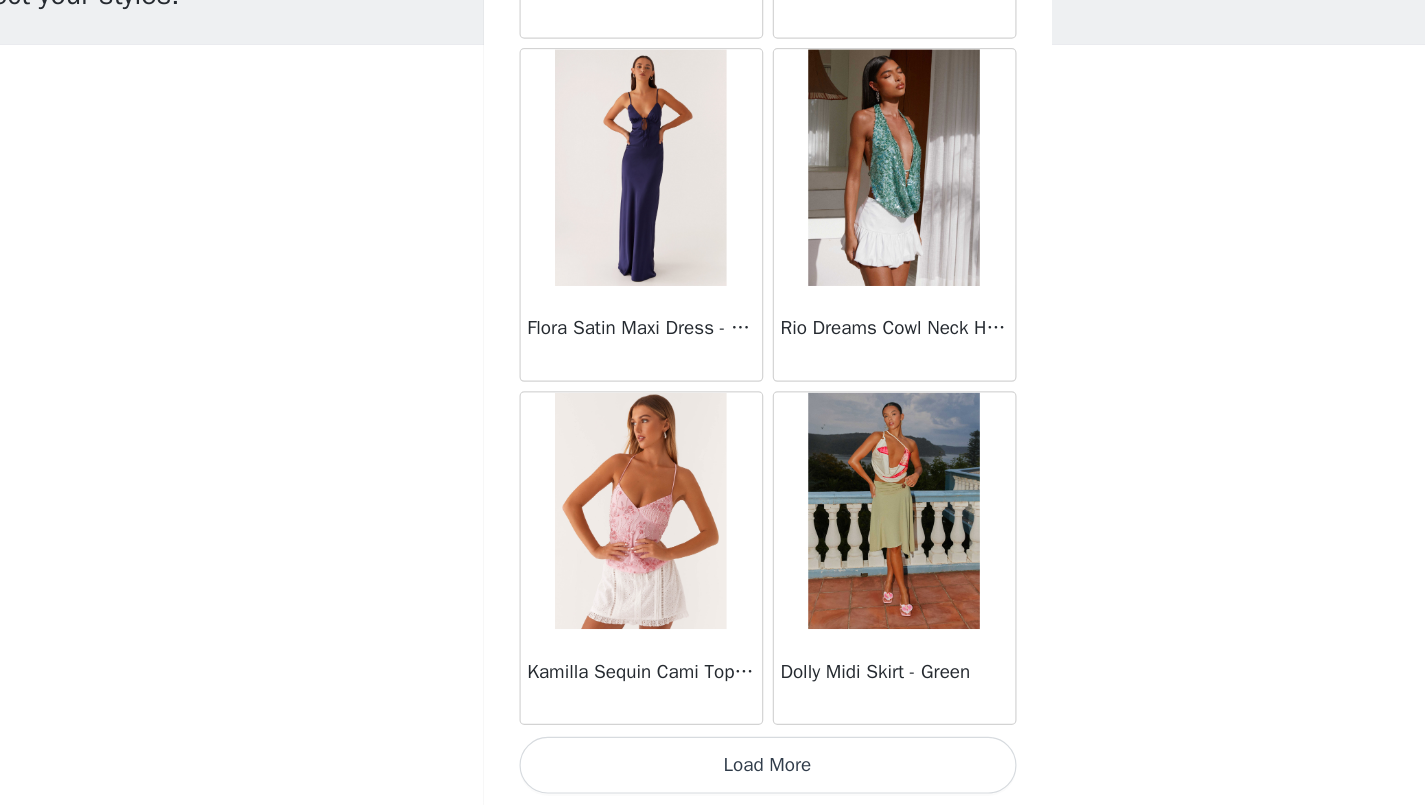 click on "Load More" at bounding box center (713, 771) 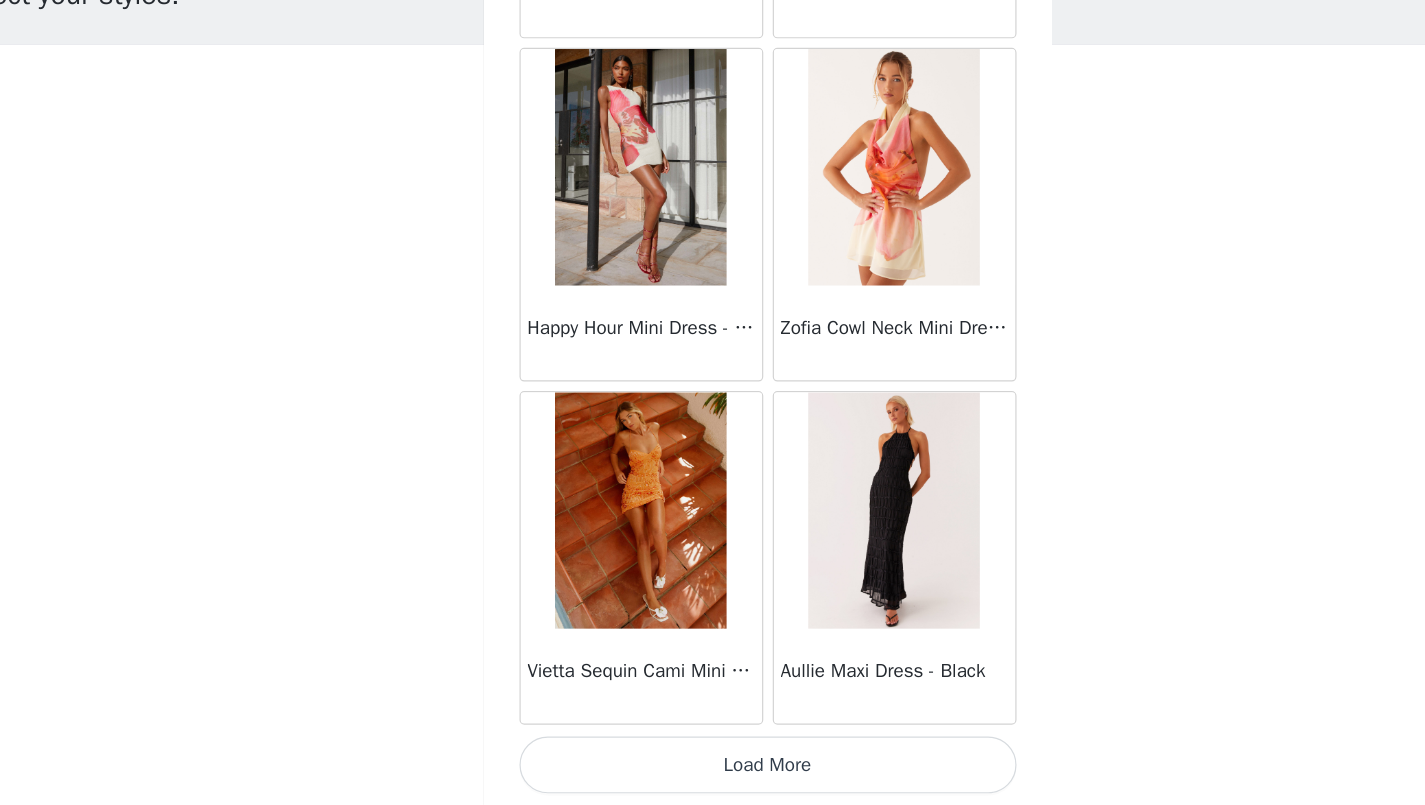 click on "Load More" at bounding box center [713, 771] 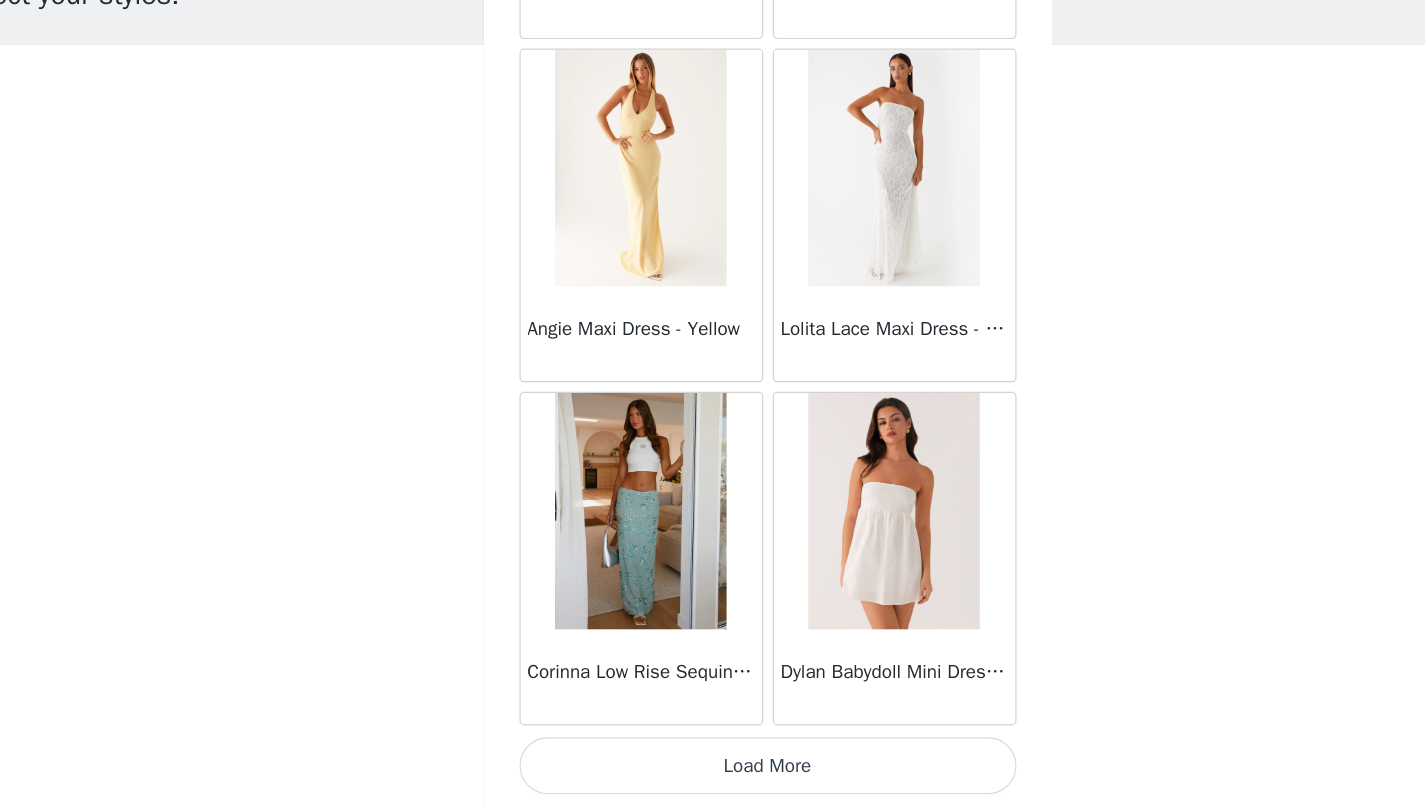 click on "Load More" at bounding box center (713, 771) 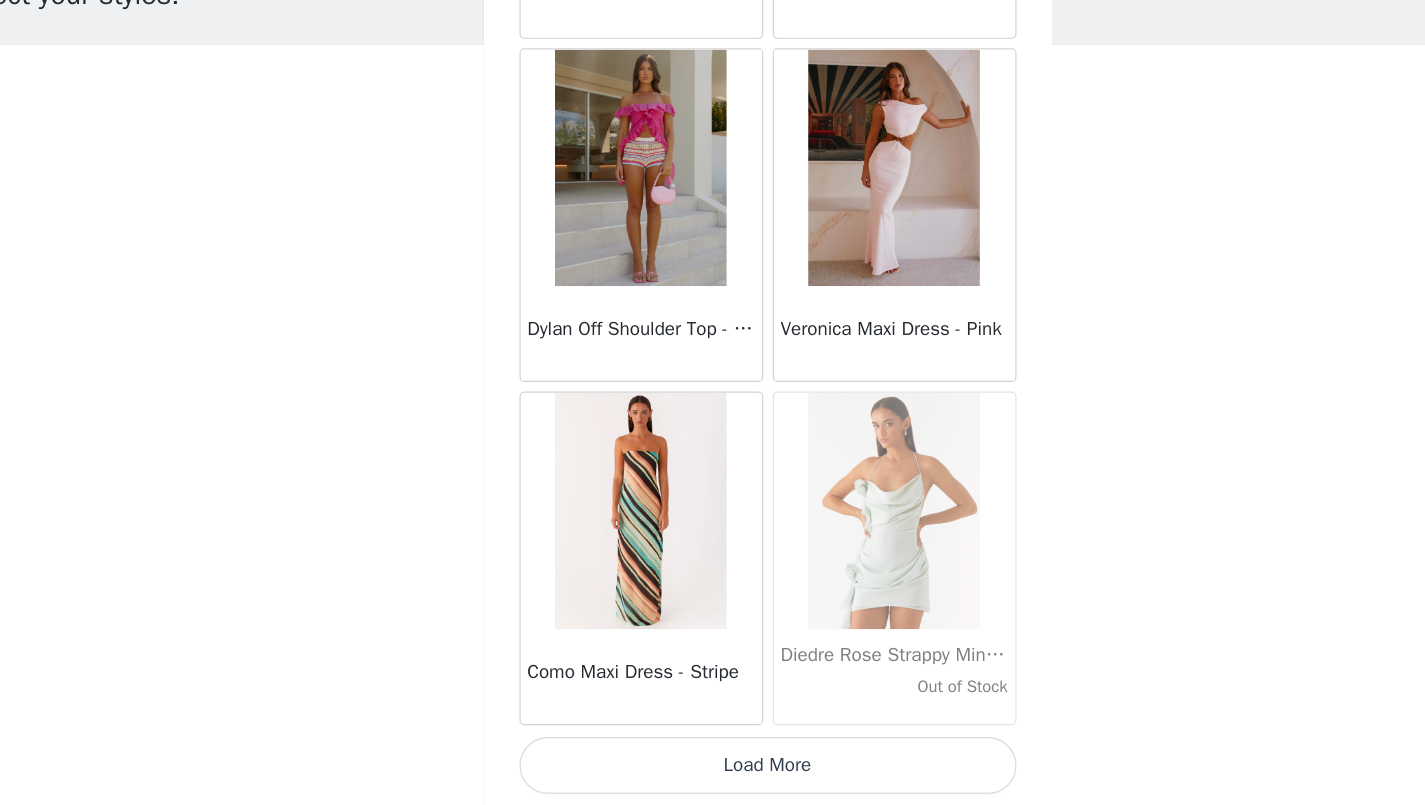 scroll, scrollTop: 28355, scrollLeft: 0, axis: vertical 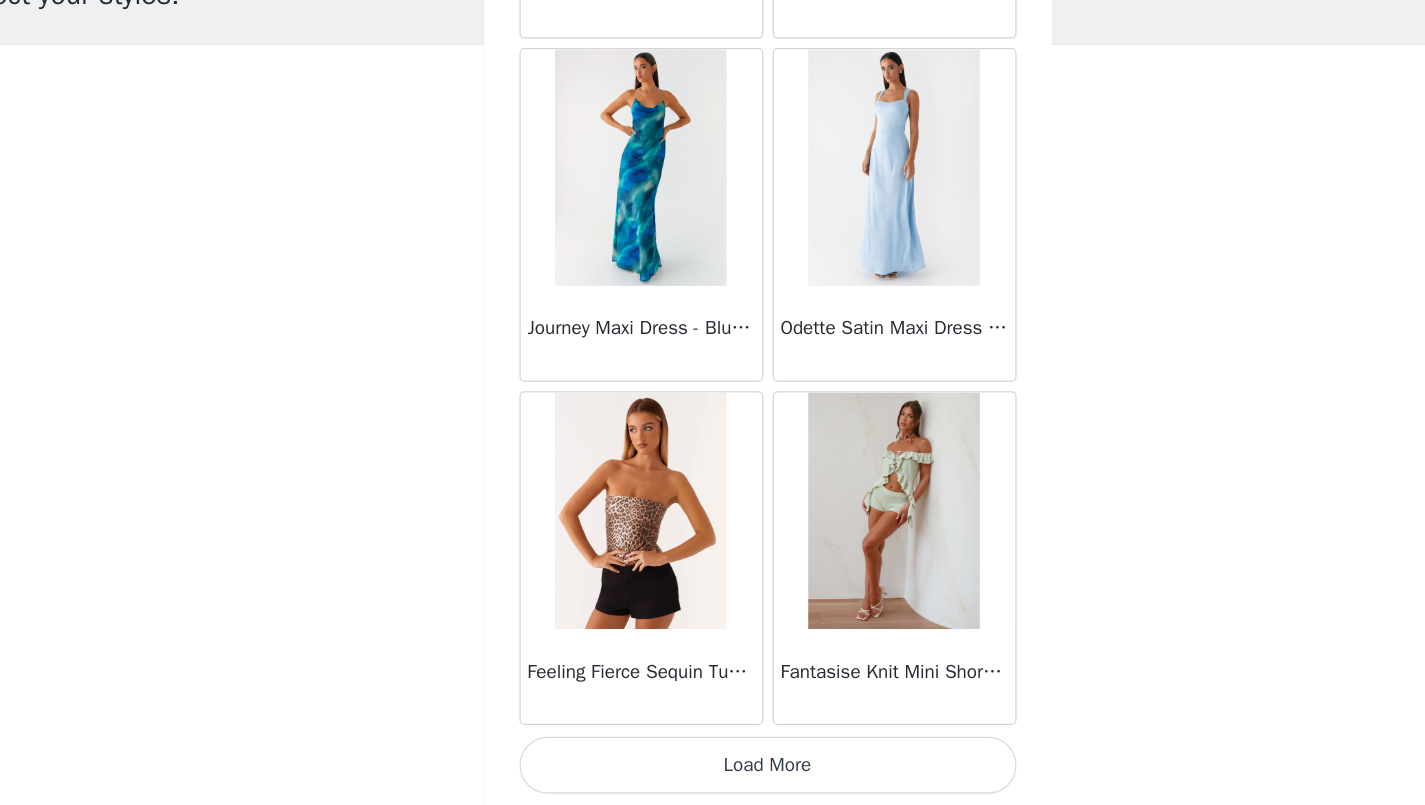 click on "Load More" at bounding box center (713, 771) 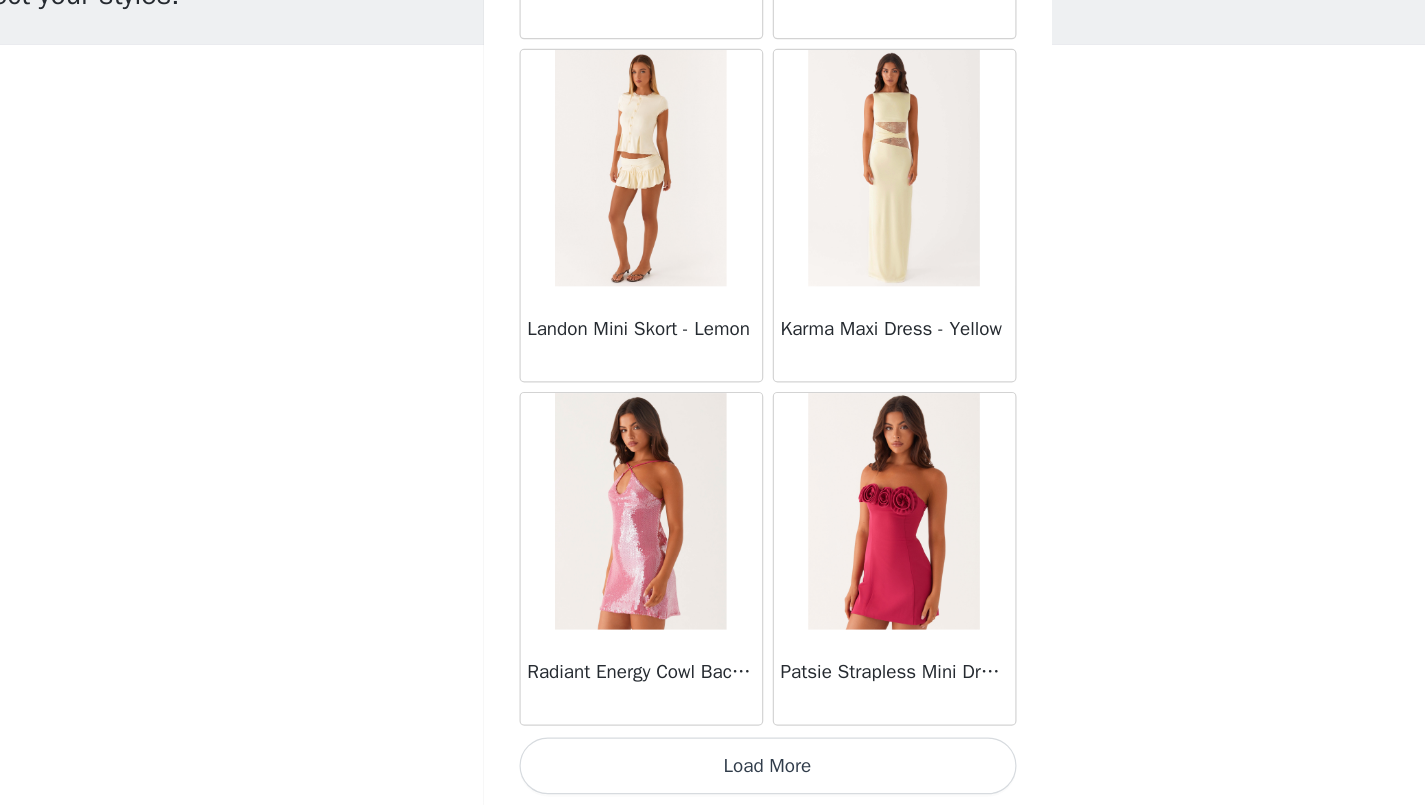 click on "Load More" at bounding box center (713, 771) 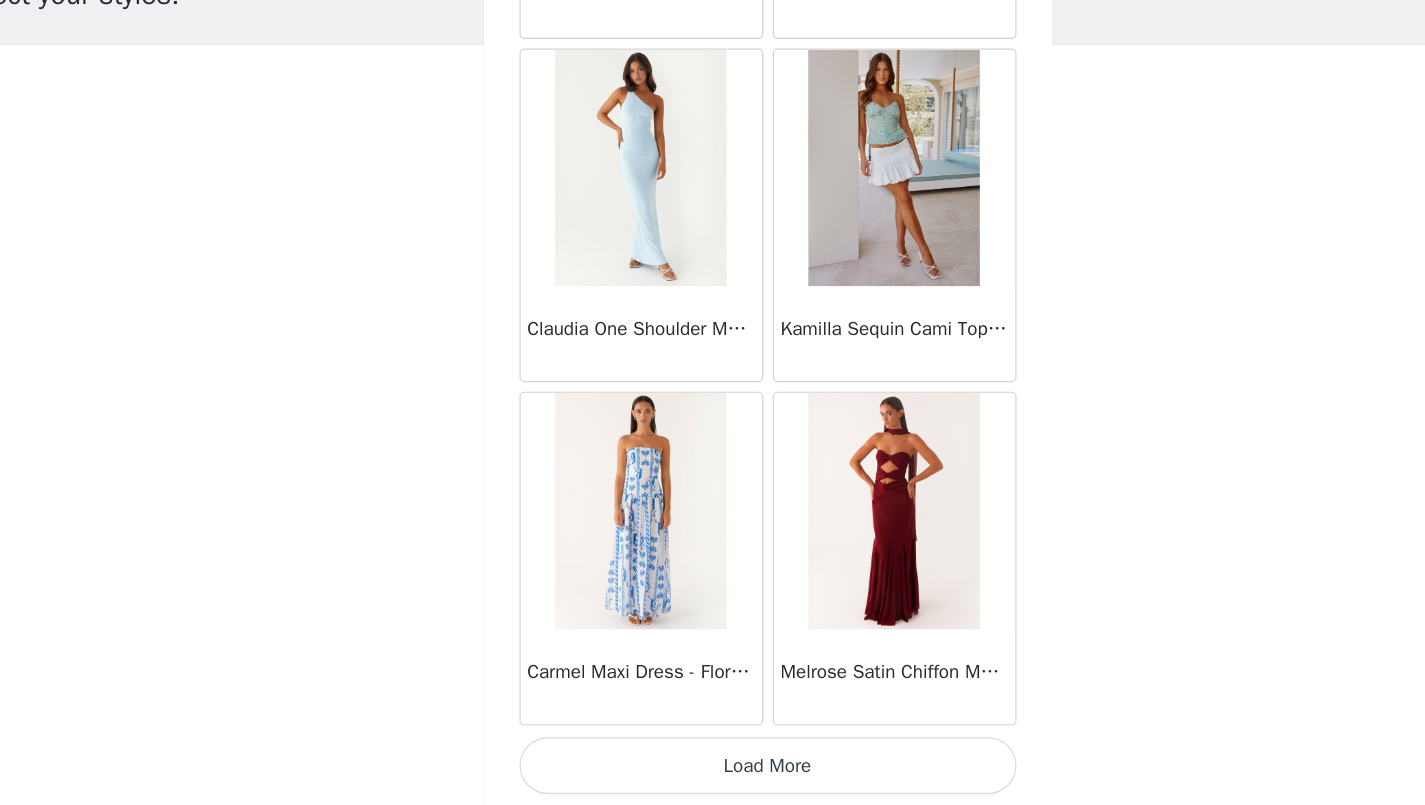 click on "Load More" at bounding box center (713, 771) 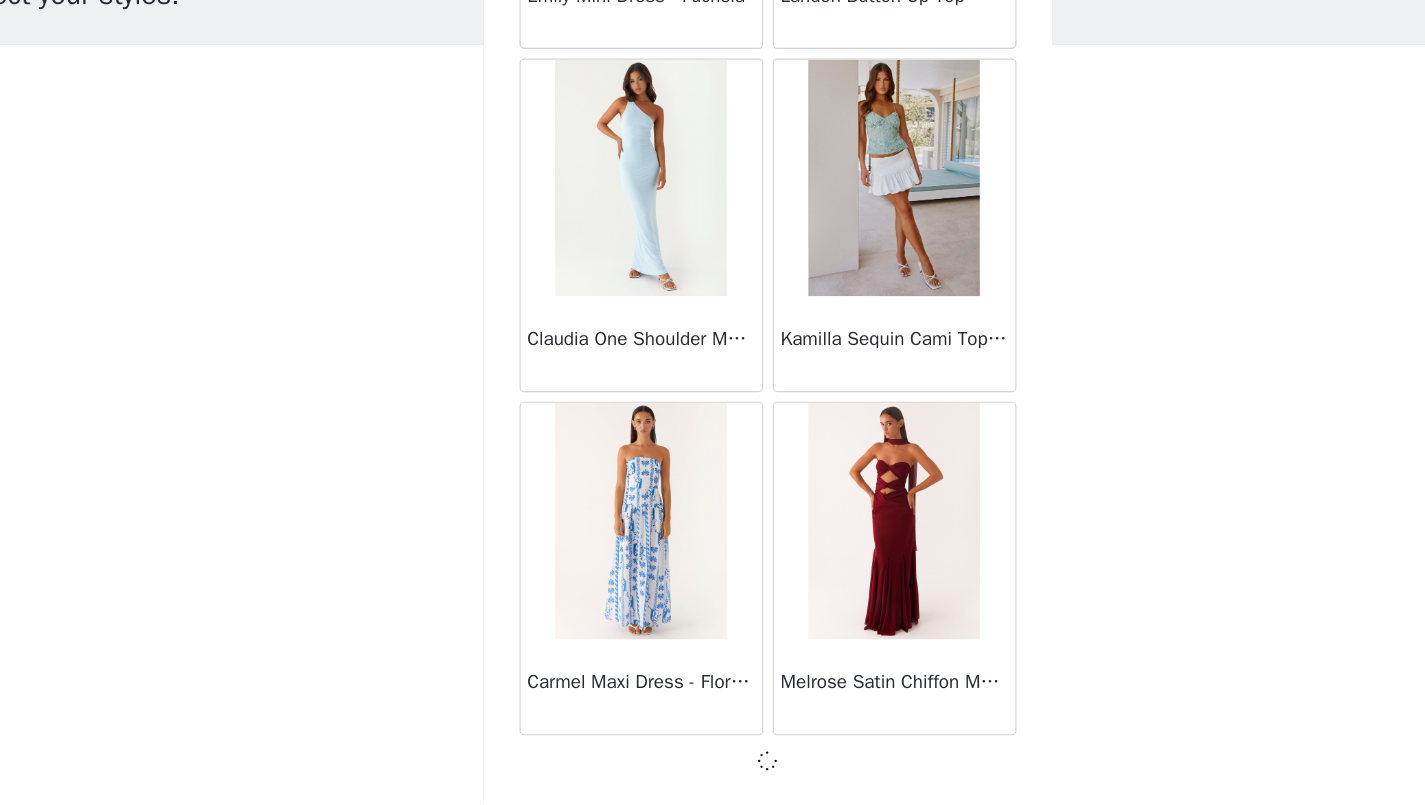 scroll, scrollTop: 37046, scrollLeft: 0, axis: vertical 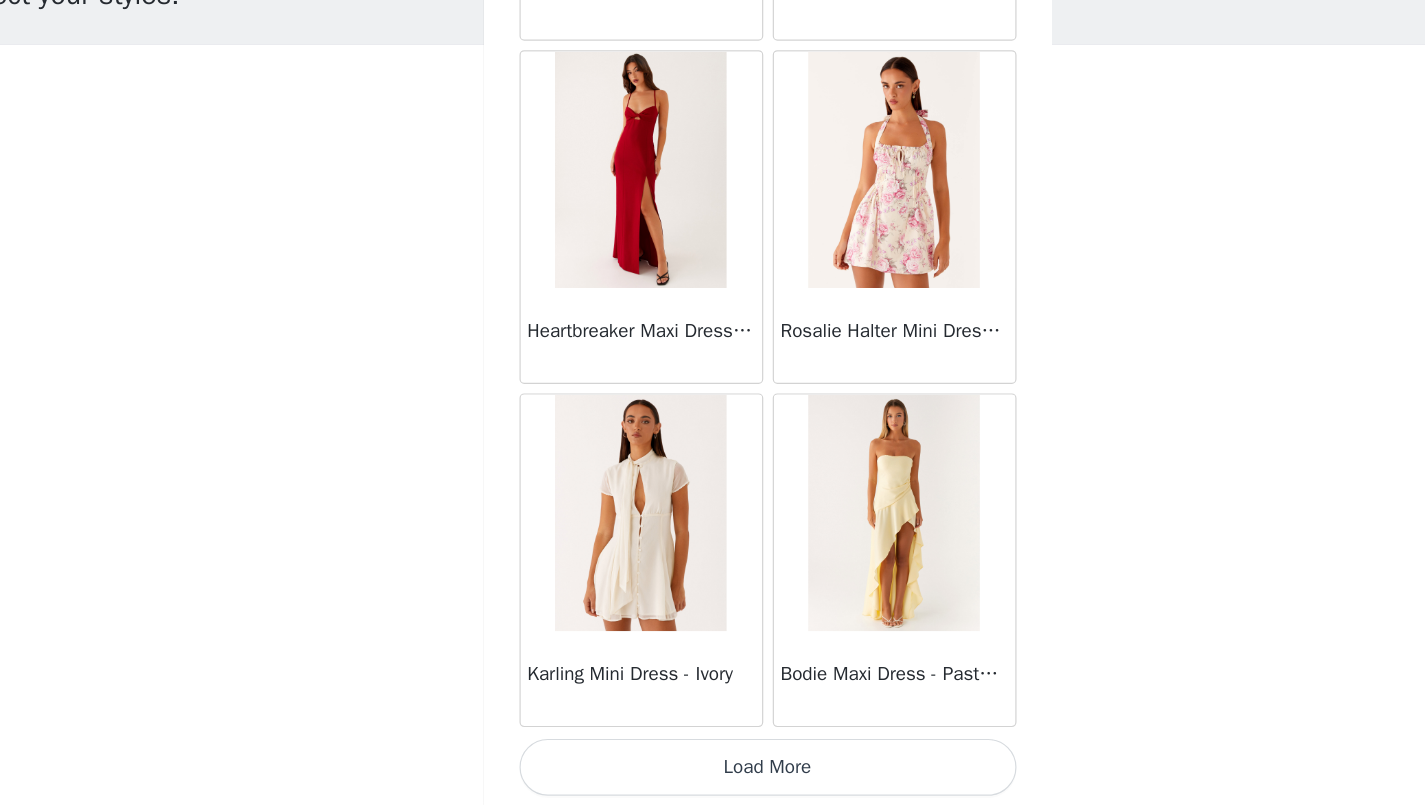 click on "Load More" at bounding box center [713, 773] 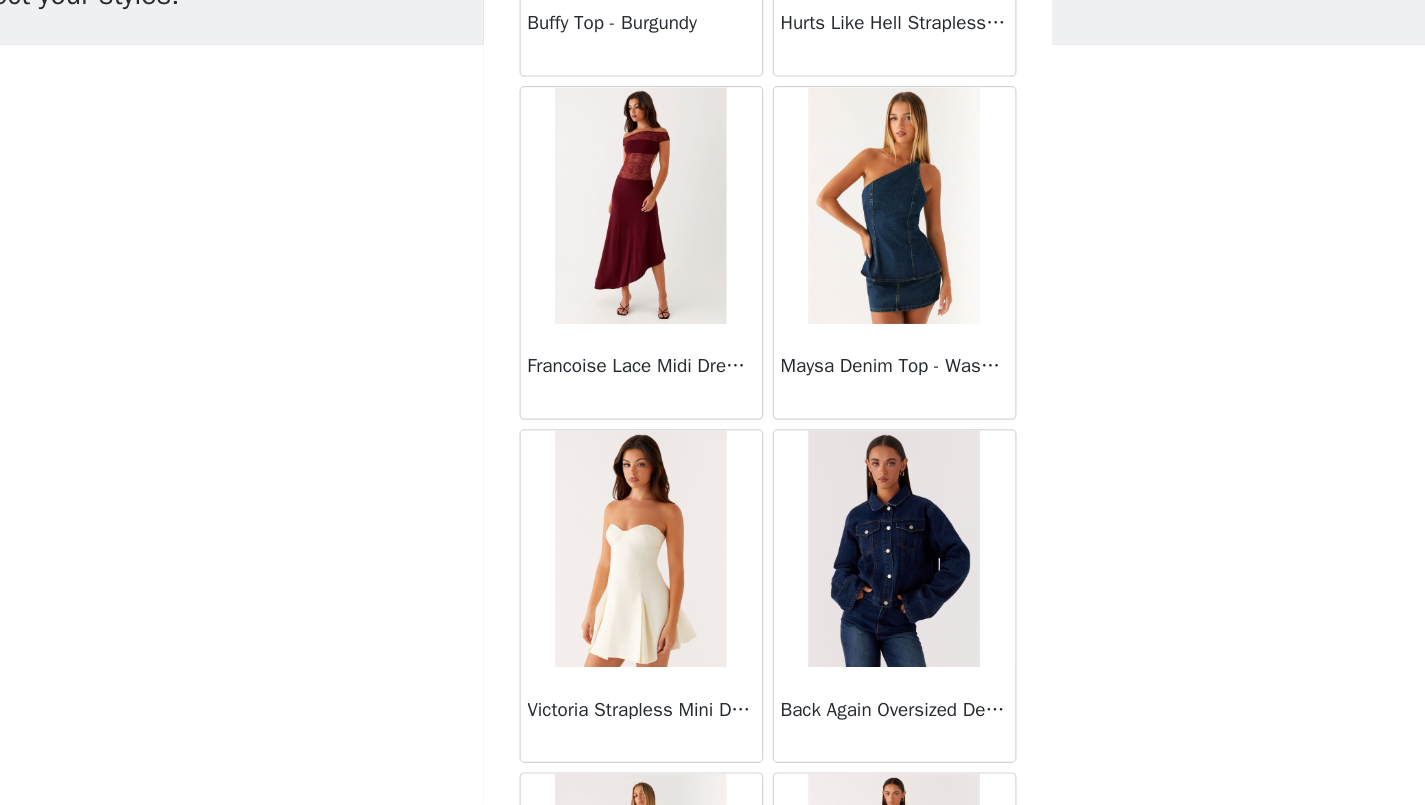 scroll, scrollTop: 41405, scrollLeft: 0, axis: vertical 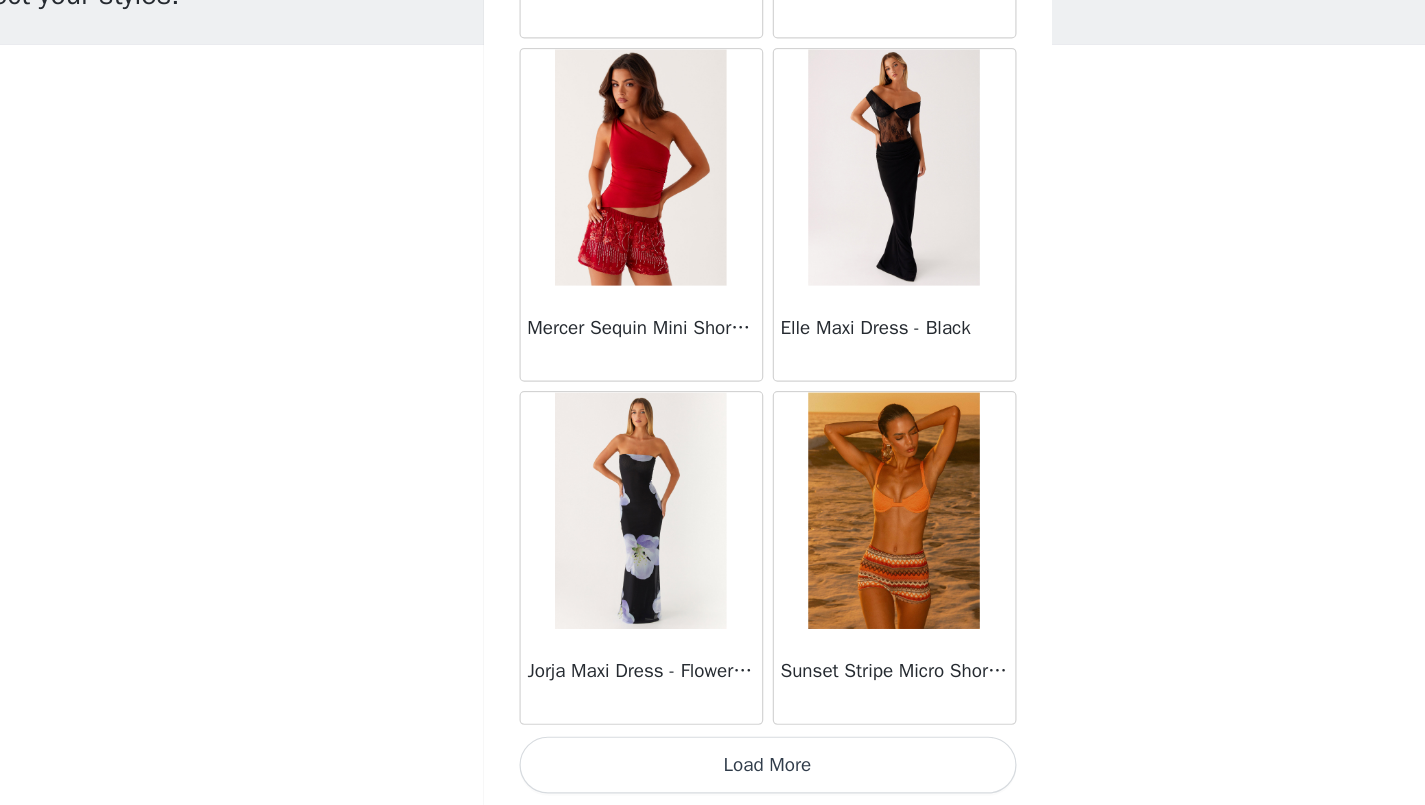 click on "Load More" at bounding box center (713, 771) 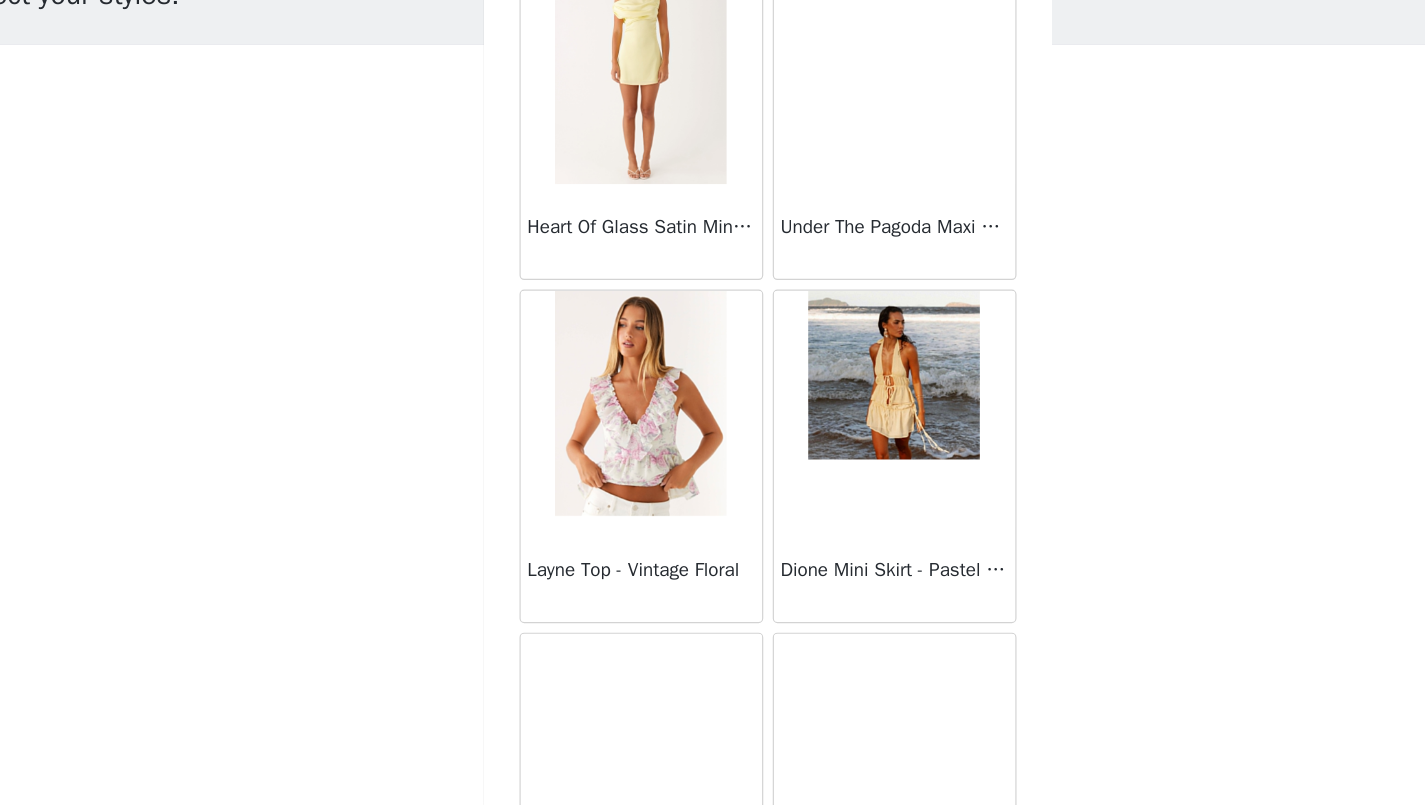 scroll, scrollTop: 45268, scrollLeft: 0, axis: vertical 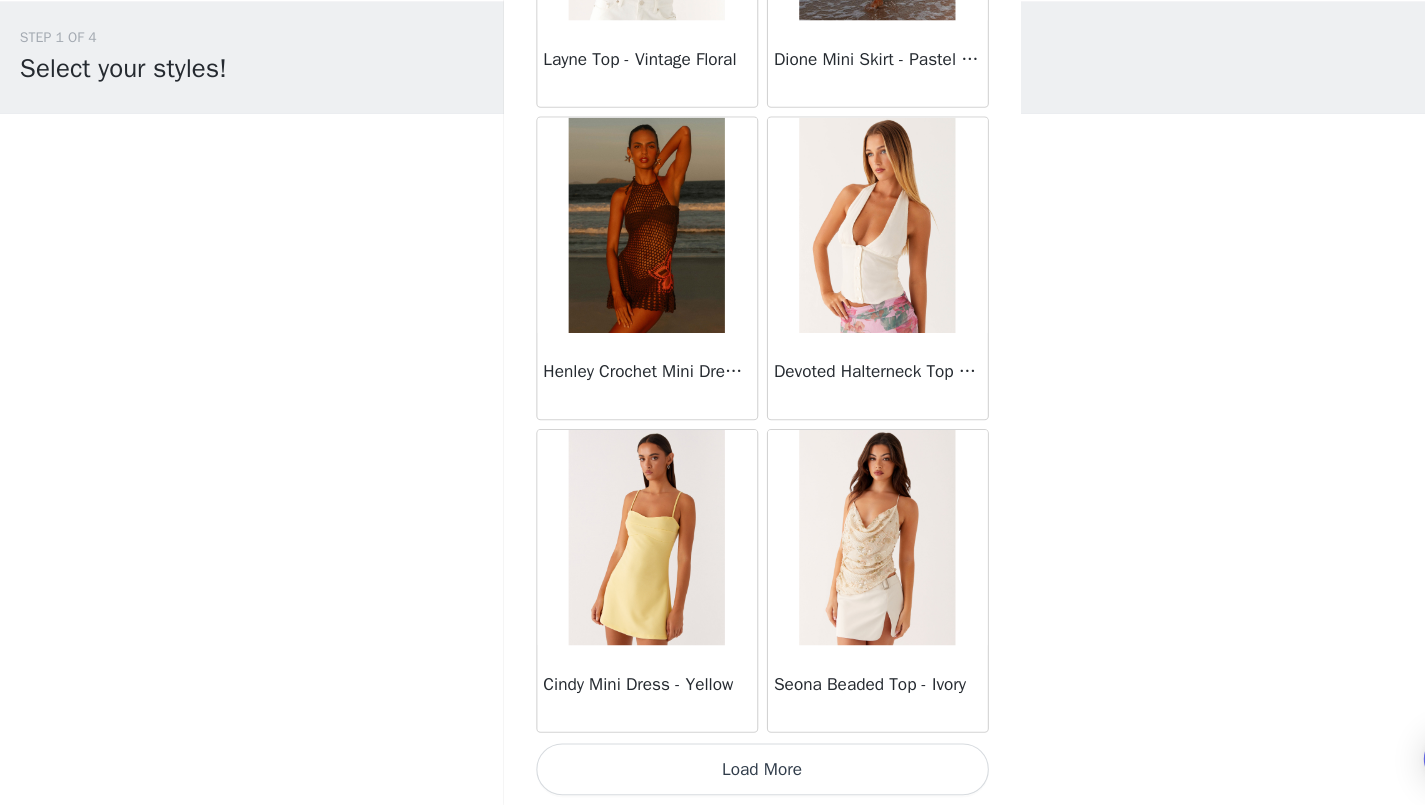 click on "Load More" at bounding box center [713, 771] 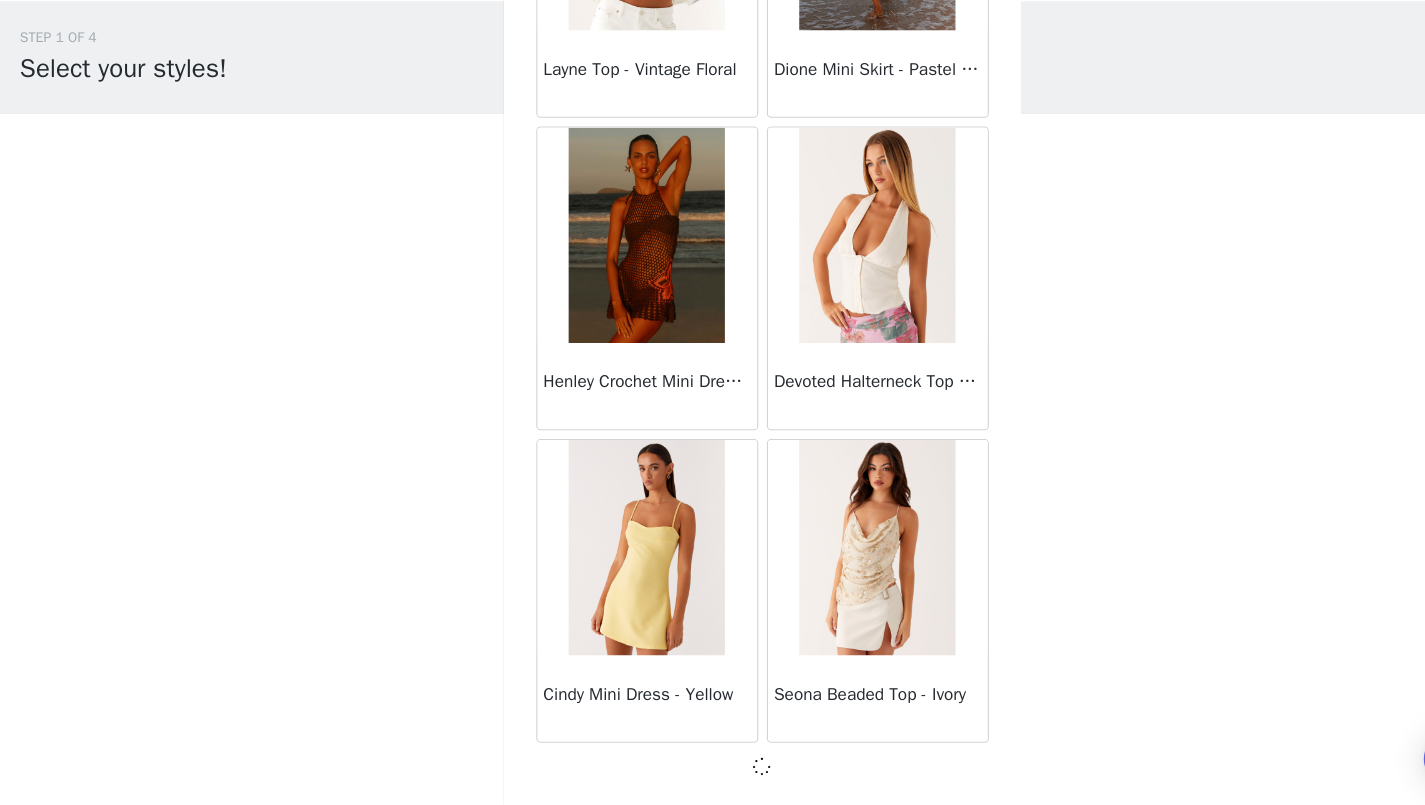 scroll, scrollTop: 45746, scrollLeft: 0, axis: vertical 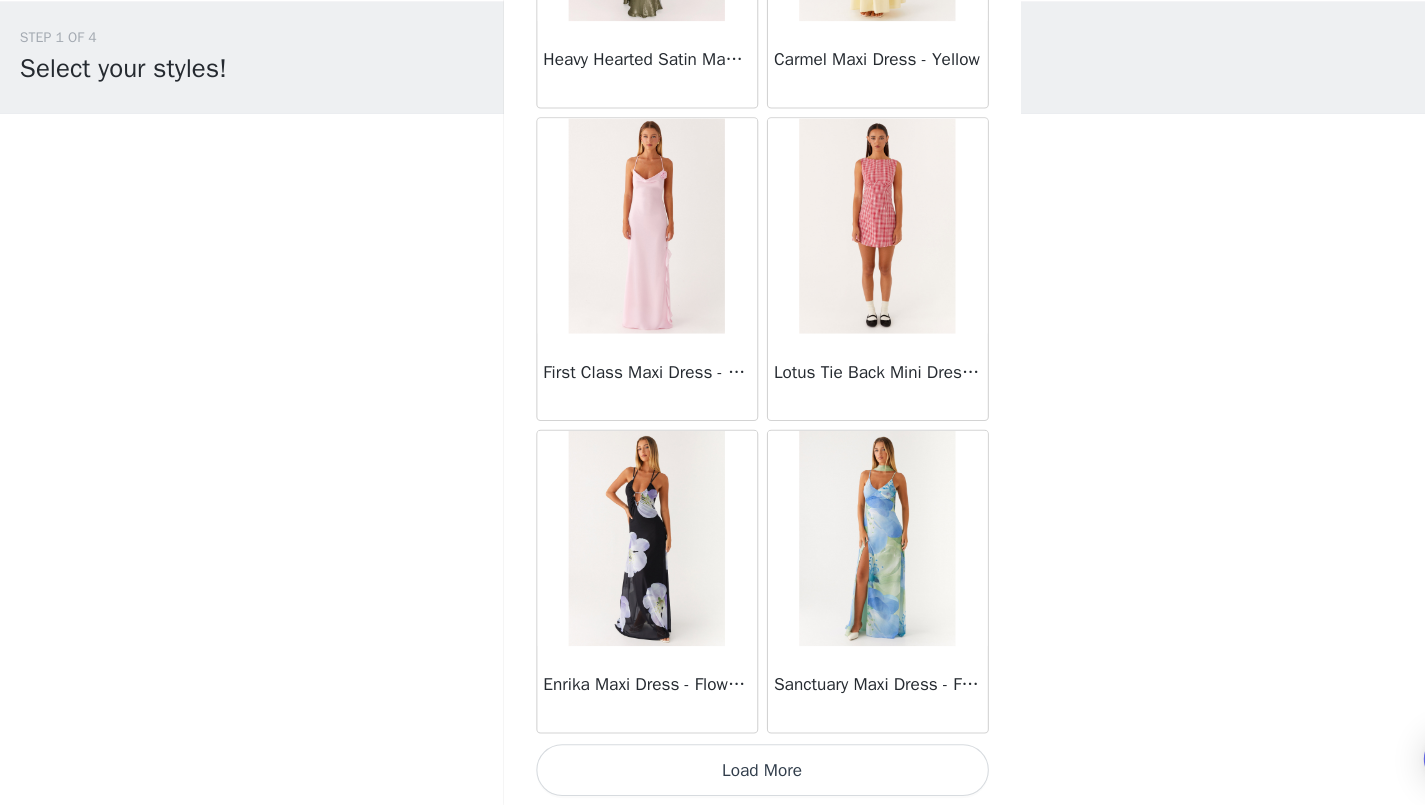 click on "Load More" at bounding box center (713, 771) 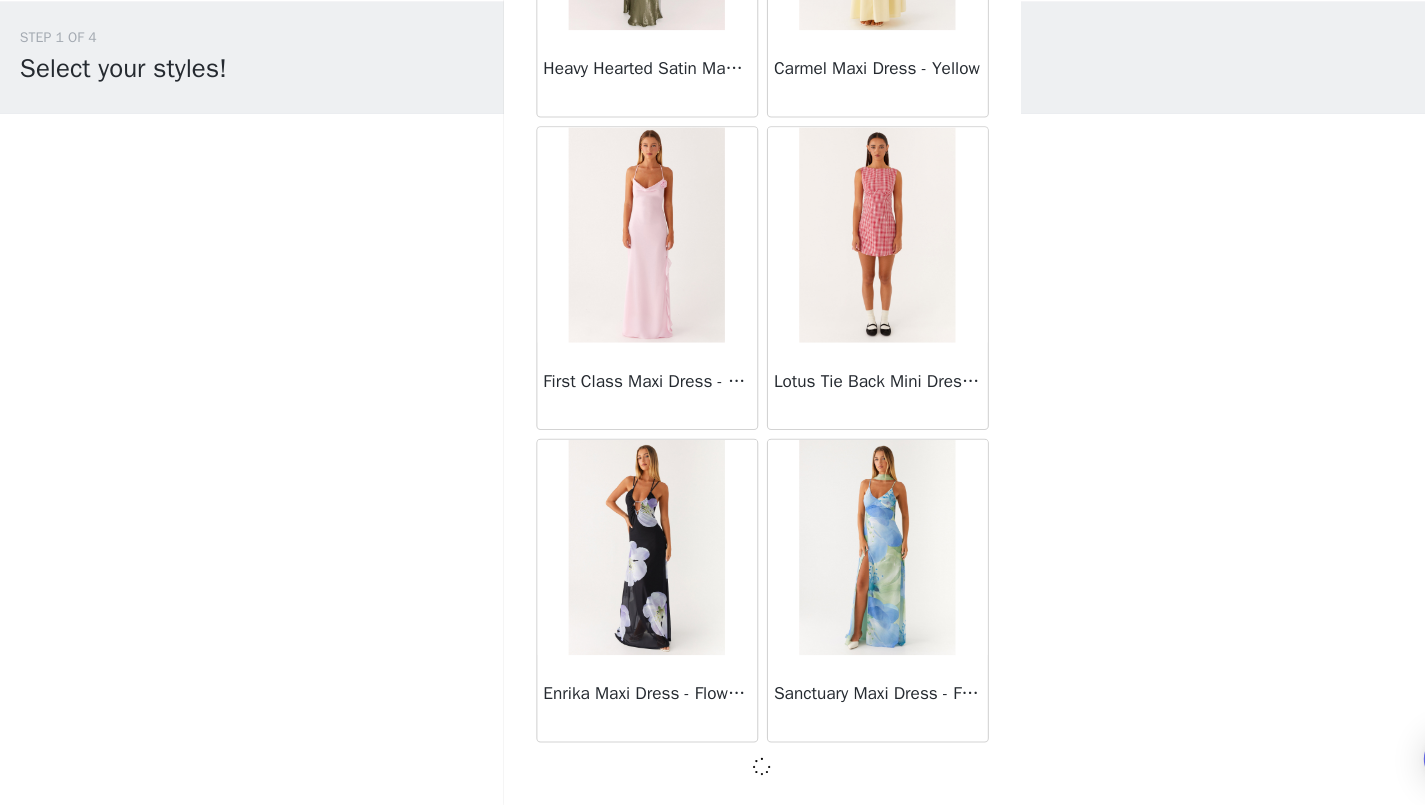 scroll, scrollTop: 48646, scrollLeft: 0, axis: vertical 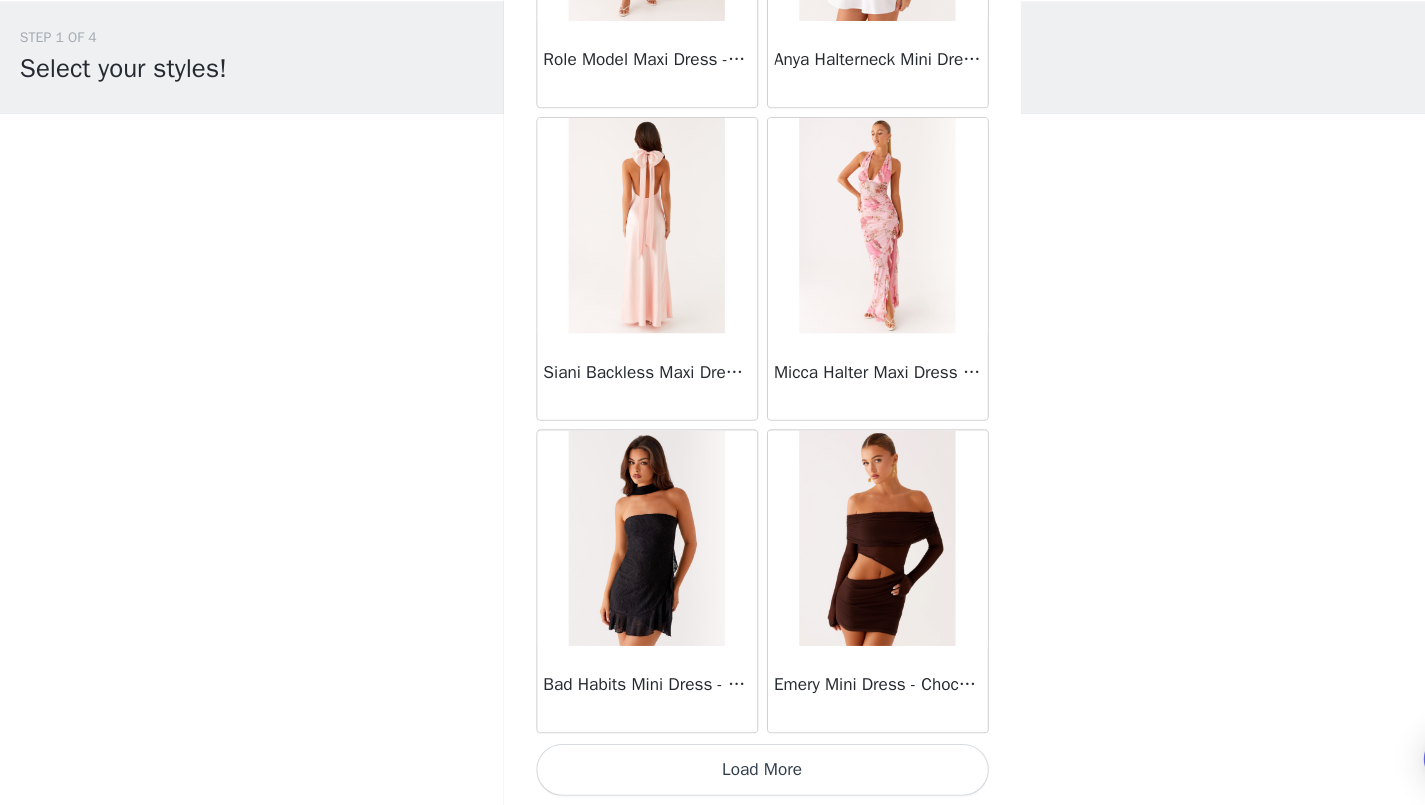 click on "Load More" at bounding box center [713, 771] 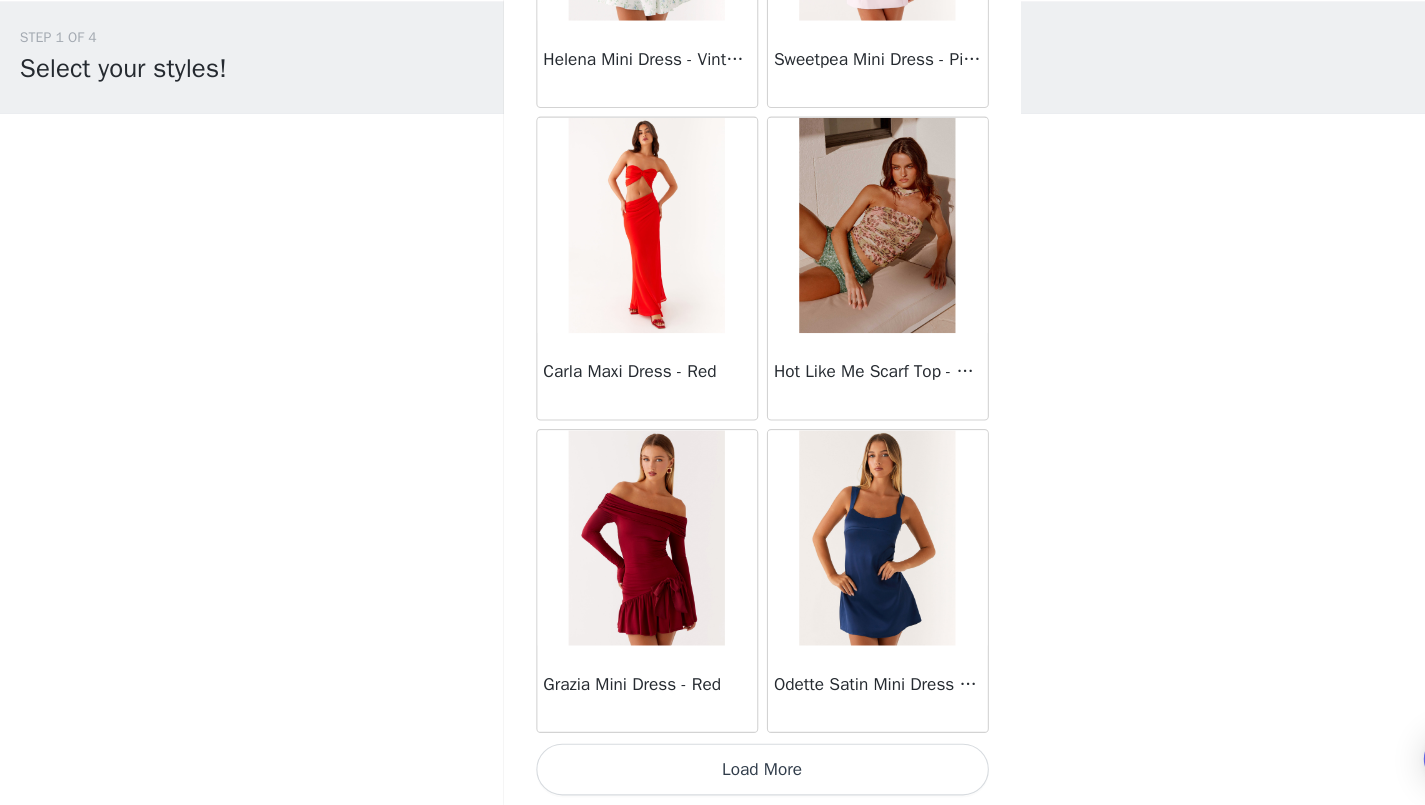 click on "Load More" at bounding box center (713, 771) 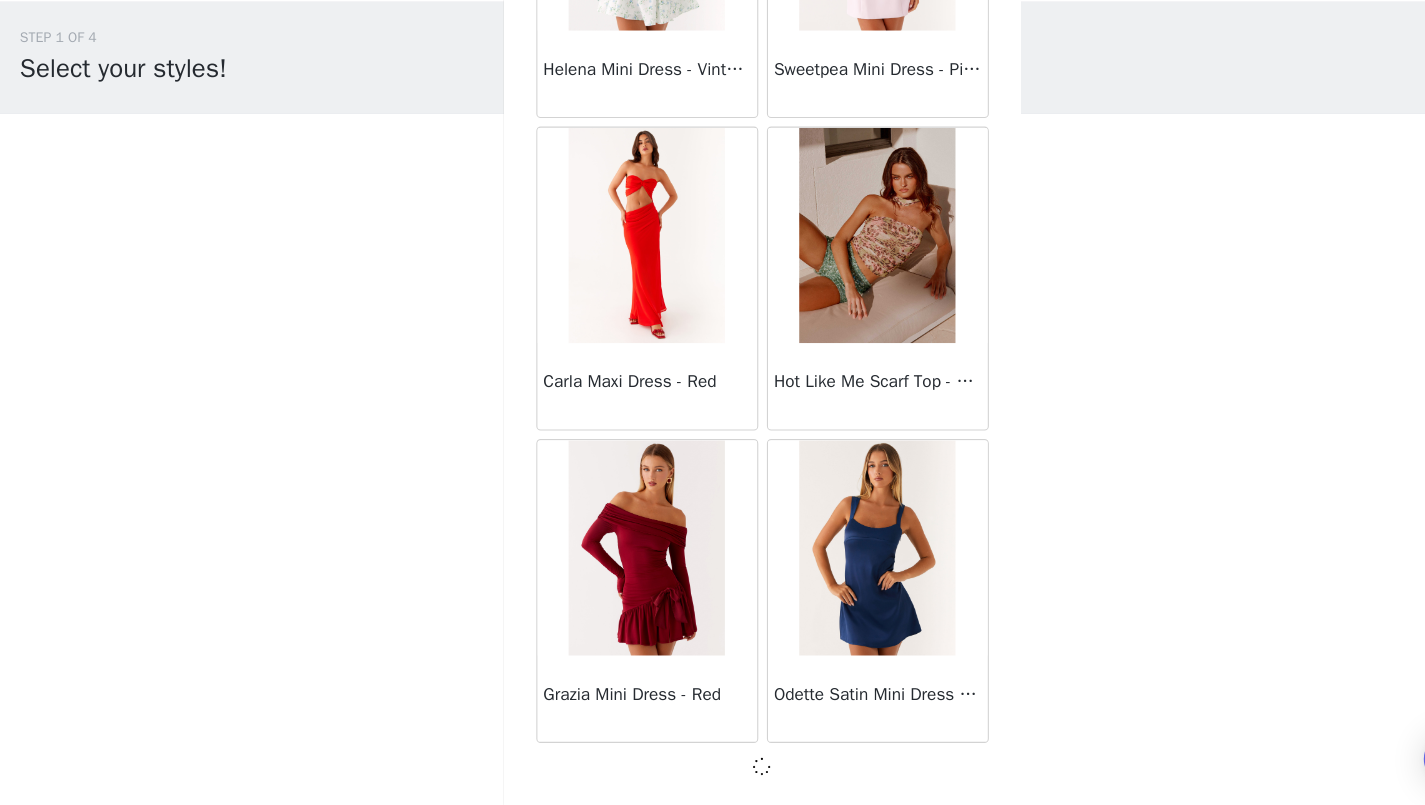 scroll, scrollTop: 54446, scrollLeft: 0, axis: vertical 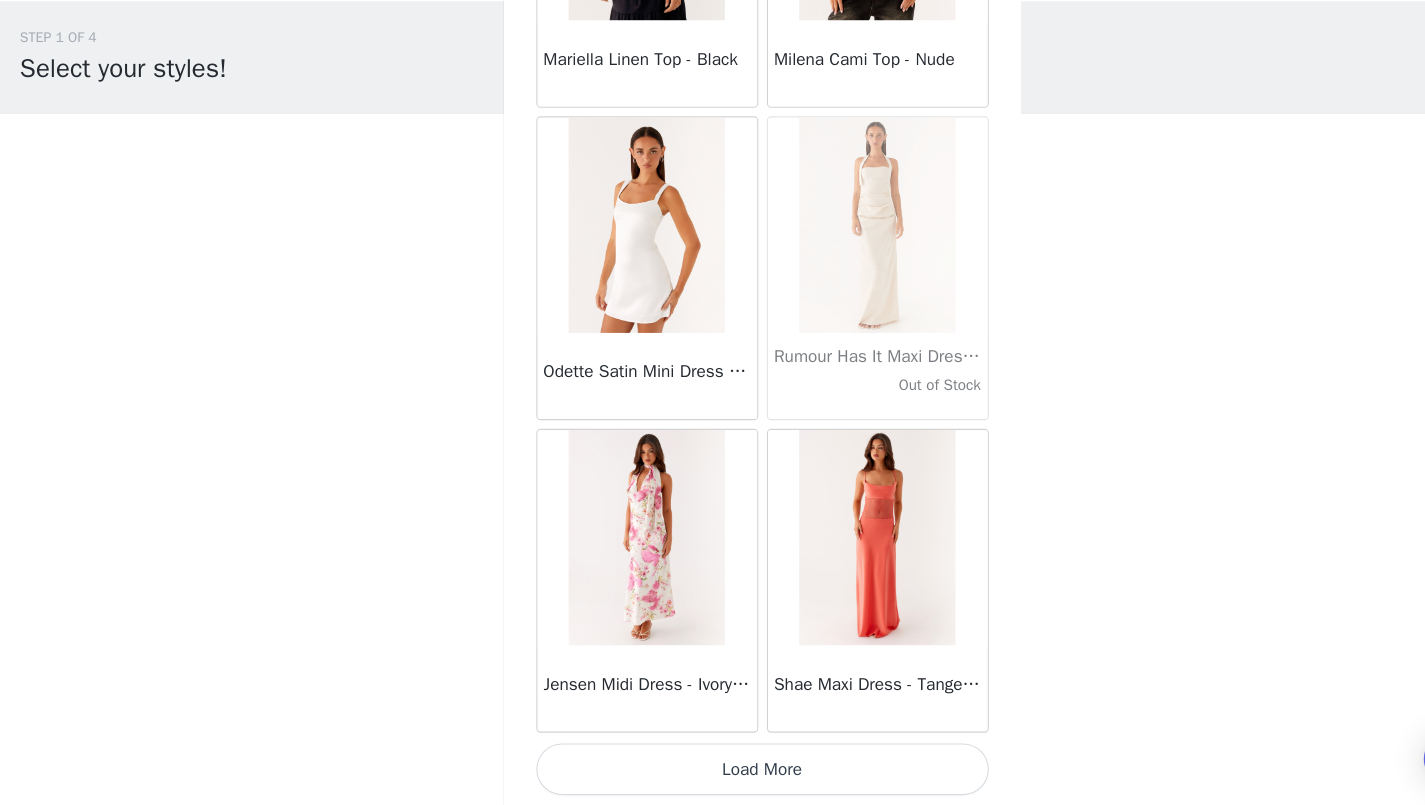 click on "Load More" at bounding box center (713, 771) 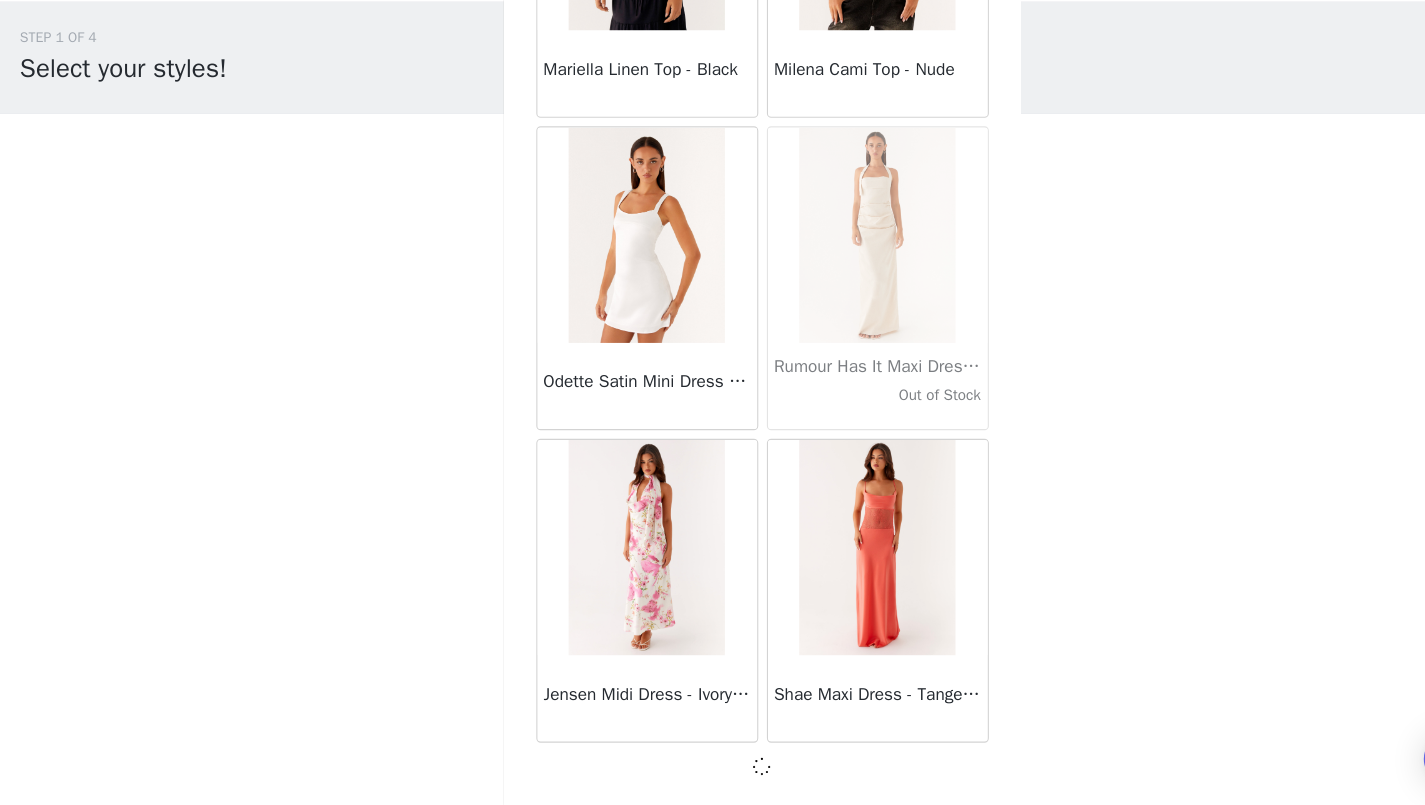 scroll, scrollTop: 57346, scrollLeft: 0, axis: vertical 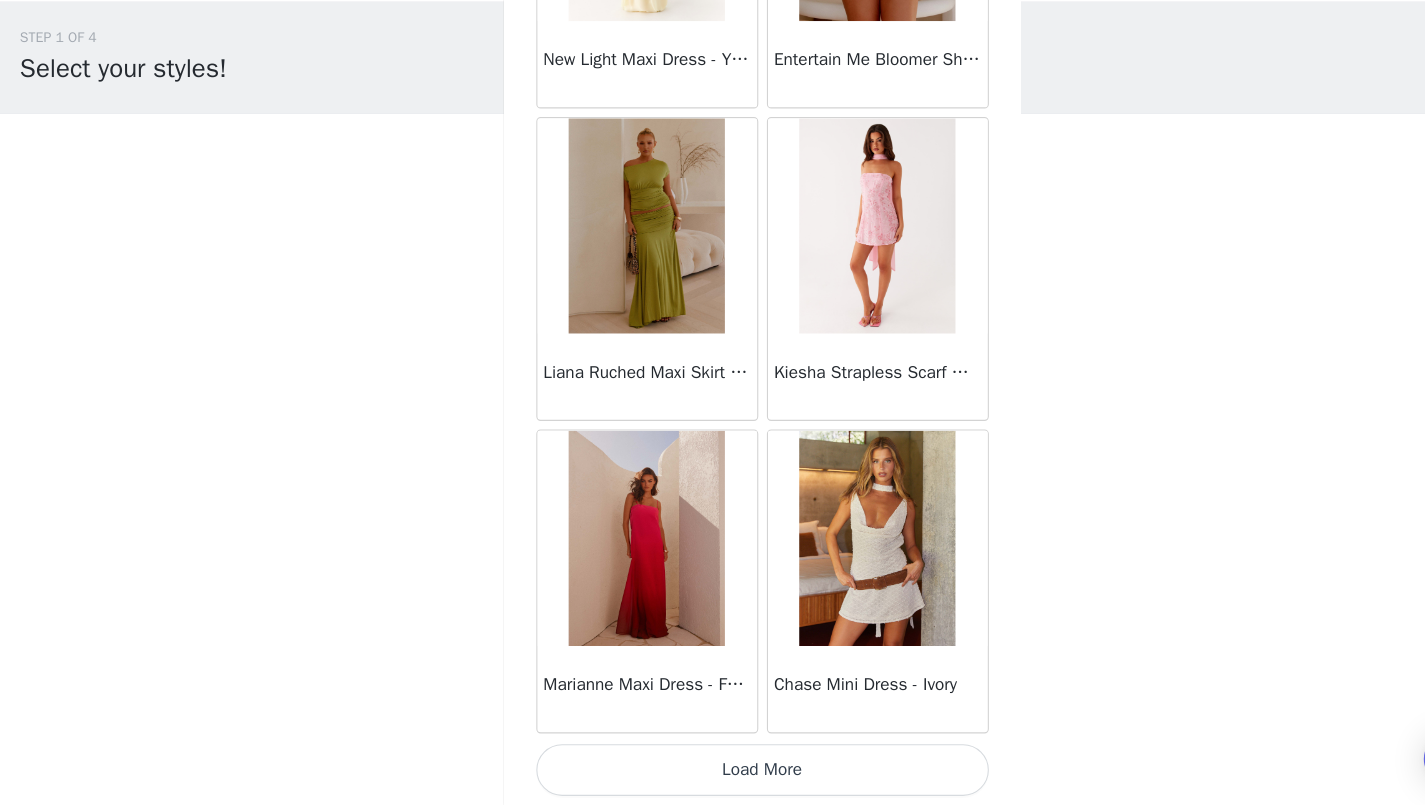 click on "Load More" at bounding box center (713, 771) 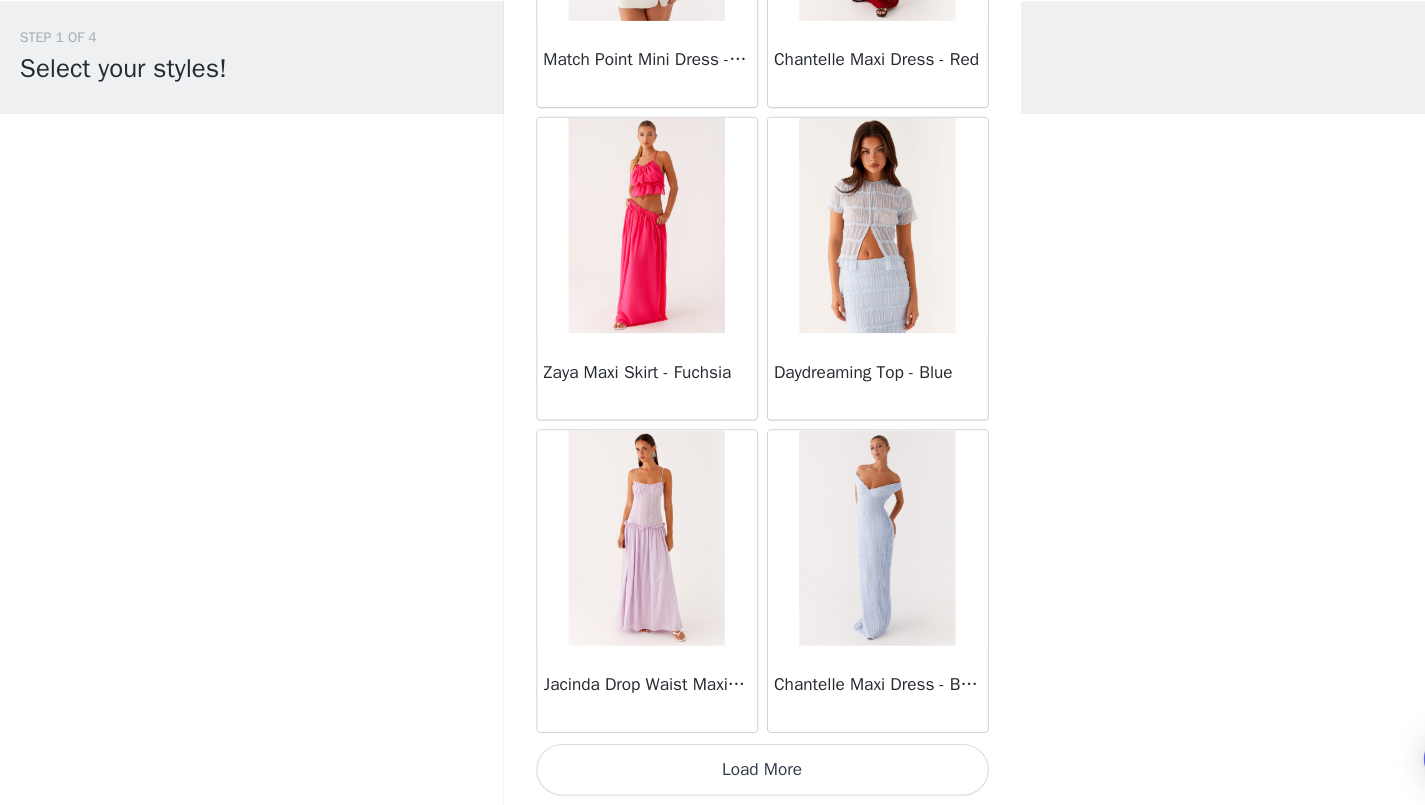 click on "Load More" at bounding box center [713, 771] 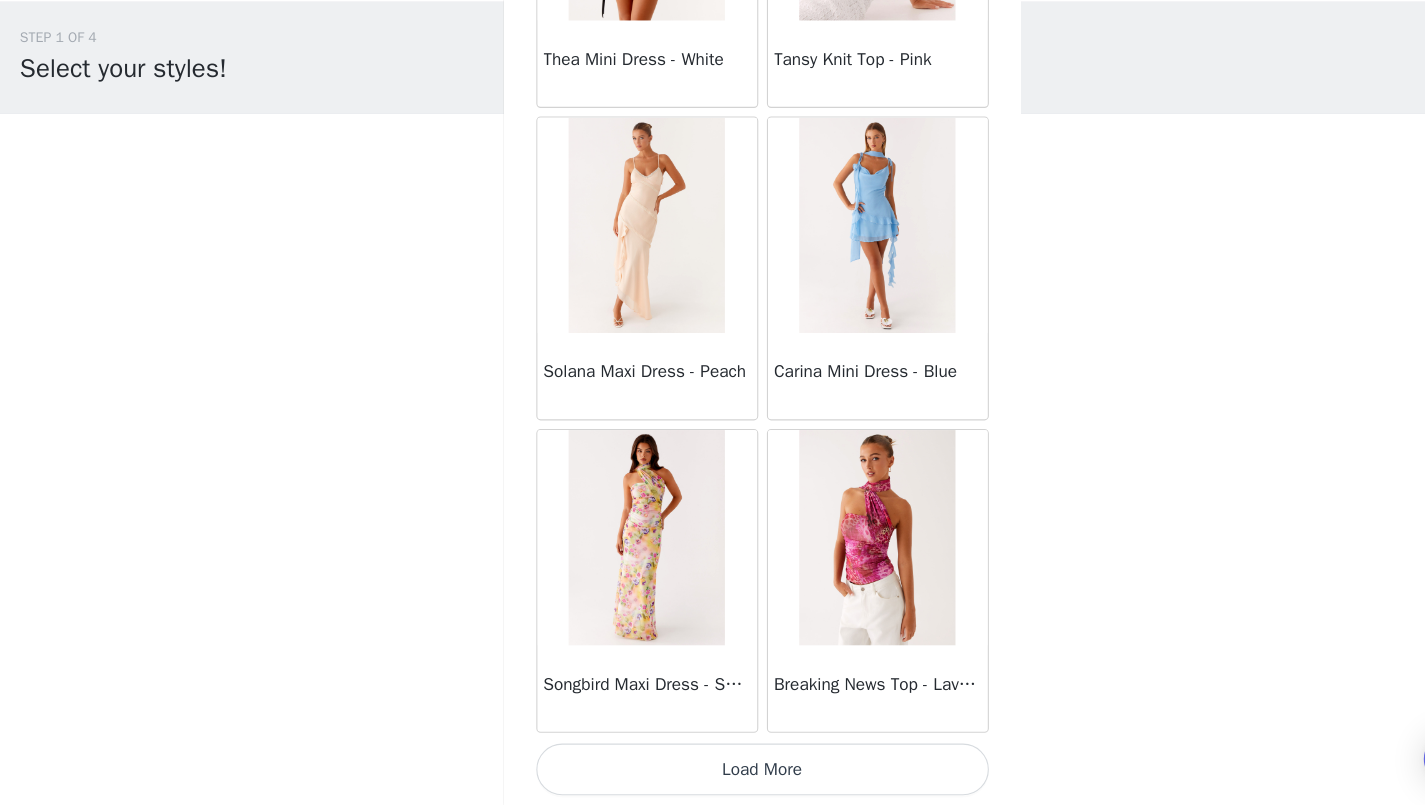 click on "Load More" at bounding box center (713, 771) 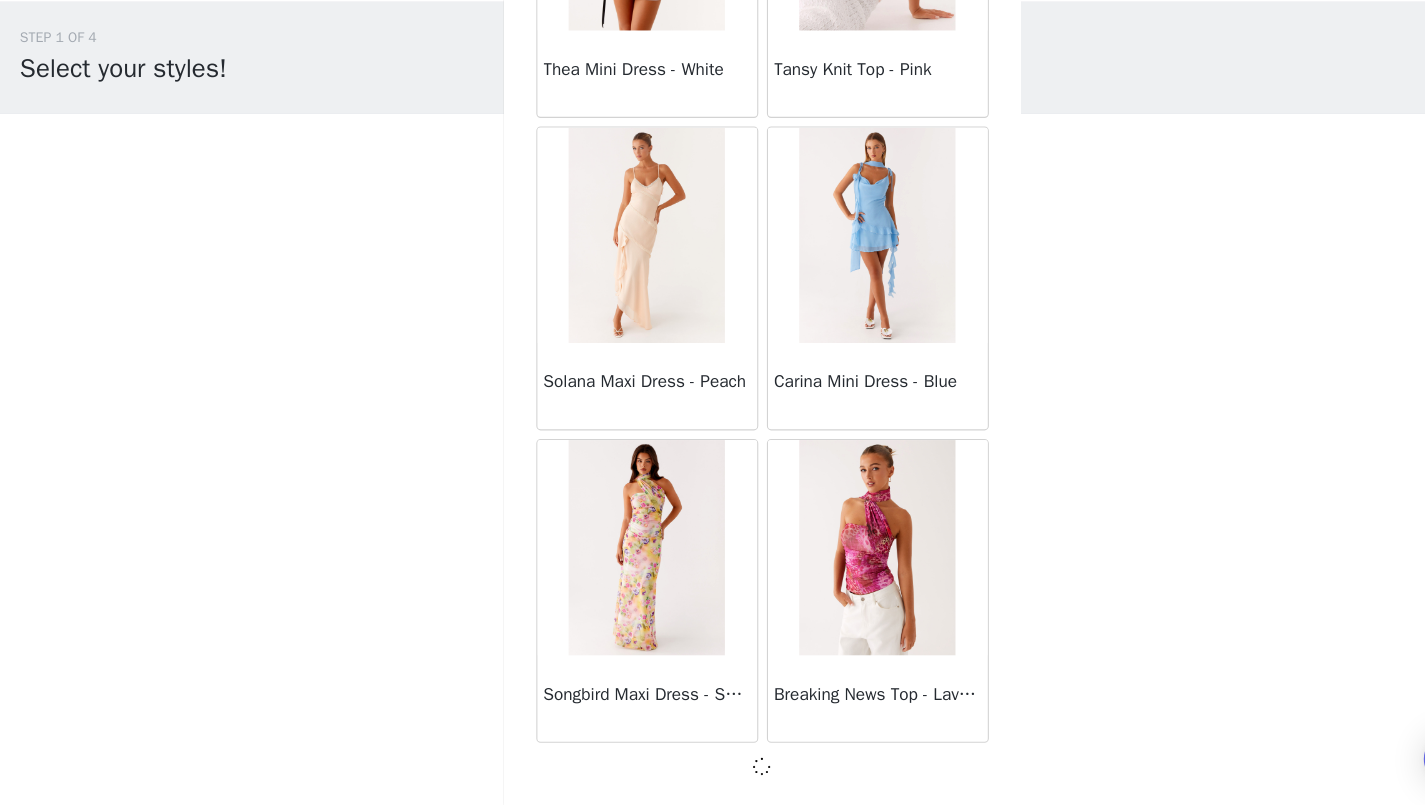 scroll, scrollTop: 66046, scrollLeft: 0, axis: vertical 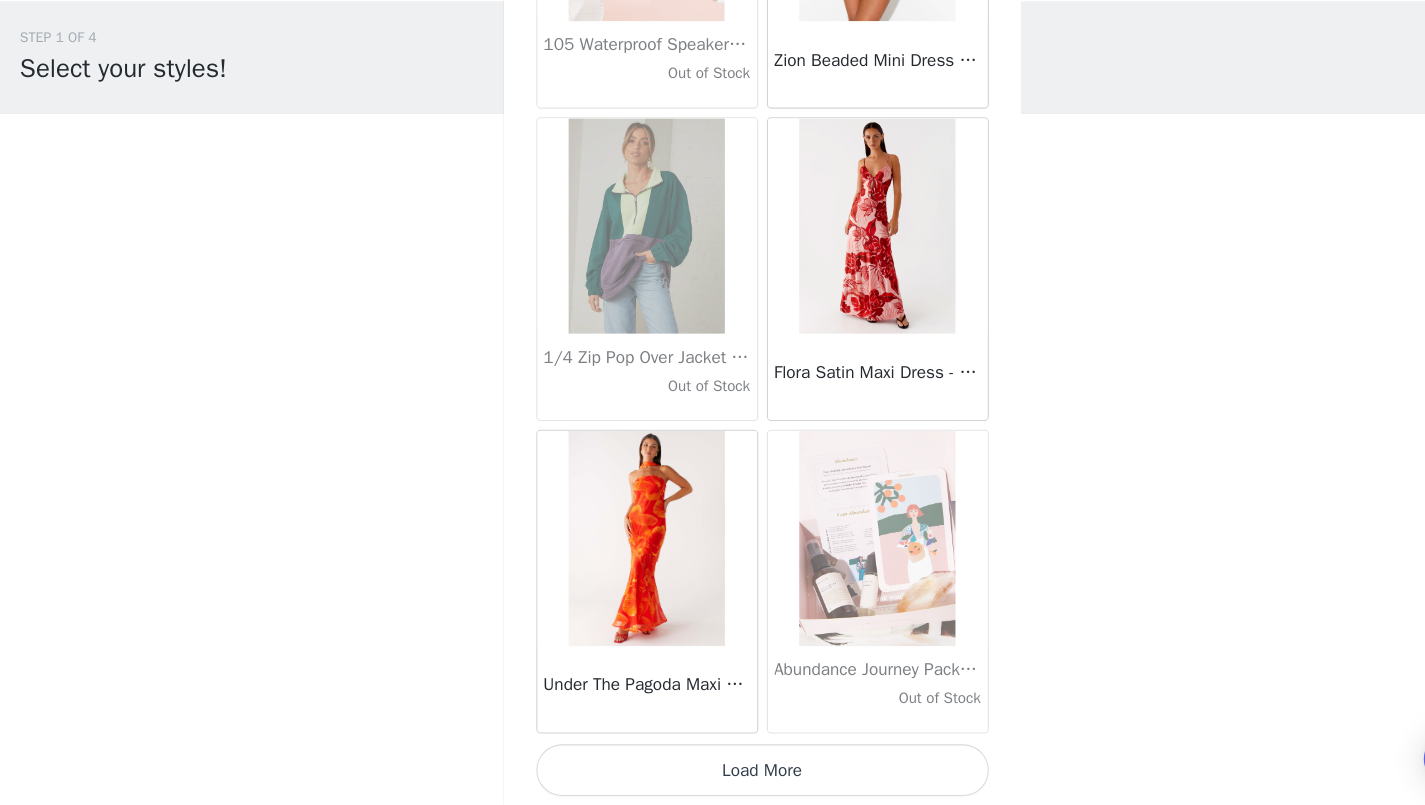 click on "Load More" at bounding box center (713, 771) 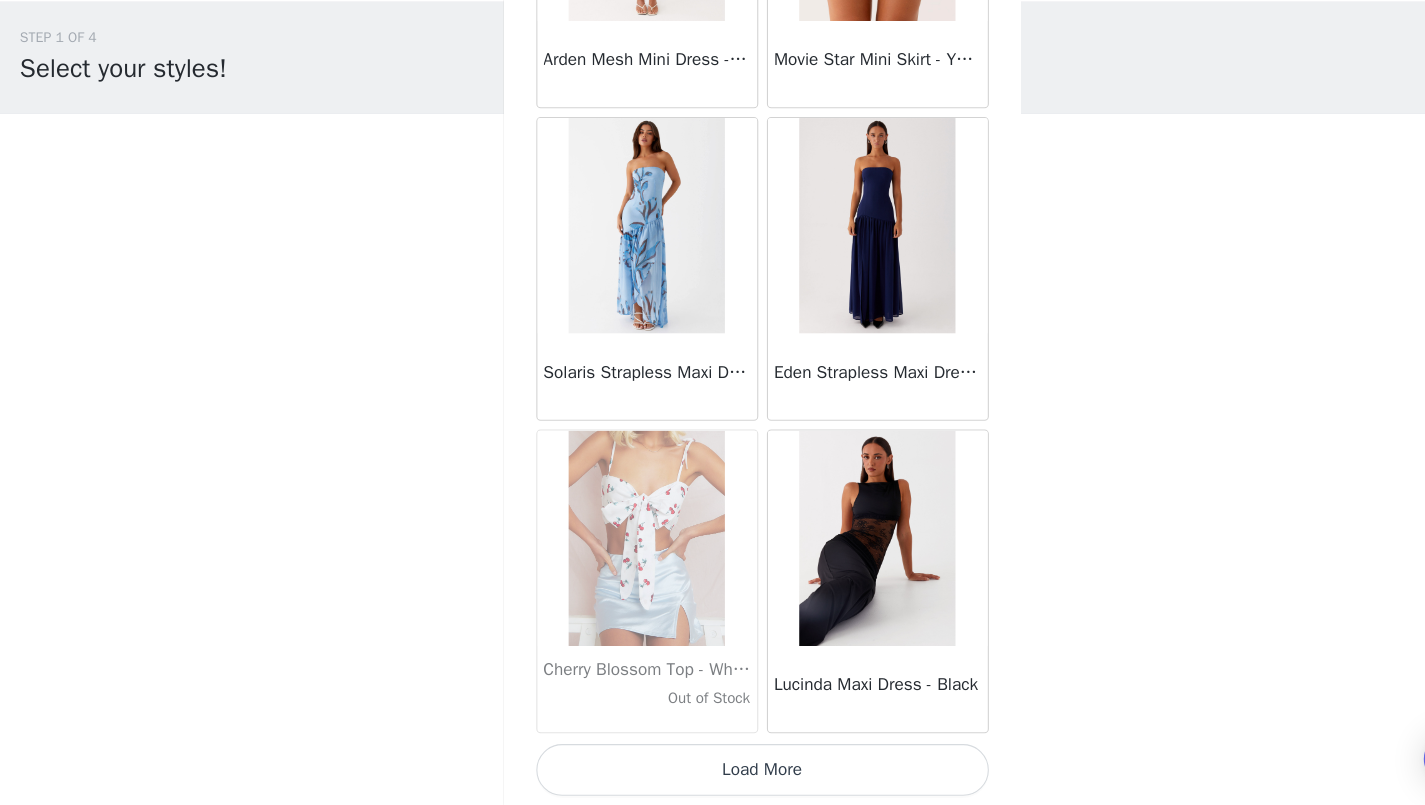 scroll, scrollTop: 71855, scrollLeft: 0, axis: vertical 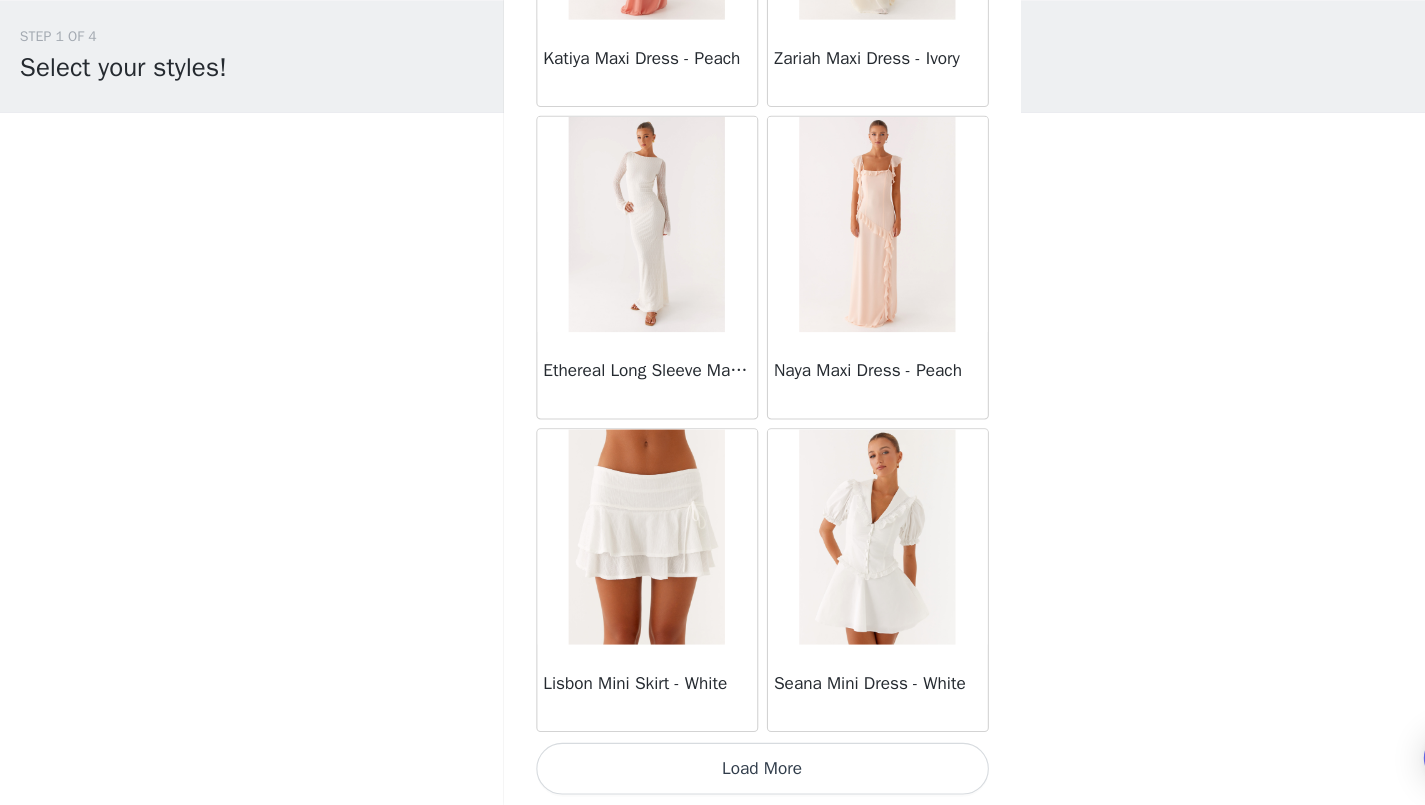 click on "Load More" at bounding box center [713, 771] 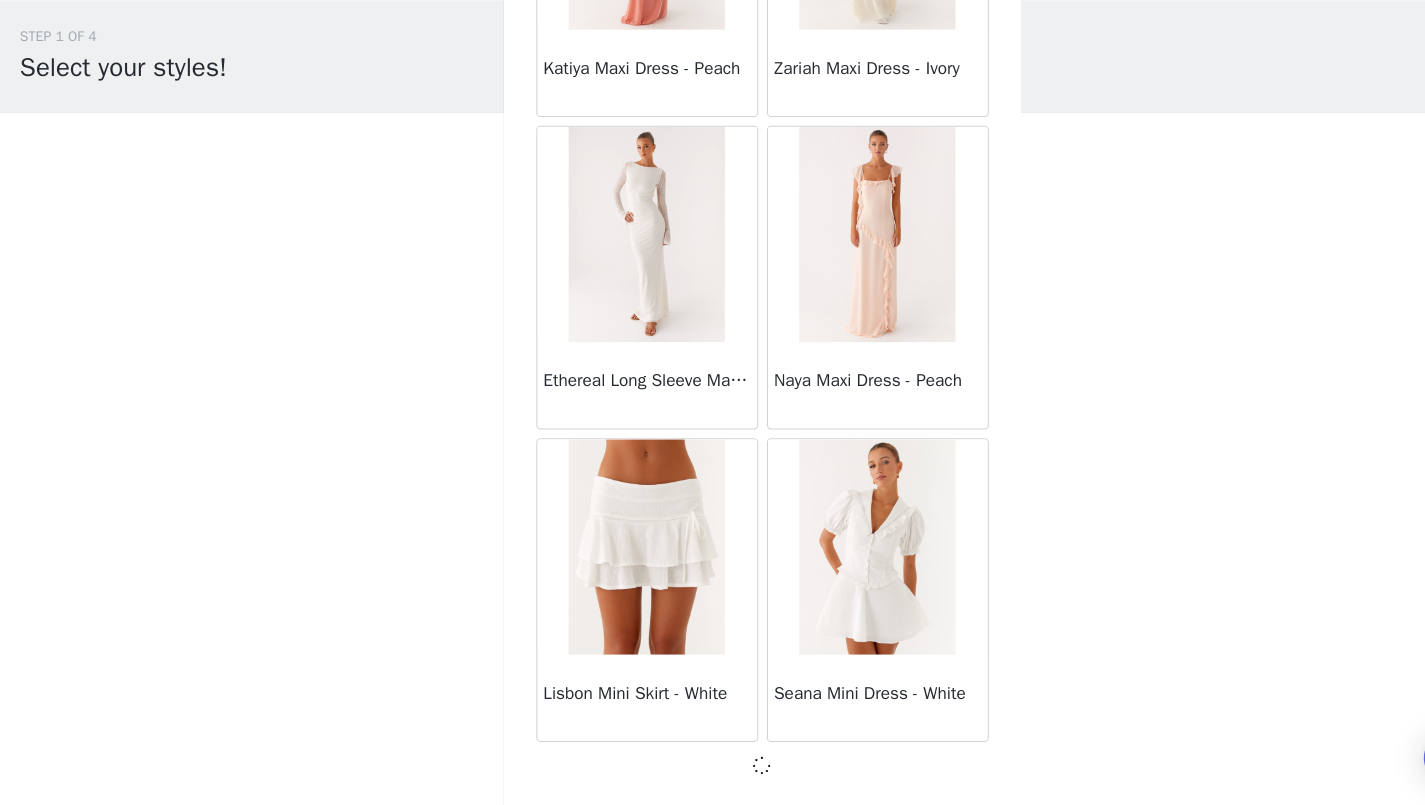 scroll, scrollTop: 74746, scrollLeft: 0, axis: vertical 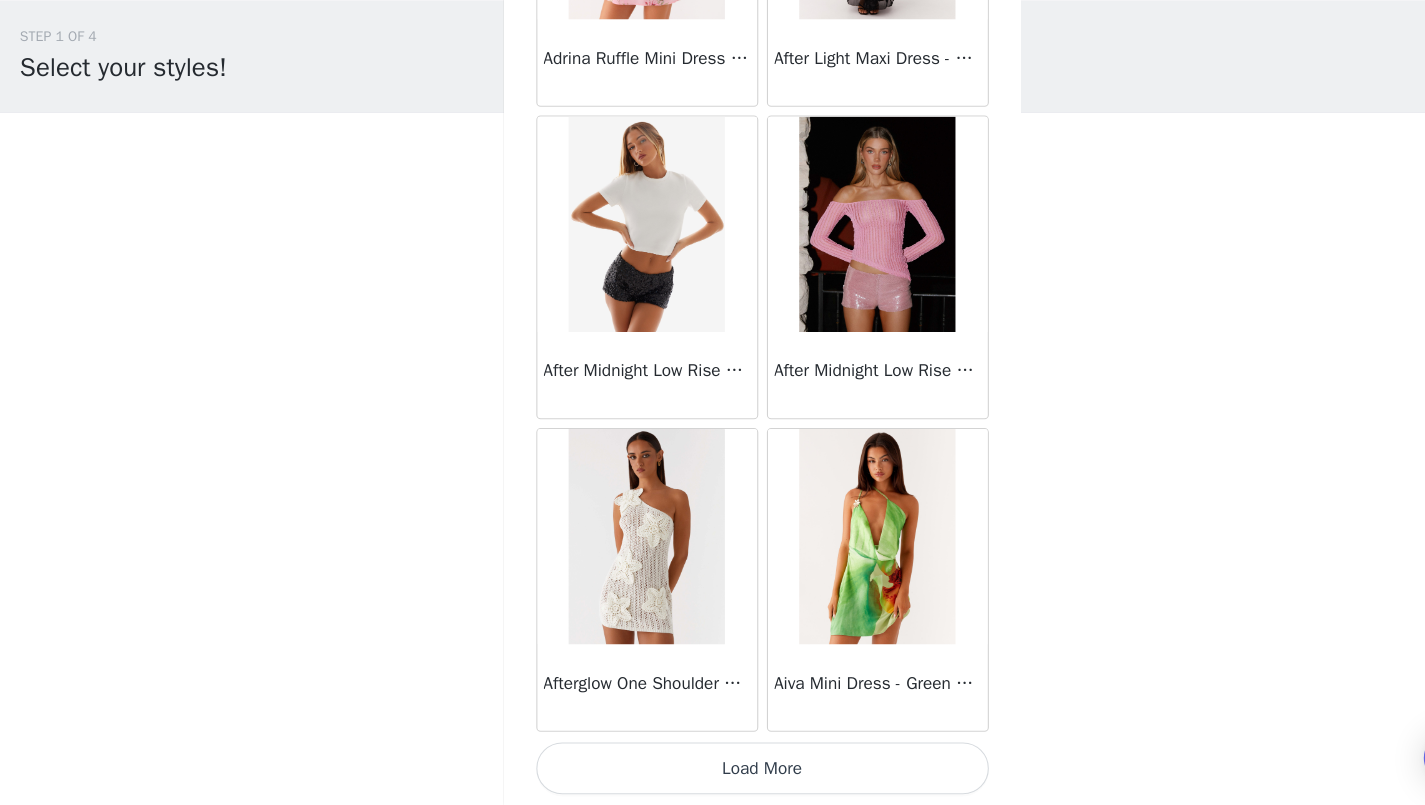 click on "Load More" at bounding box center [713, 771] 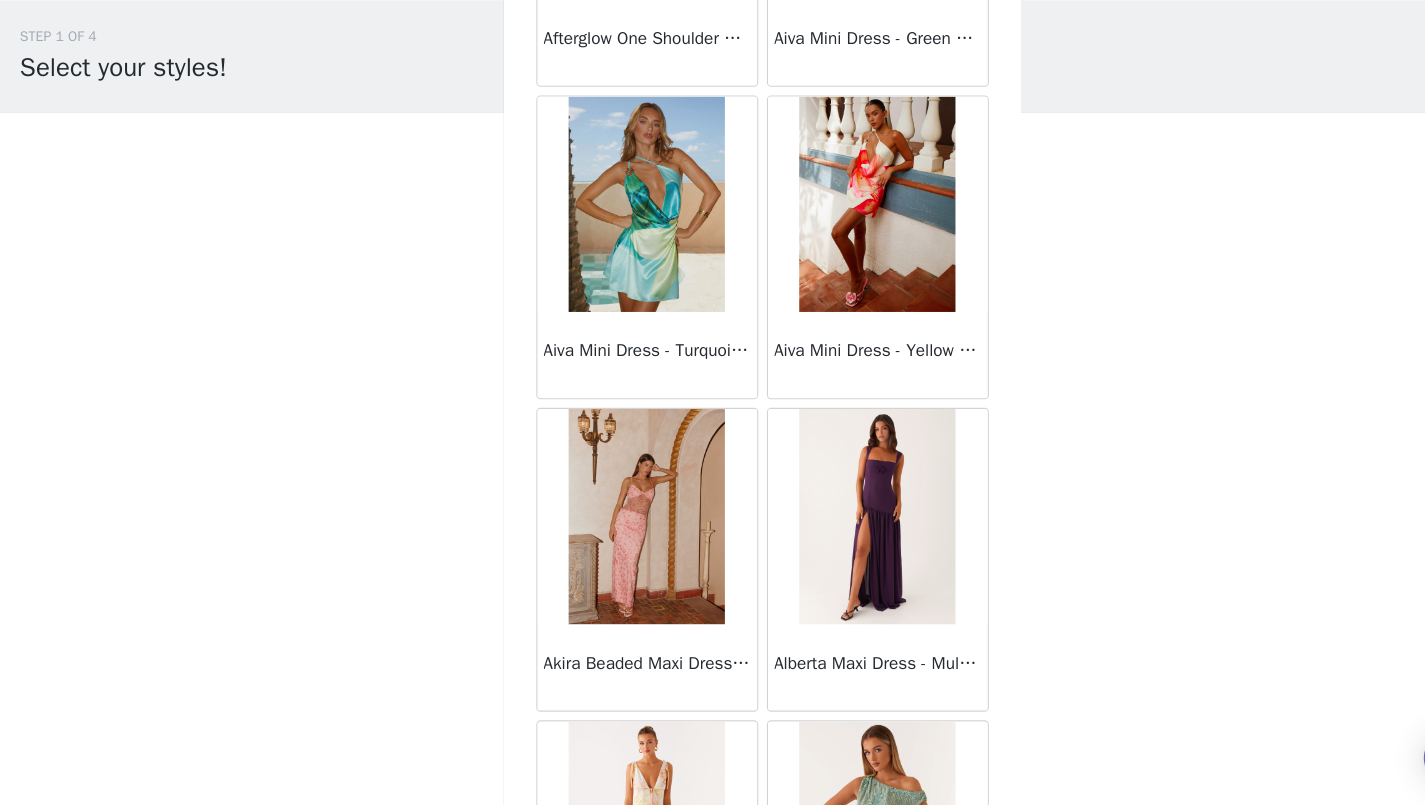 scroll, scrollTop: 78394, scrollLeft: 0, axis: vertical 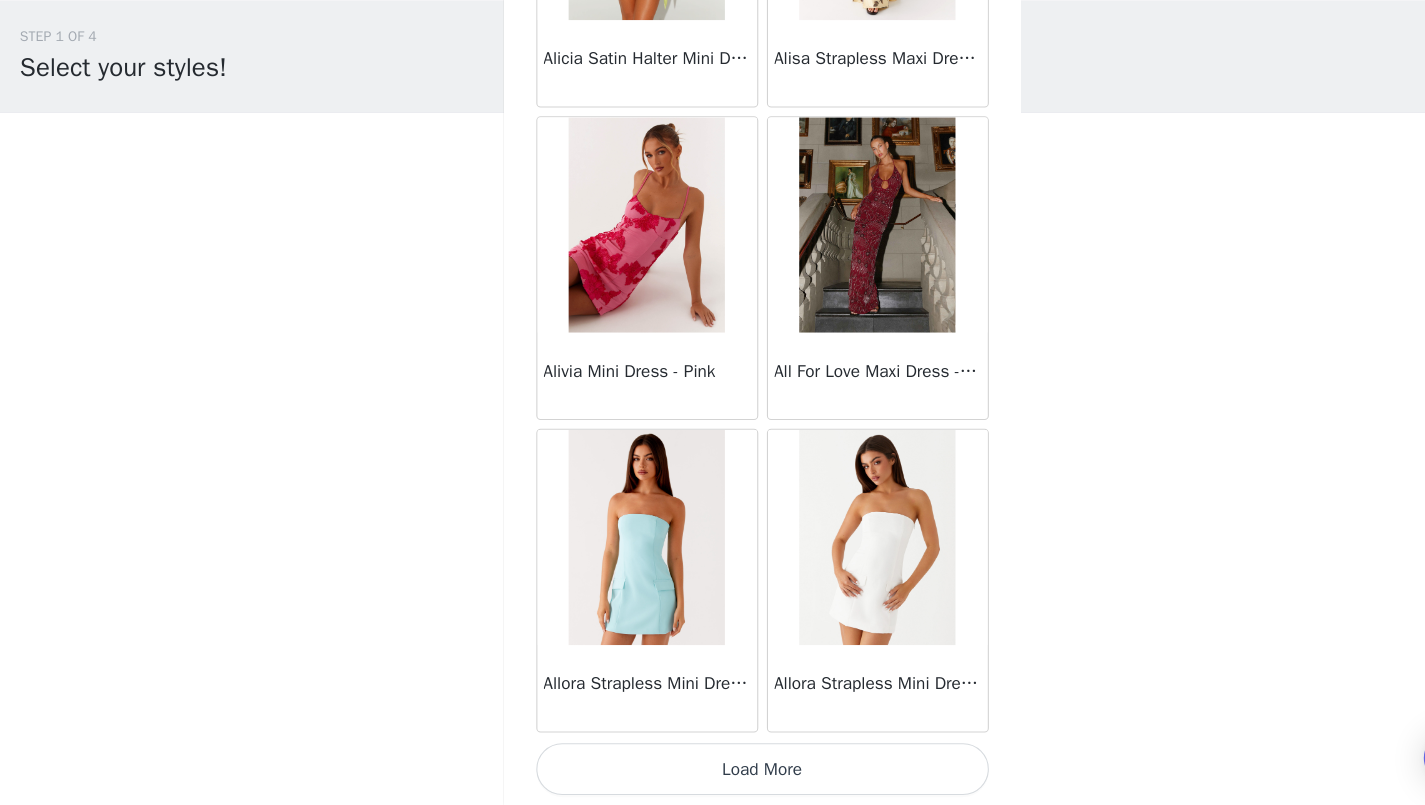 click on "Load More" at bounding box center [713, 771] 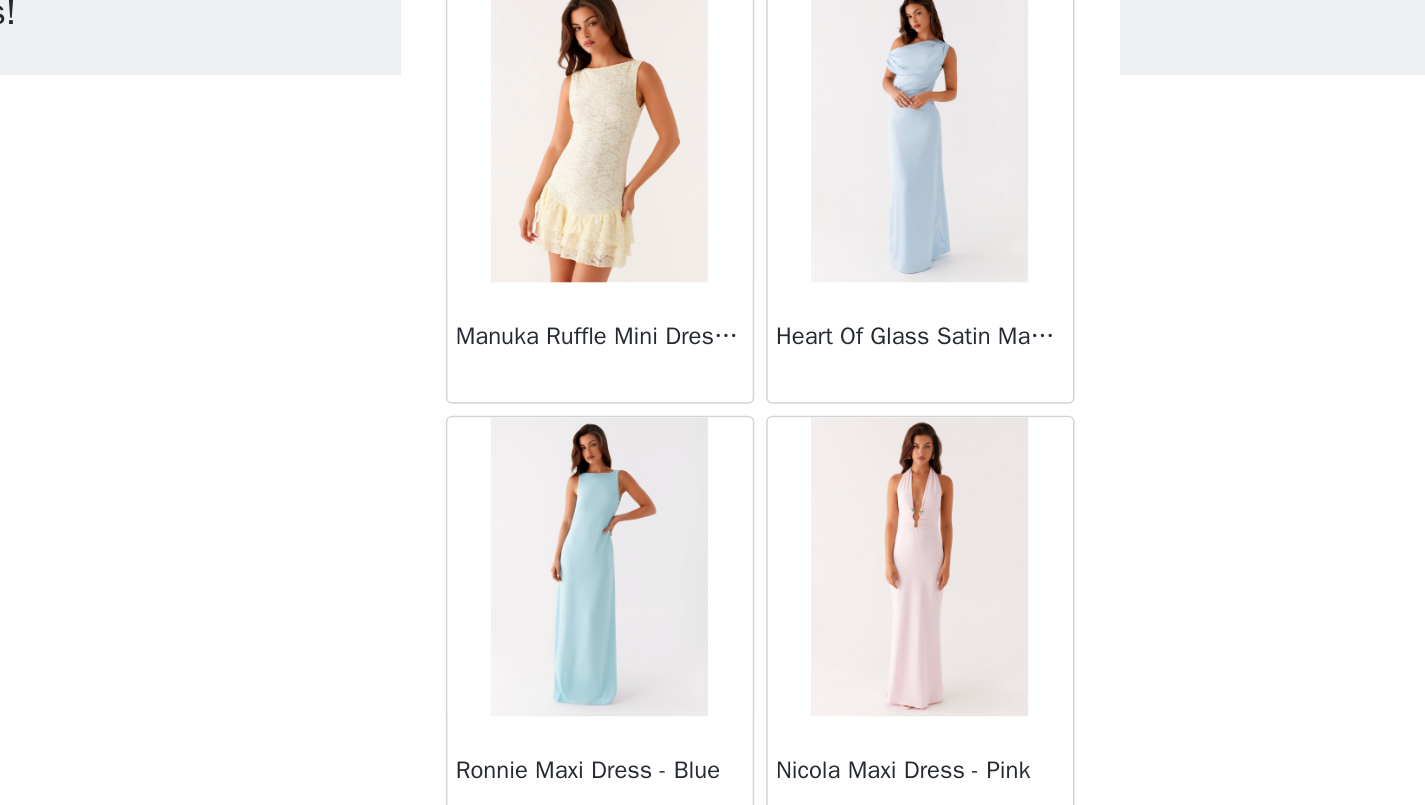 scroll, scrollTop: 0, scrollLeft: 0, axis: both 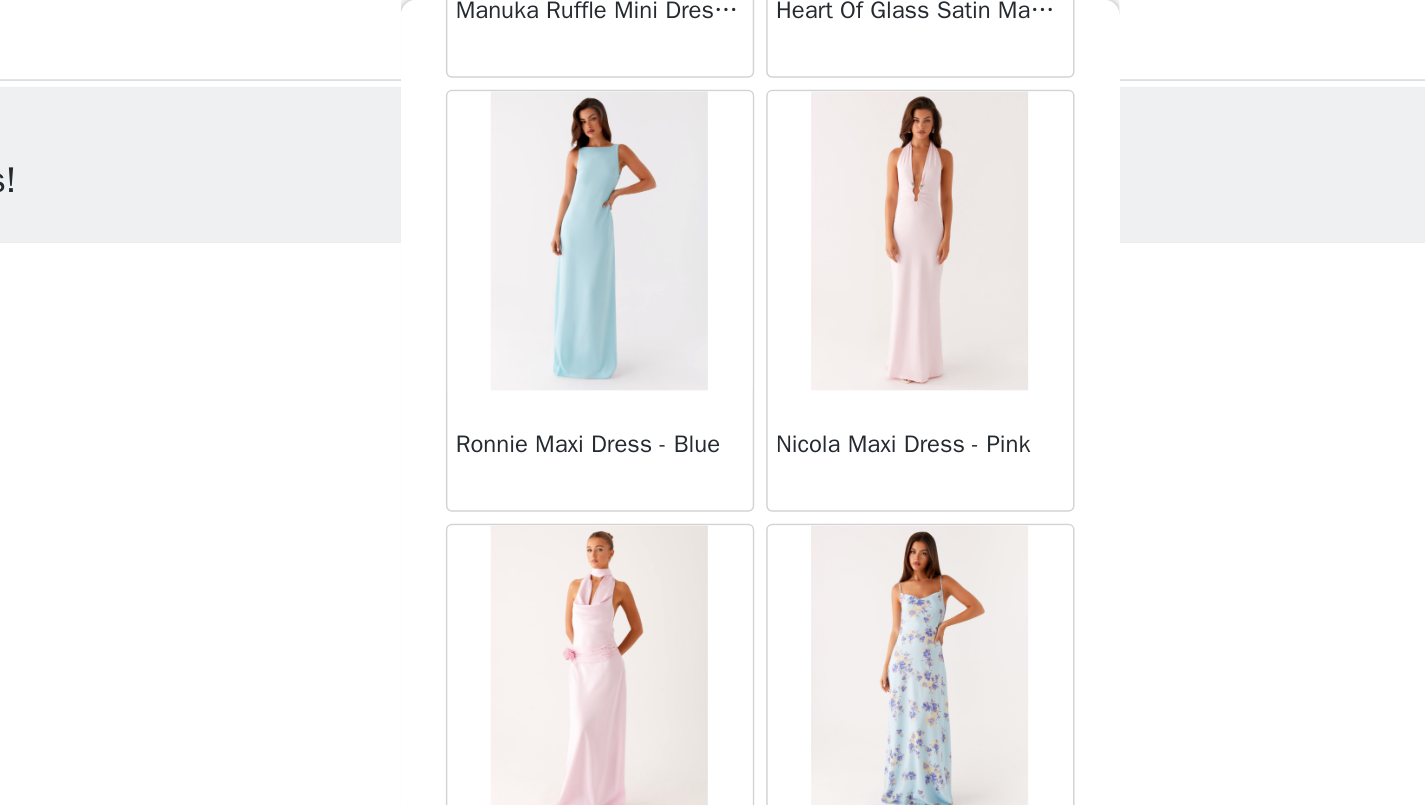 click at bounding box center [819, 161] 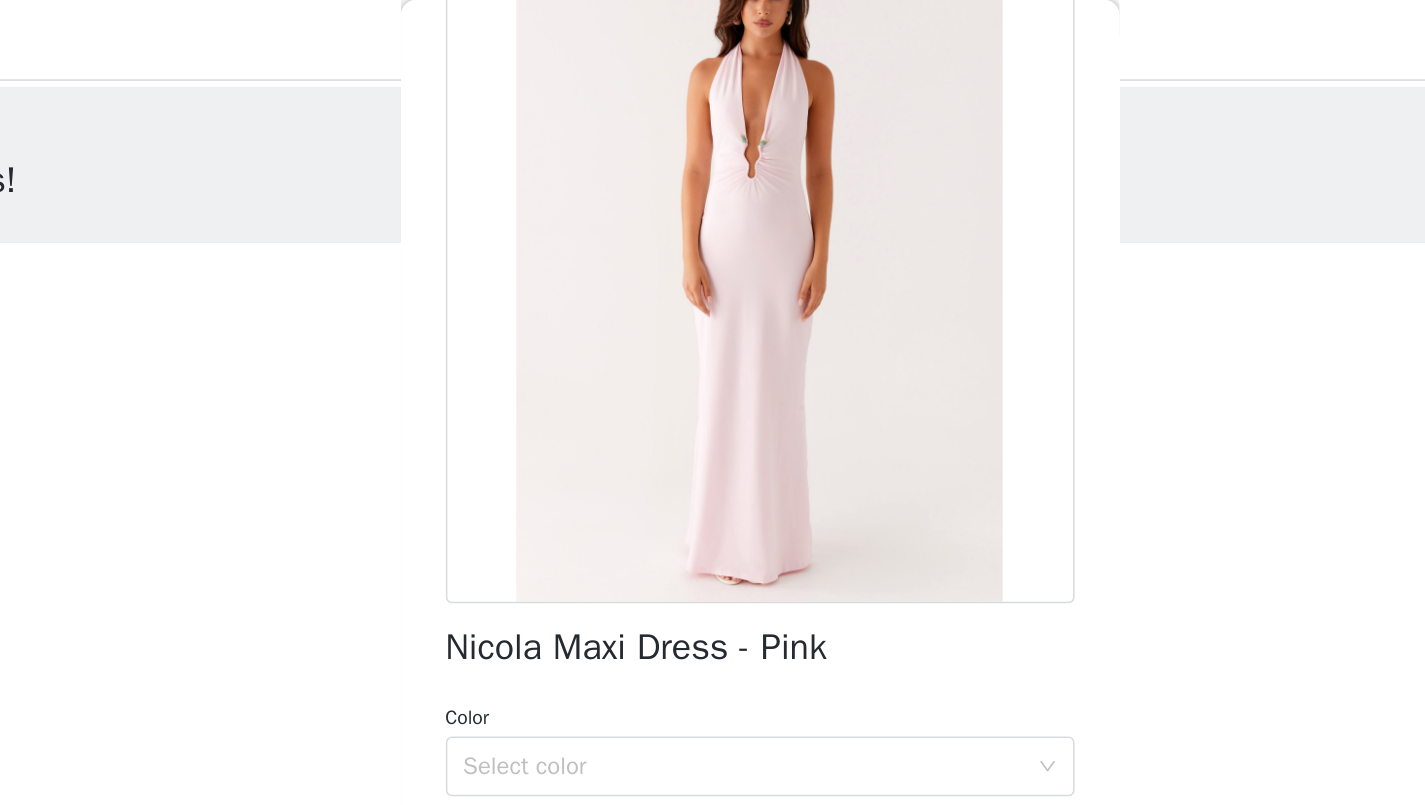 scroll, scrollTop: 187, scrollLeft: 0, axis: vertical 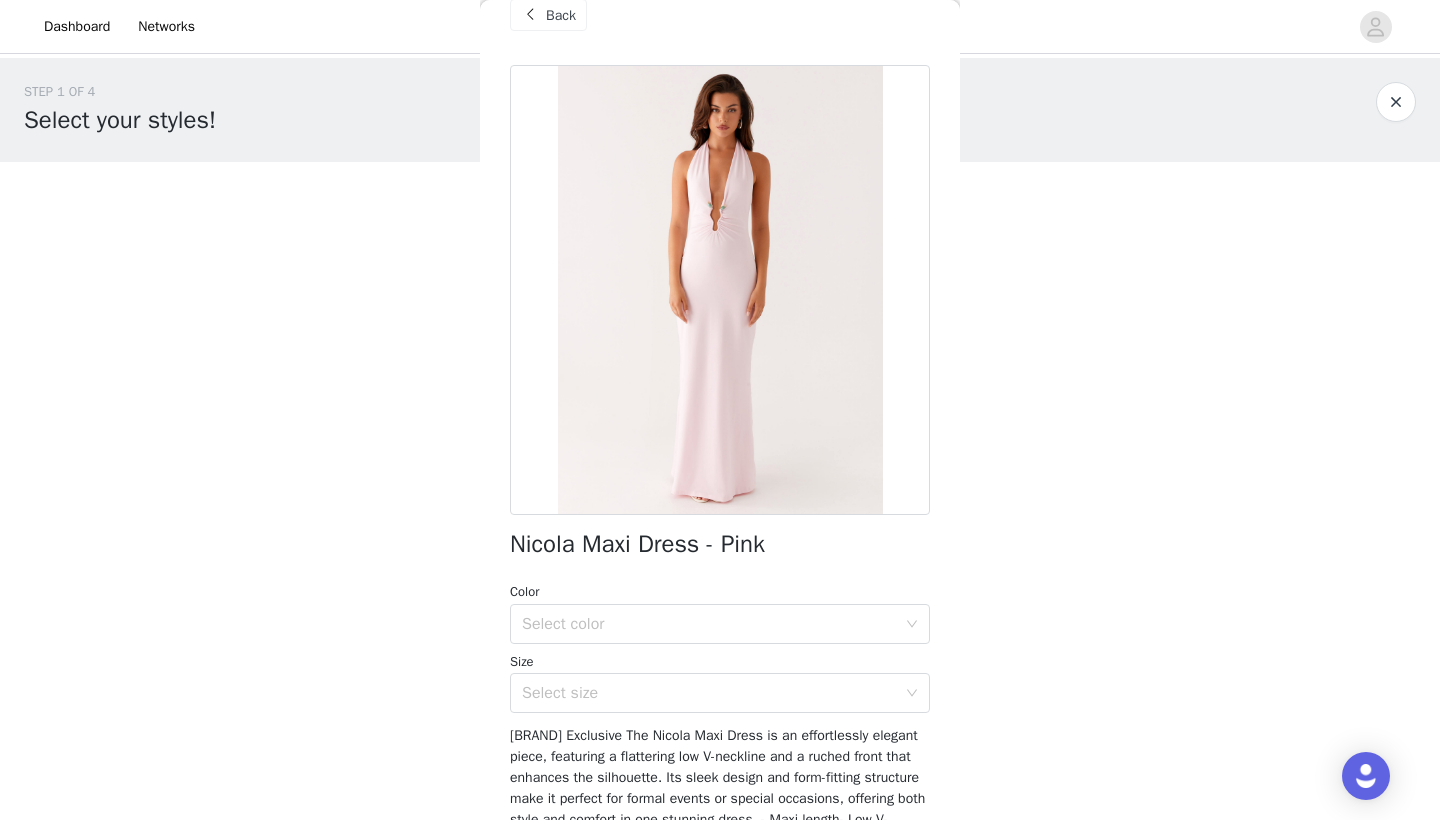 click on "Back" at bounding box center (561, 15) 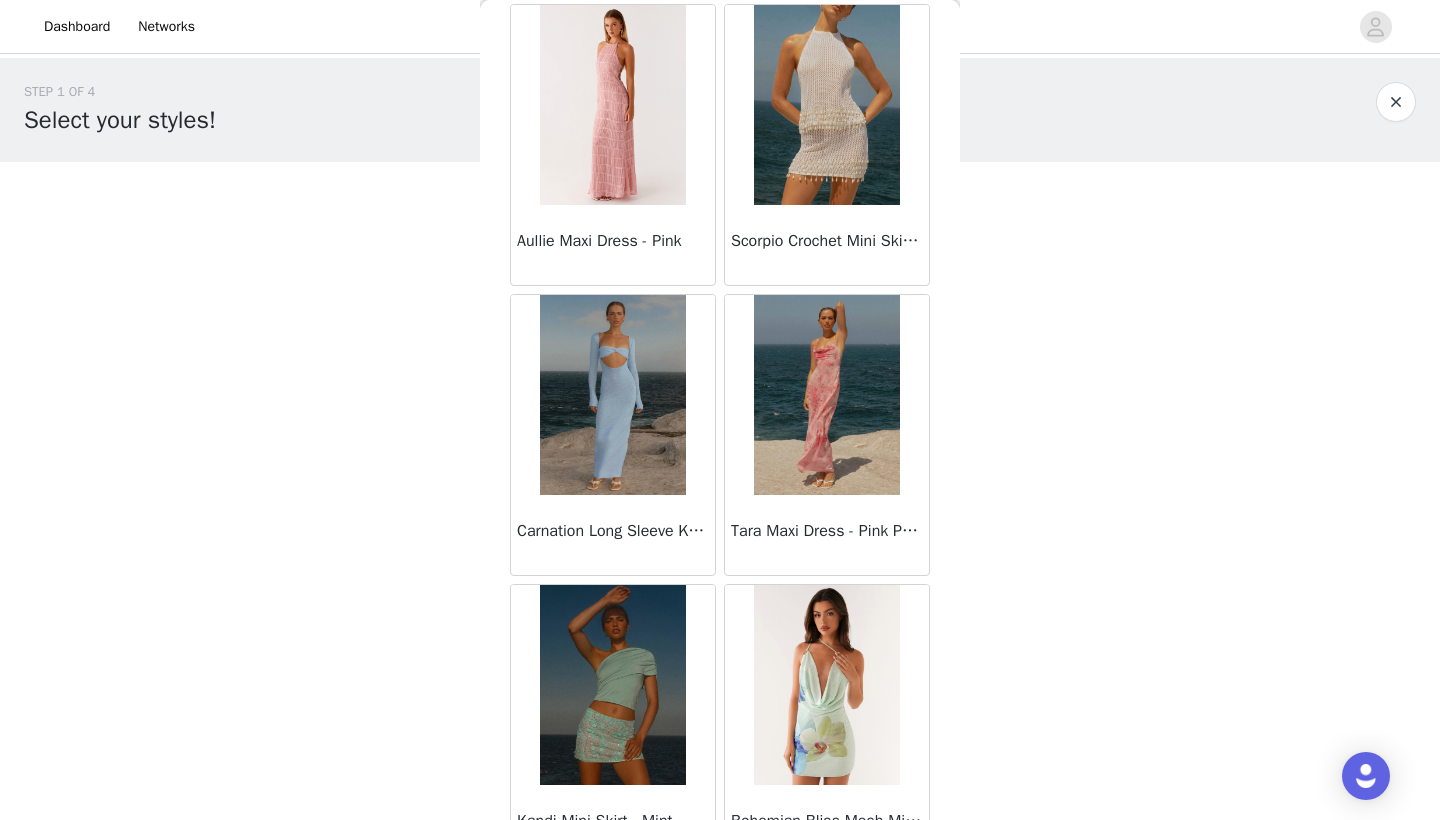 scroll, scrollTop: 2708, scrollLeft: 0, axis: vertical 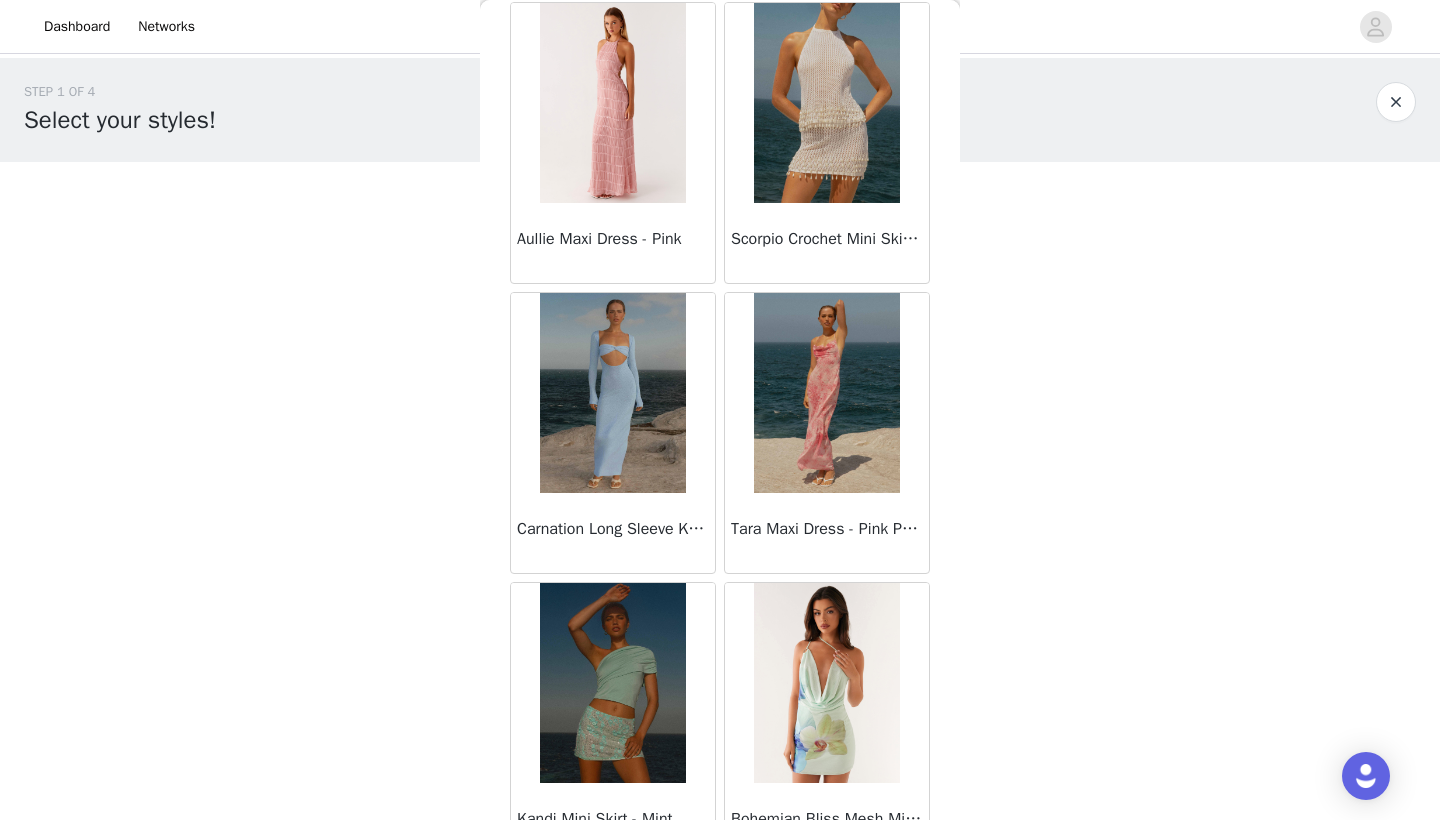 click at bounding box center [826, 393] 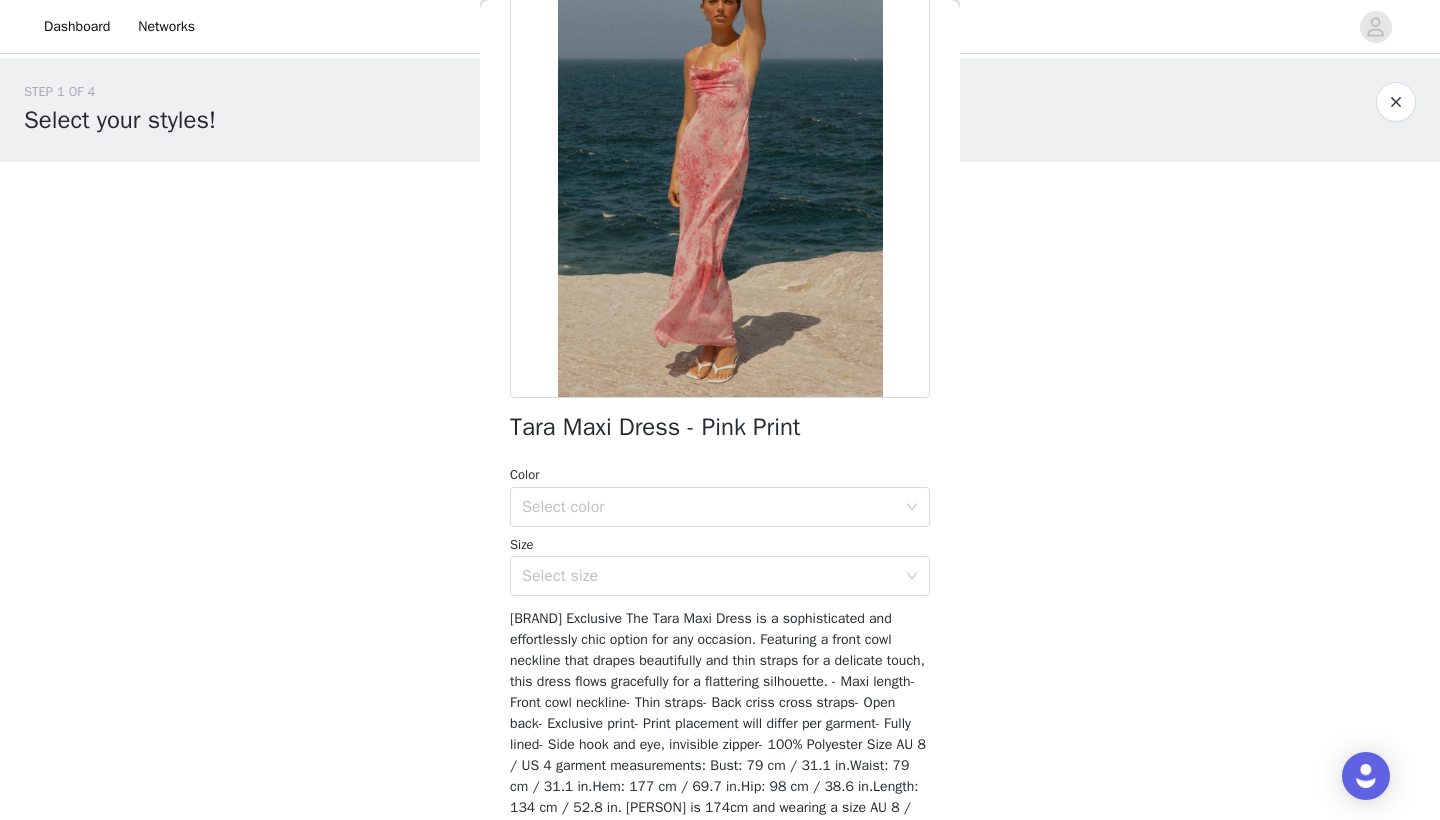 scroll, scrollTop: 152, scrollLeft: 0, axis: vertical 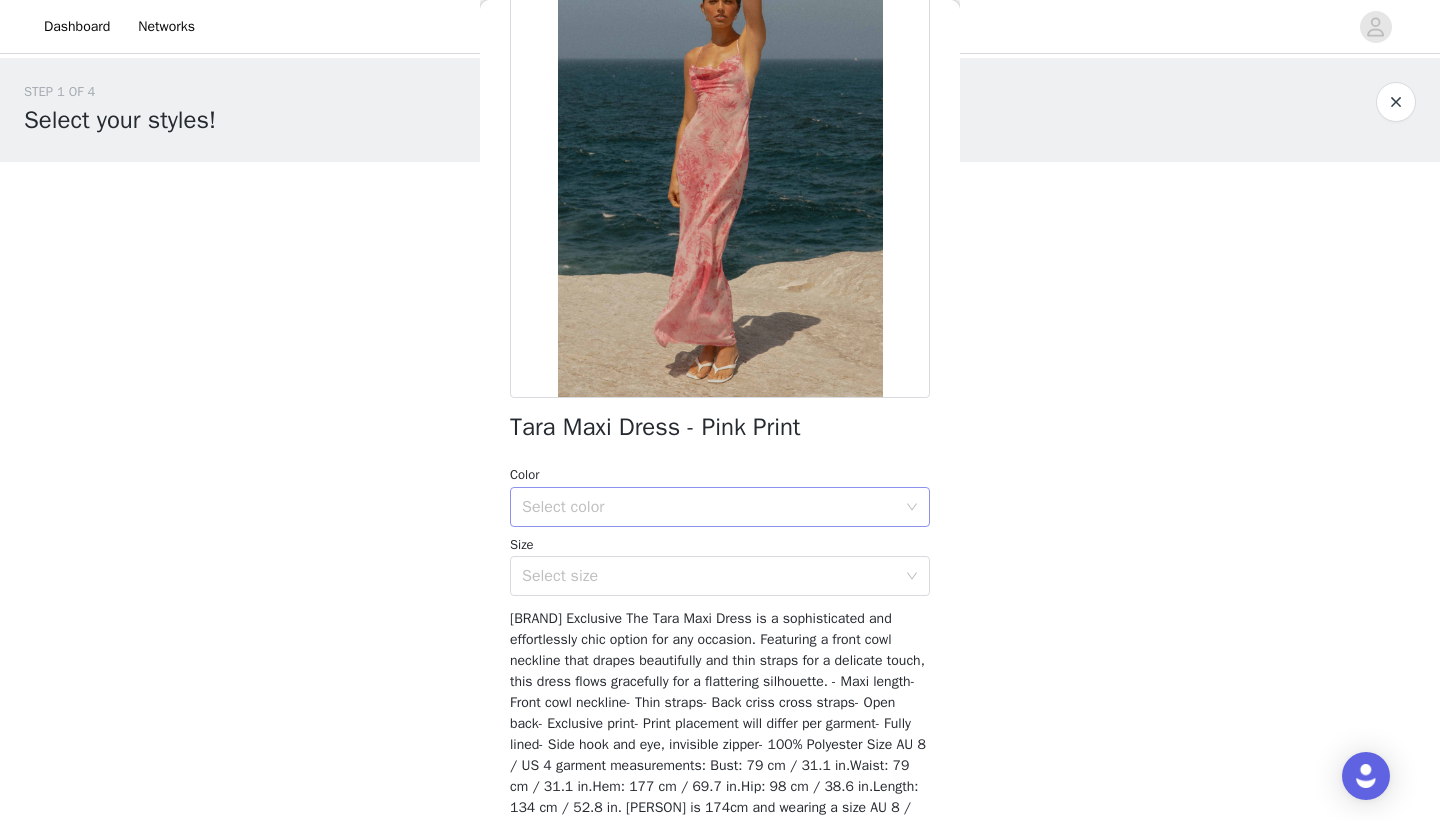 click on "Select color" at bounding box center (709, 507) 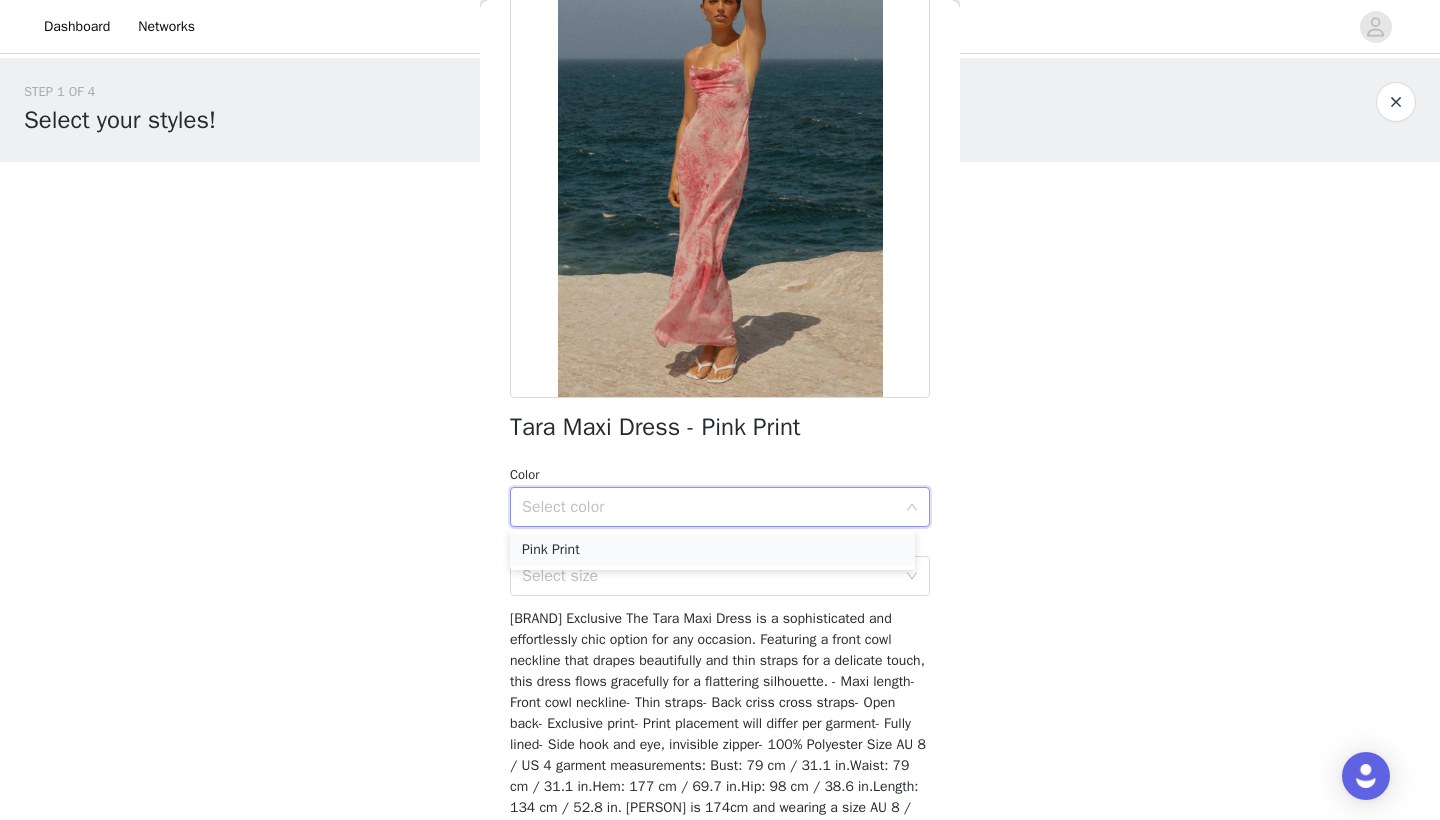 click on "Pink Print" at bounding box center (712, 550) 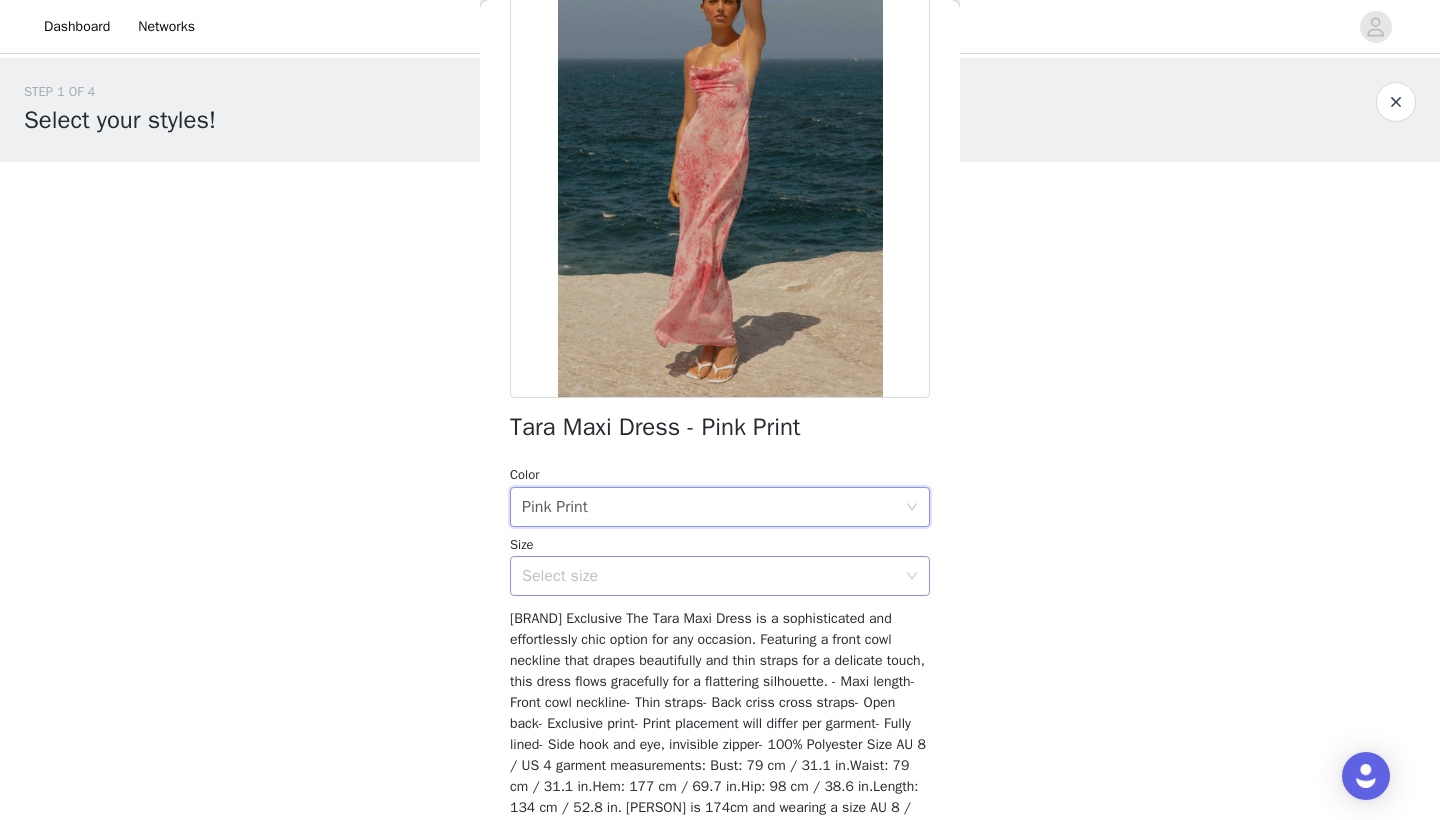 click on "Select size" at bounding box center [709, 576] 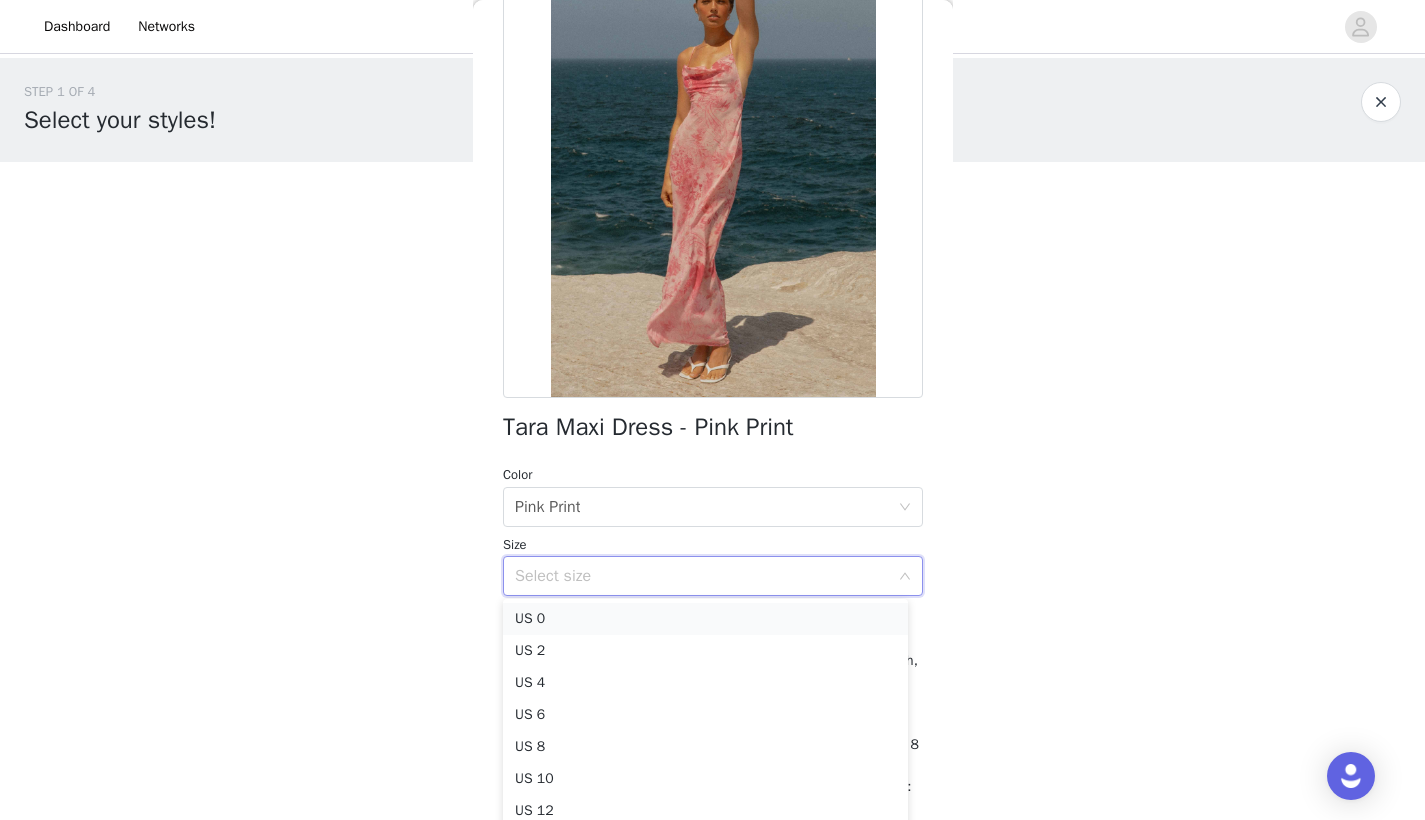 click on "US 0" at bounding box center (705, 619) 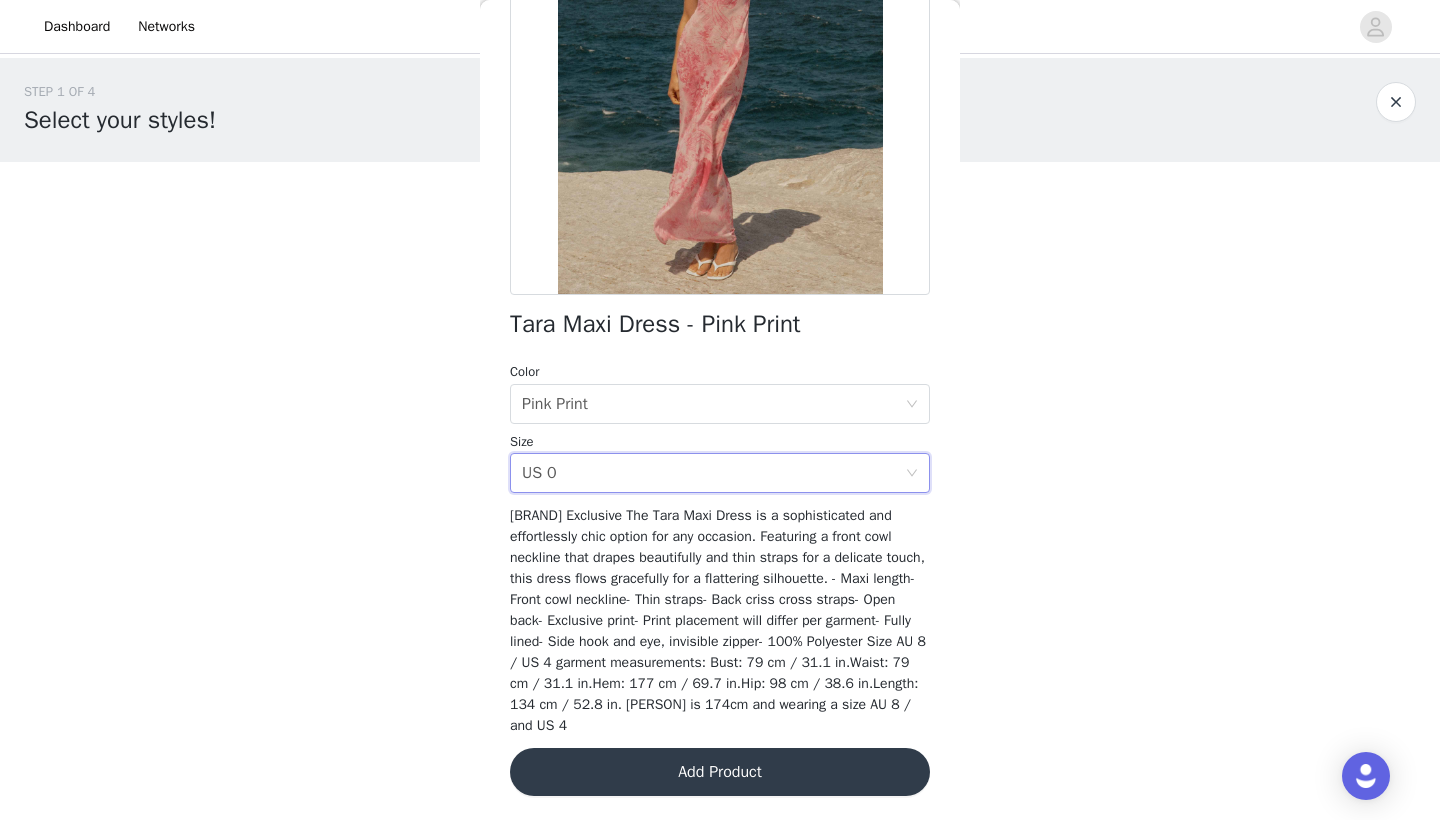 scroll, scrollTop: 275, scrollLeft: 0, axis: vertical 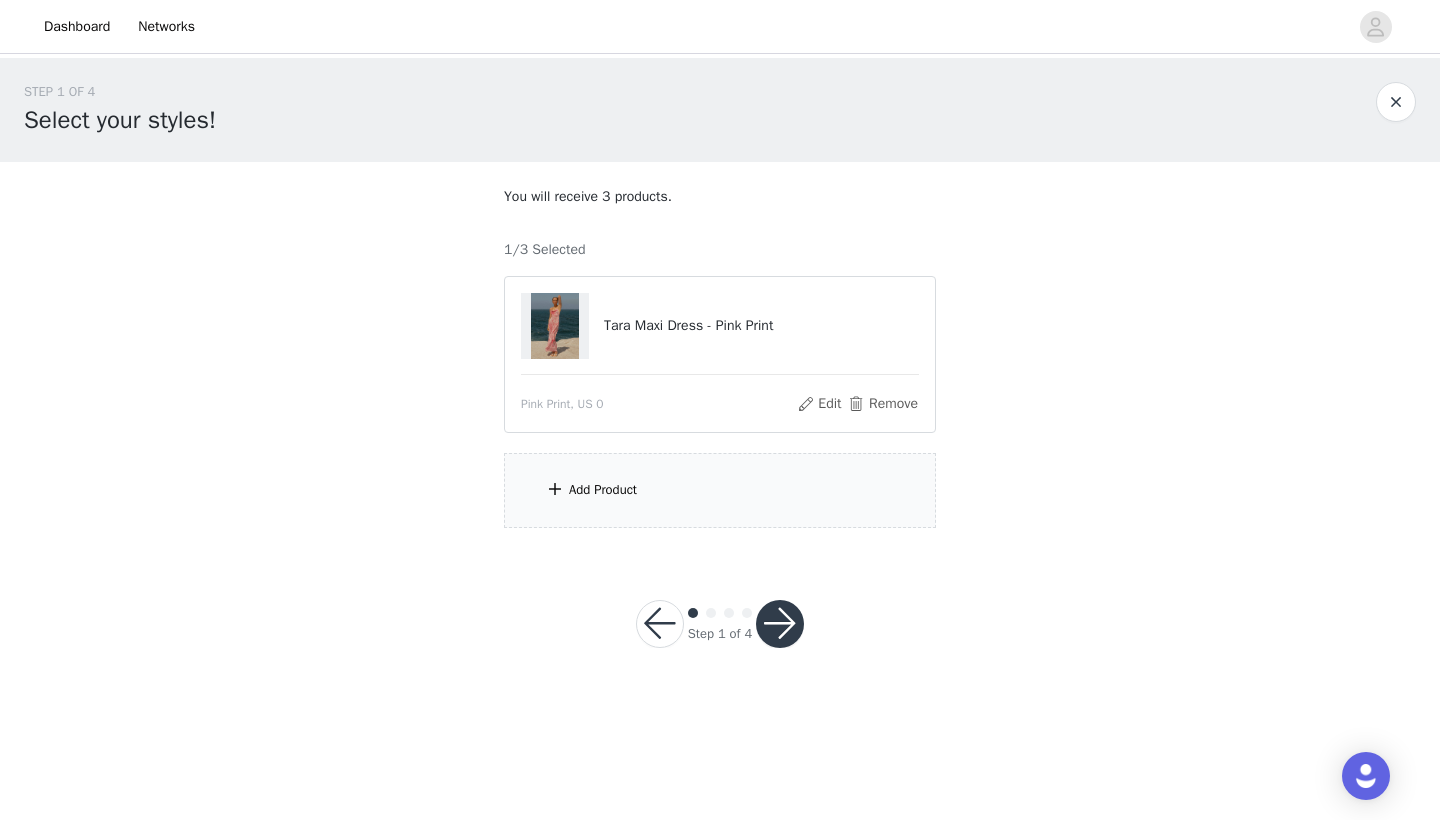 click on "Add Product" at bounding box center (720, 490) 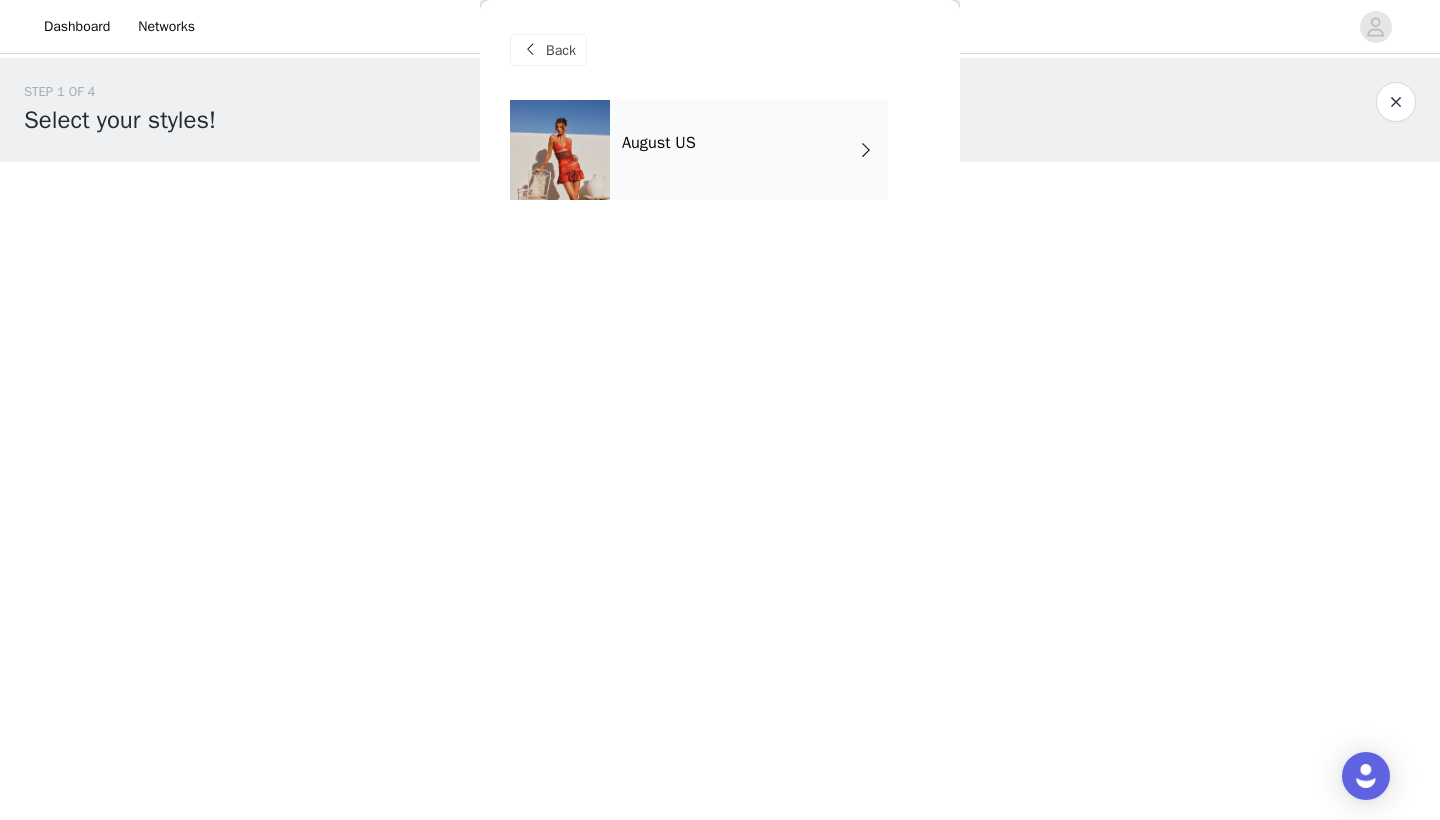 click on "August US" at bounding box center [749, 150] 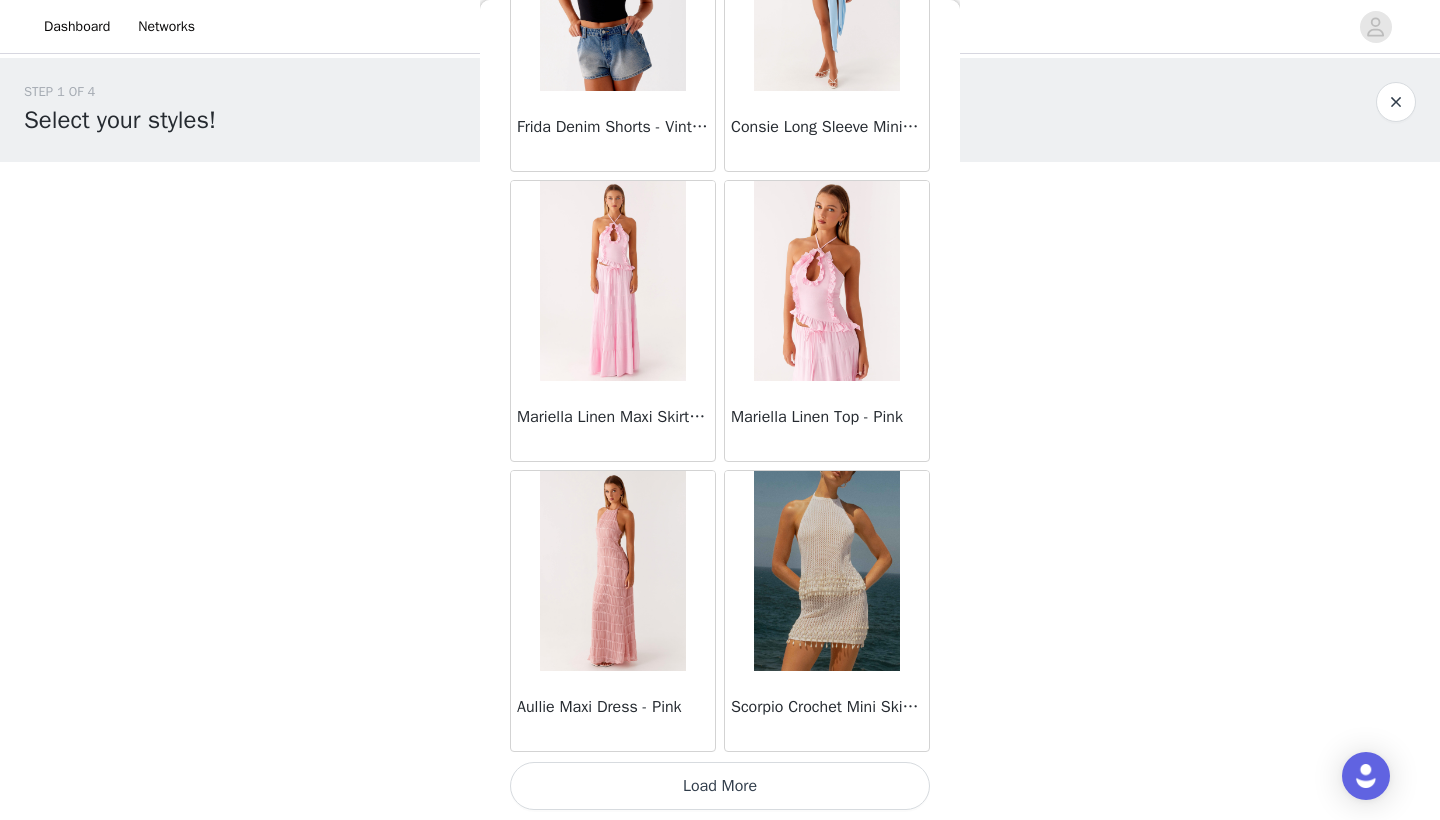 click on "Load More" at bounding box center (720, 786) 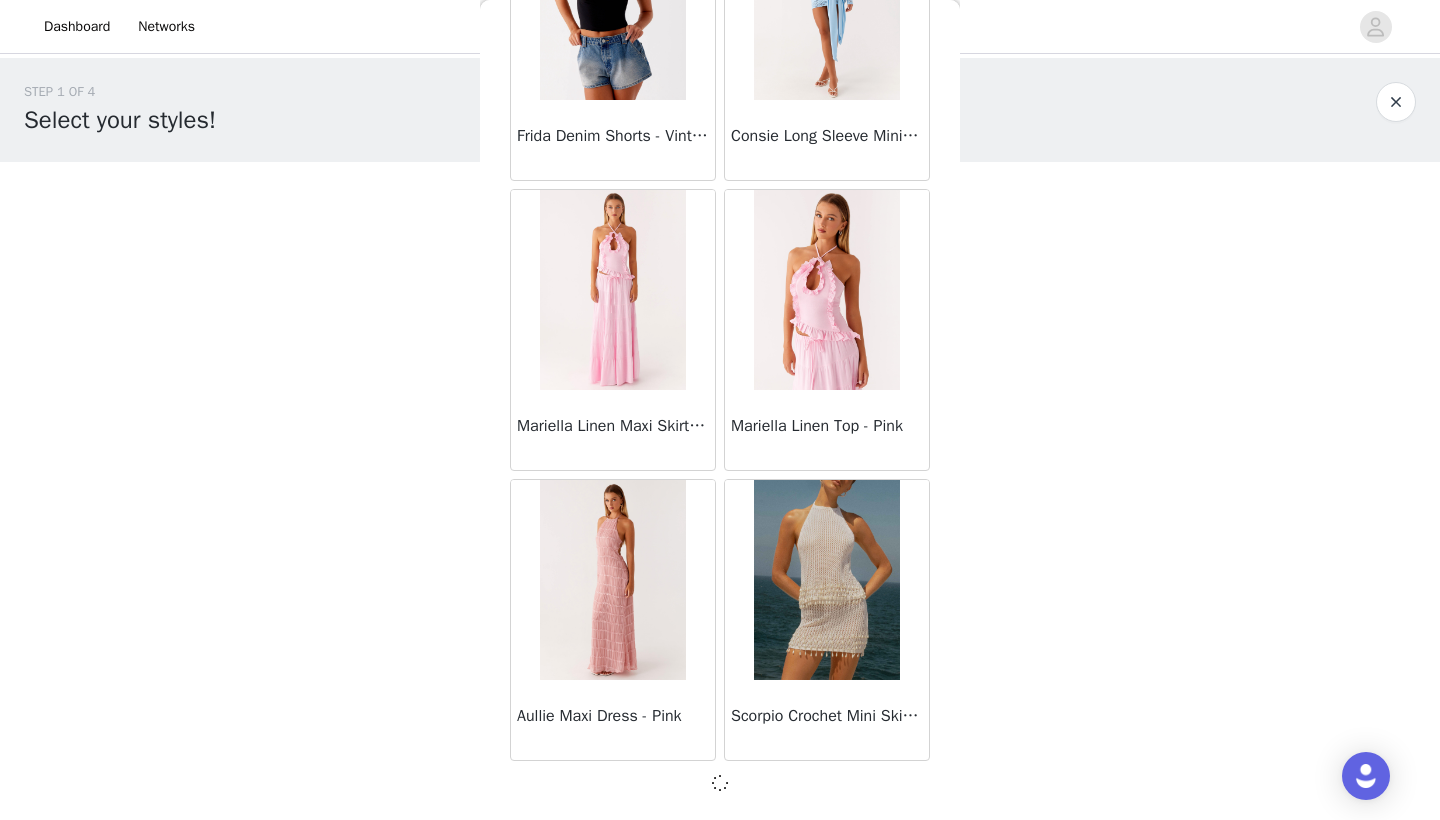 scroll, scrollTop: 0, scrollLeft: 0, axis: both 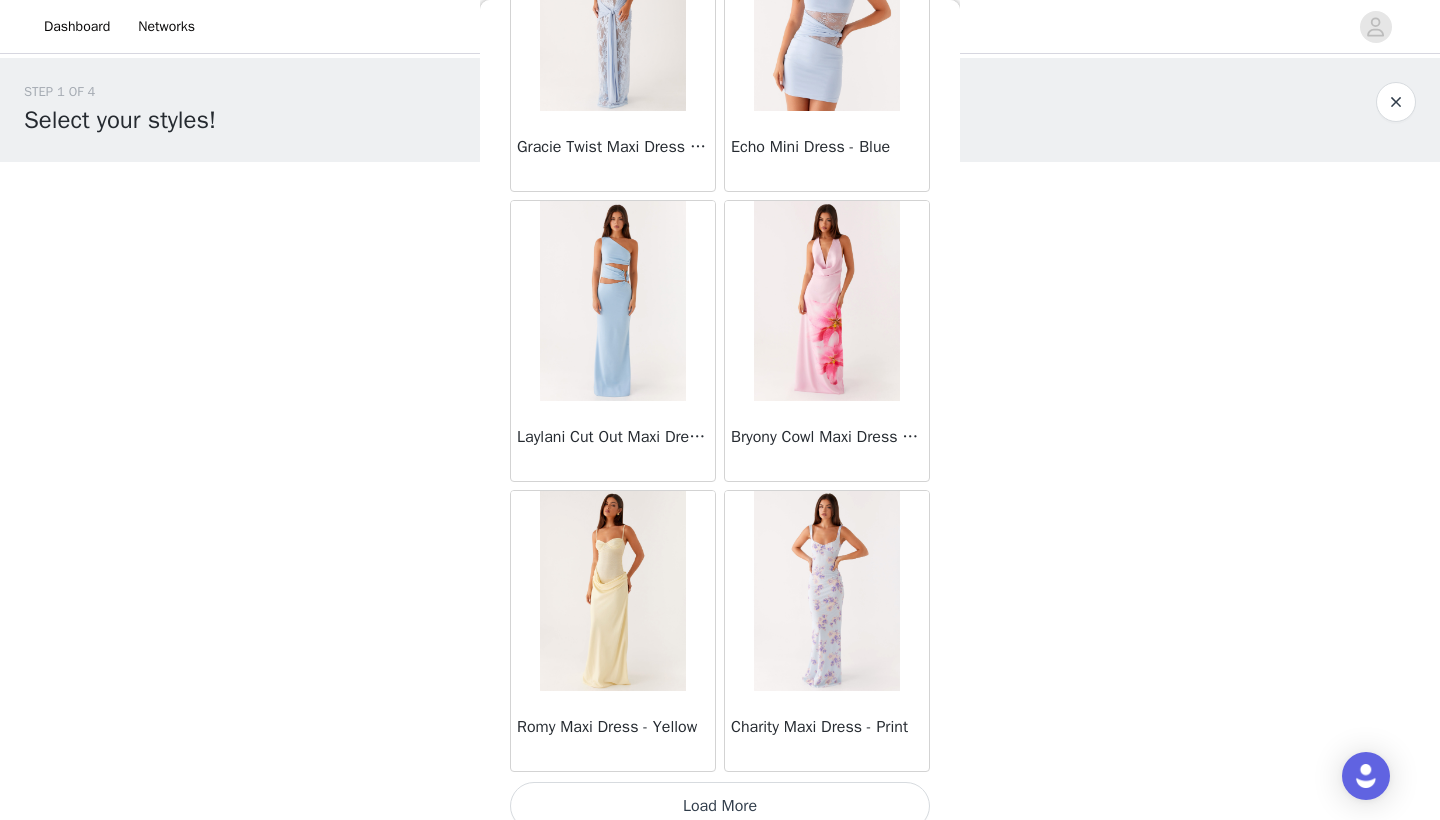 click on "Manuka Ruffle Mini Dress - Yellow       Heart Of Glass Satin Maxi Dress - Blue       Ronnie Maxi Dress - Blue       Nicola Maxi Dress - Pink       Imani Maxi Dress - Pink       Liana Cowl Maxi Dress - Print       Cherry Skies Midi Dress - White       Crystal Clear Lace Midi Skirt - Ivory       Crystal Clear Lace Top - Ivory       Clayton Top - Black Gingham       Wish You Luck Denim Top - Dark Blue       Raphaela Mini Dress - Navy       Maloney Maxi Dress - White       Franco Tie Back Top - Blue       Frida Denim Shorts - Vintage Wash Blue       Consie Long Sleeve Mini Dress - Pale Blue       Mariella Linen Maxi Skirt - Pink       Mariella Linen Top - Pink       Aullie Maxi Dress - Pink       Scorpio Crochet Mini Skirt - Ivory       Carnation Long Sleeve Knit Maxi Dress - Blue       Tara Maxi Dress - Pink Print       Kandi Mini Skirt - Mint       Bohemian Bliss Mesh Mini Dress - Green Floral       Carpe Diem Crochet Mini Dress - Ivory       Calissa Haltherneck Mini Dress - Pink" at bounding box center [720, -2092] 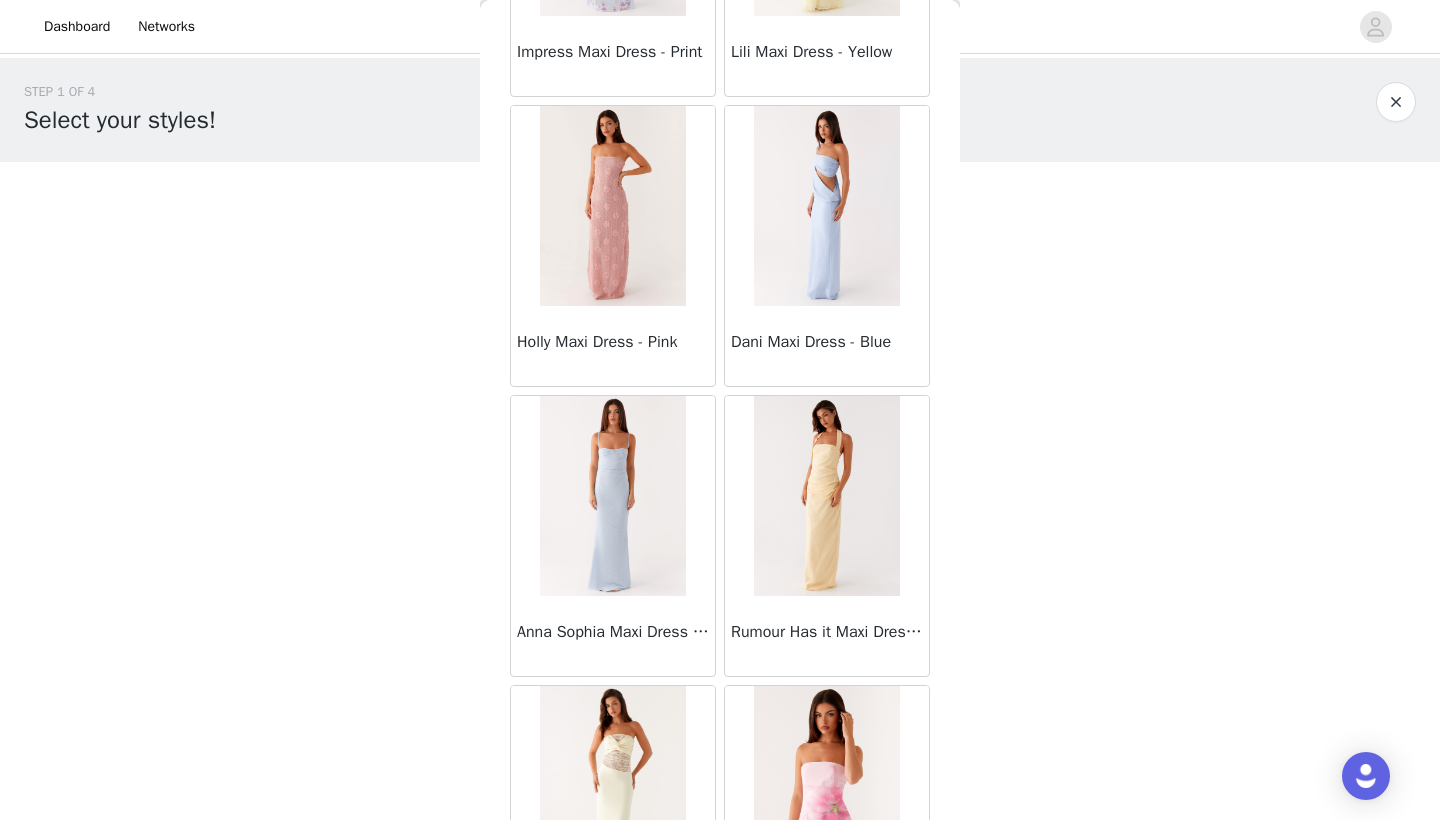 scroll, scrollTop: 6671, scrollLeft: 0, axis: vertical 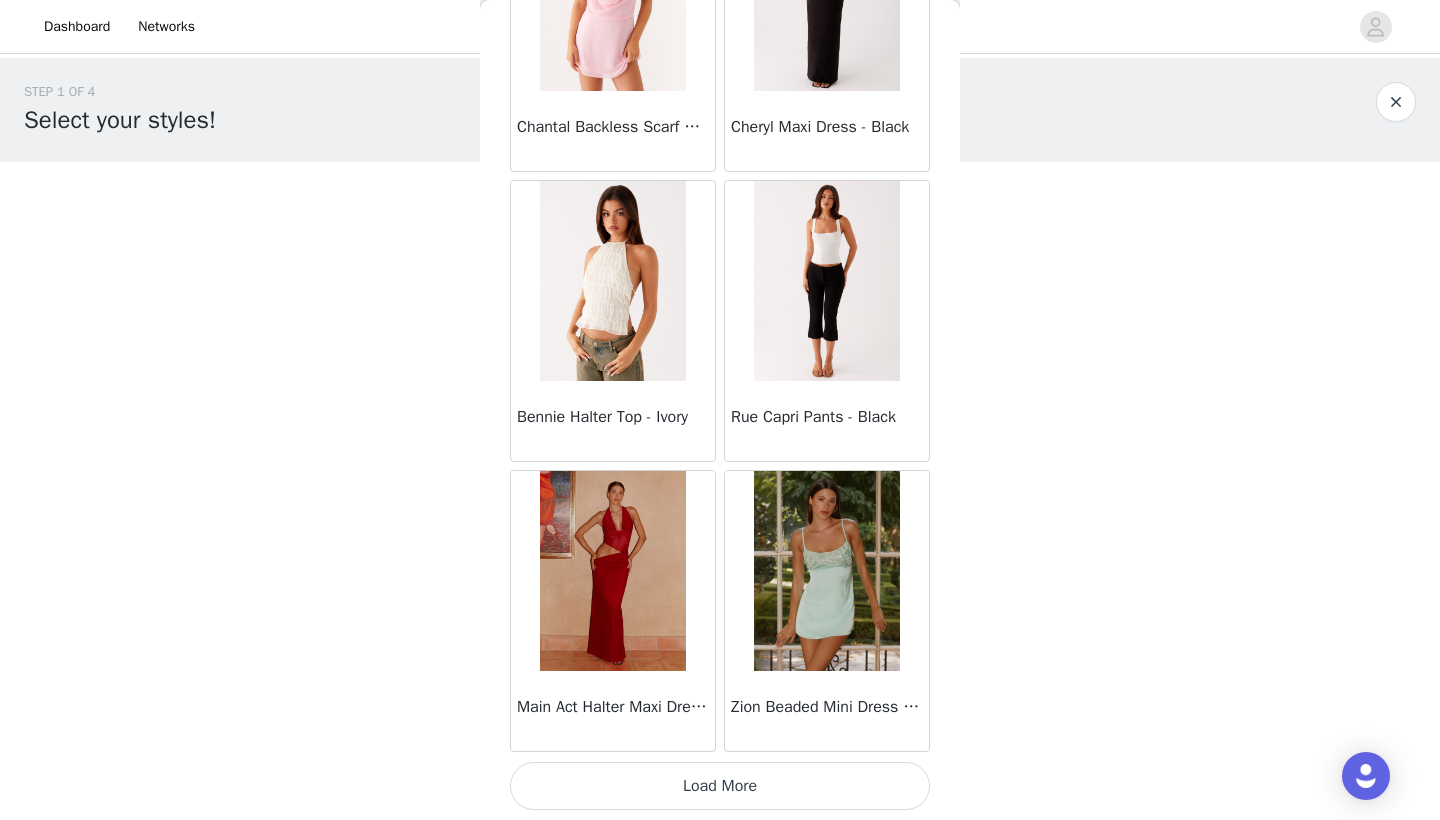 click on "Load More" at bounding box center [720, 786] 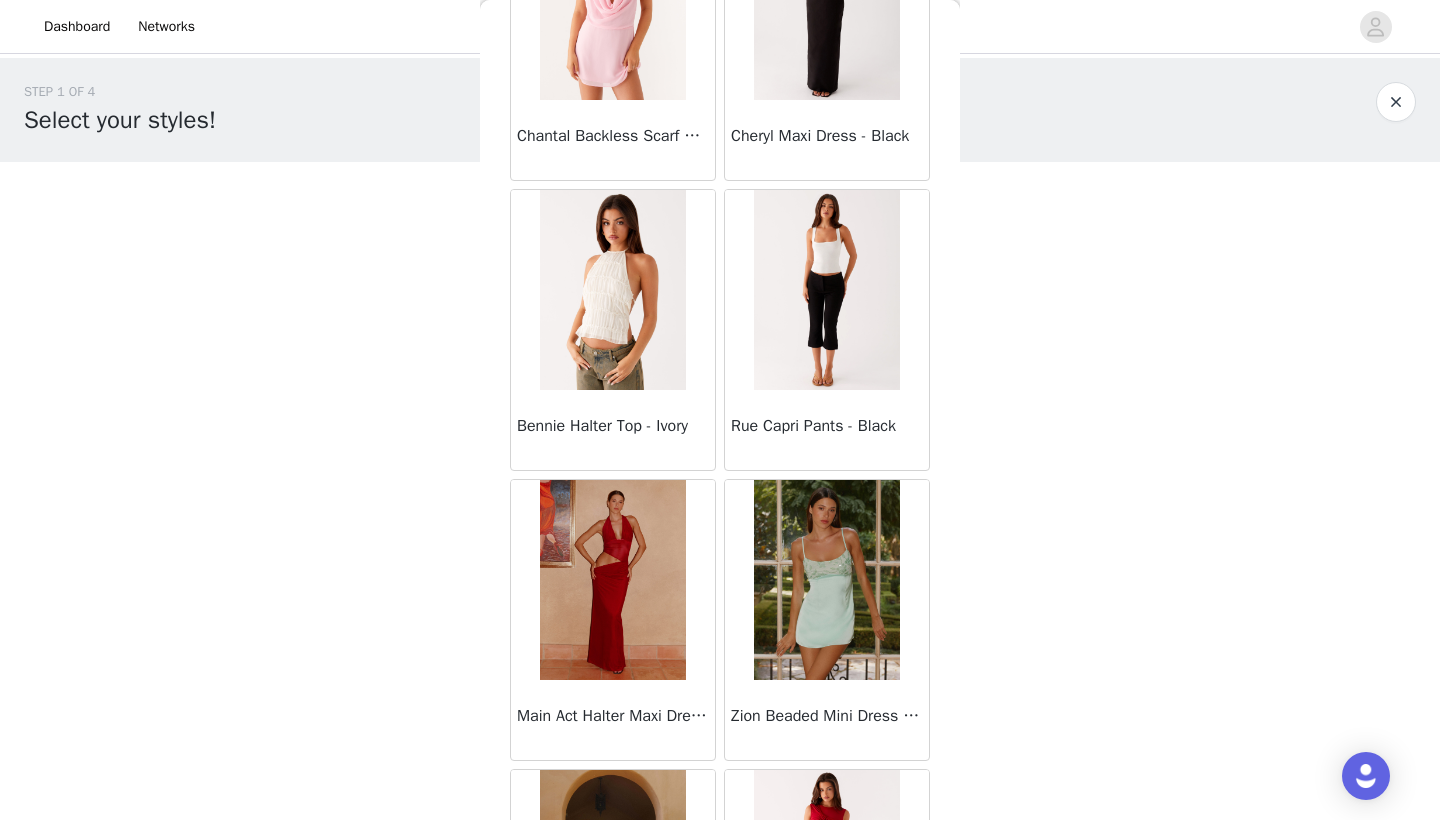 scroll, scrollTop: 0, scrollLeft: 0, axis: both 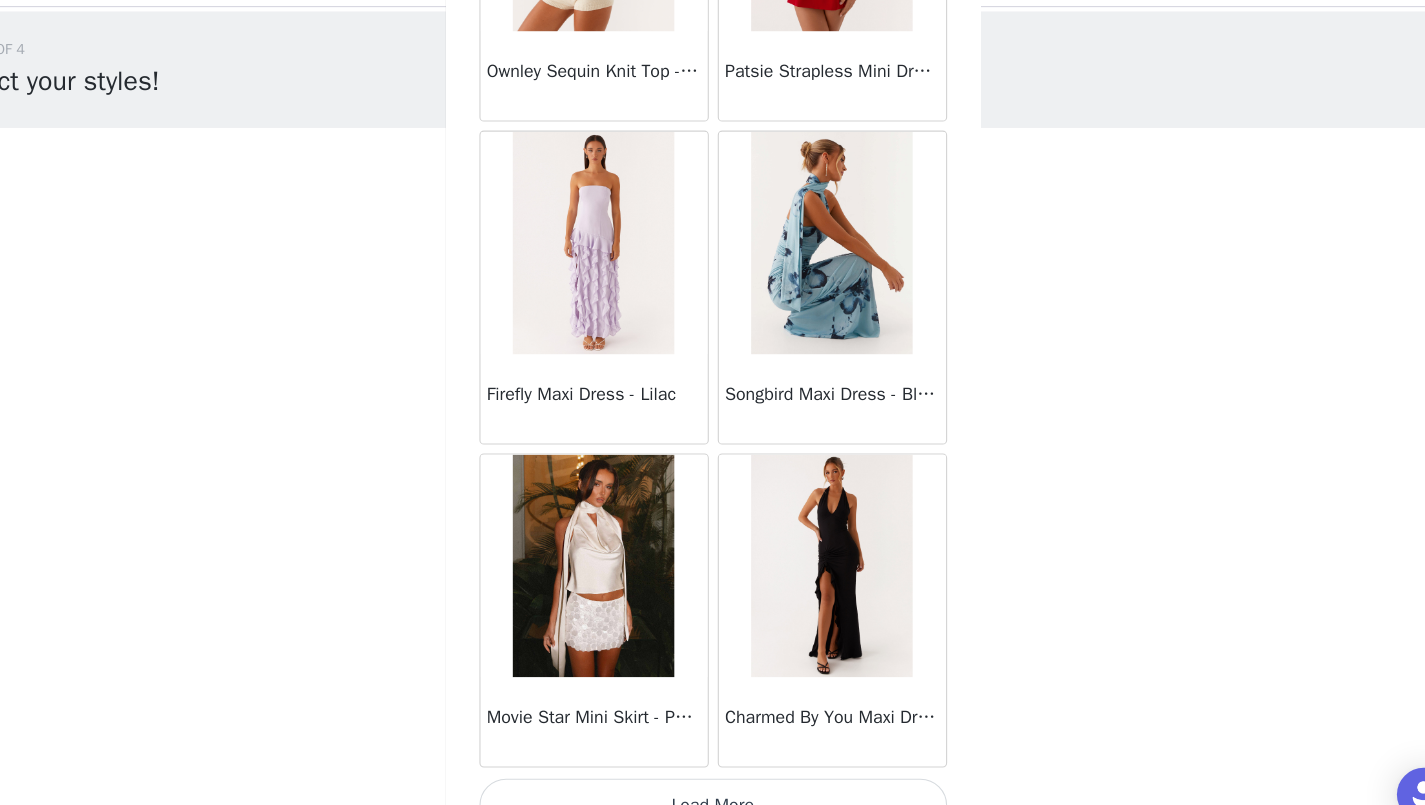 click on "Load More" at bounding box center (713, 771) 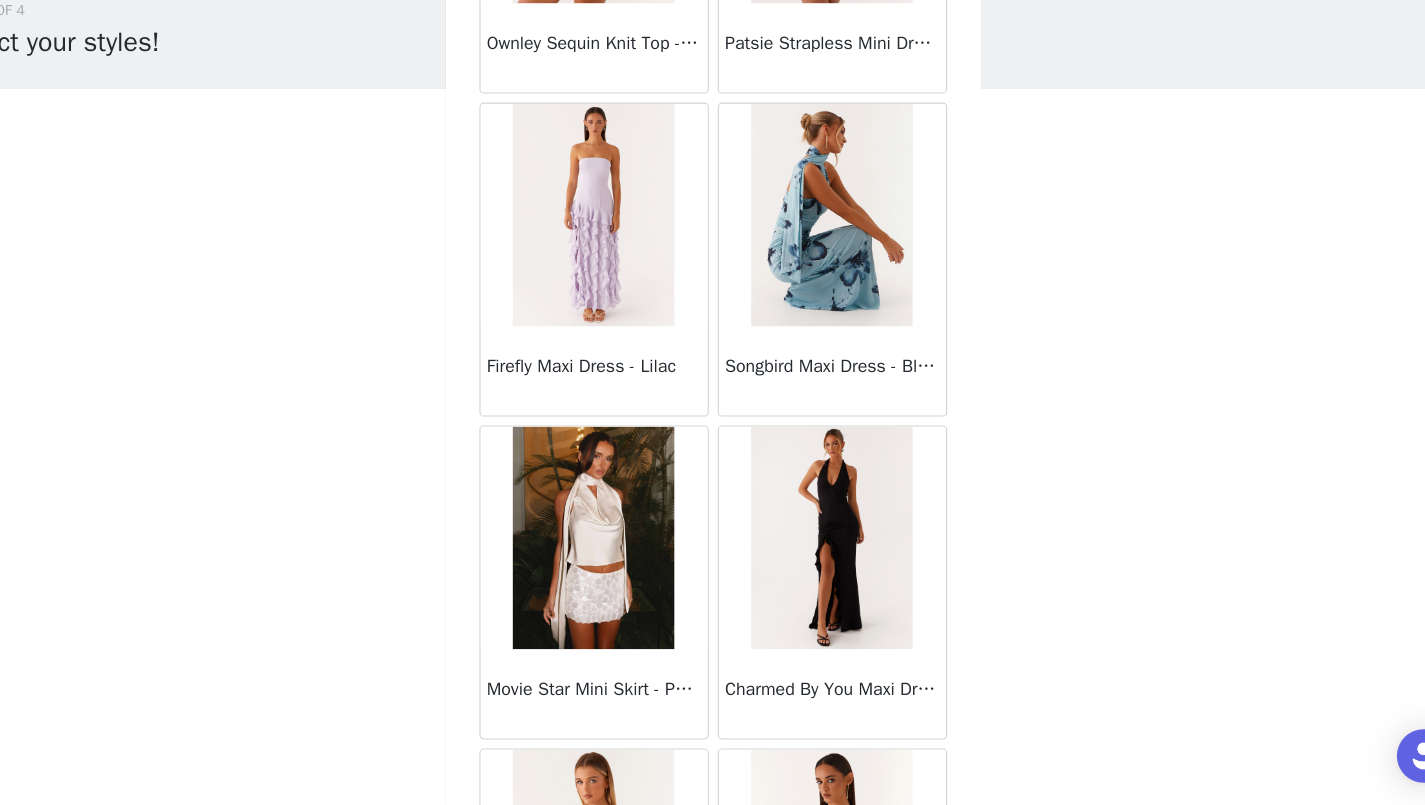 scroll, scrollTop: 0, scrollLeft: 0, axis: both 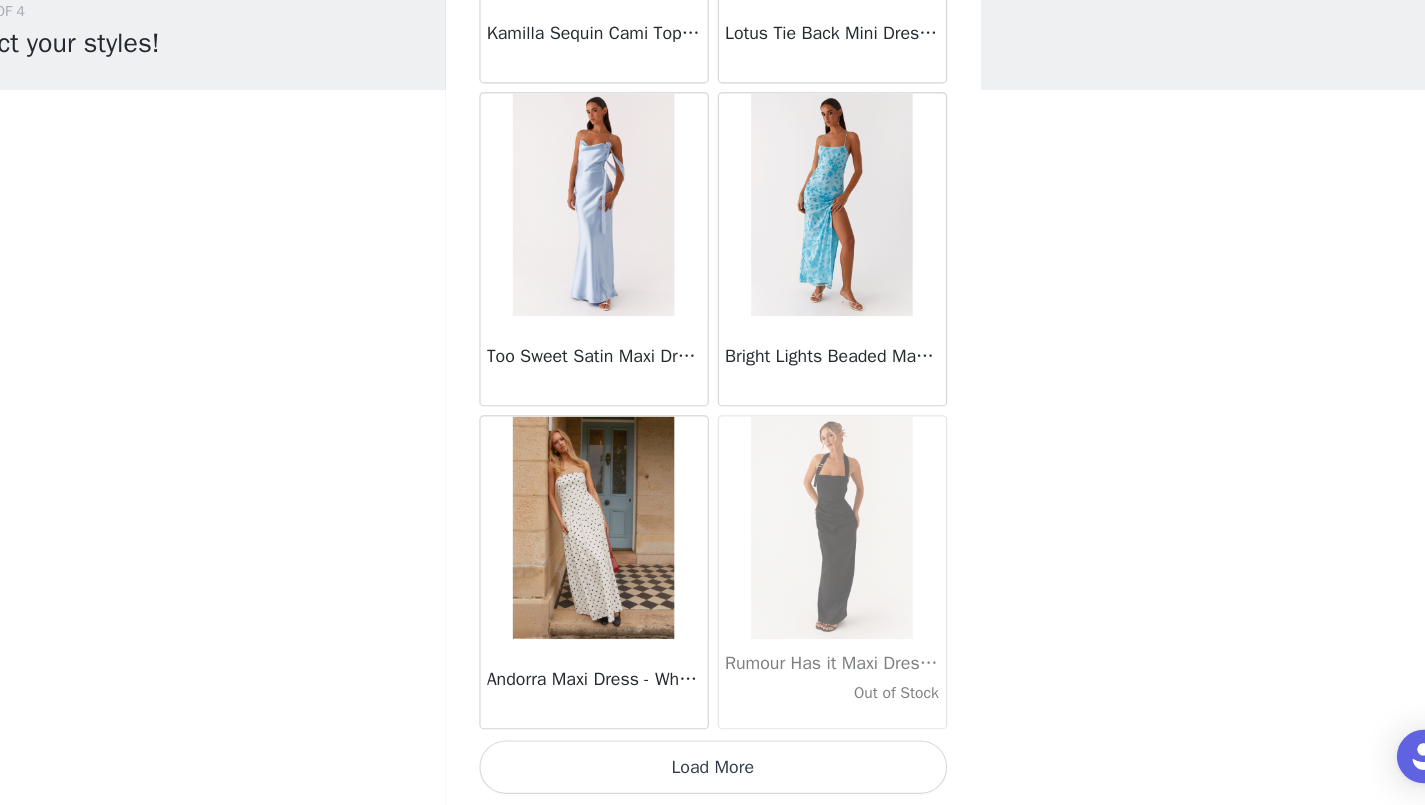 click on "Load More" at bounding box center (713, 771) 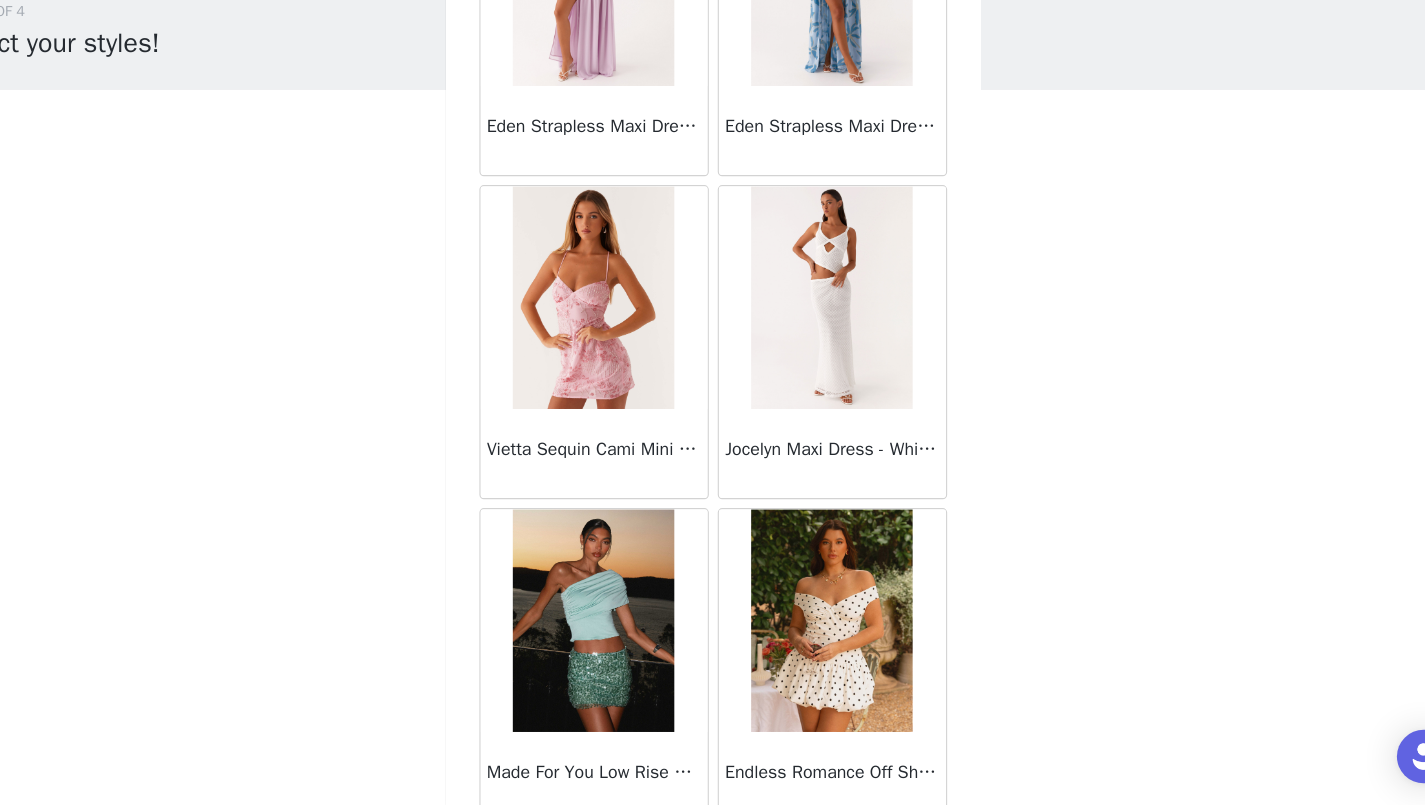 scroll, scrollTop: 16098, scrollLeft: 0, axis: vertical 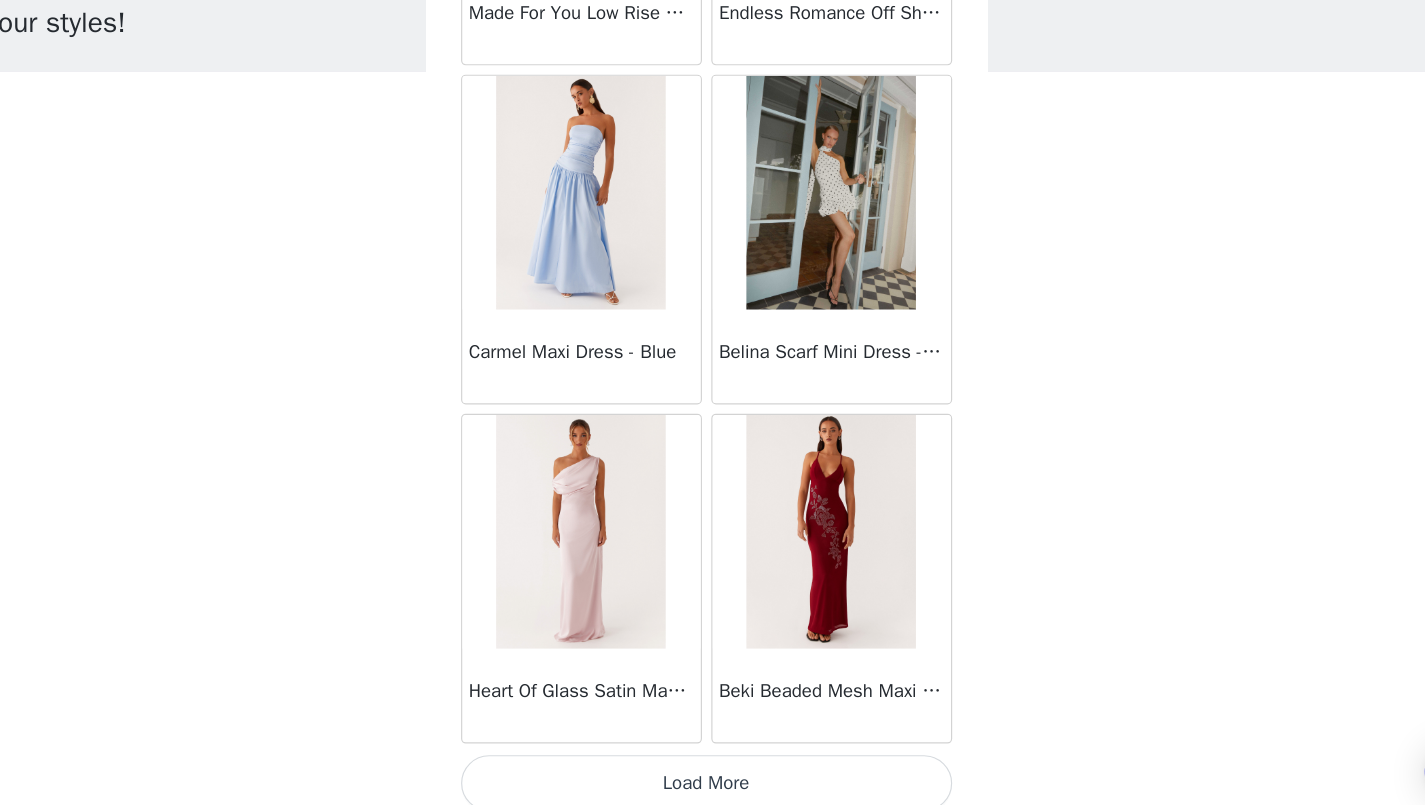 click on "Load More" at bounding box center (713, 771) 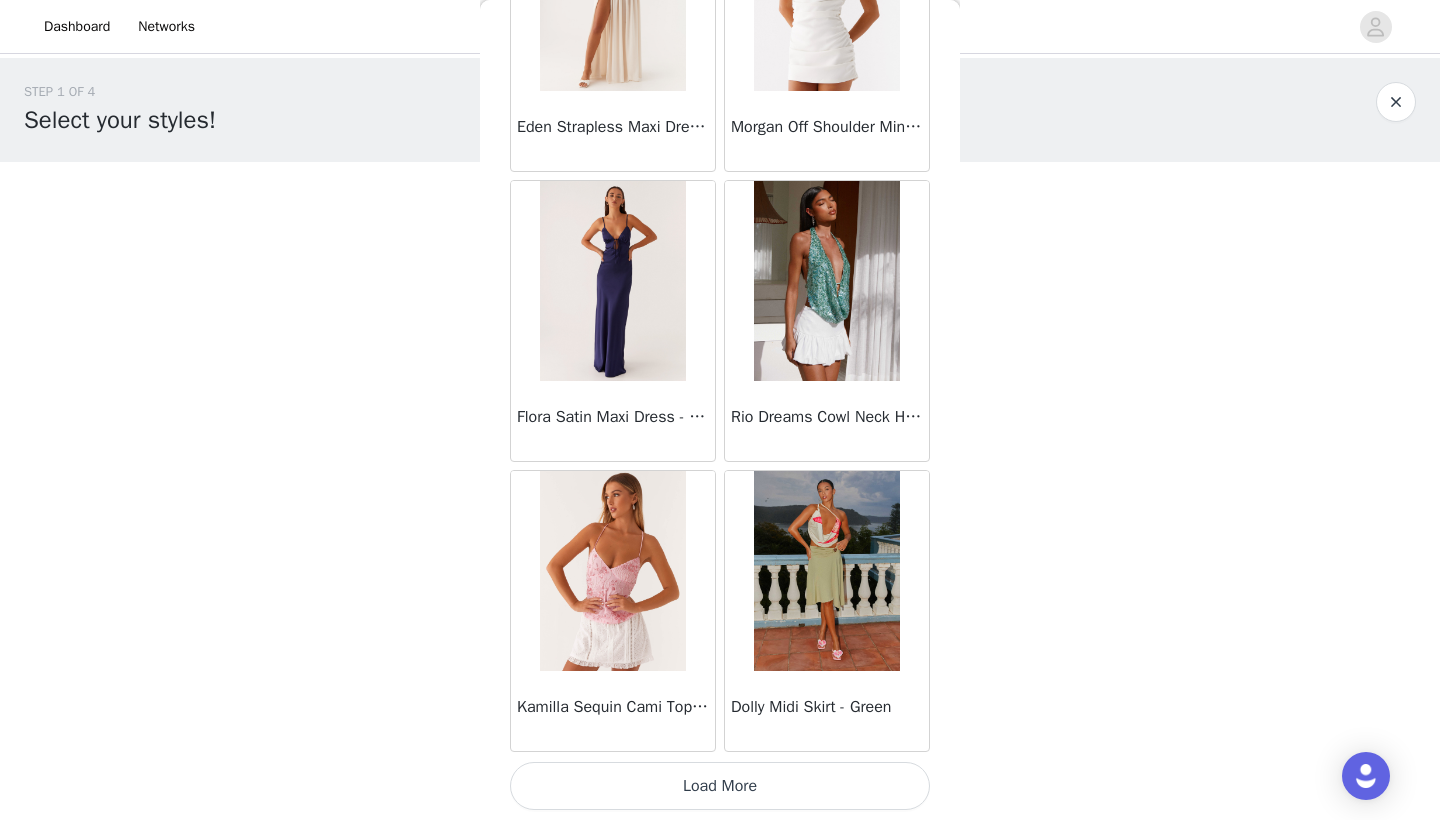 scroll, scrollTop: 19640, scrollLeft: 0, axis: vertical 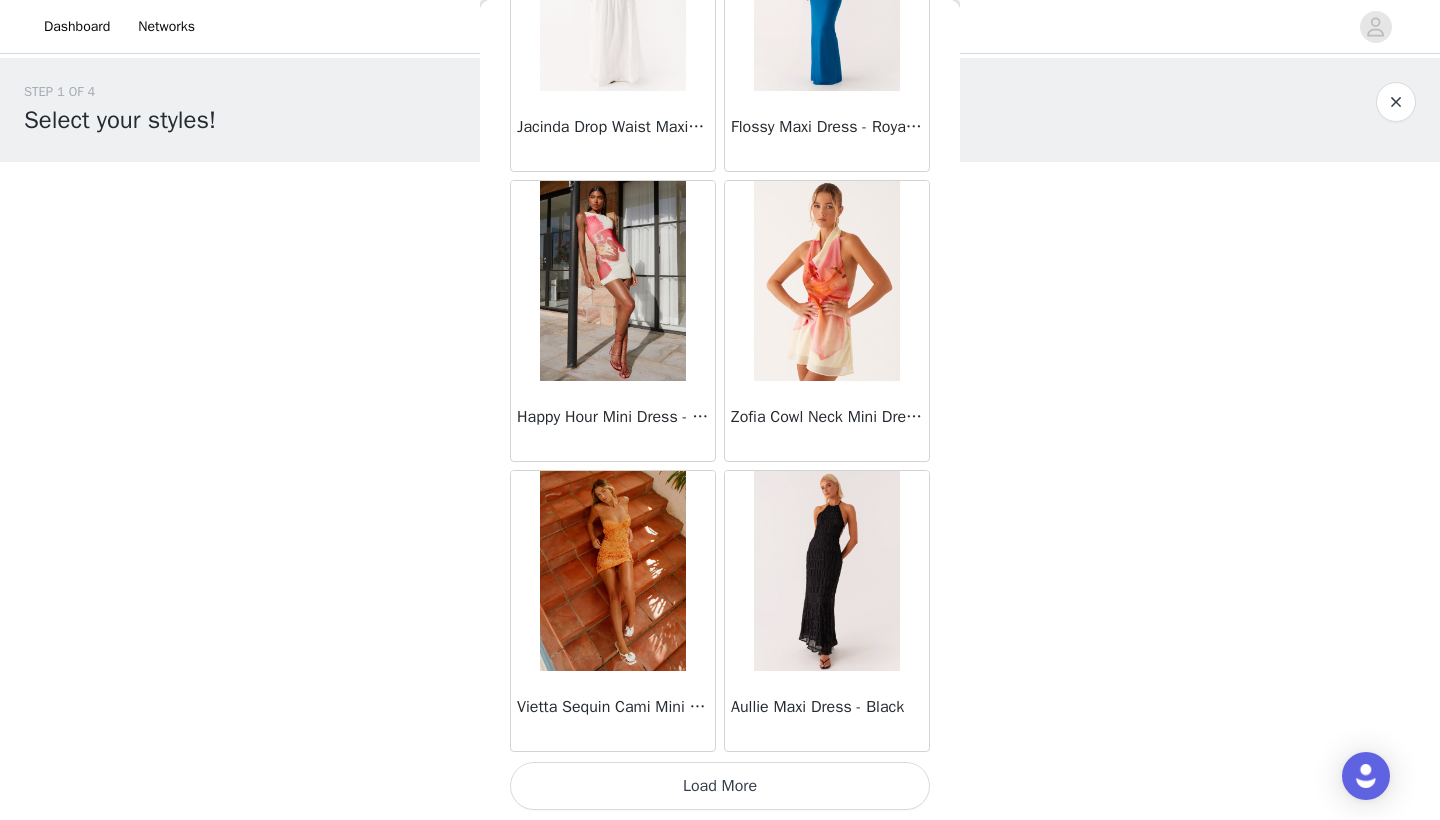 click on "Load More" at bounding box center (720, 786) 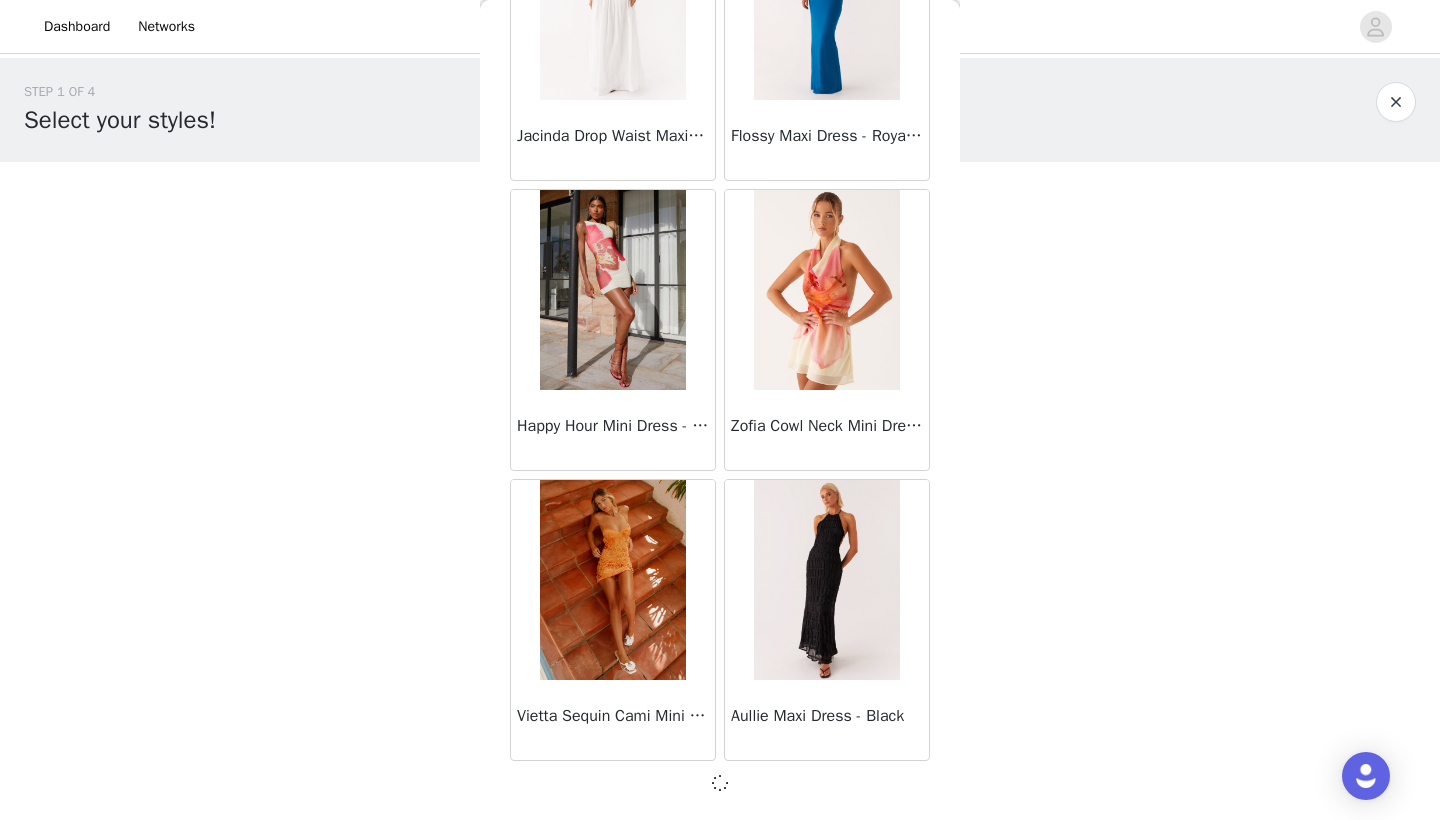 scroll, scrollTop: 22531, scrollLeft: 0, axis: vertical 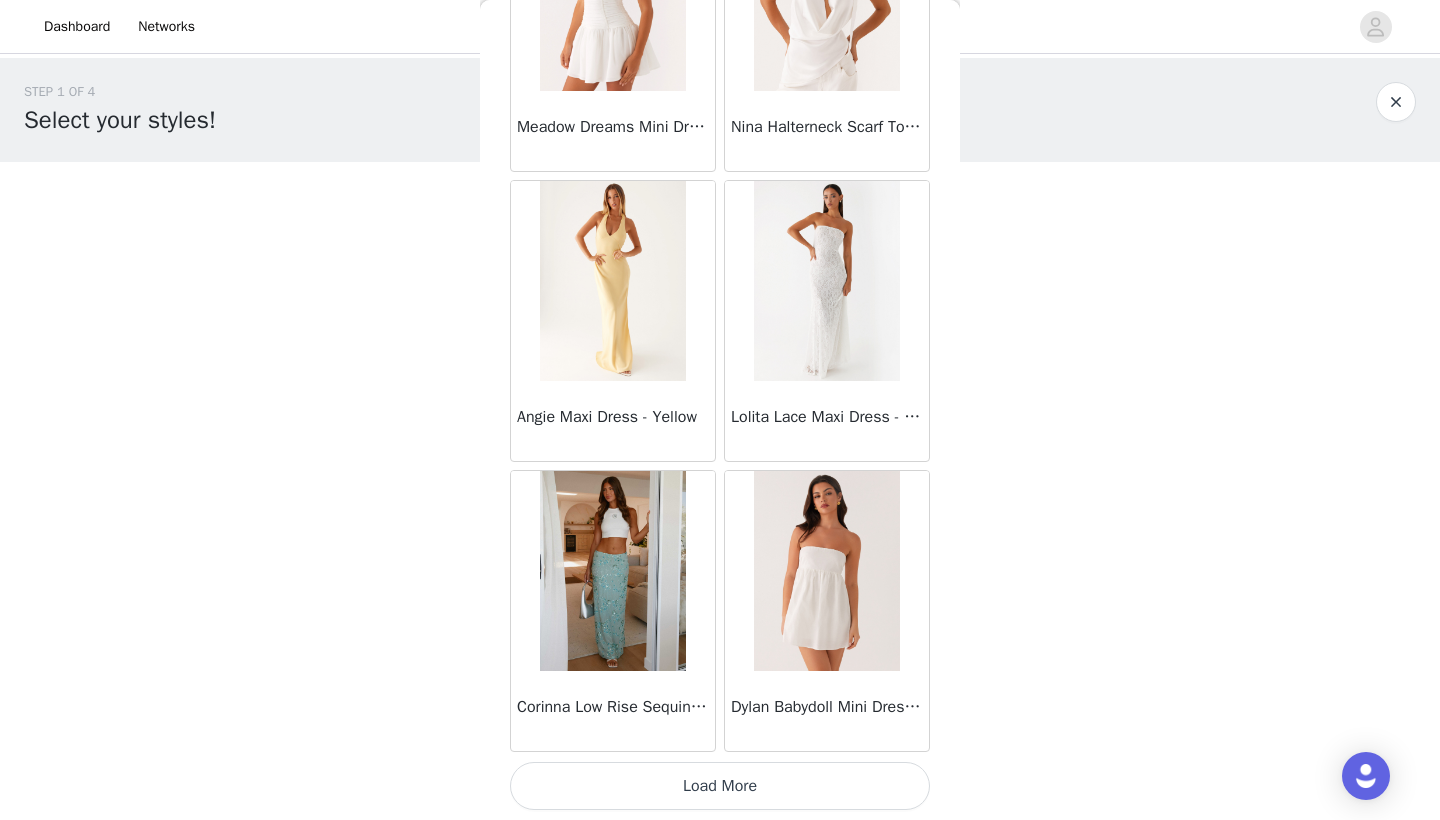 click on "Load More" at bounding box center [720, 786] 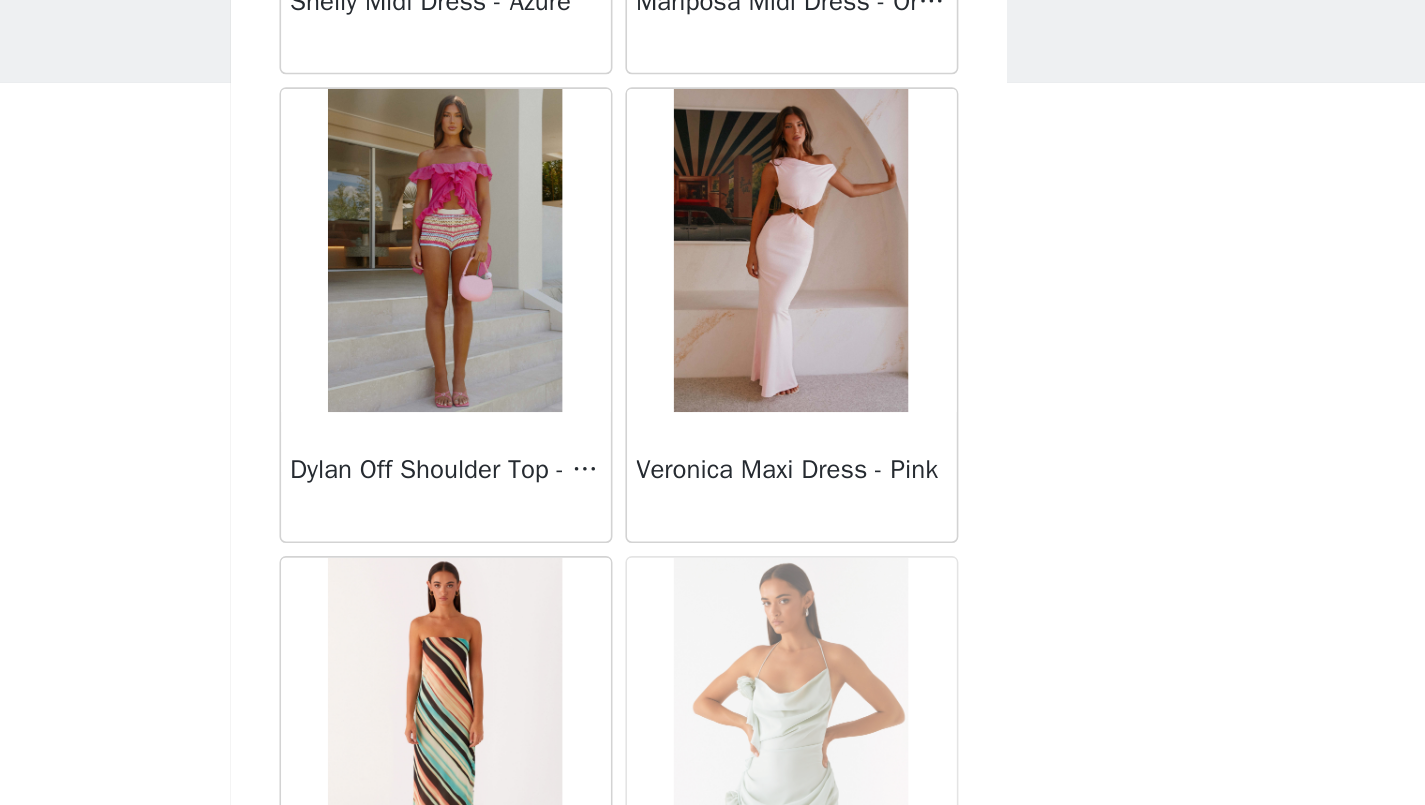 scroll, scrollTop: 28355, scrollLeft: 0, axis: vertical 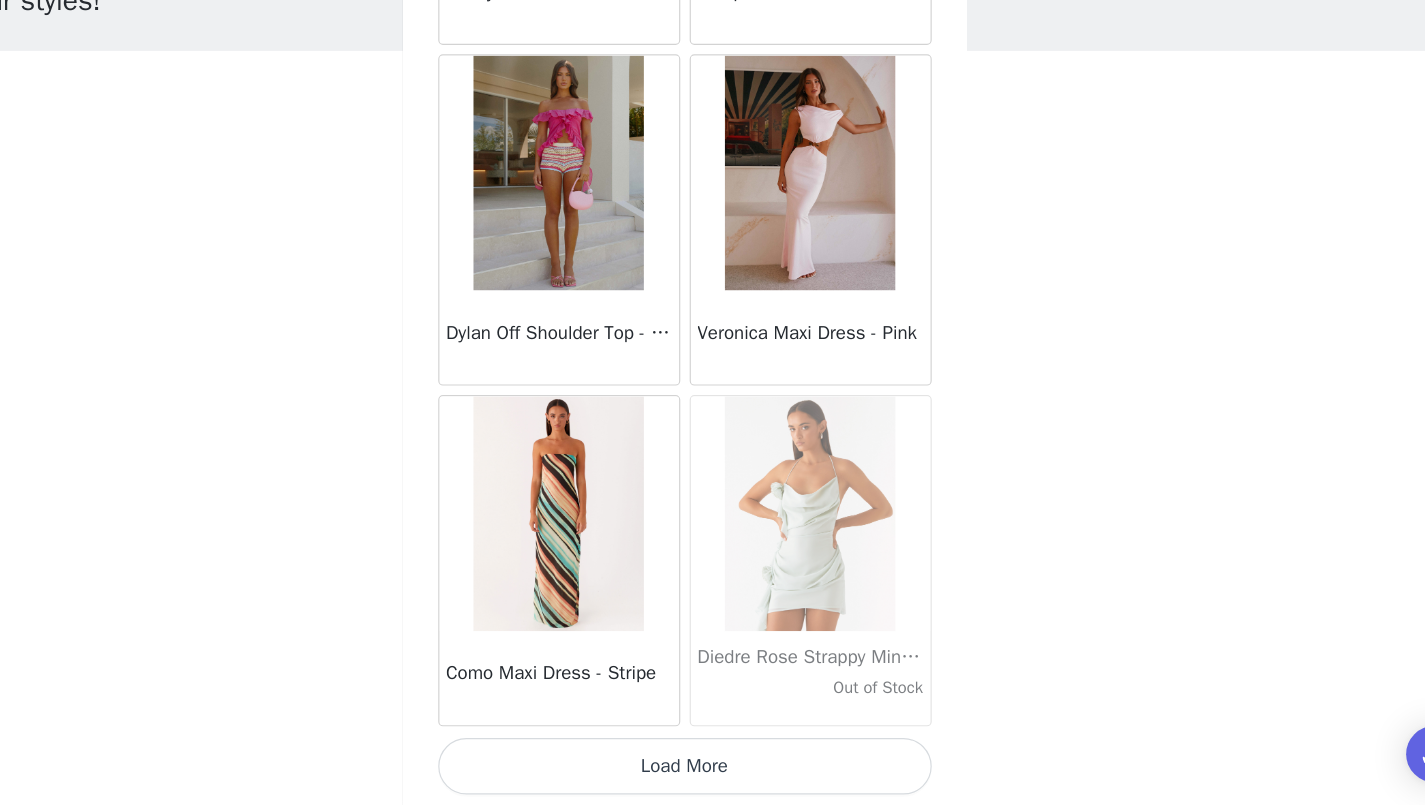 click on "Load More" at bounding box center [713, 771] 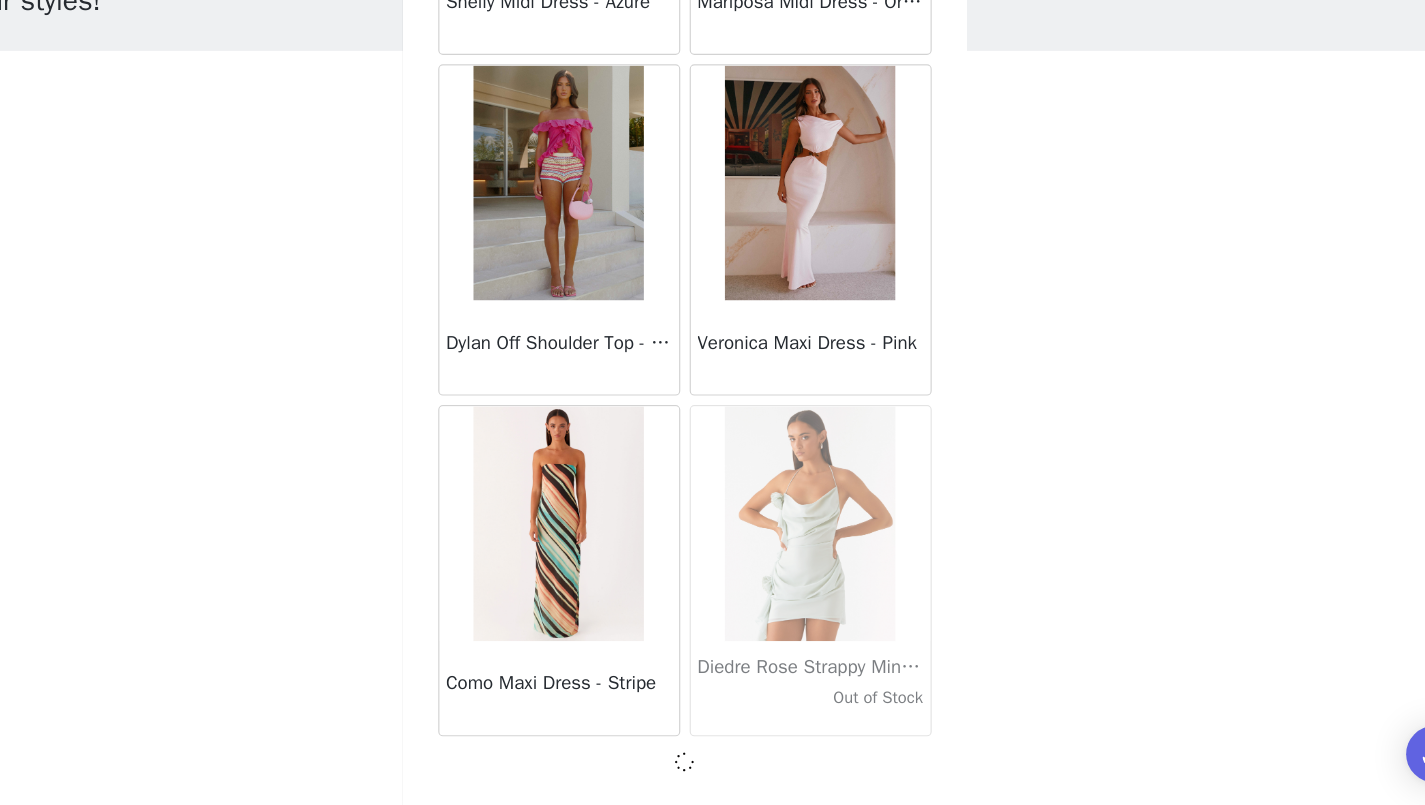 scroll, scrollTop: 0, scrollLeft: 0, axis: both 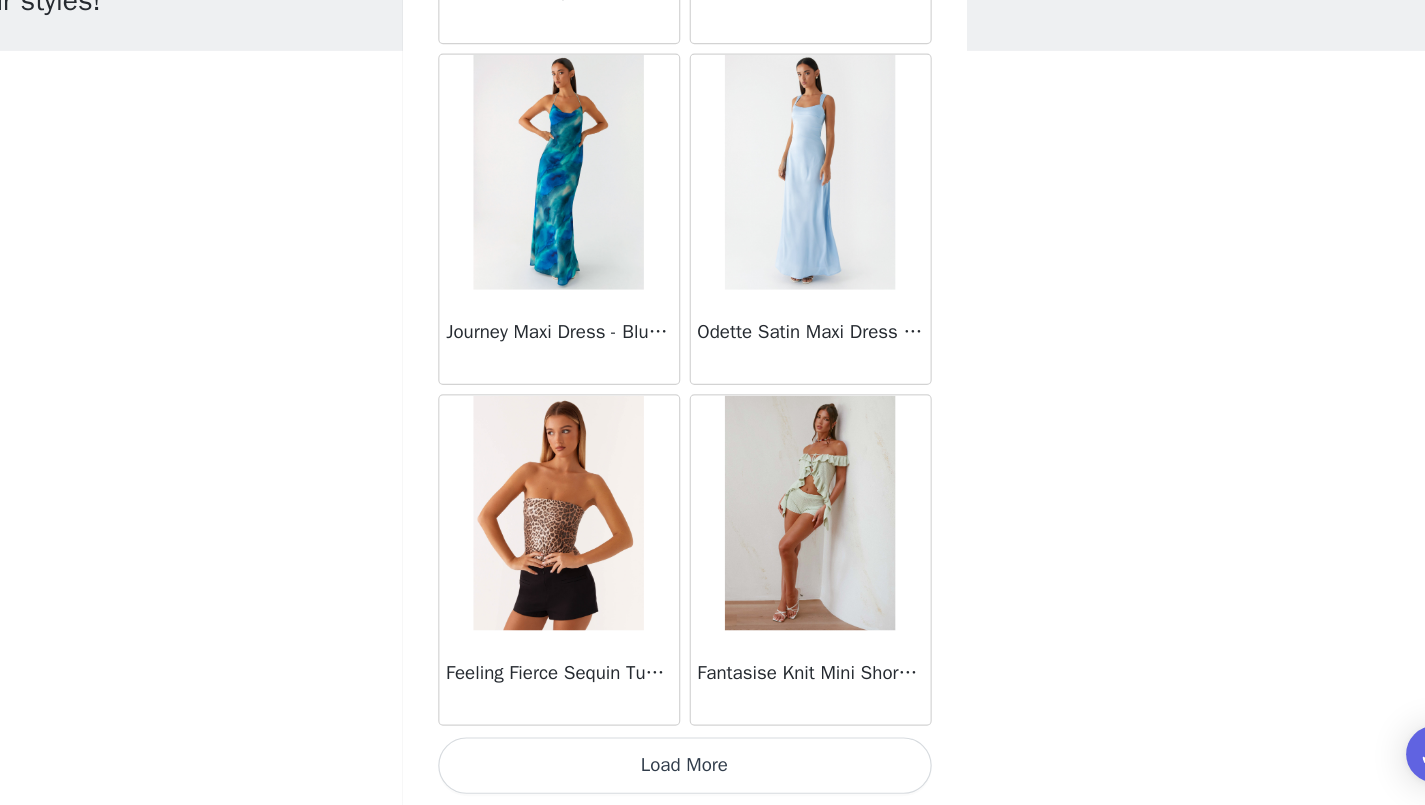 click on "Load More" at bounding box center (713, 771) 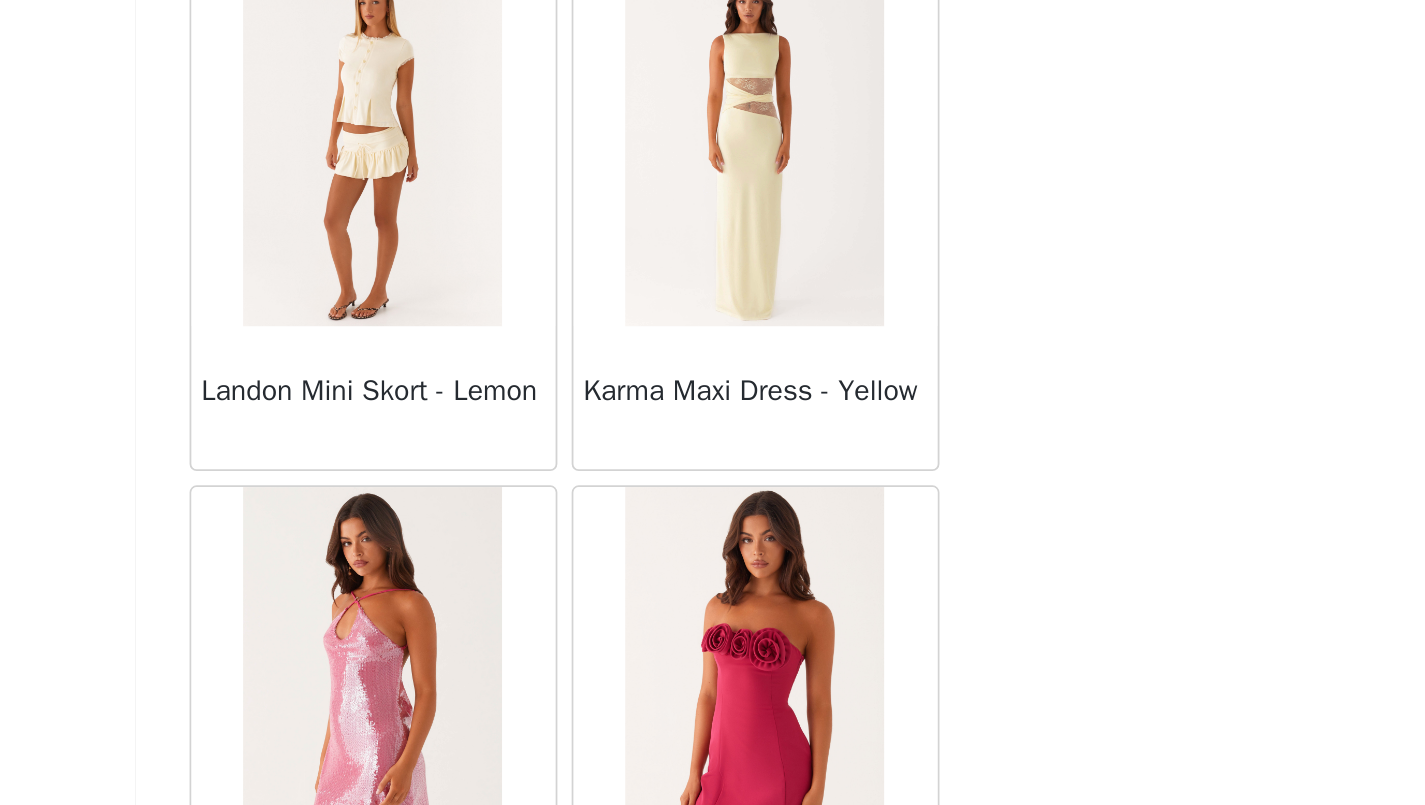 scroll, scrollTop: 34155, scrollLeft: 0, axis: vertical 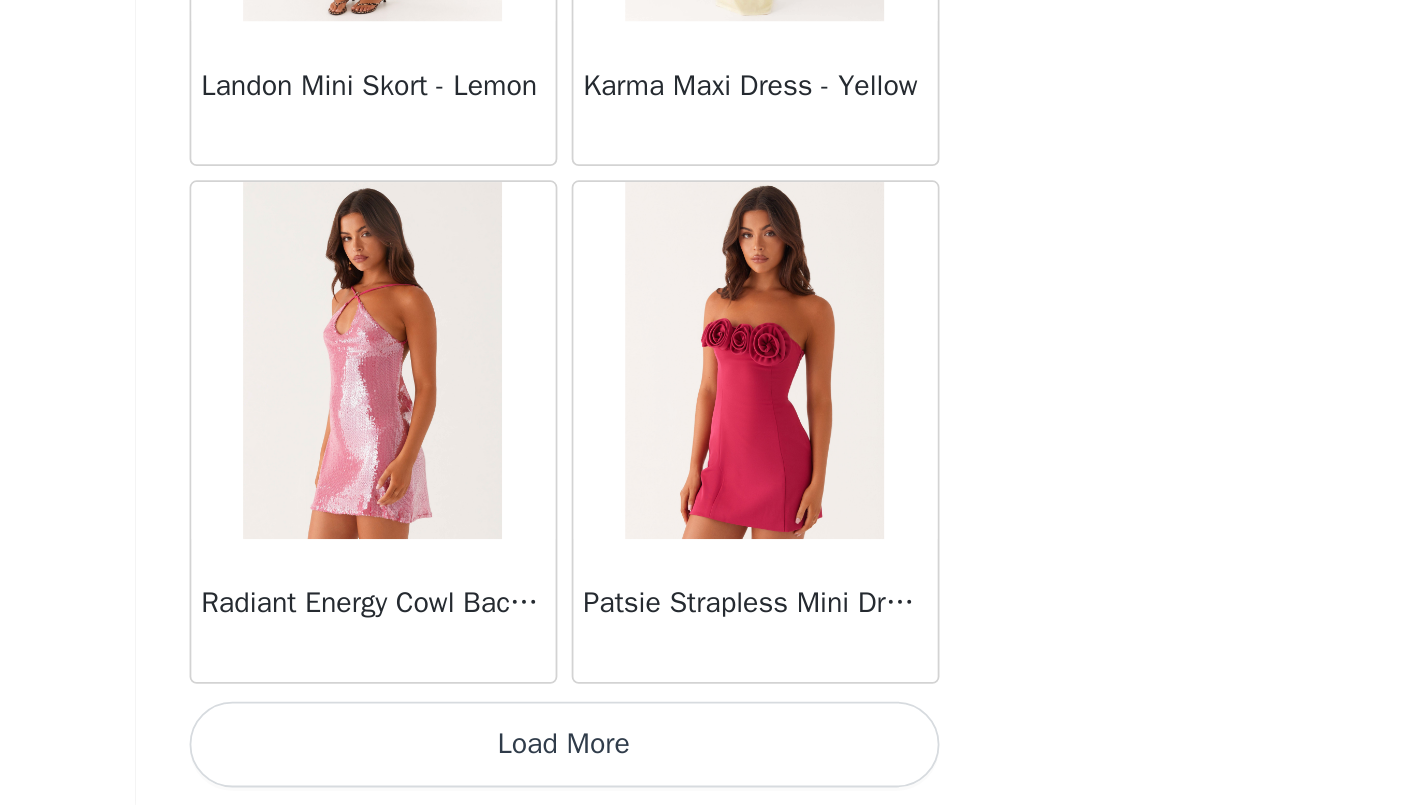 click on "Load More" at bounding box center [713, 771] 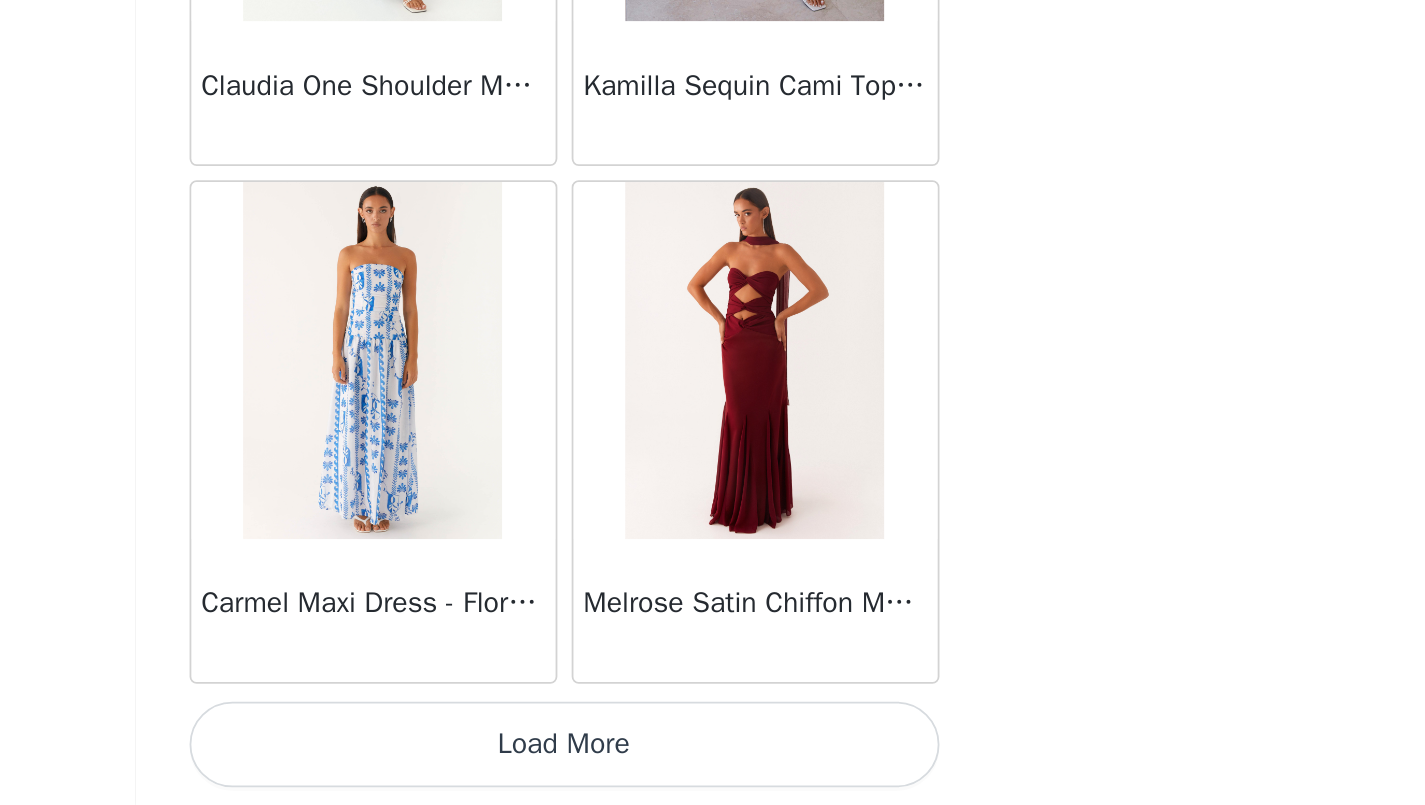 scroll, scrollTop: 37055, scrollLeft: 0, axis: vertical 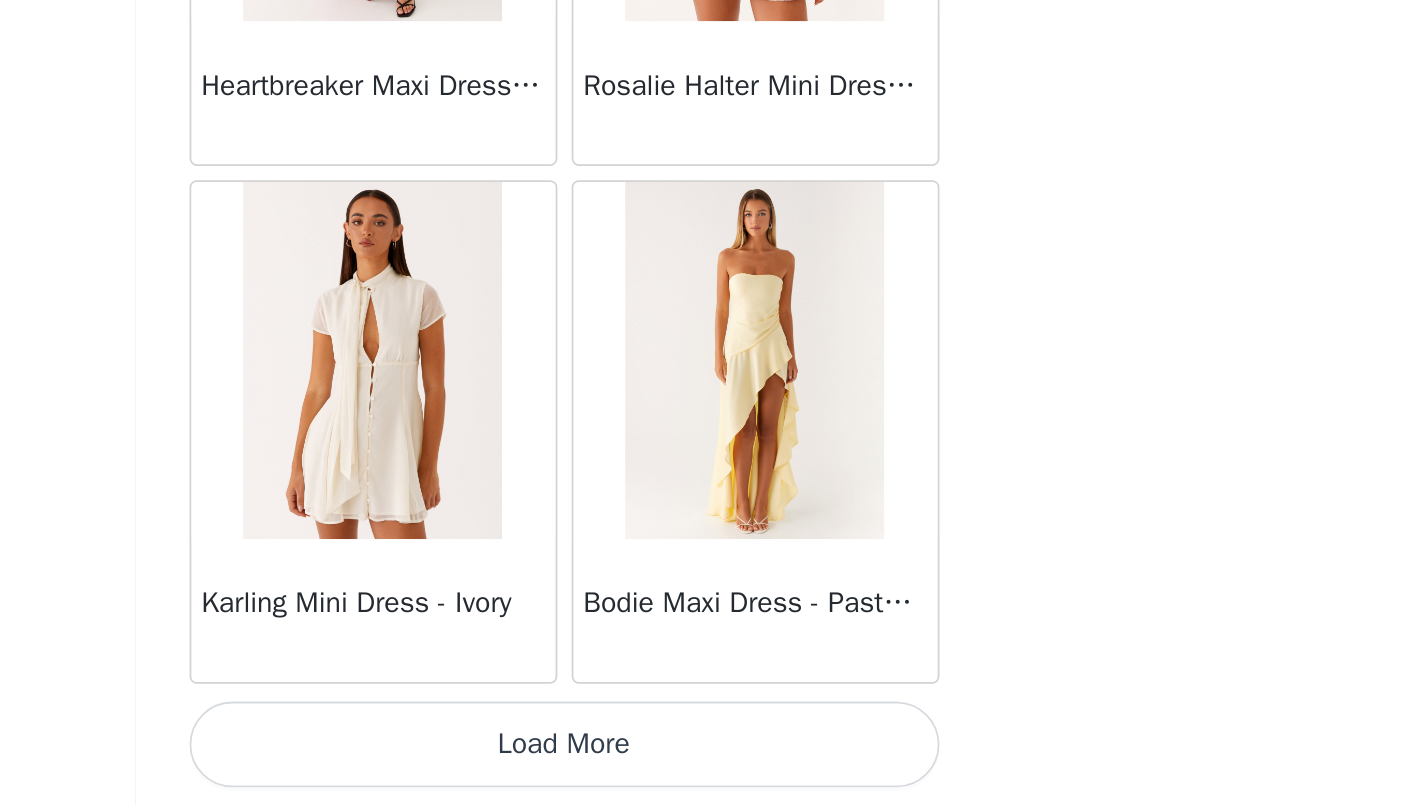 click on "Load More" at bounding box center [713, 771] 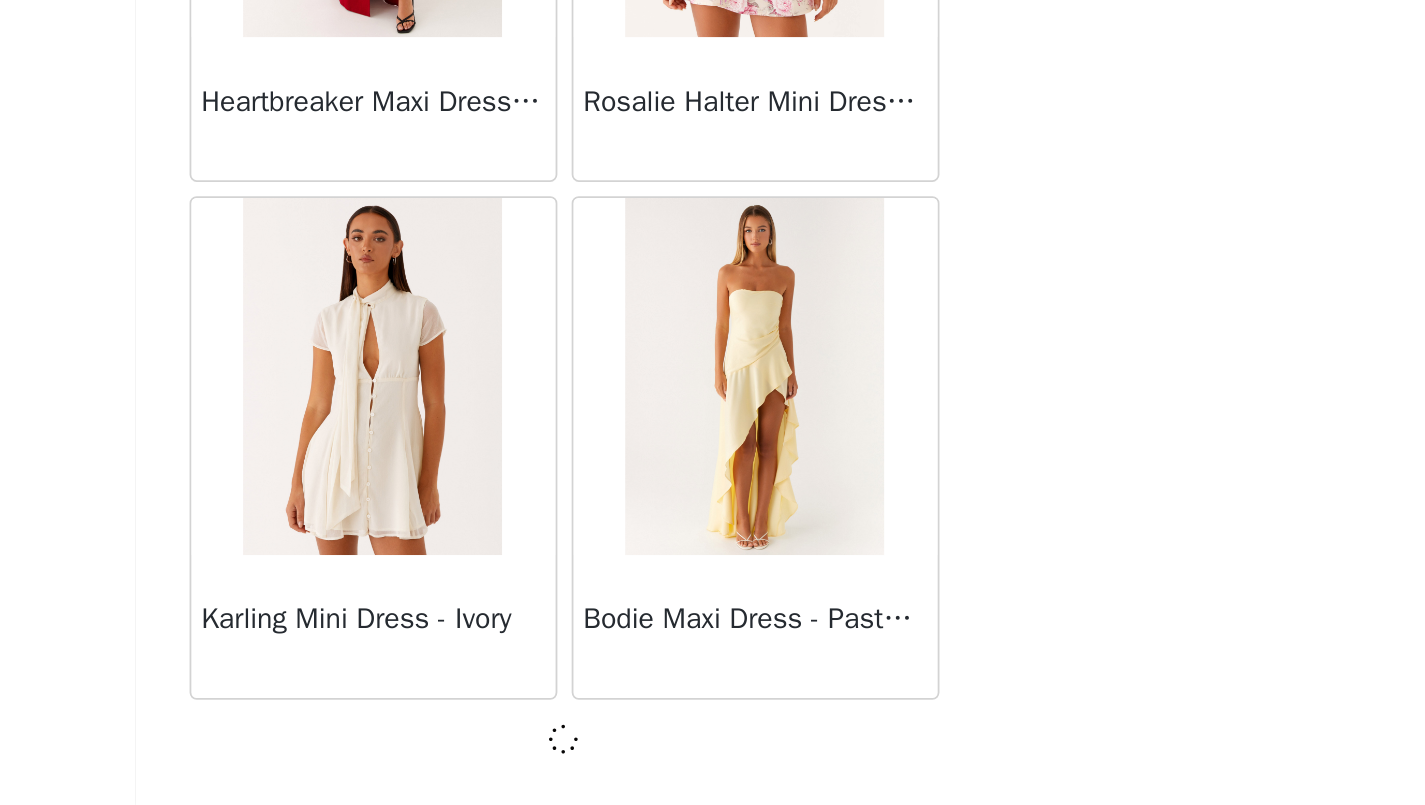 scroll, scrollTop: 39946, scrollLeft: 0, axis: vertical 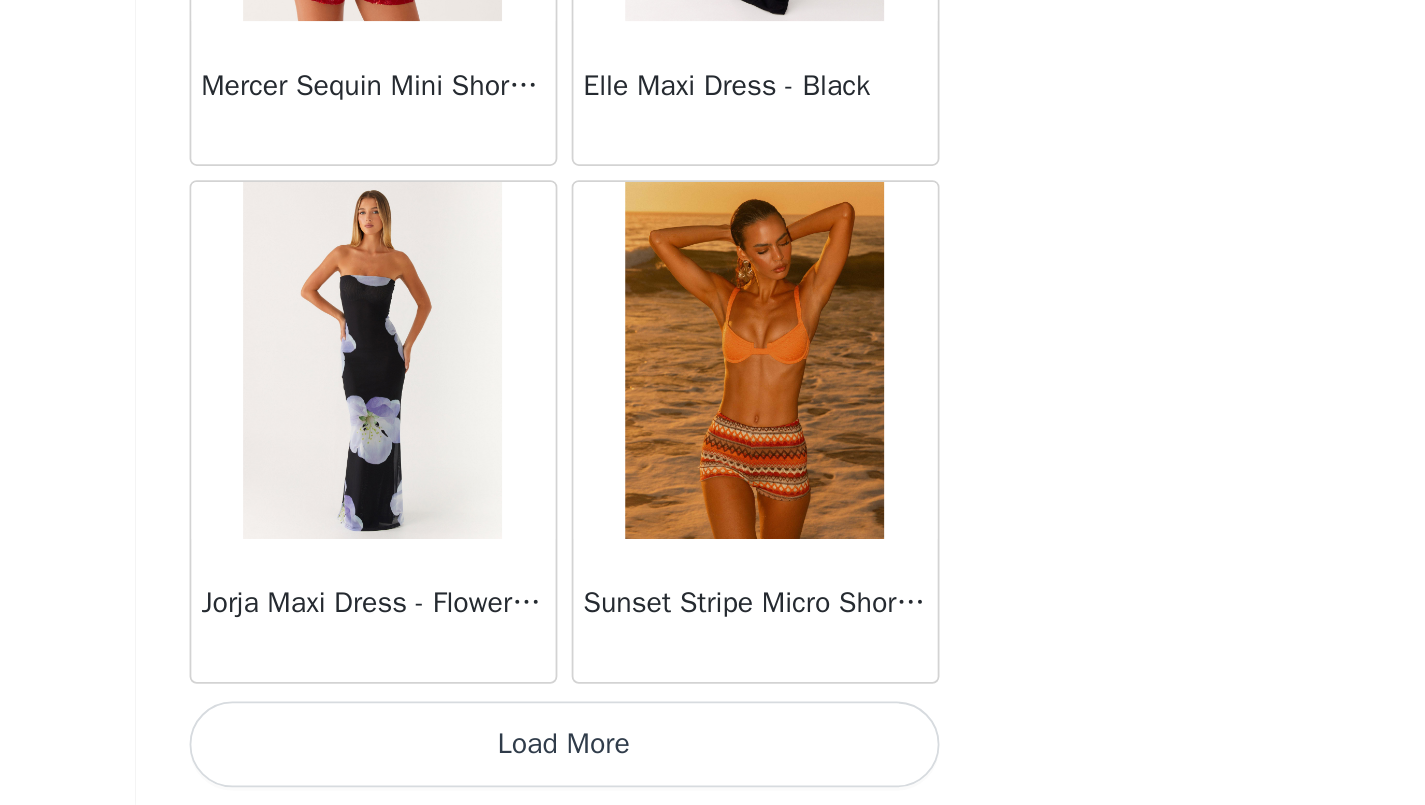 click on "Load More" at bounding box center (713, 771) 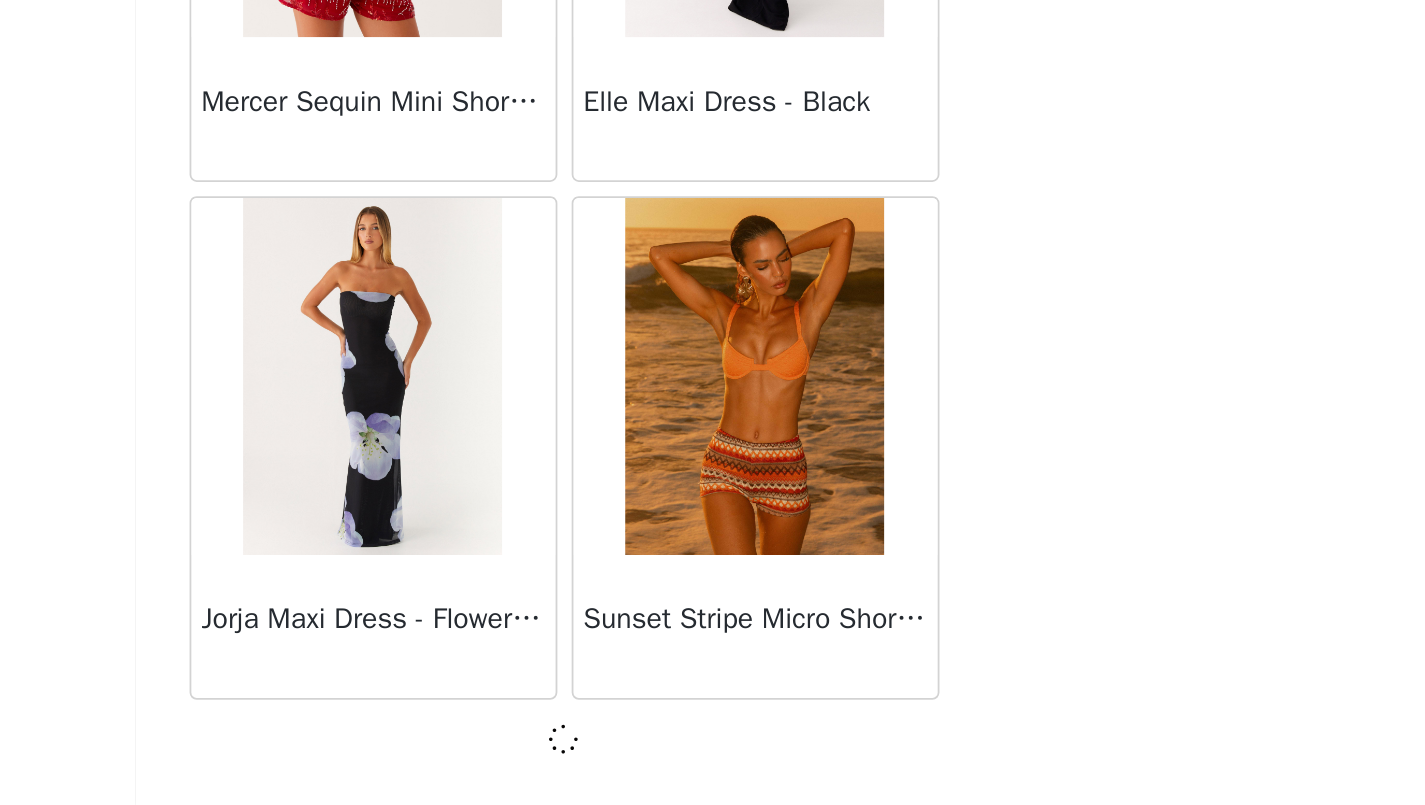 scroll, scrollTop: 42846, scrollLeft: 0, axis: vertical 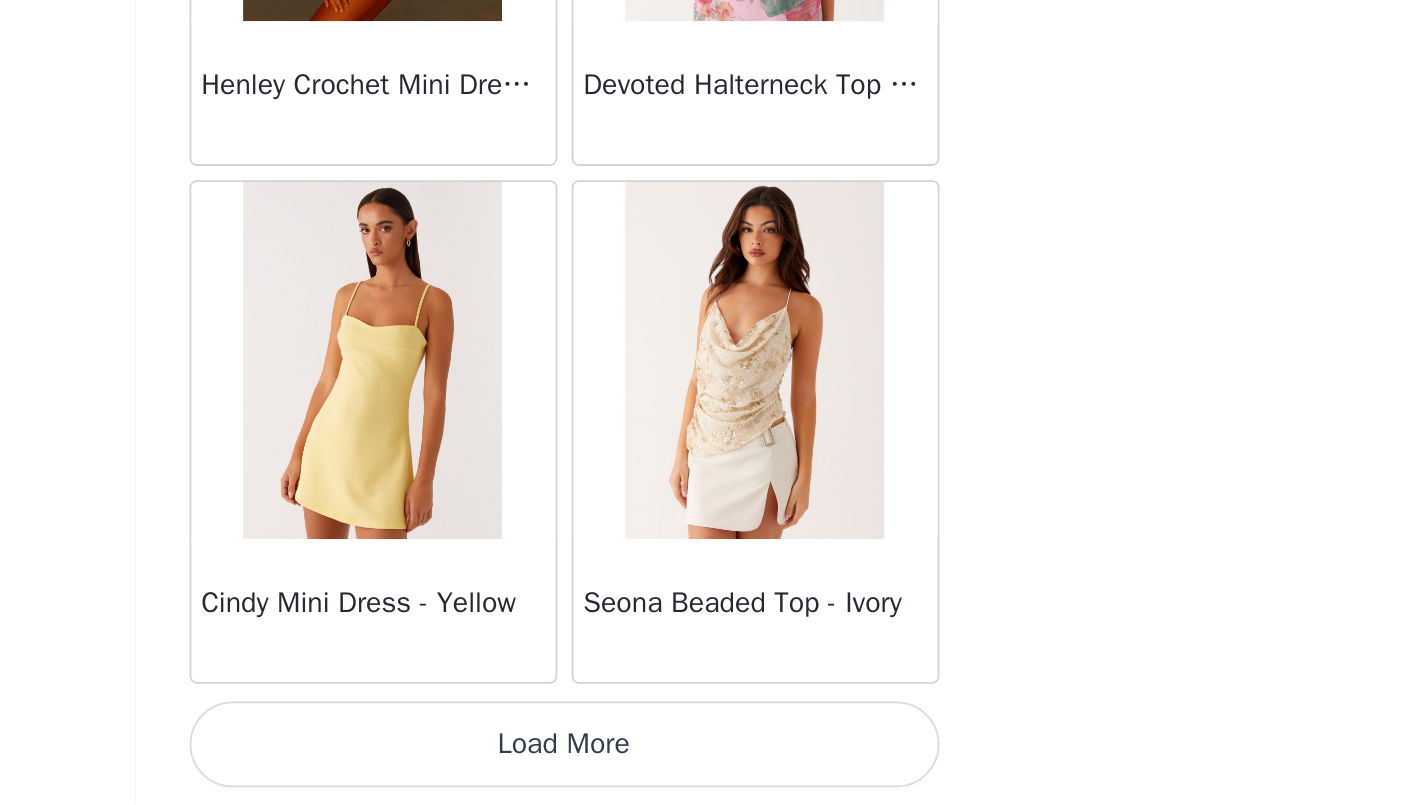 click on "Load More" at bounding box center [713, 771] 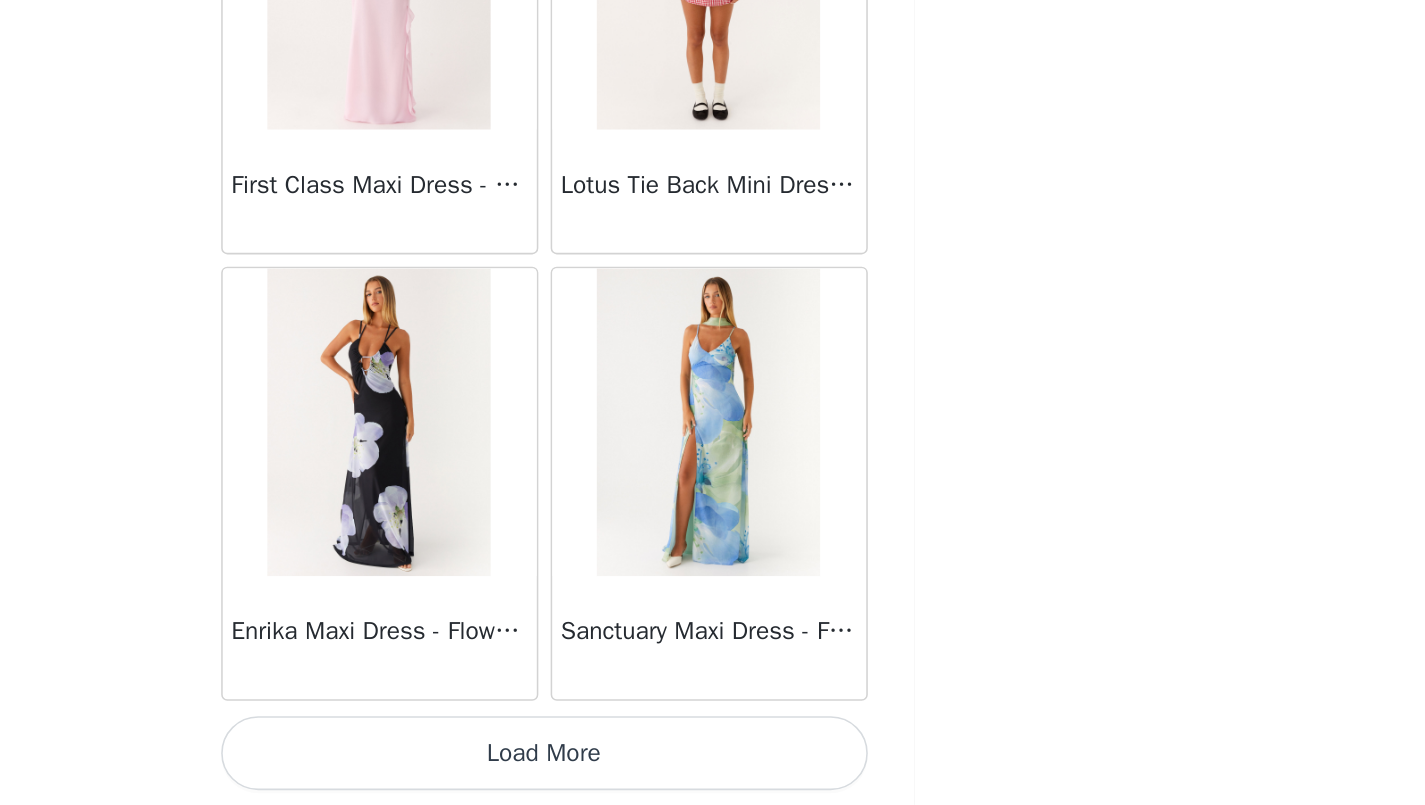 scroll, scrollTop: 48655, scrollLeft: 0, axis: vertical 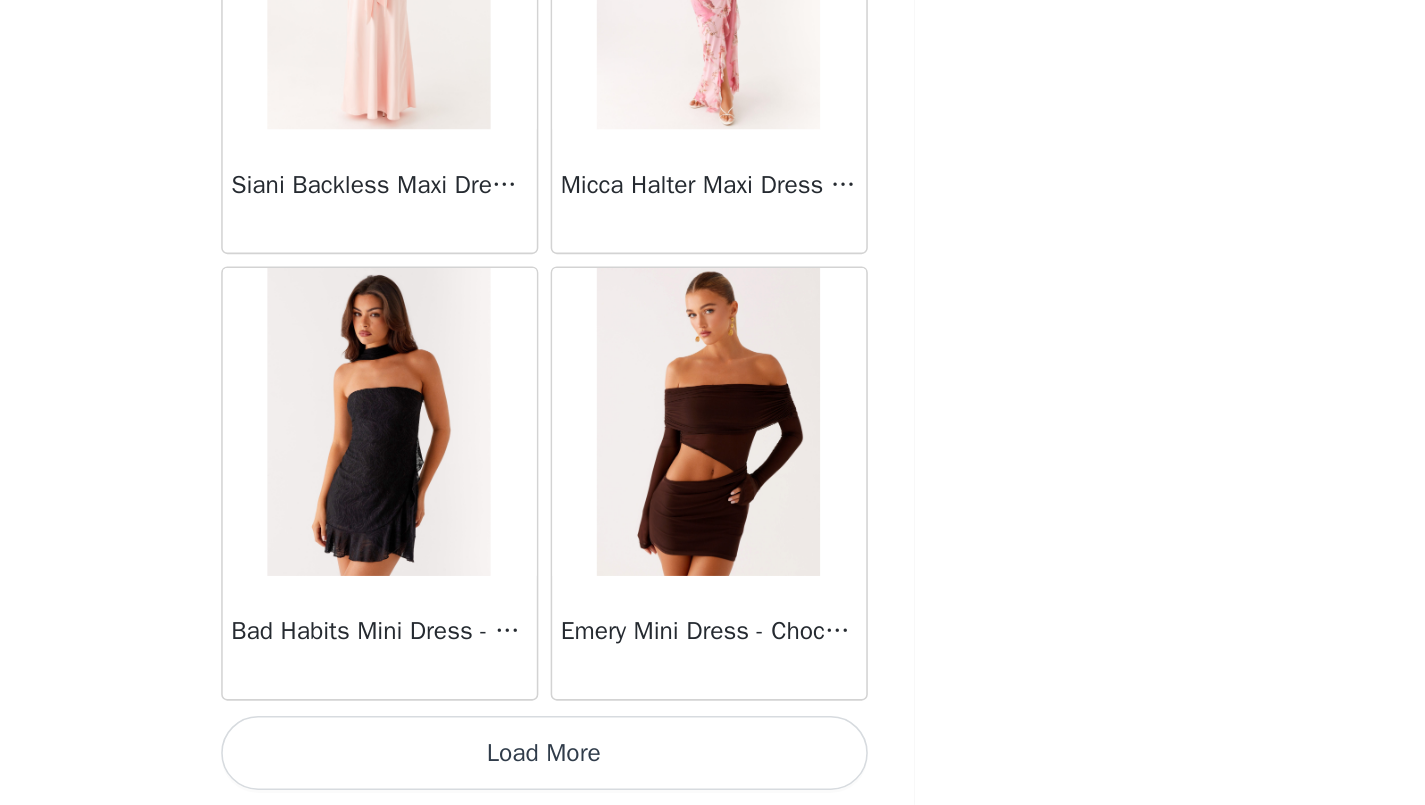 click on "Load More" at bounding box center [713, 771] 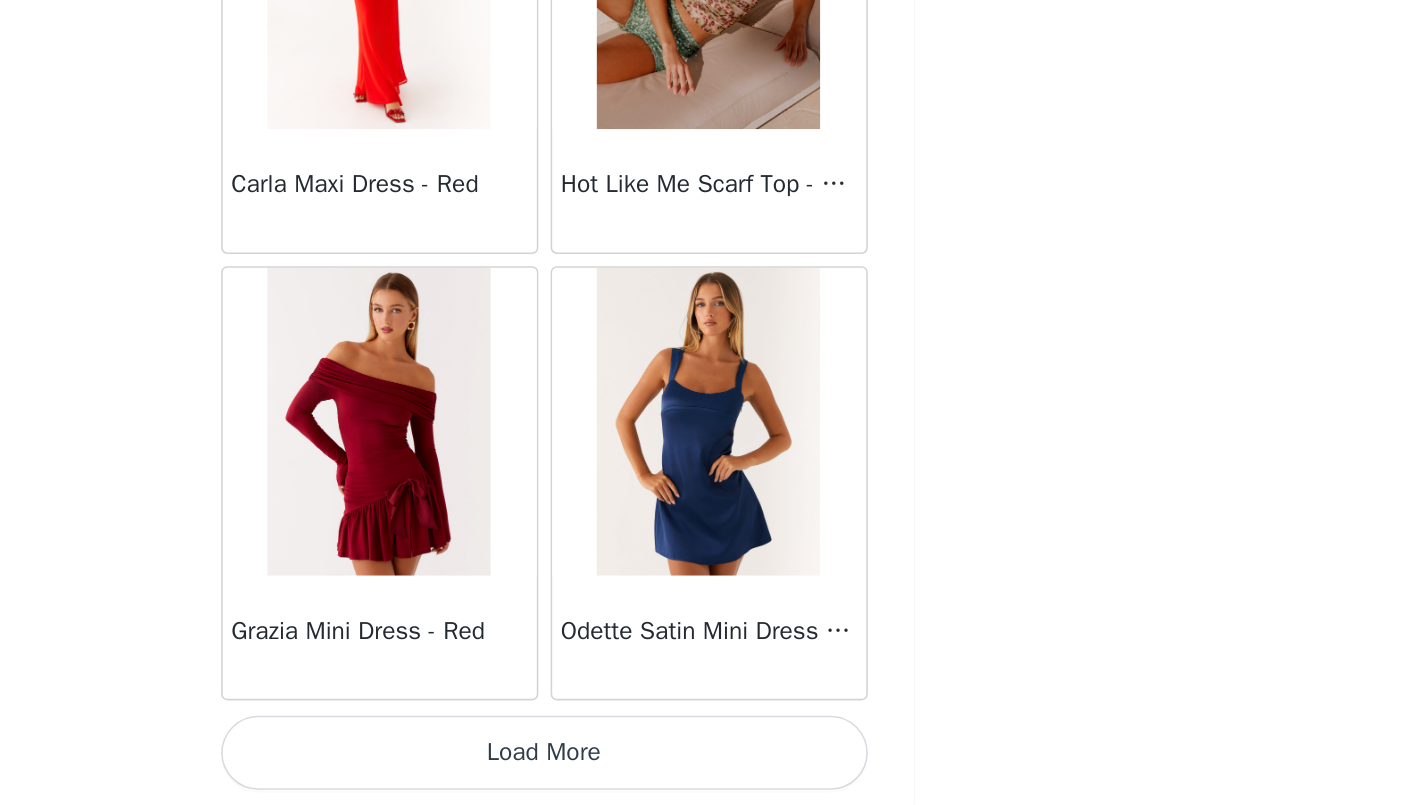 click on "Load More" at bounding box center [713, 771] 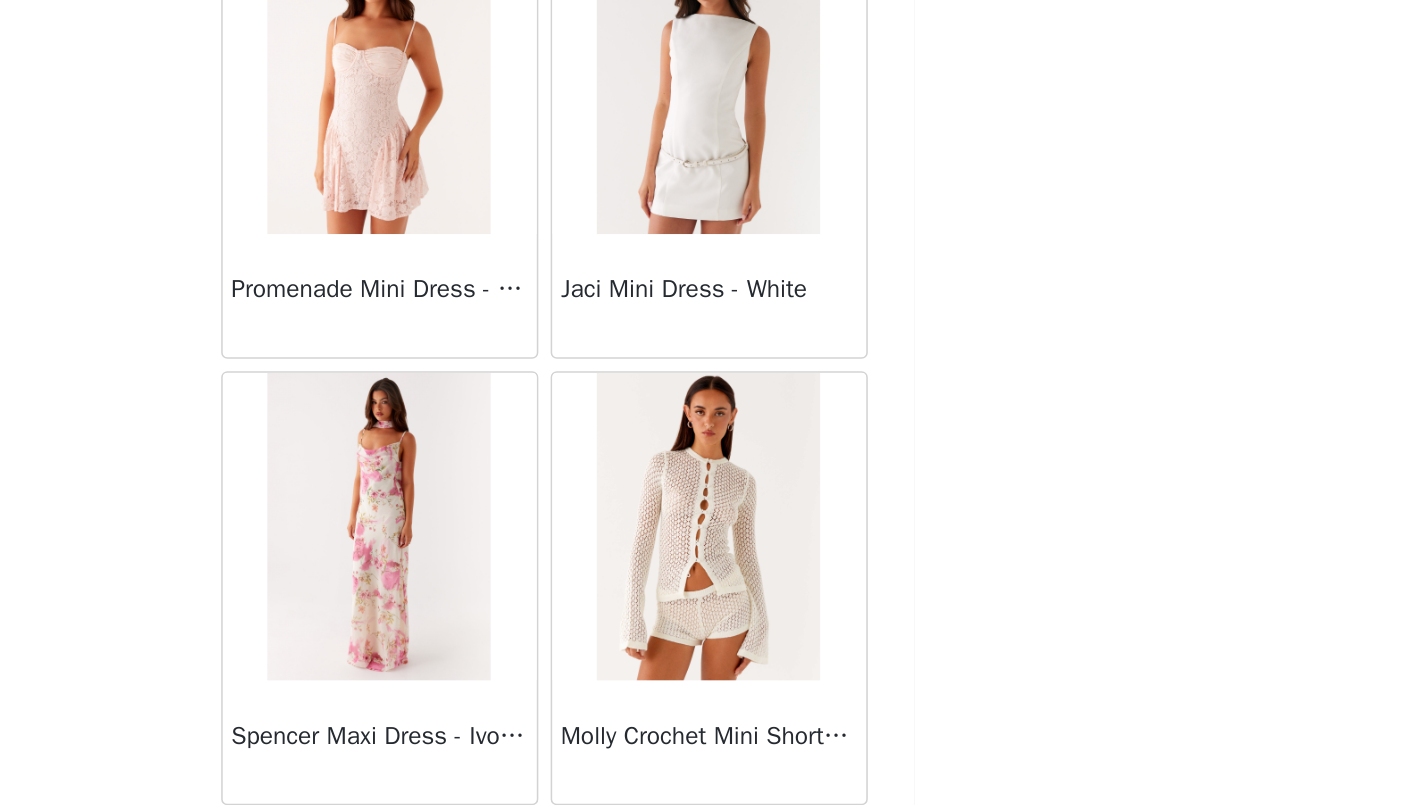 scroll, scrollTop: 55573, scrollLeft: 0, axis: vertical 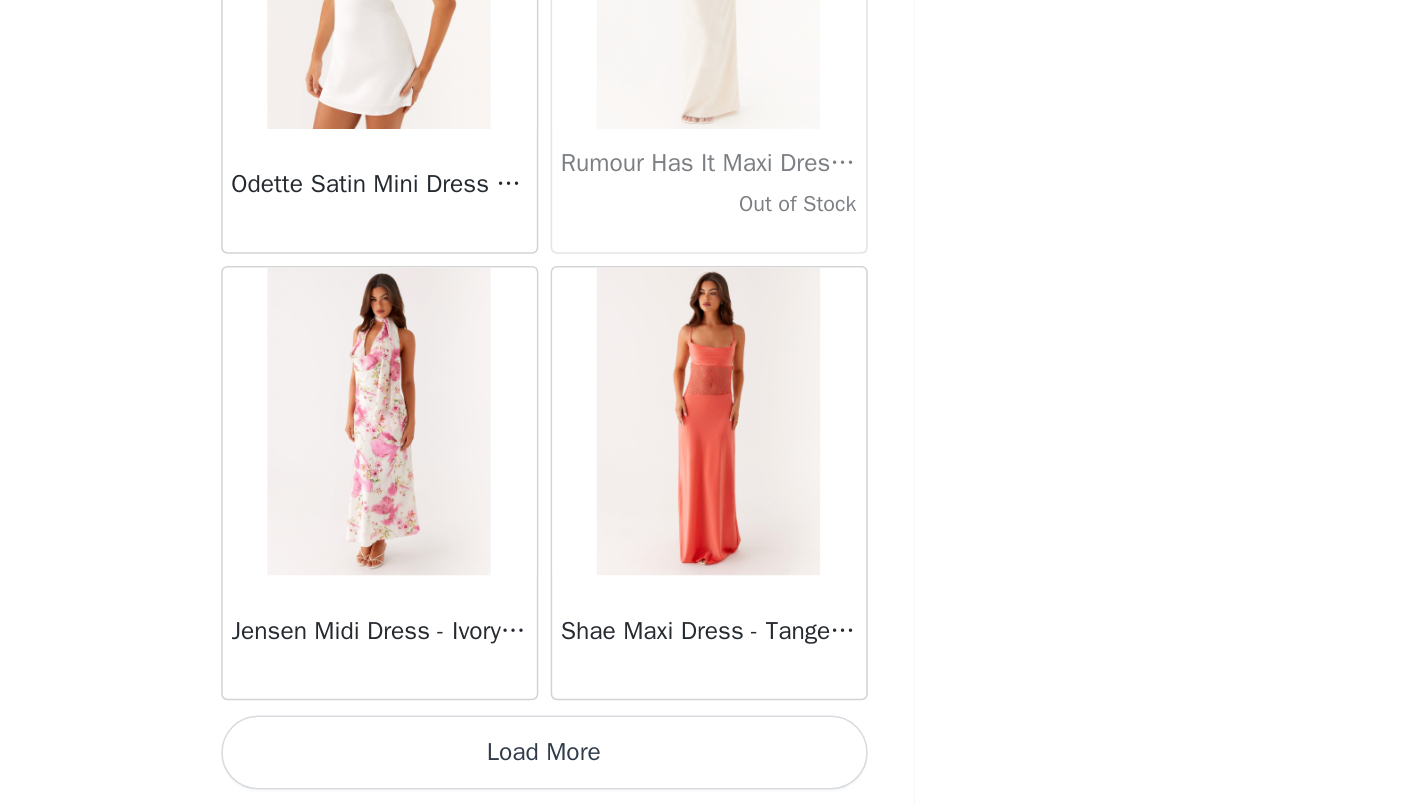 click on "Load More" at bounding box center [713, 771] 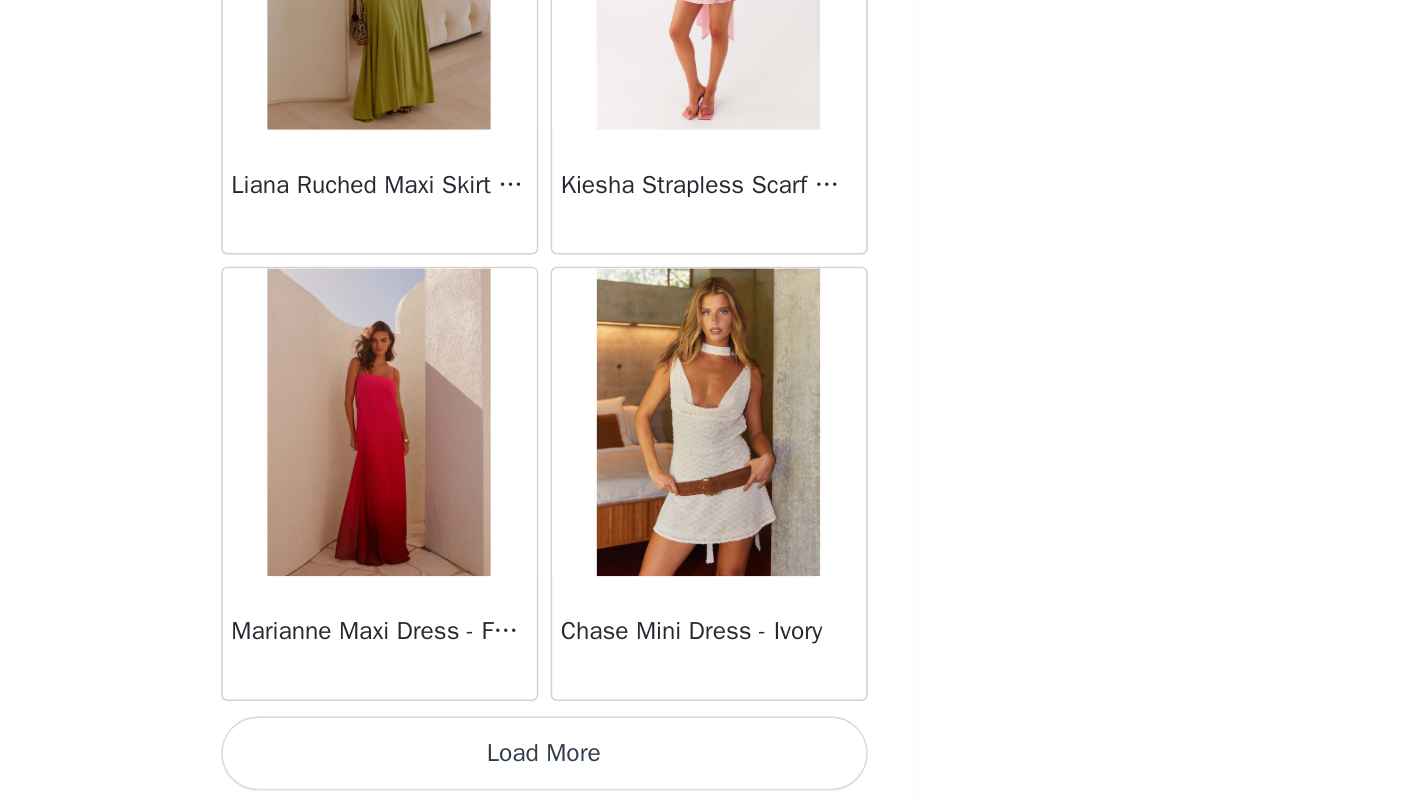 scroll, scrollTop: 60255, scrollLeft: 0, axis: vertical 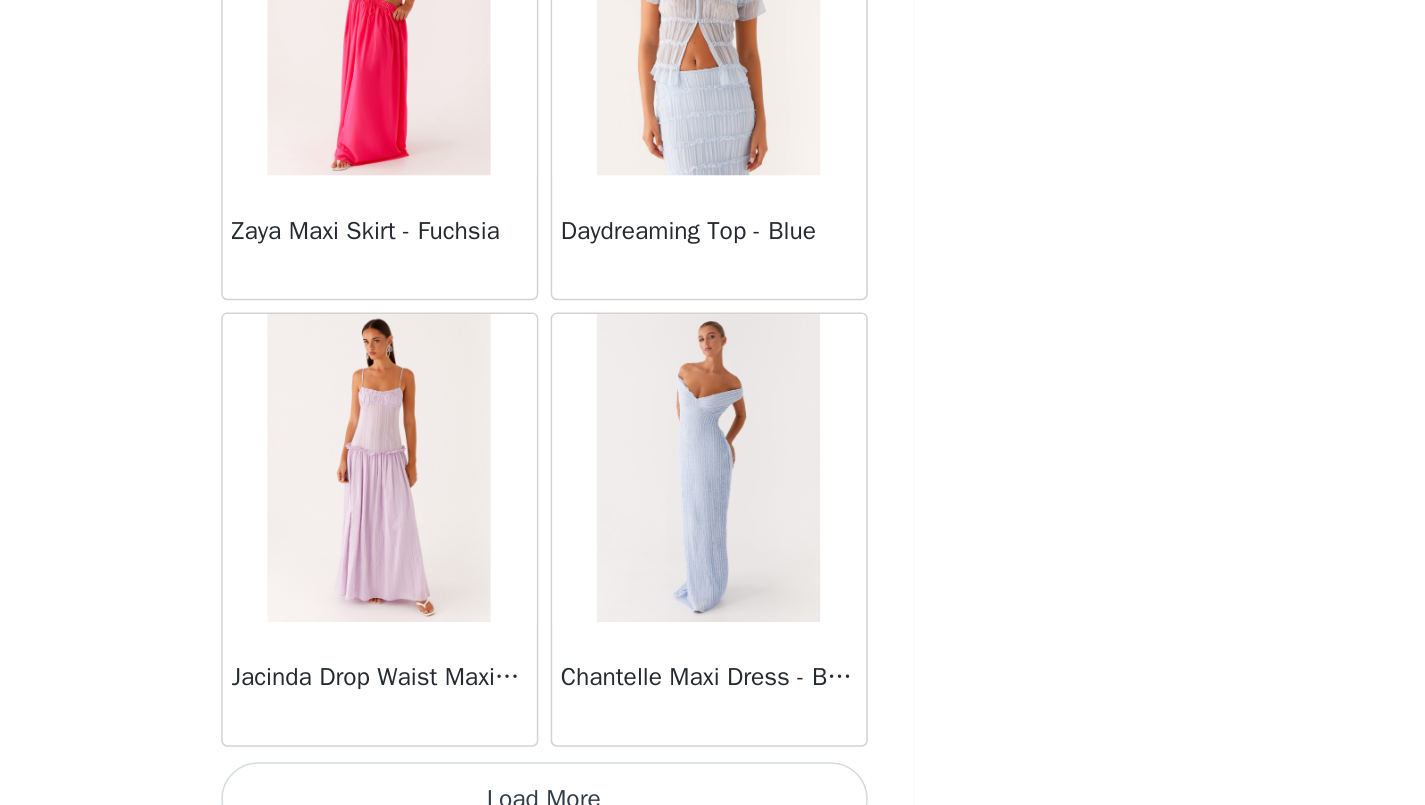 click on "Load More" at bounding box center [713, 801] 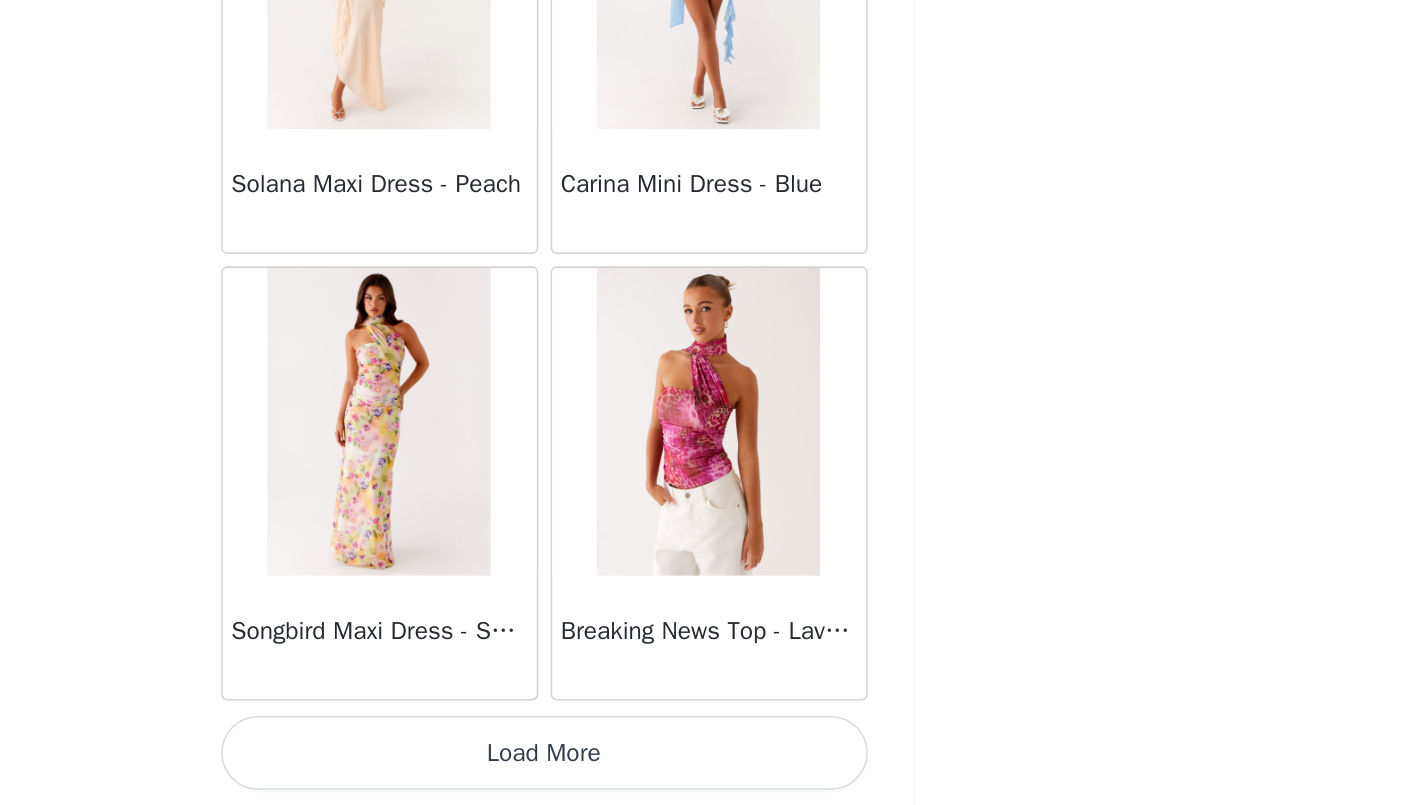 scroll, scrollTop: 66055, scrollLeft: 0, axis: vertical 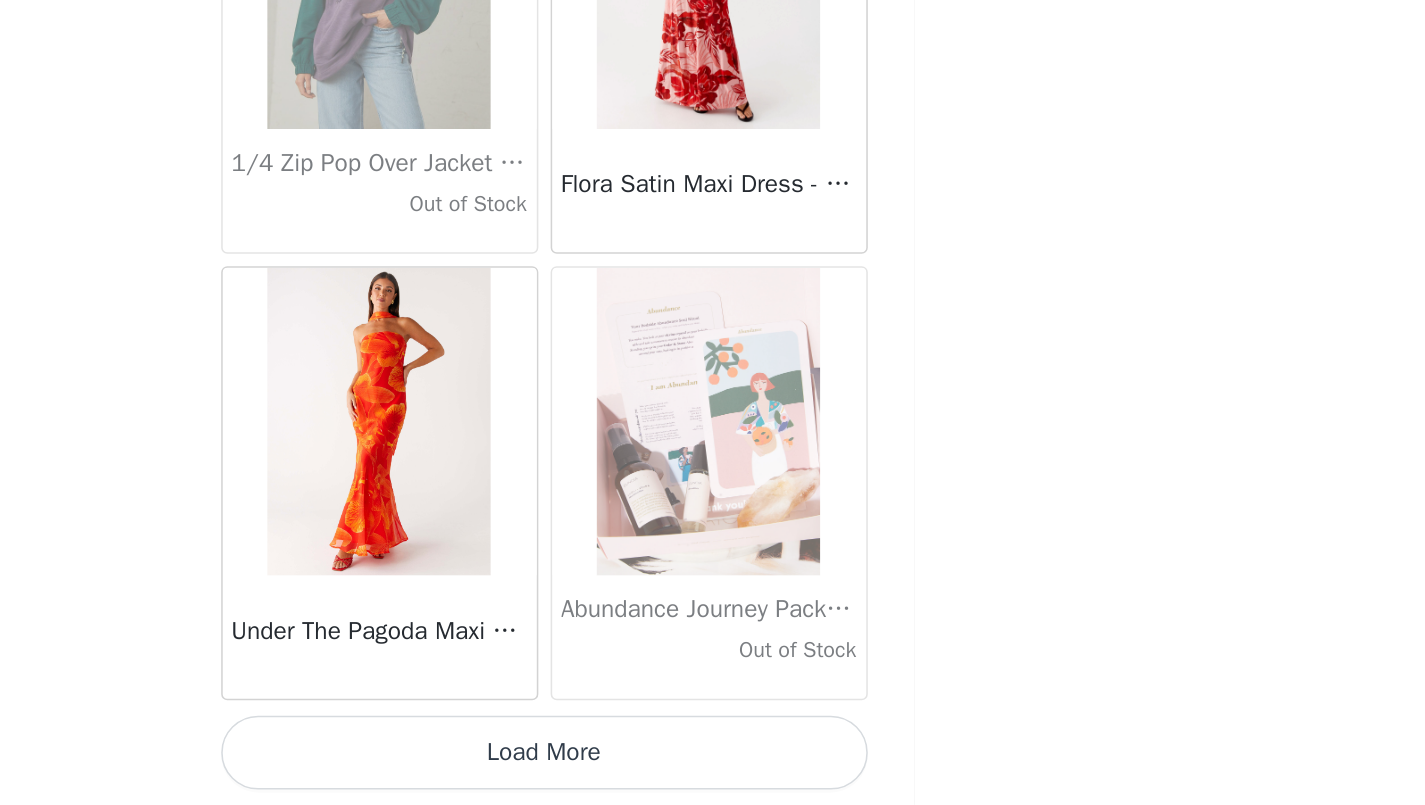 click on "Load More" at bounding box center (713, 771) 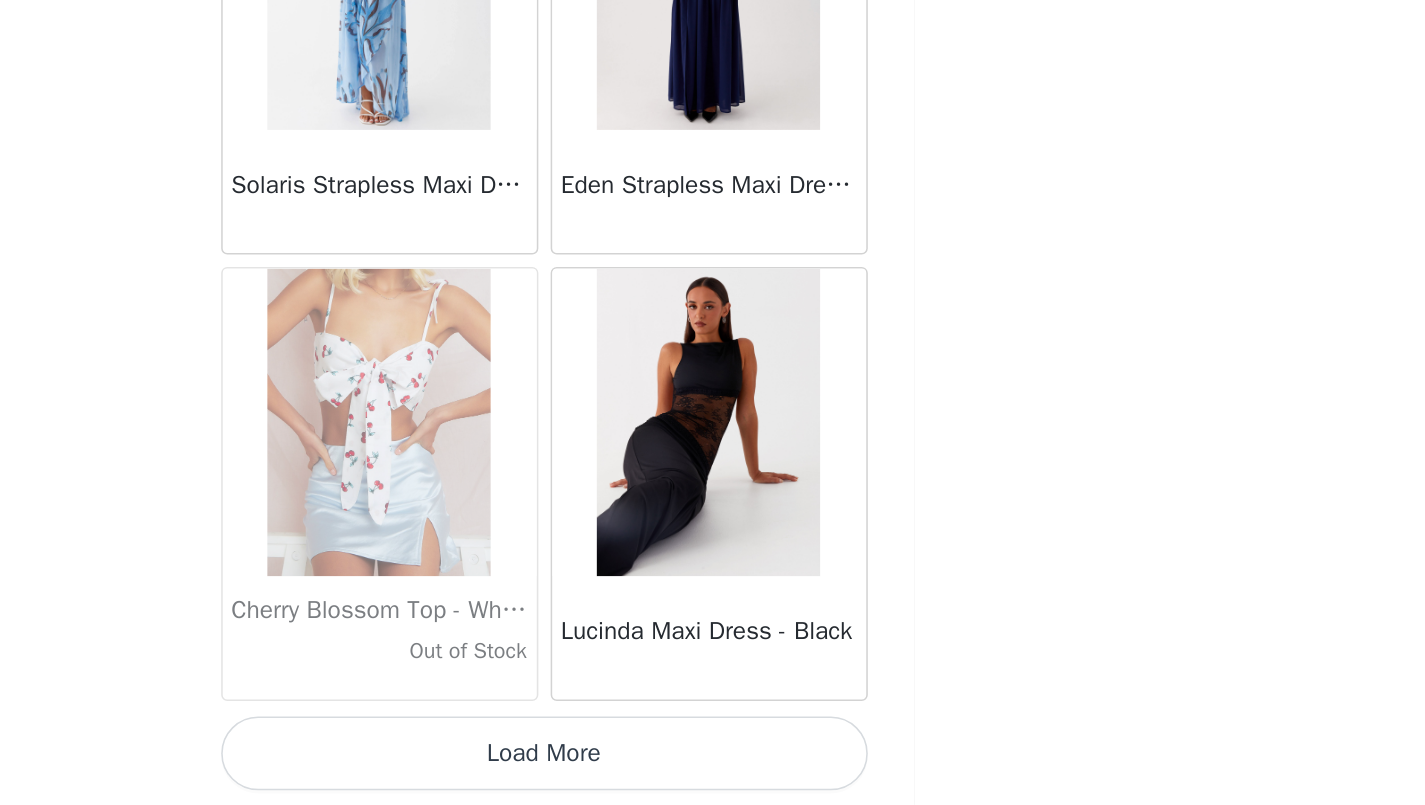 click on "Load More" at bounding box center (713, 771) 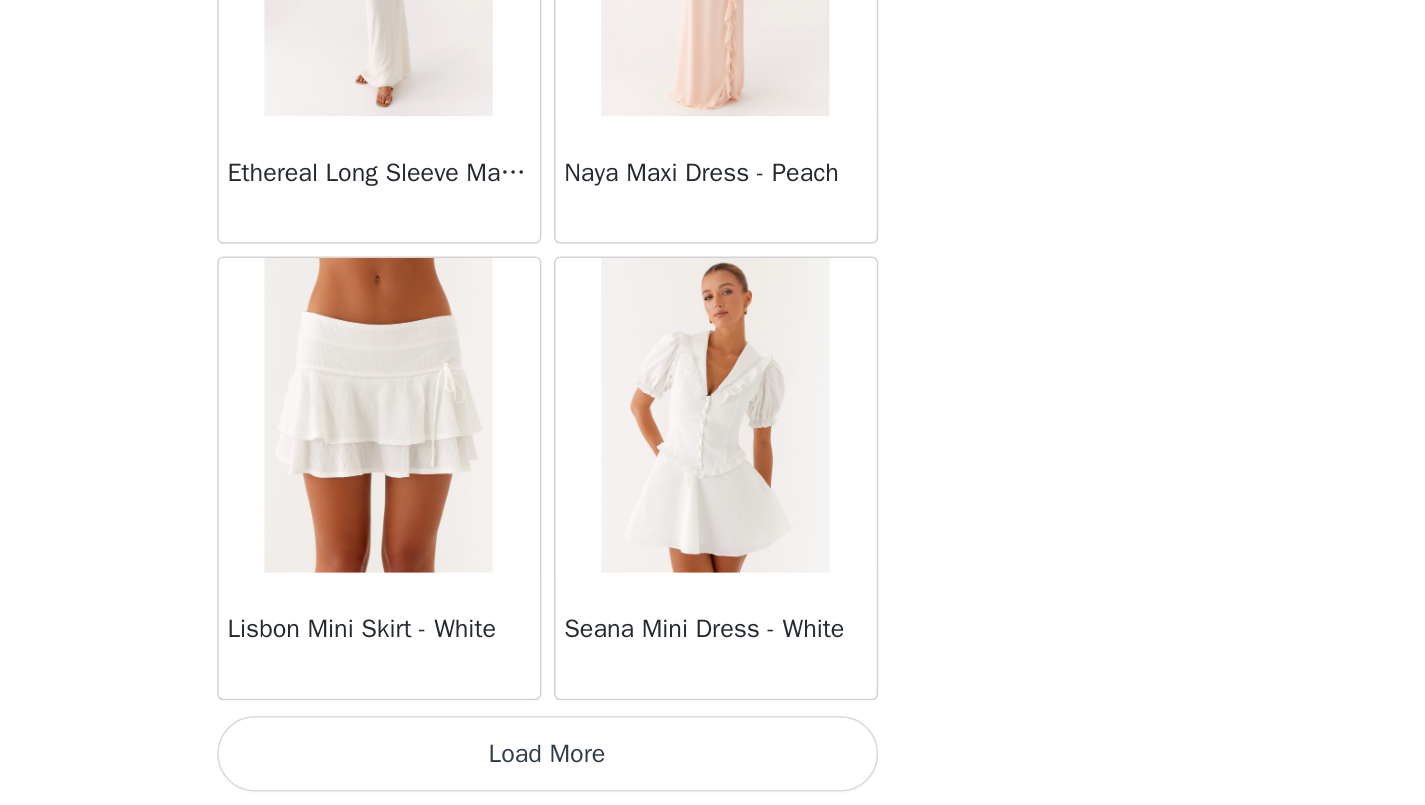 scroll, scrollTop: 74755, scrollLeft: 0, axis: vertical 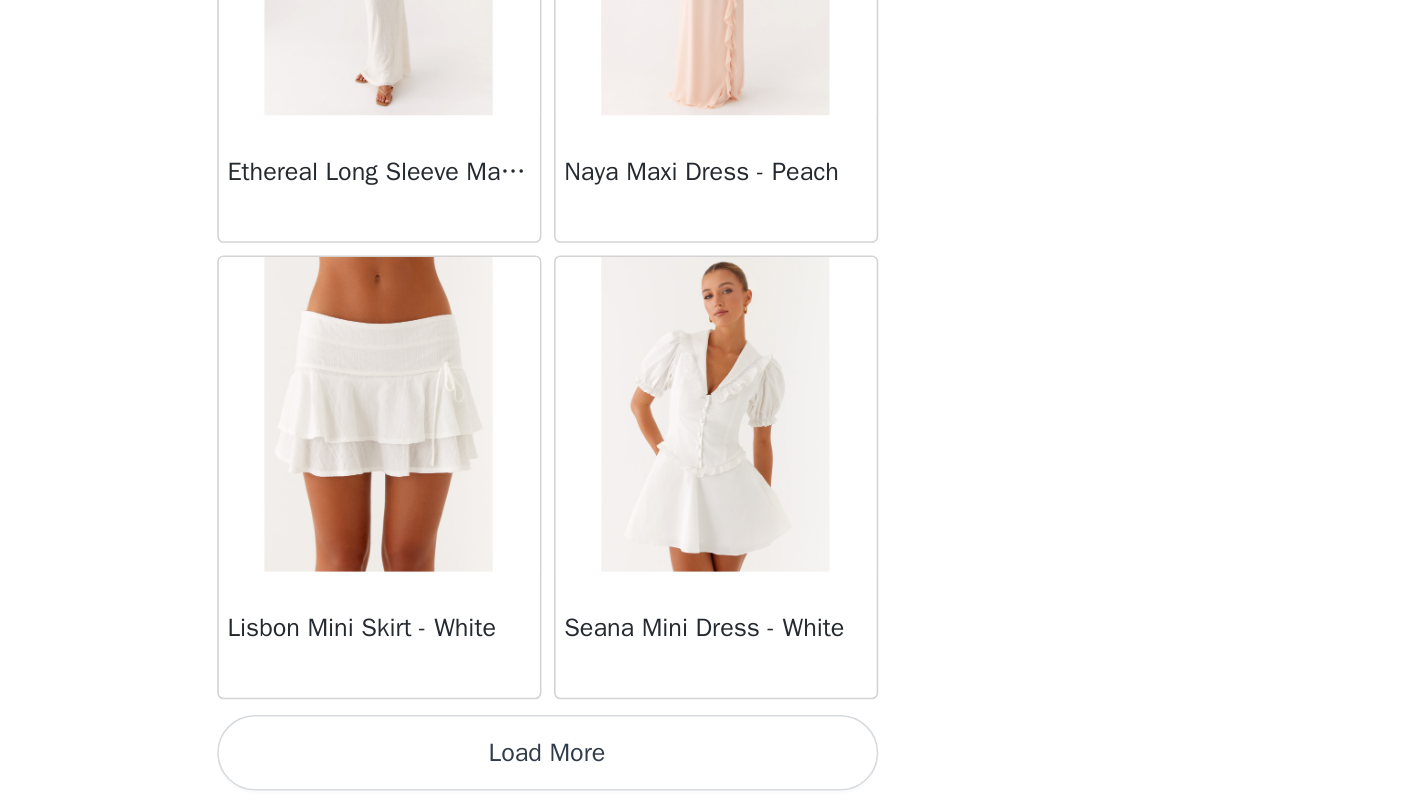 click on "Load More" at bounding box center [713, 771] 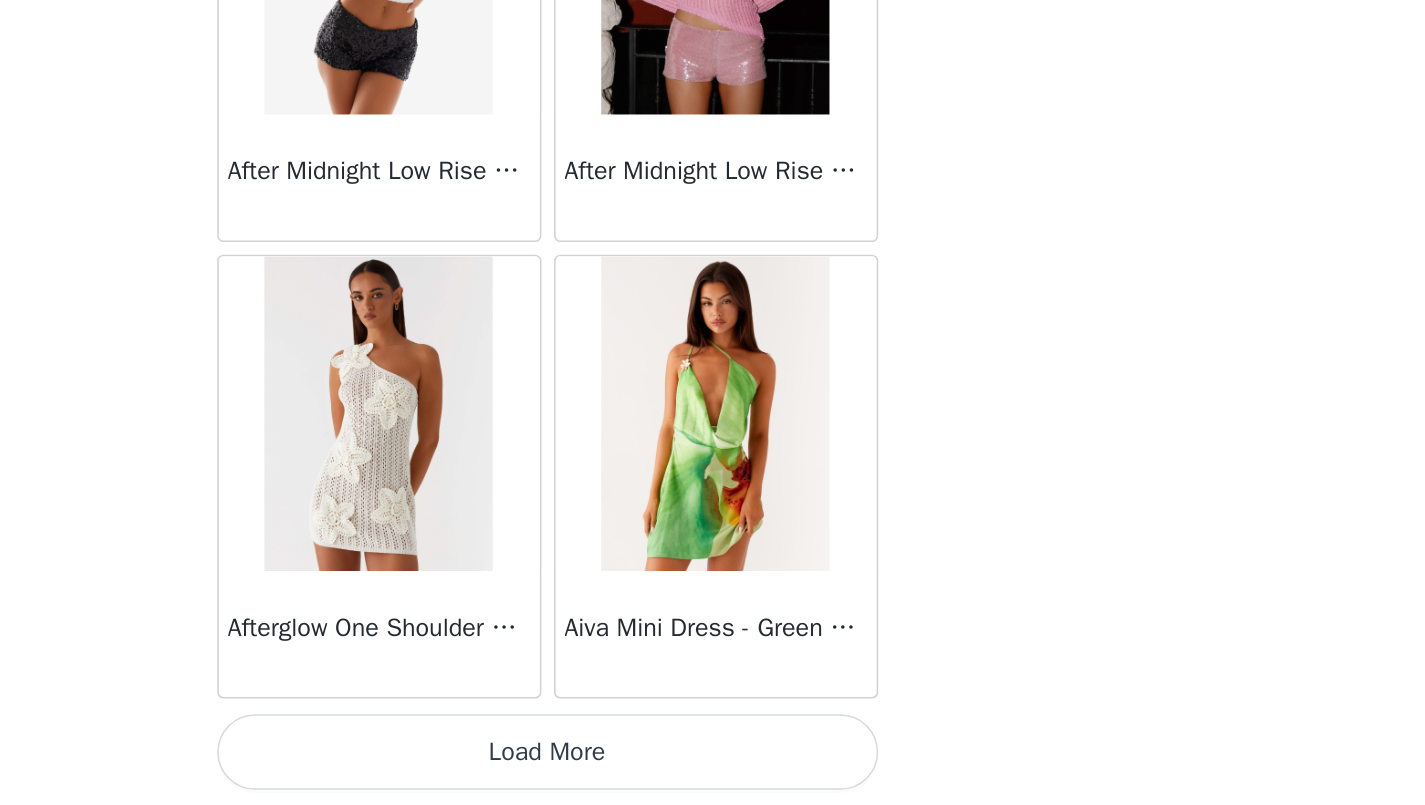 click on "Load More" at bounding box center (713, 771) 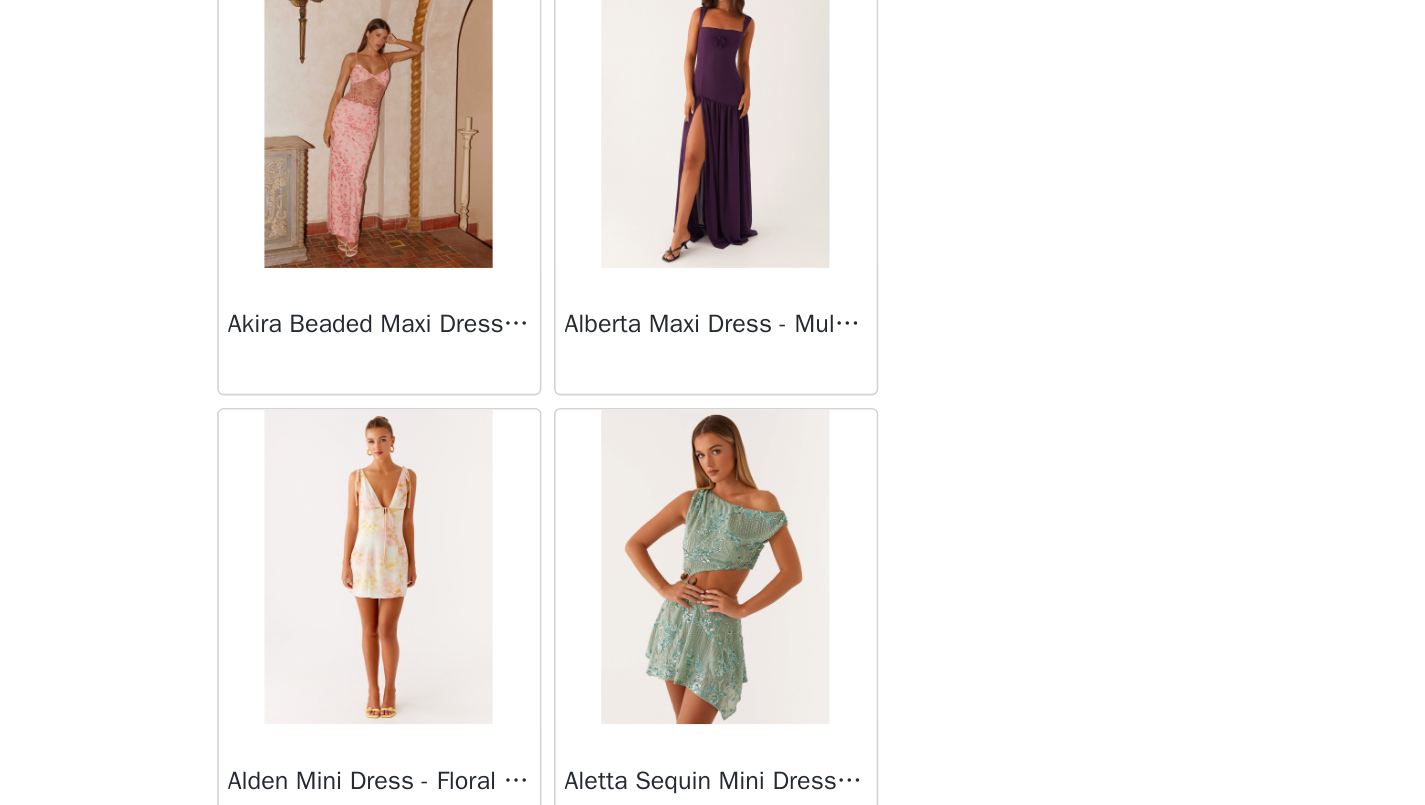 scroll, scrollTop: 78285, scrollLeft: 0, axis: vertical 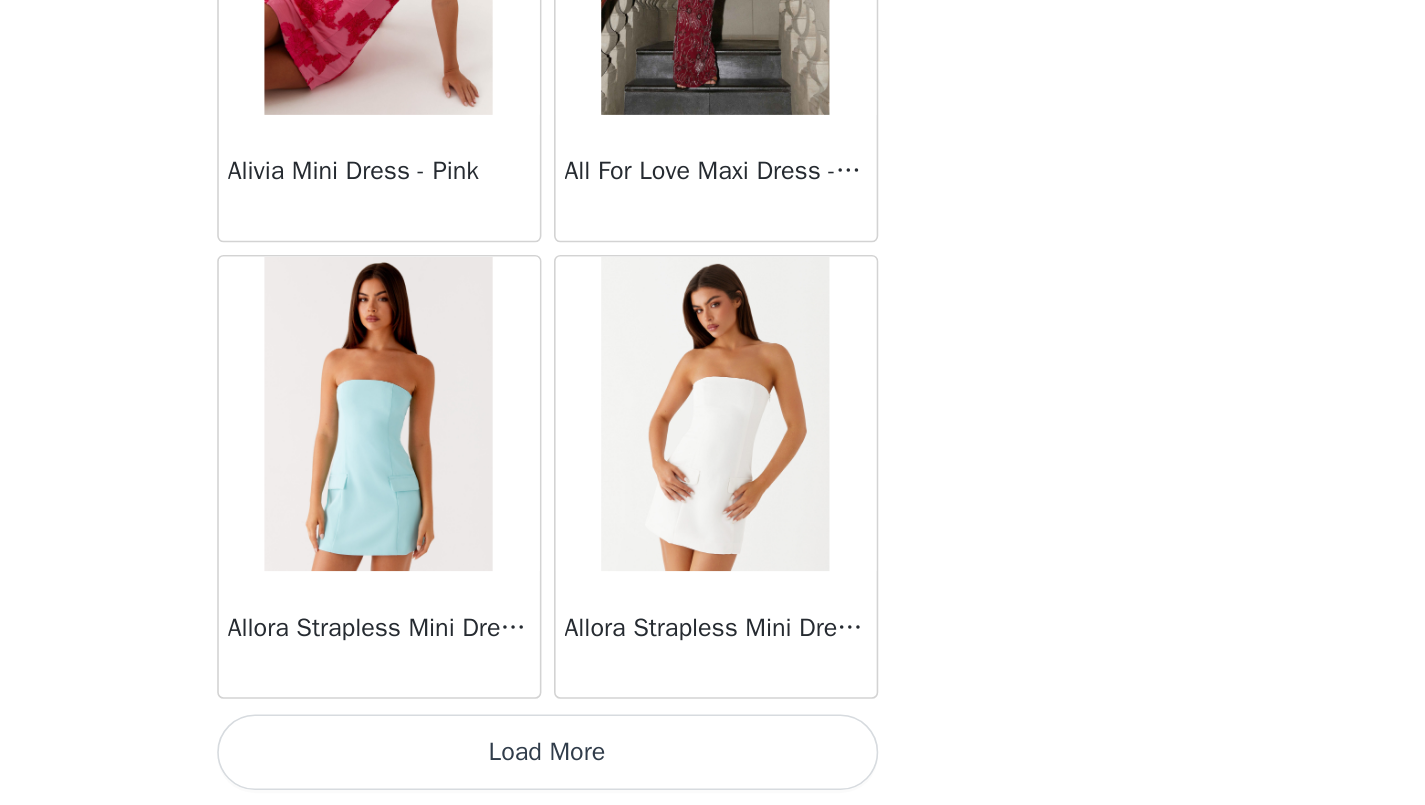 click on "Load More" at bounding box center [713, 771] 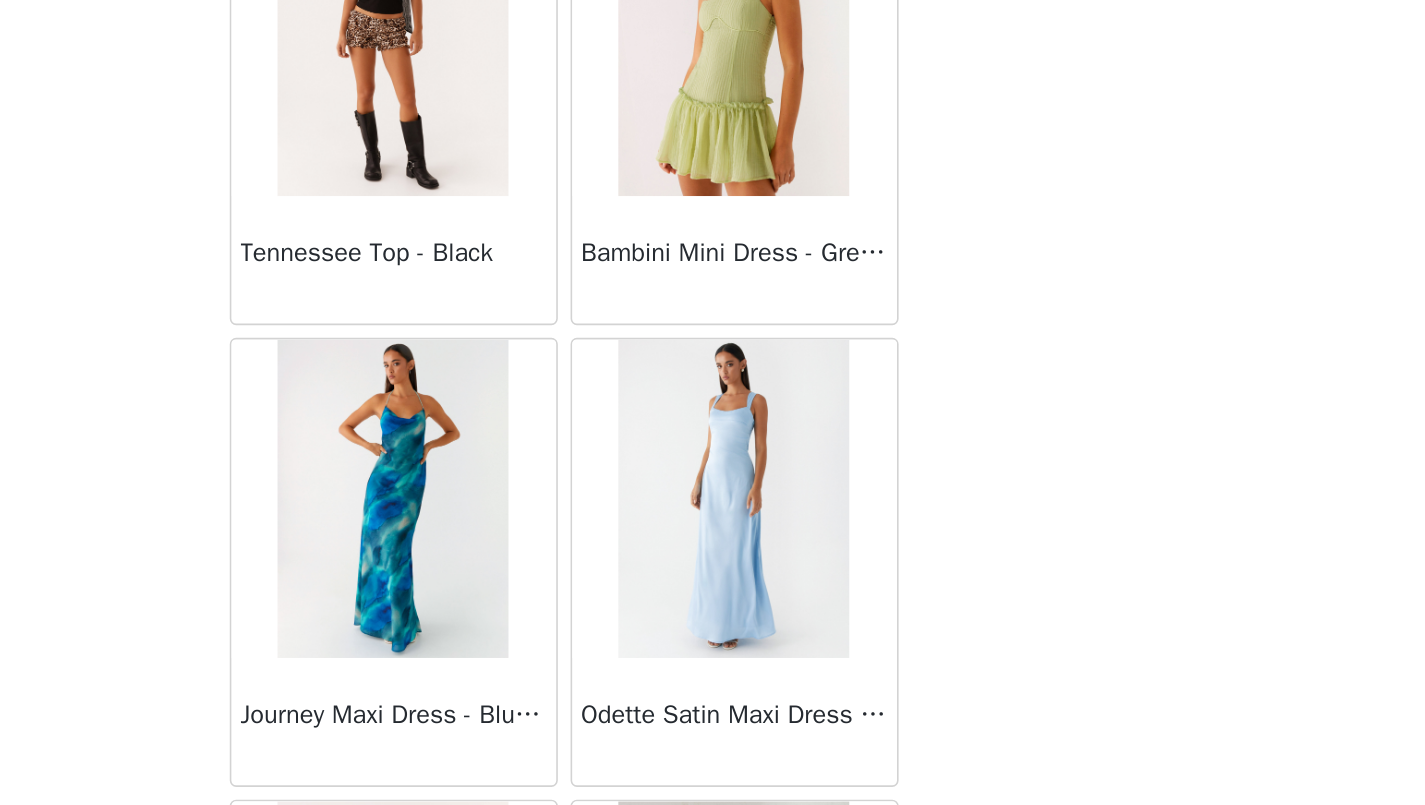 scroll, scrollTop: 30892, scrollLeft: 0, axis: vertical 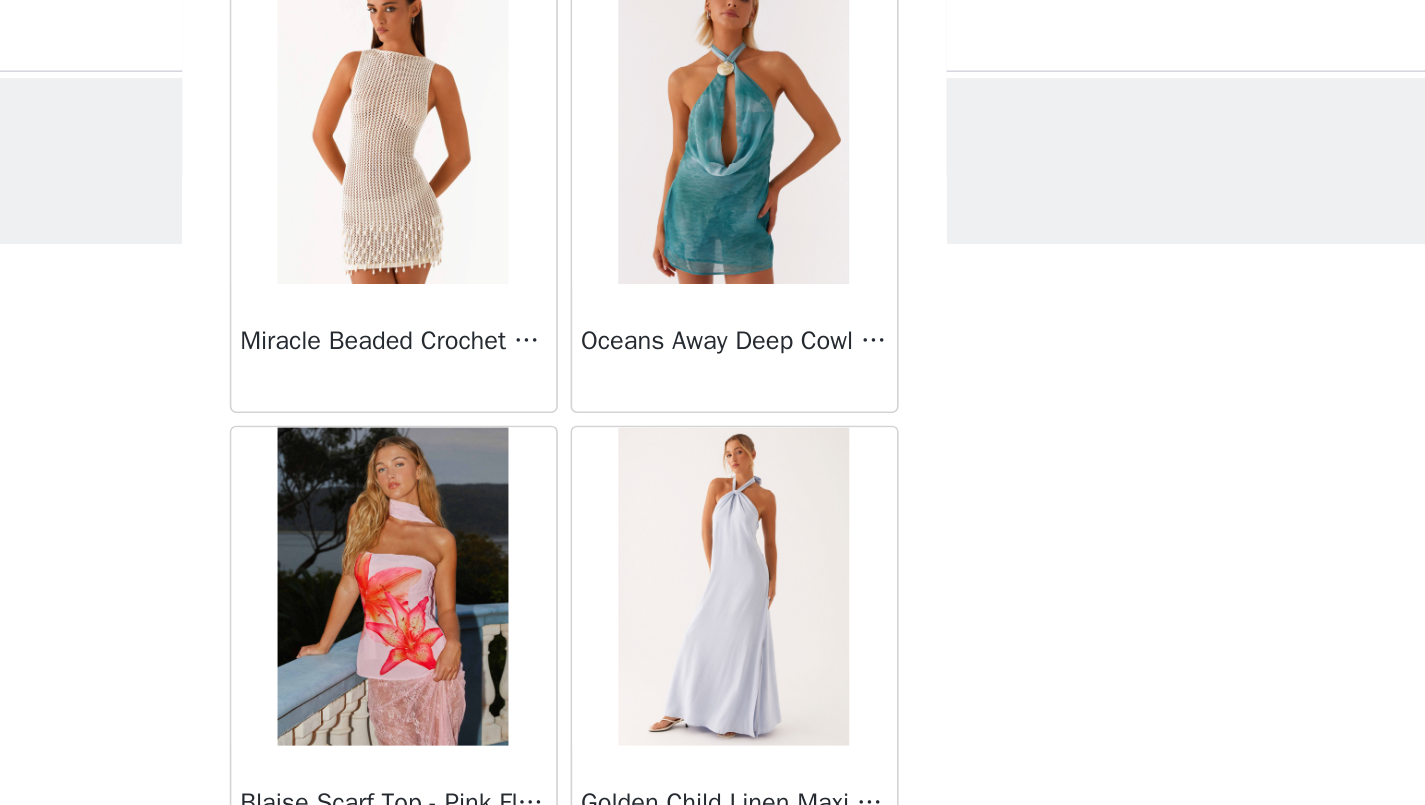 click at bounding box center [819, 377] 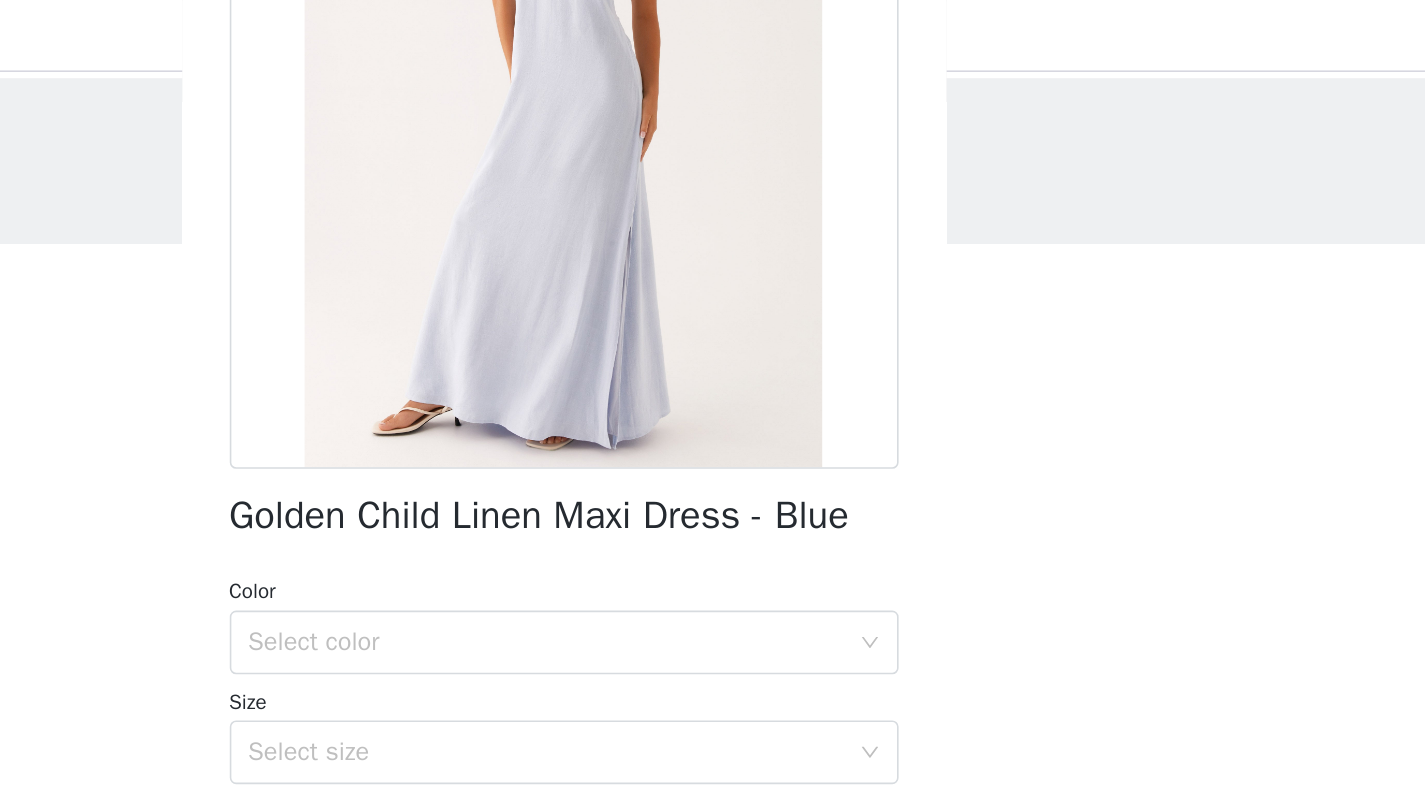 scroll, scrollTop: 248, scrollLeft: 0, axis: vertical 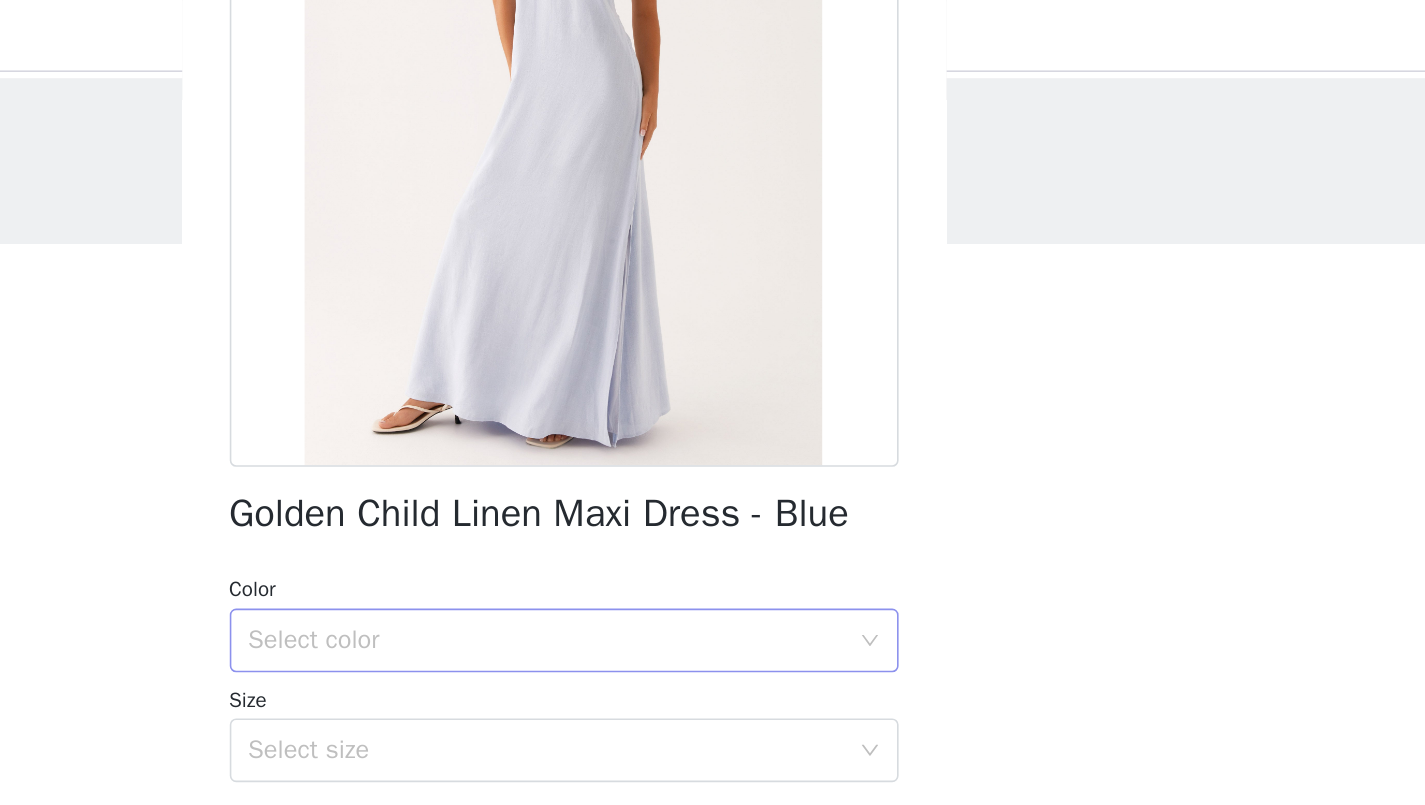 click on "Select color" at bounding box center (702, 411) 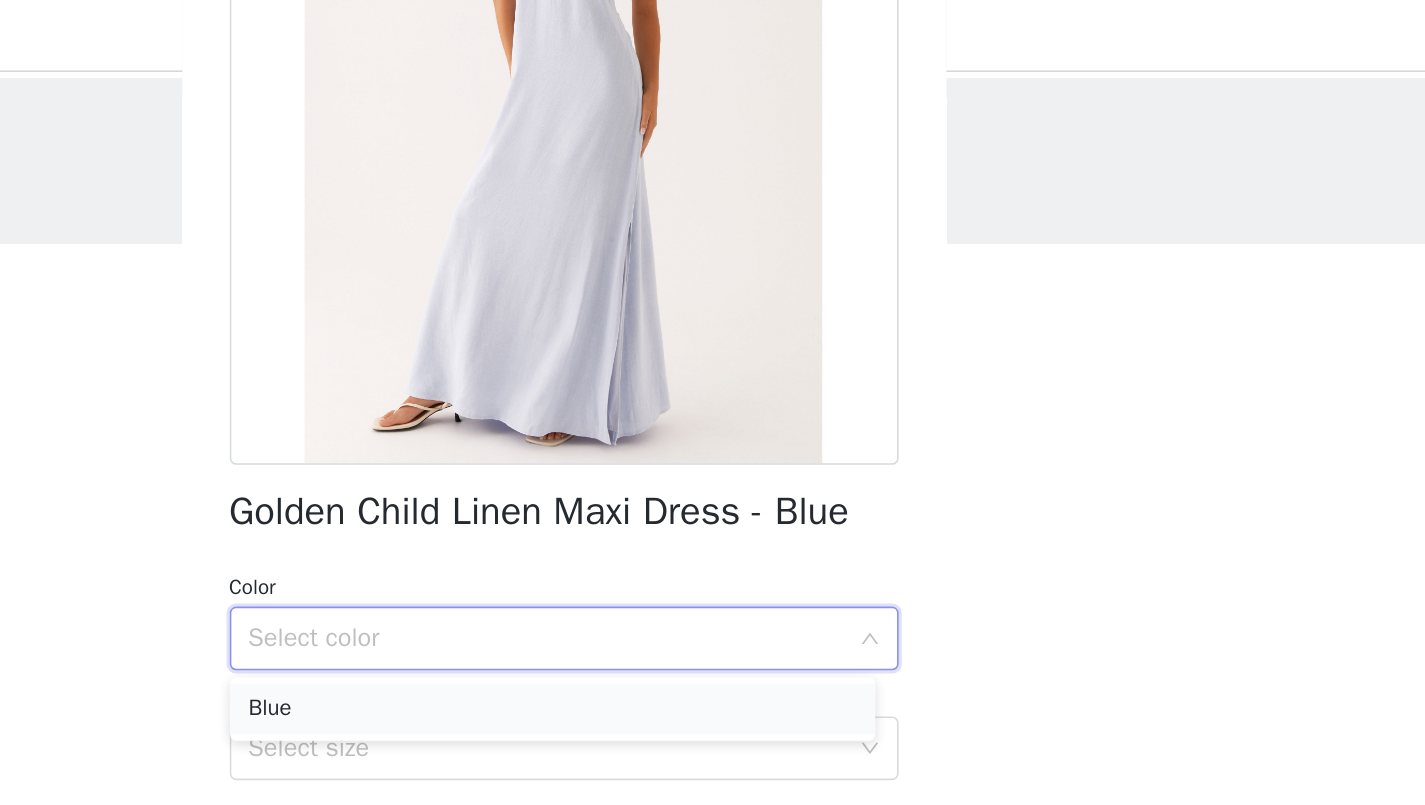scroll, scrollTop: 269, scrollLeft: 0, axis: vertical 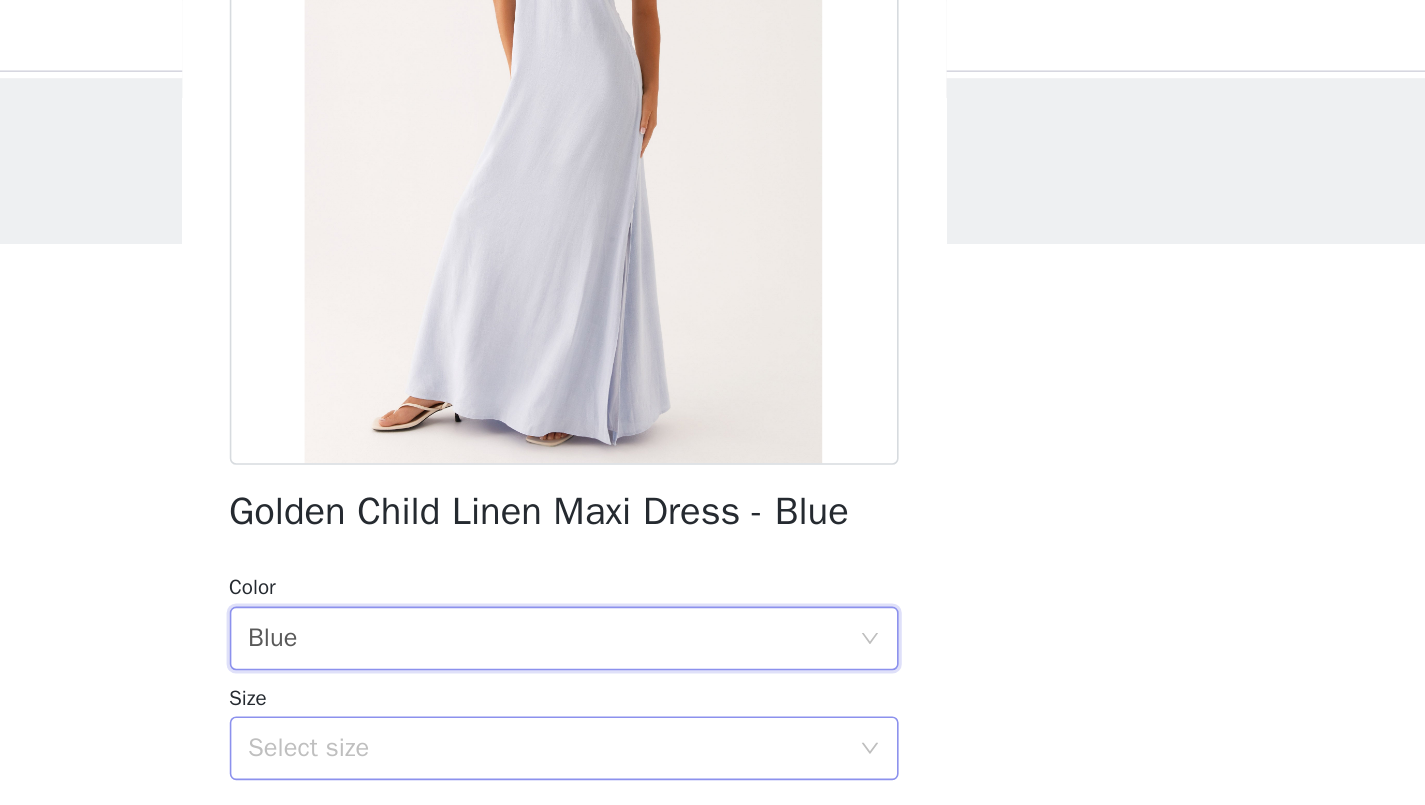 click on "Select size" at bounding box center [702, 479] 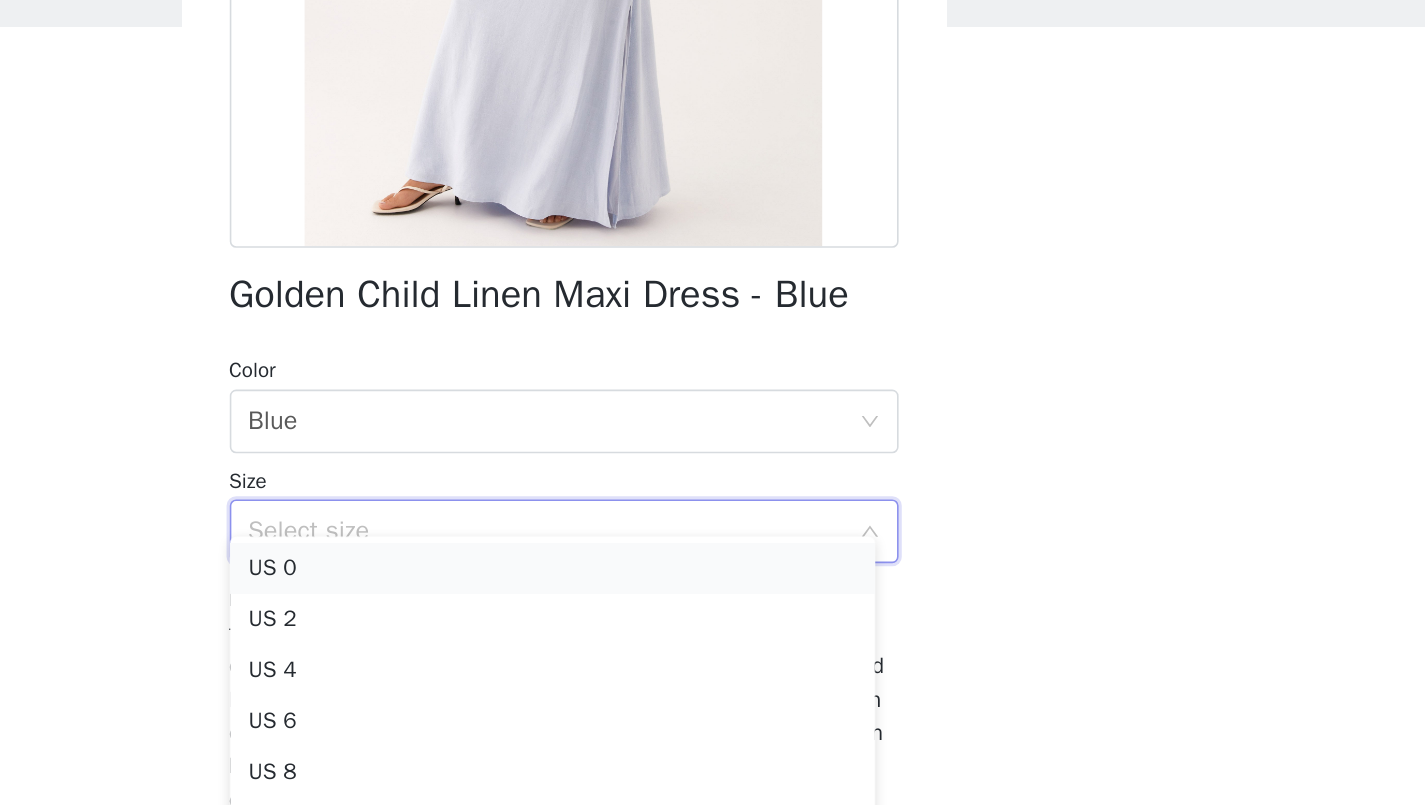 click on "US 0" at bounding box center [705, 502] 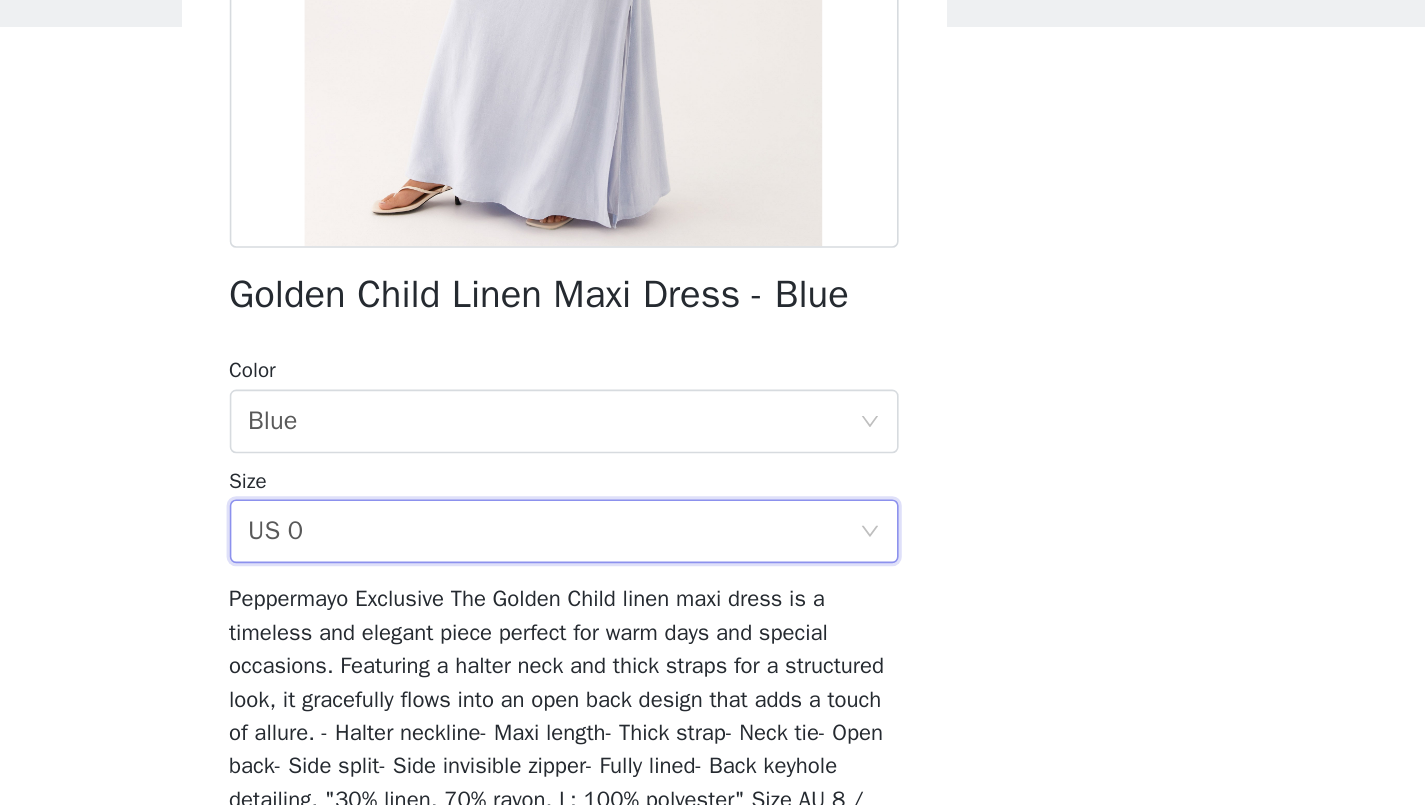 click on "Peppermayo Exclusive The Golden Child linen maxi dress is a timeless and elegant piece perfect for warm days and special occasions. Featuring a halter neck and thick straps for a structured look, it gracefully flows into an open back design that adds a touch of allure. - Halter neckline- Maxi length- Thick strap- Neck tie- Open back- Side split- Side invisible zipper- Fully lined- Back keyhole detailing, "30% linen, 70% rayon, L: 100% polyester" Size AU 8 / US 4 garment measurements: Bust: 80 cm / 31.5 inWaist: 85 cm / 33.5 inHip: 106 cm / 41.7 inHem: 190 cm / 74.8 inLength: 139 cm / 54.7 in Yasmin is 174cm and wearing a size AU 8 / and US 4" at bounding box center [712, 616] 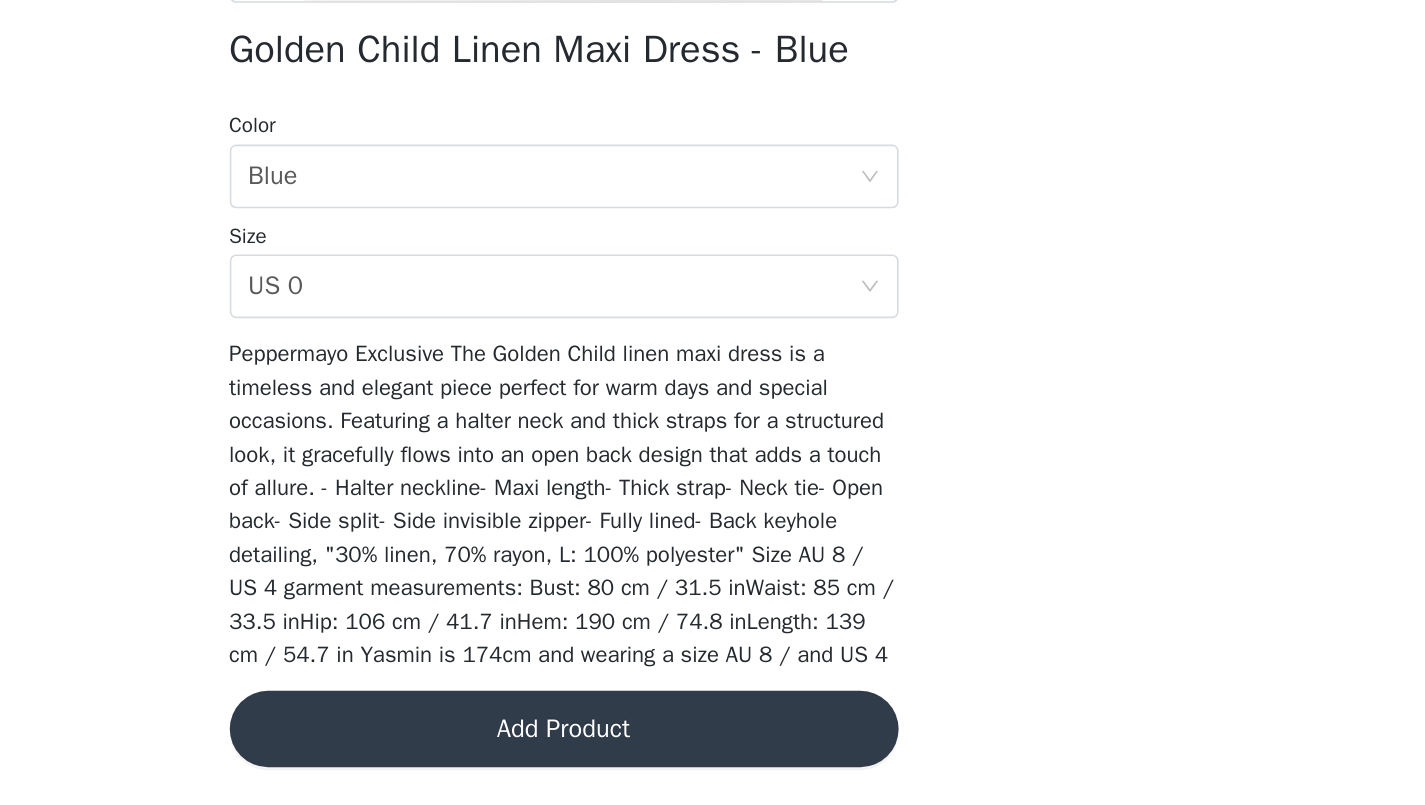 scroll, scrollTop: 3, scrollLeft: 0, axis: vertical 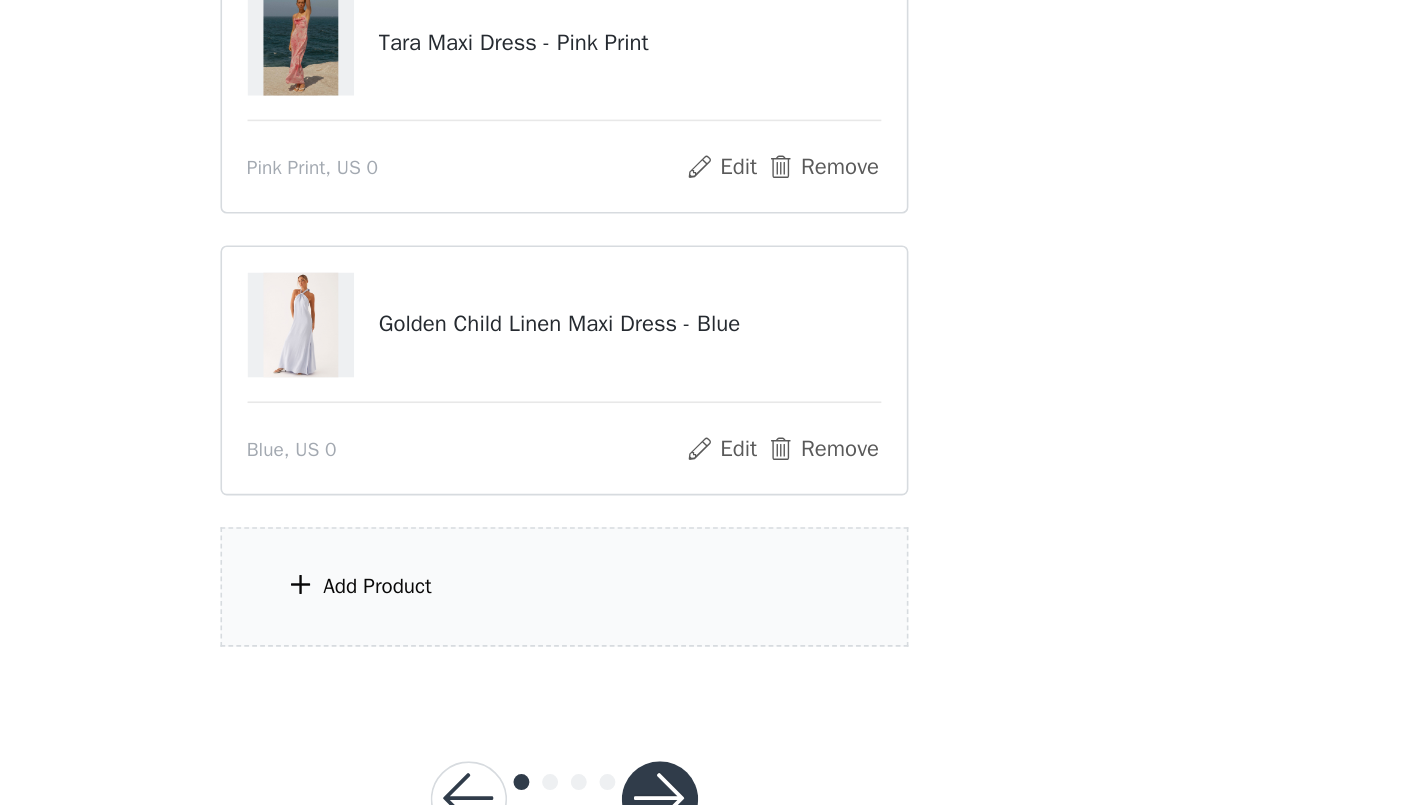 click on "Add Product" at bounding box center [713, 667] 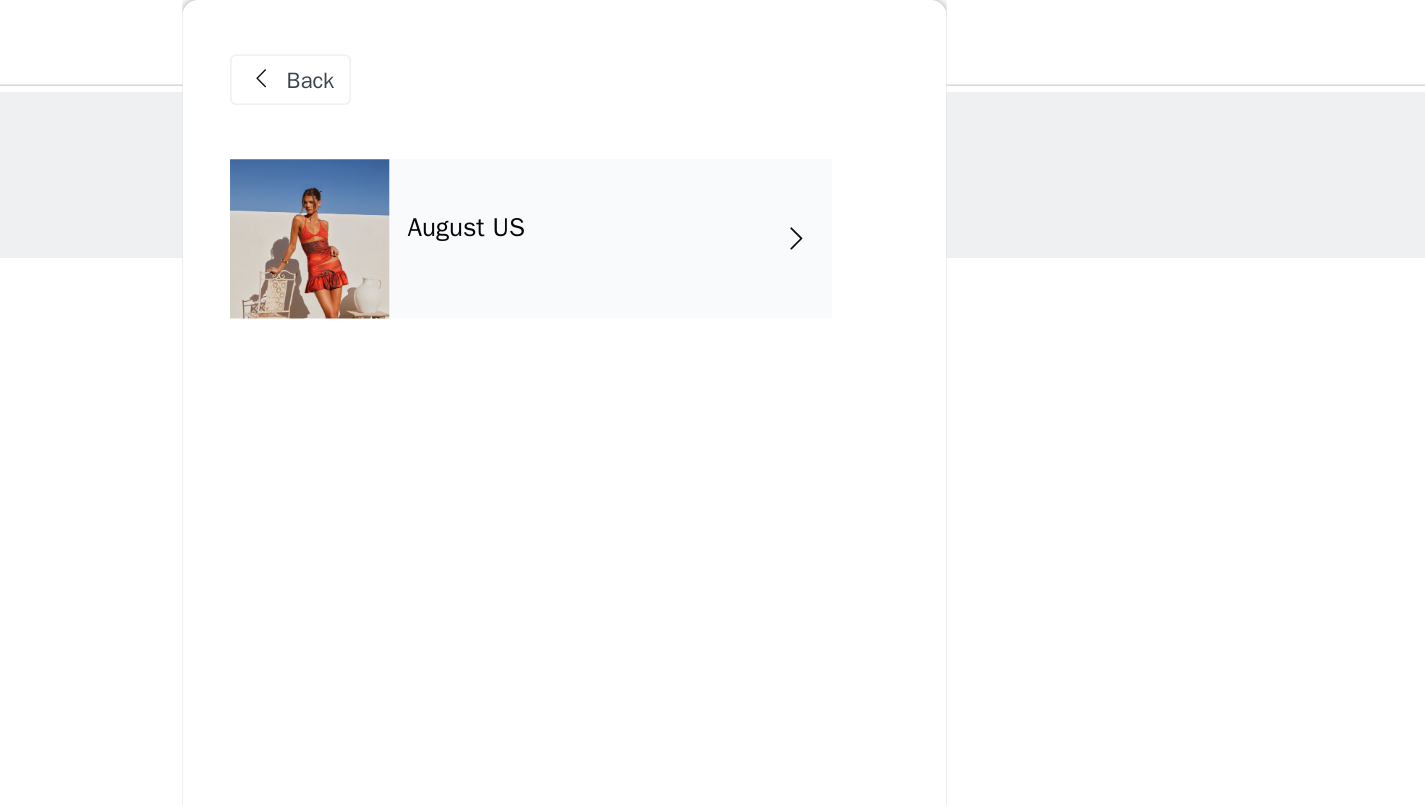 scroll, scrollTop: -1, scrollLeft: 0, axis: vertical 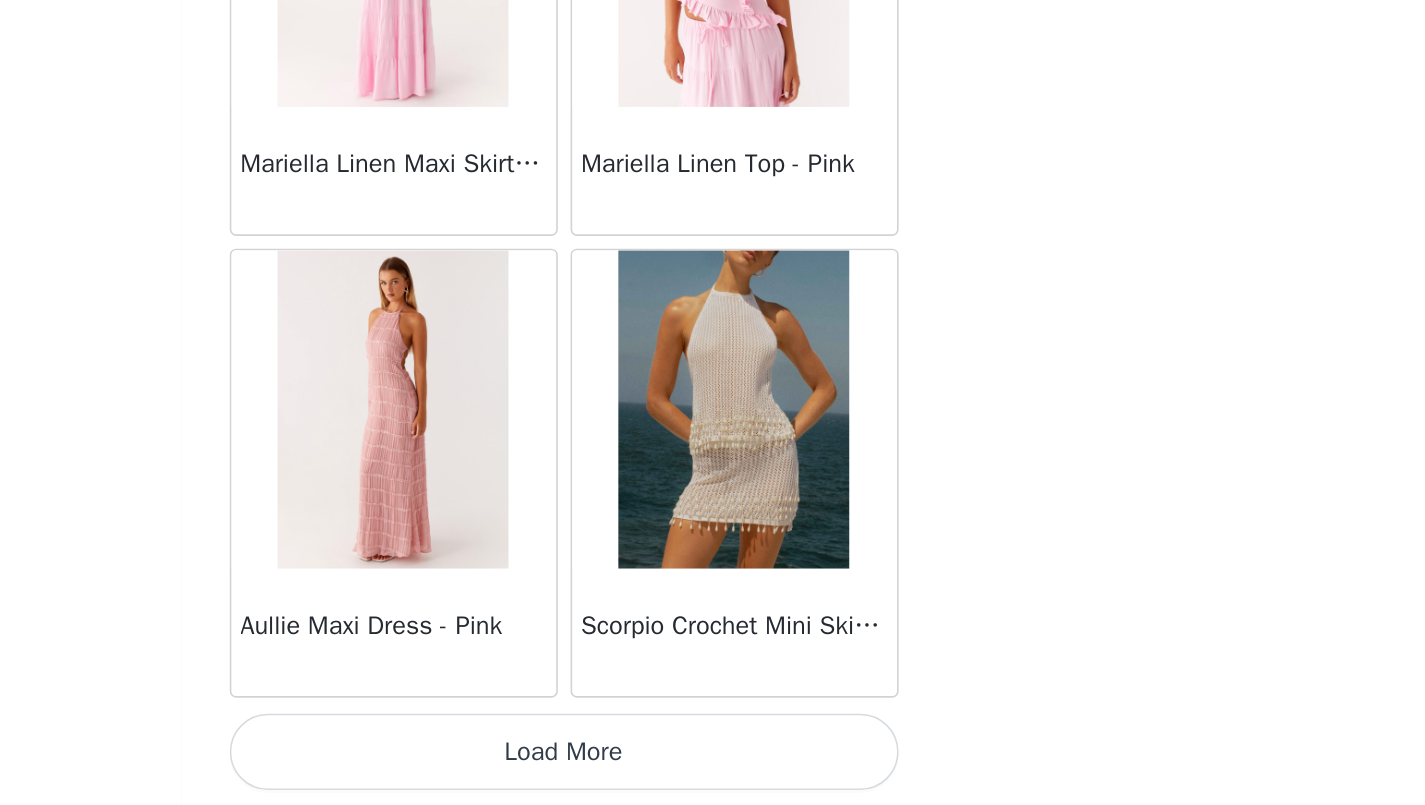 click on "Load More" at bounding box center [713, 771] 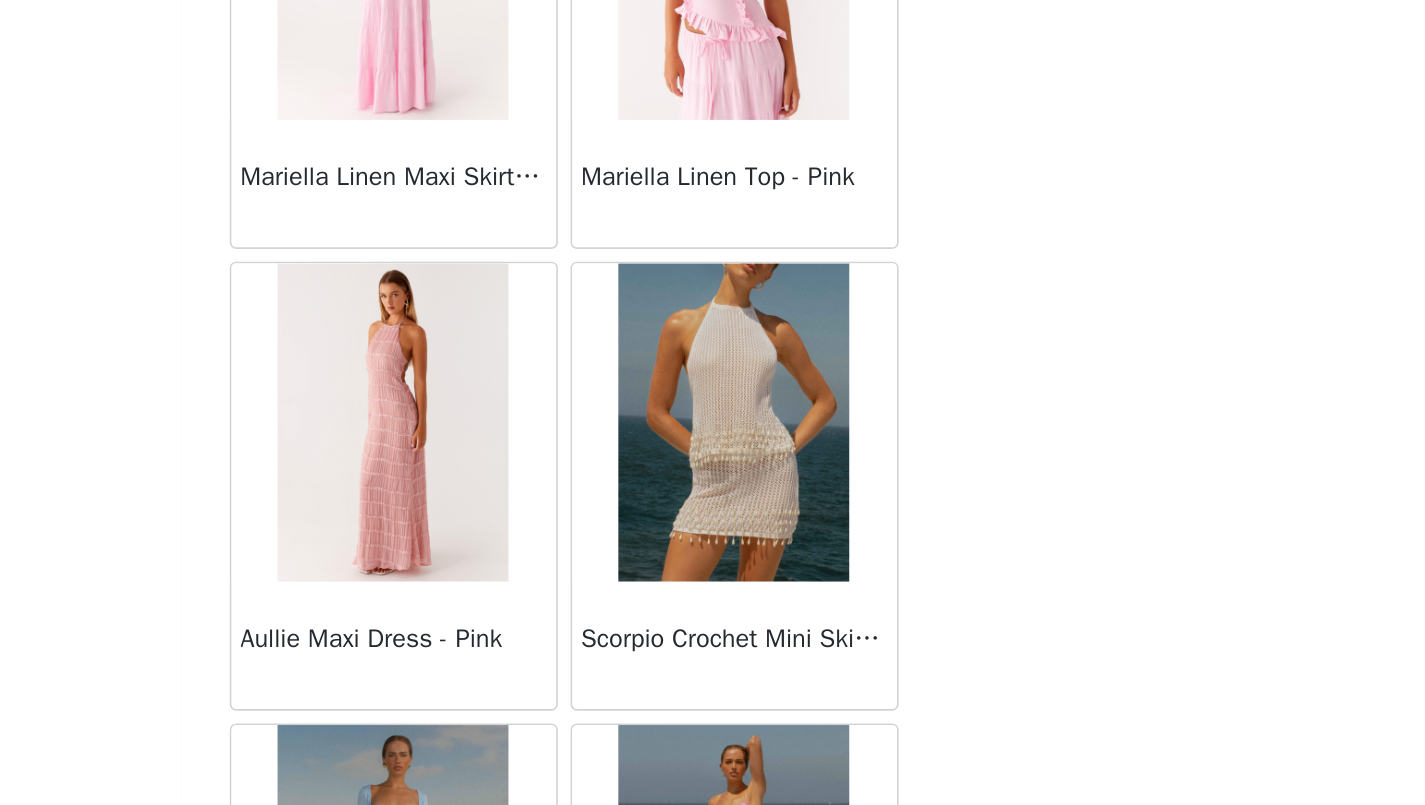 scroll, scrollTop: 67, scrollLeft: 0, axis: vertical 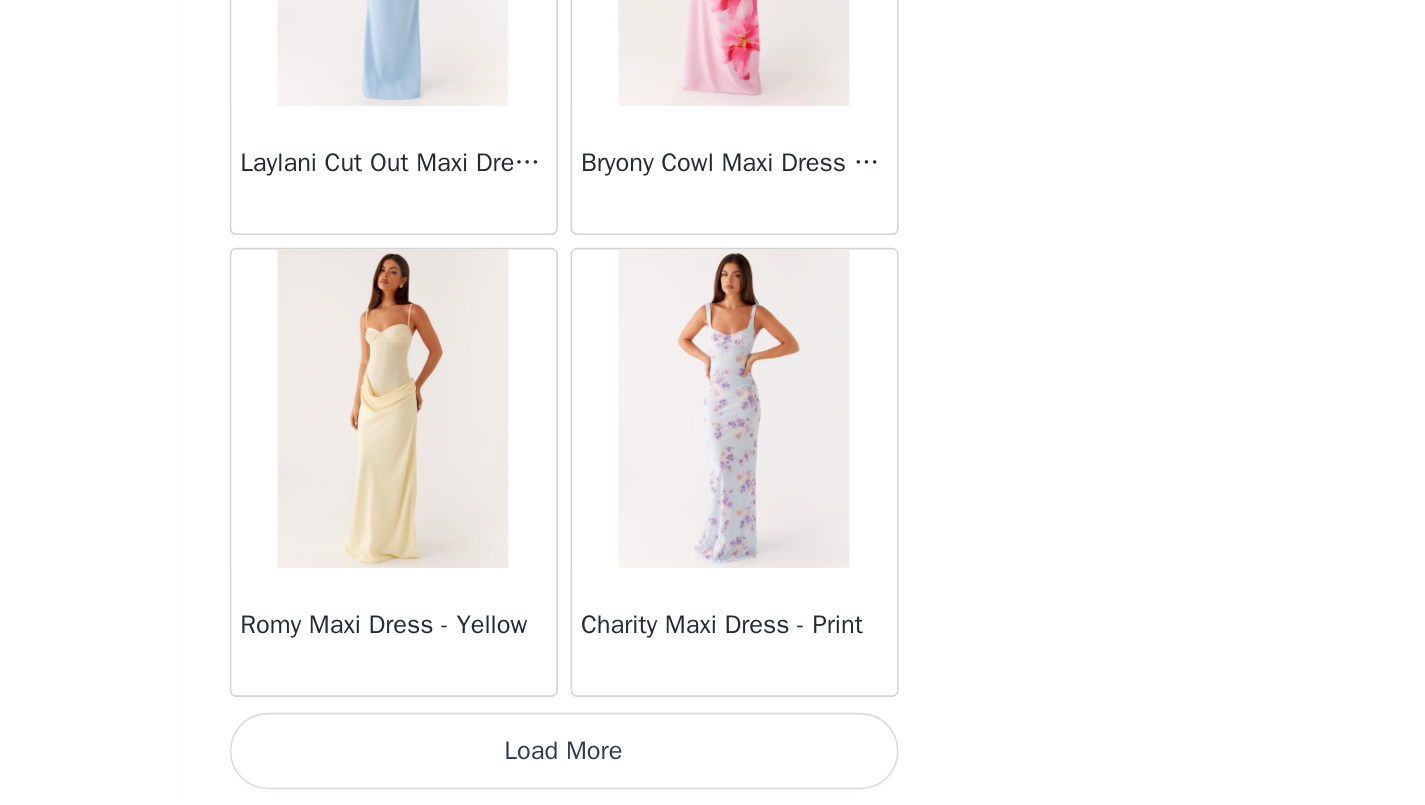 click on "Load More" at bounding box center (713, 771) 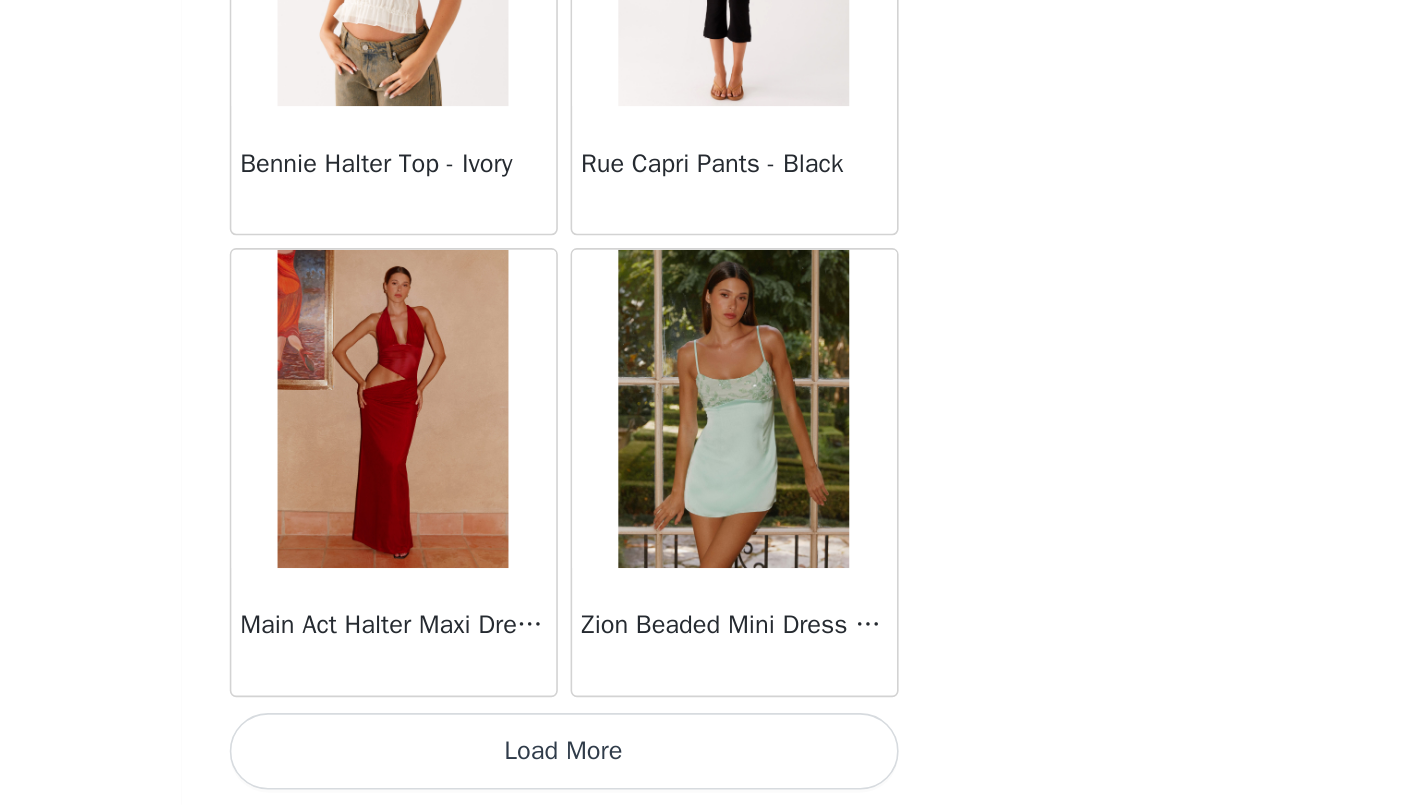 click on "Load More" at bounding box center [713, 771] 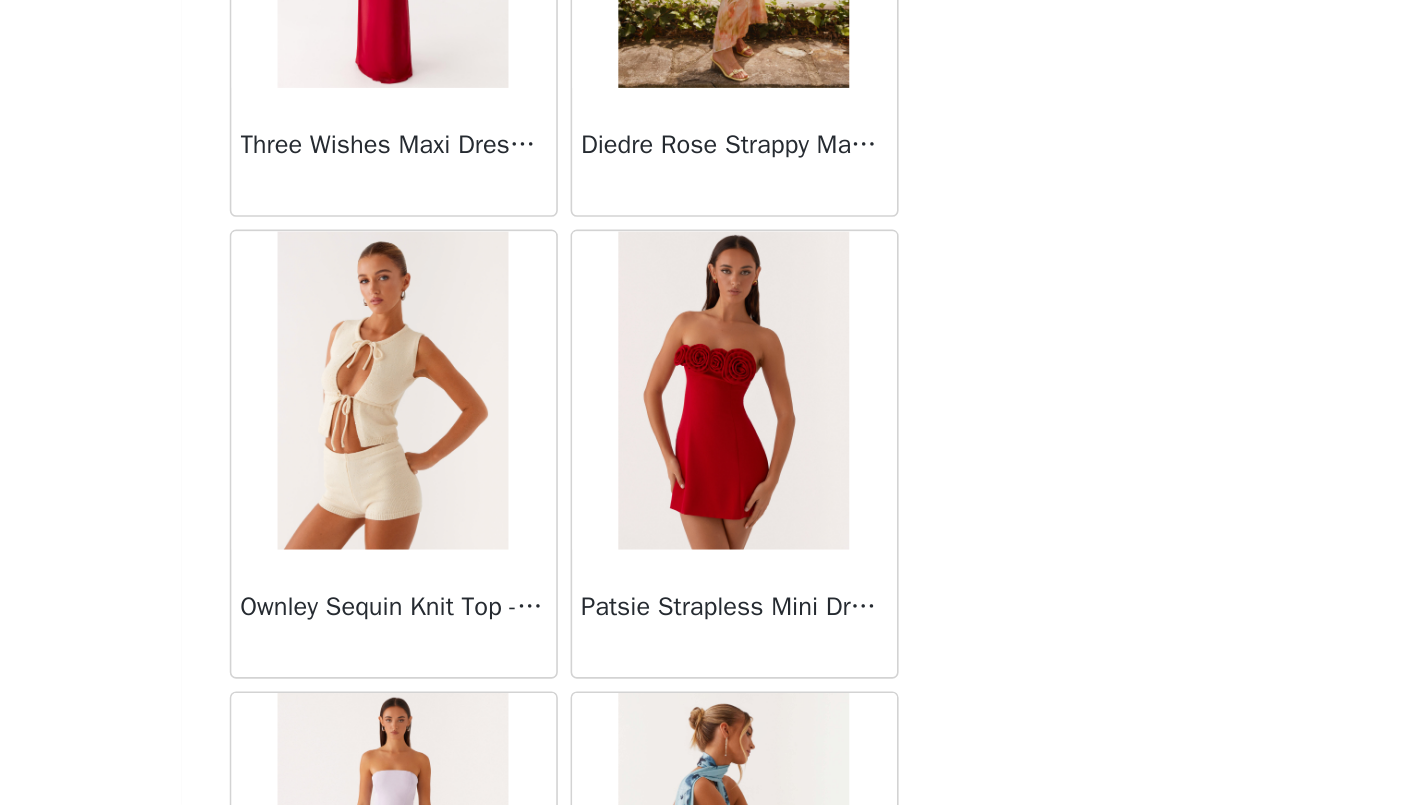 scroll, scrollTop: 10955, scrollLeft: 0, axis: vertical 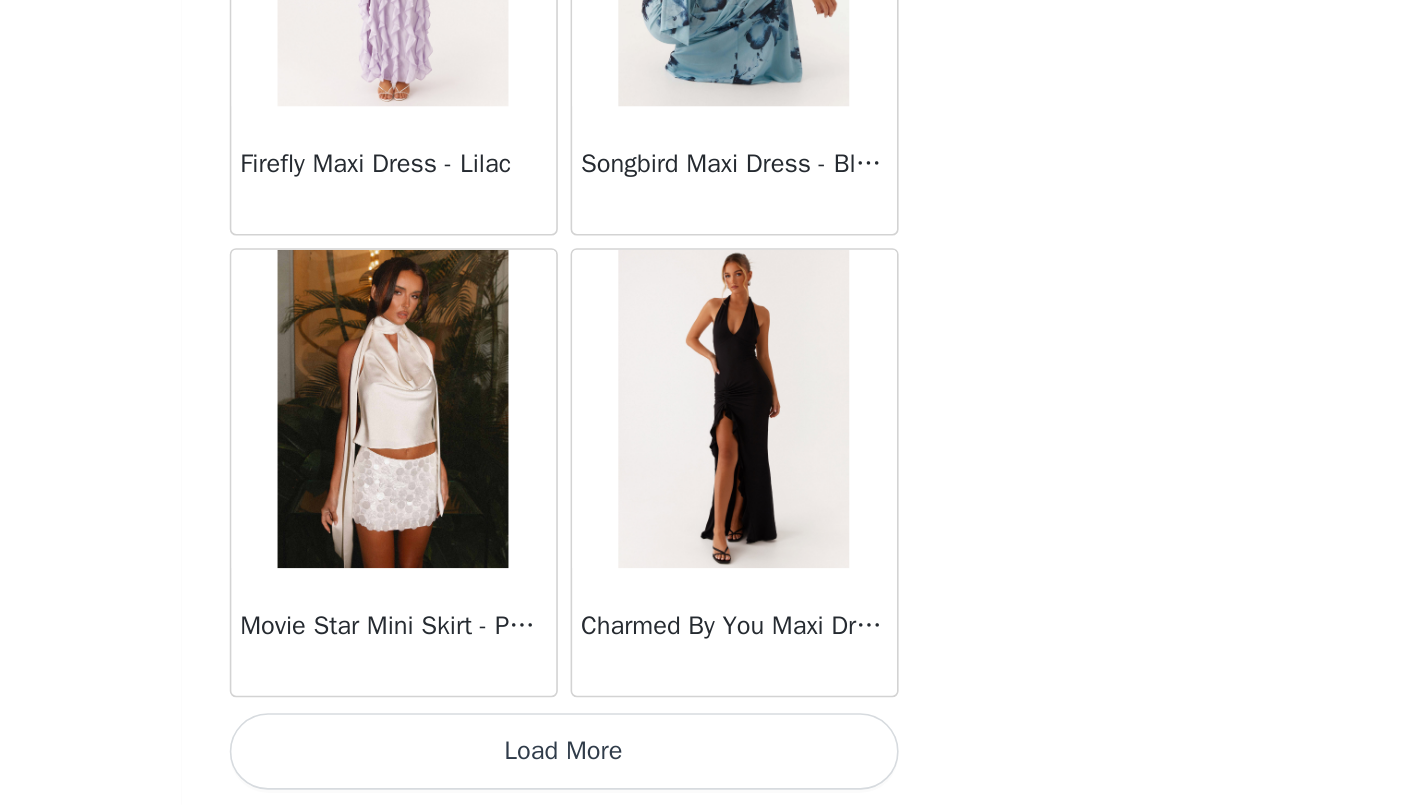 click on "Load More" at bounding box center [713, 771] 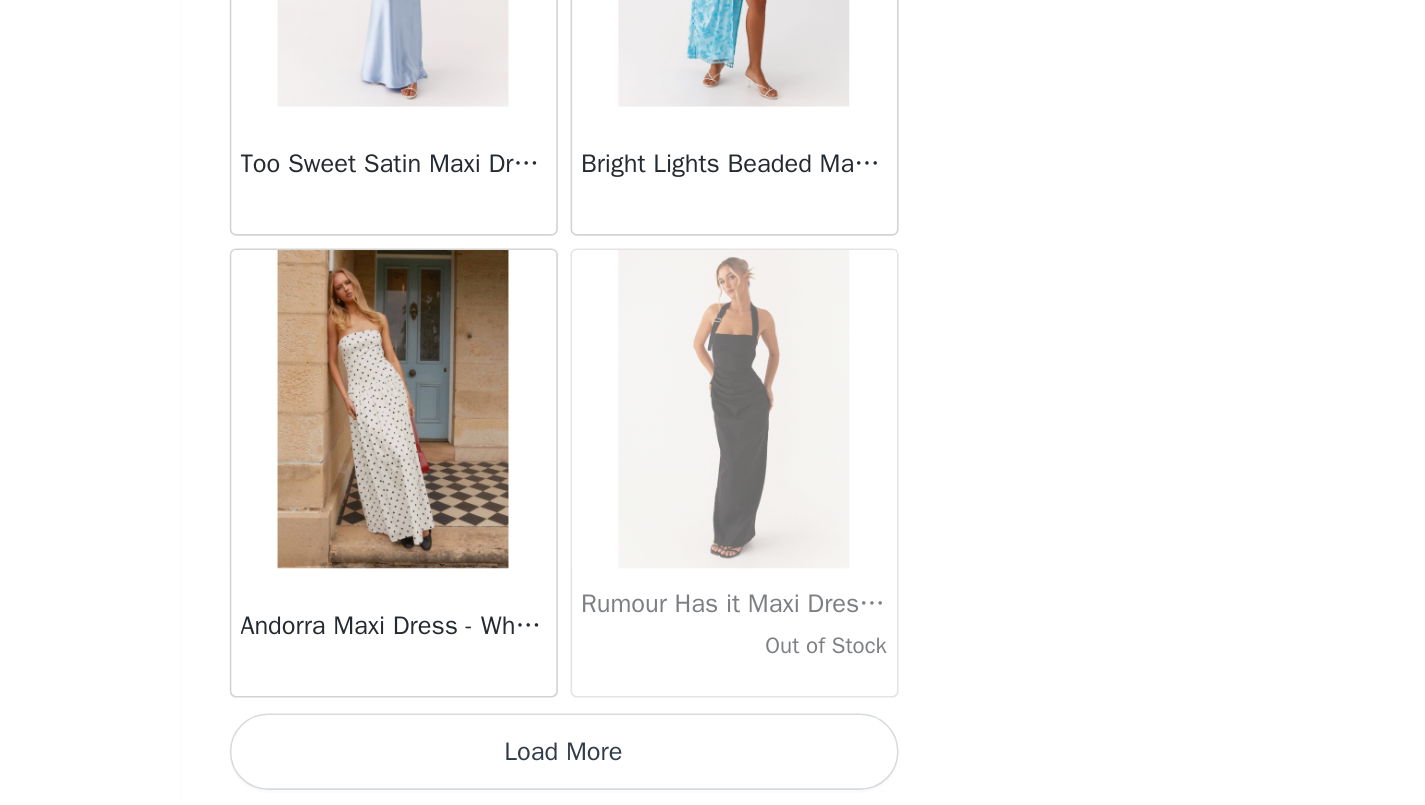 scroll, scrollTop: 13855, scrollLeft: 0, axis: vertical 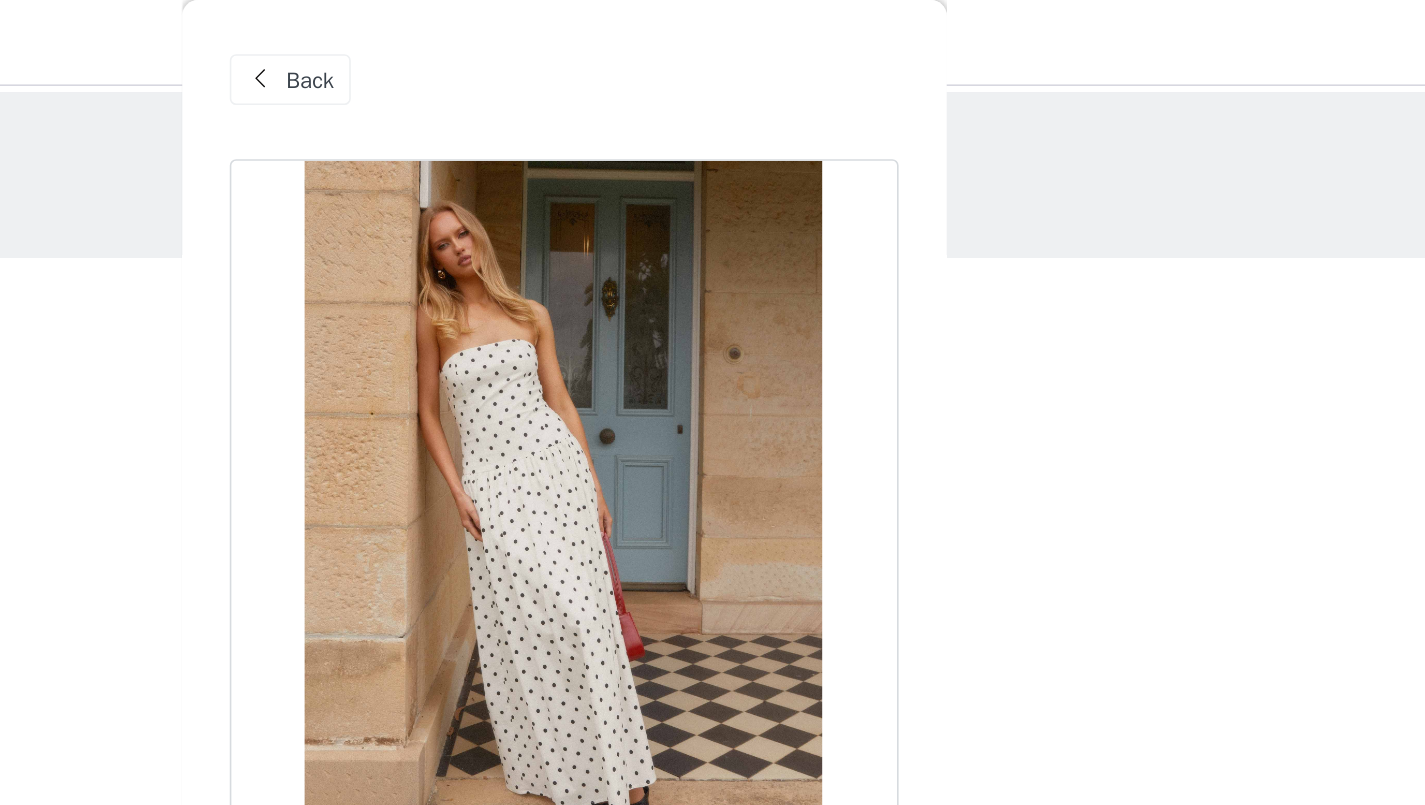 click at bounding box center [523, 50] 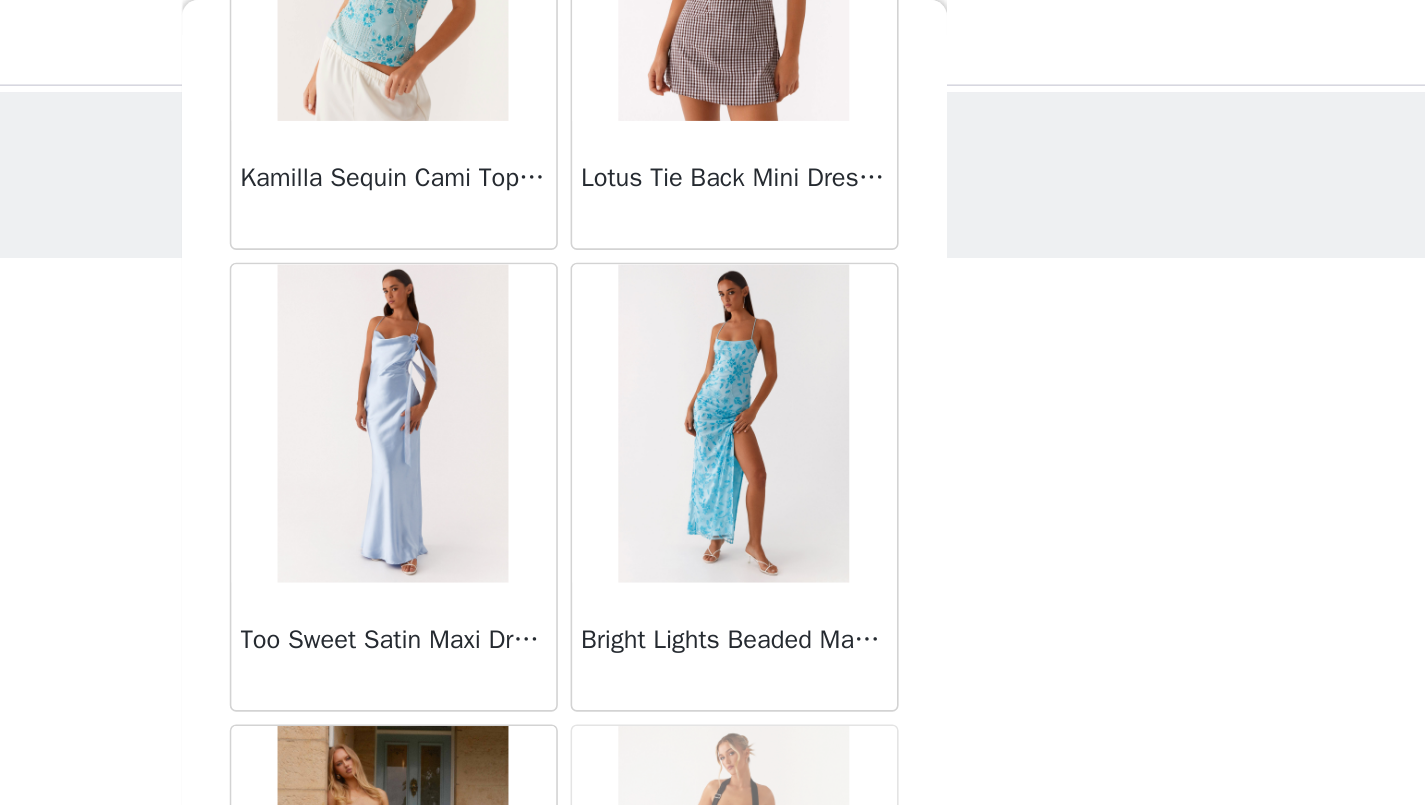 scroll, scrollTop: 13855, scrollLeft: 0, axis: vertical 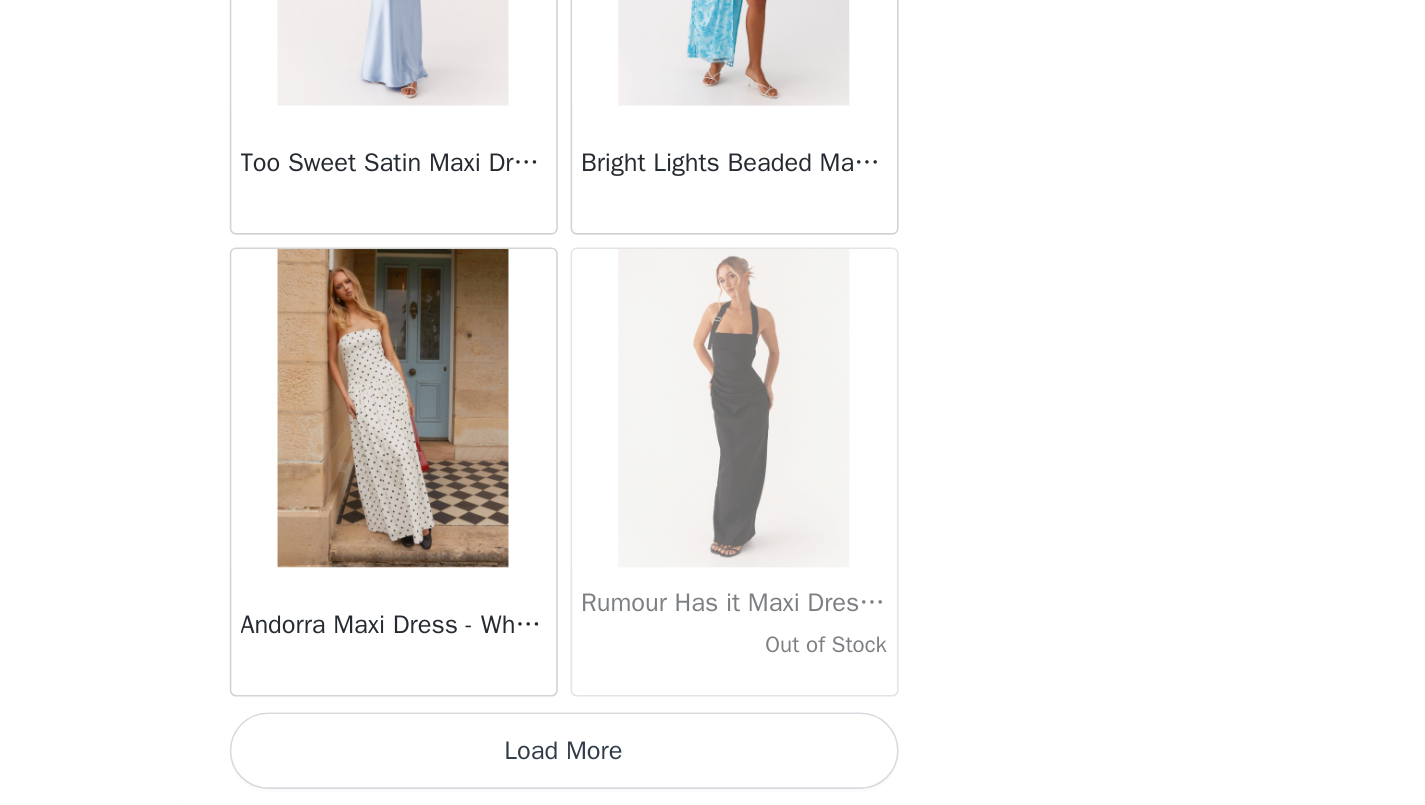 click on "Load More" at bounding box center [713, 771] 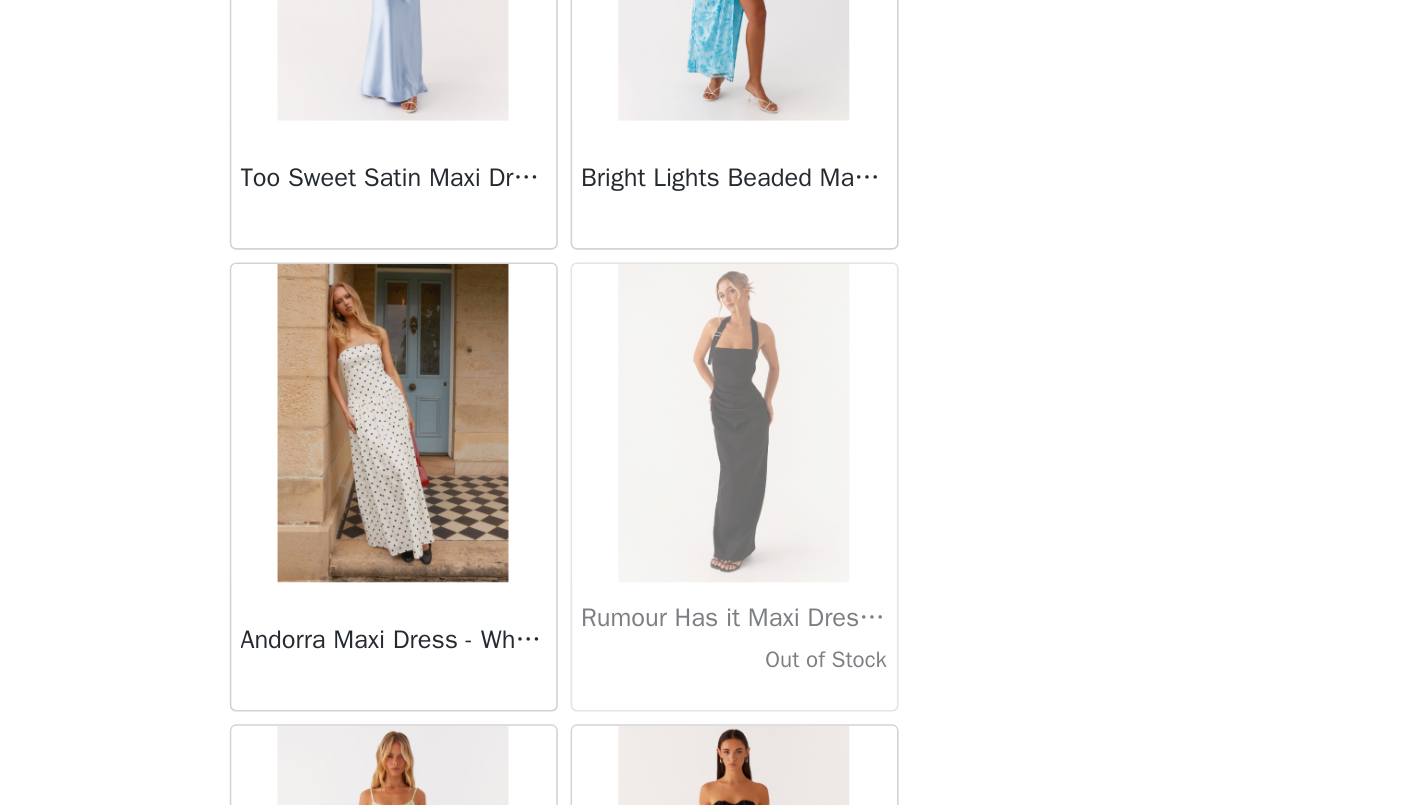 scroll, scrollTop: 67, scrollLeft: 0, axis: vertical 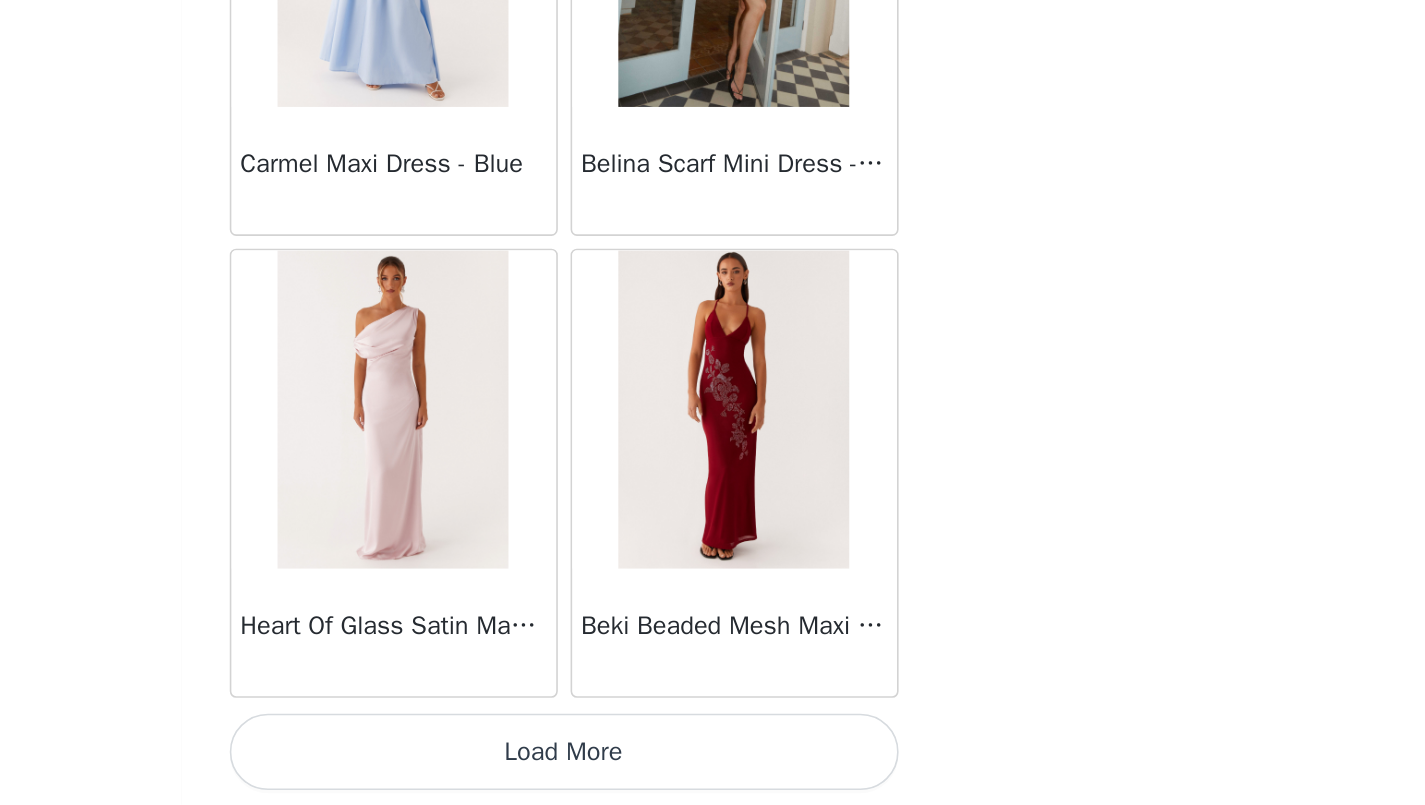 click on "Load More" at bounding box center [713, 771] 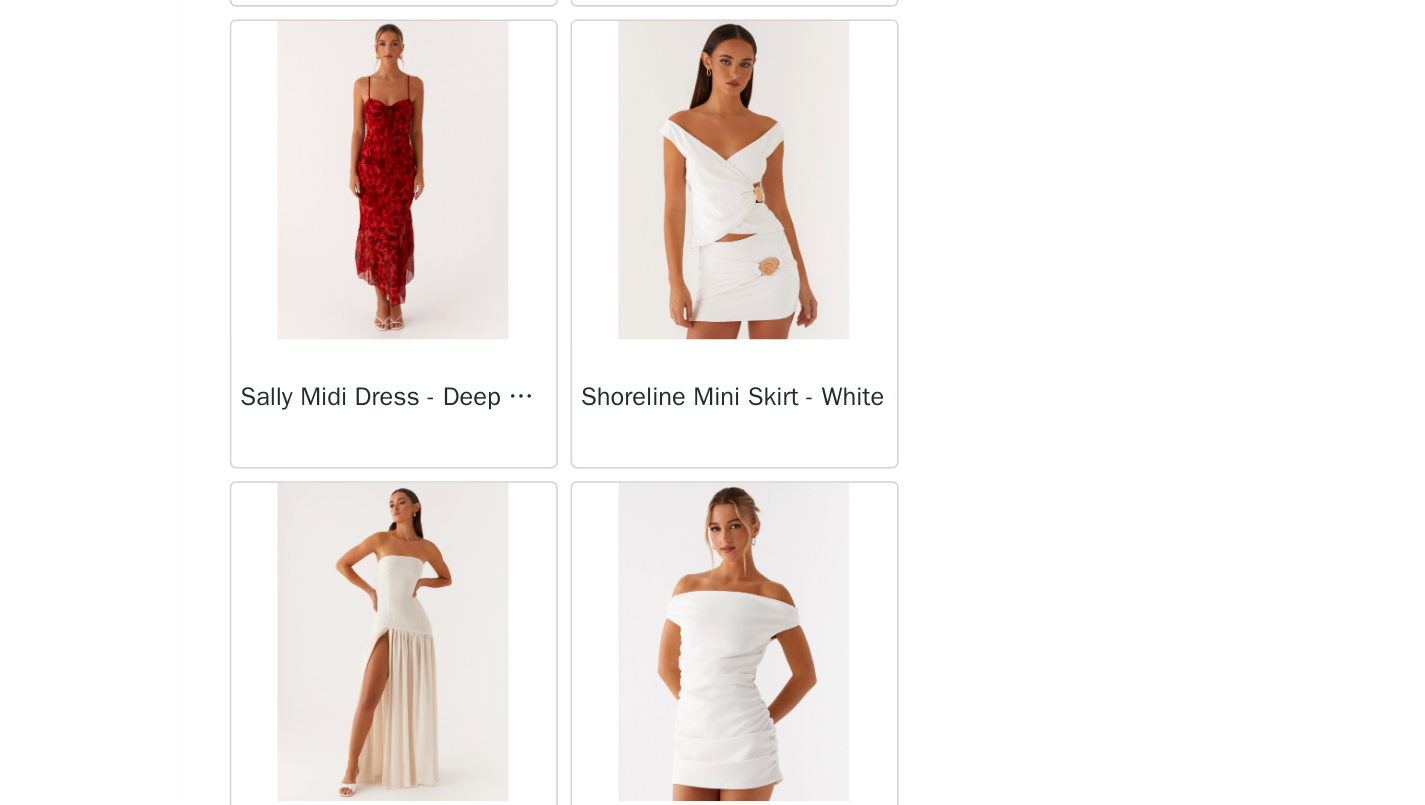 scroll, scrollTop: 19655, scrollLeft: 0, axis: vertical 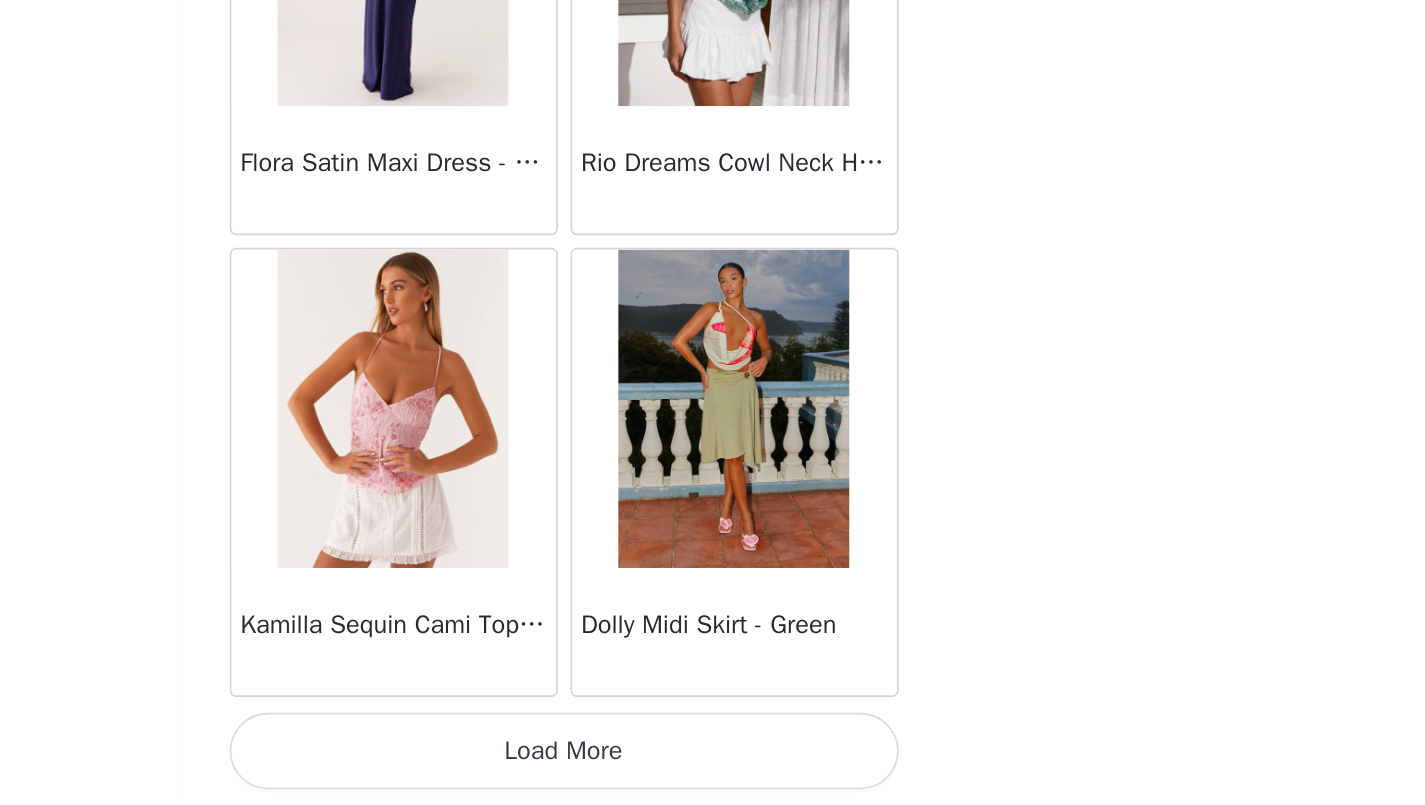 click on "Load More" at bounding box center (713, 771) 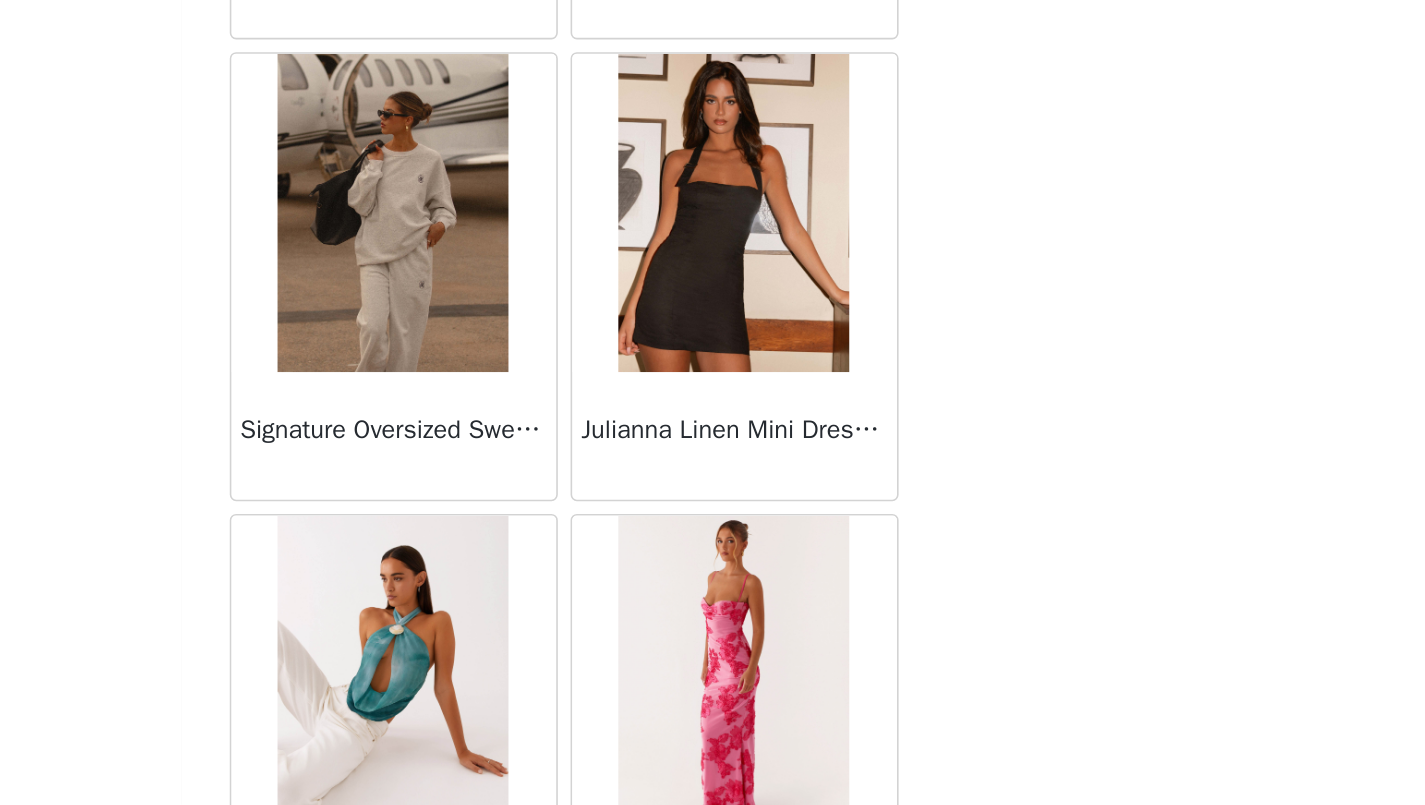 scroll, scrollTop: 20938, scrollLeft: 0, axis: vertical 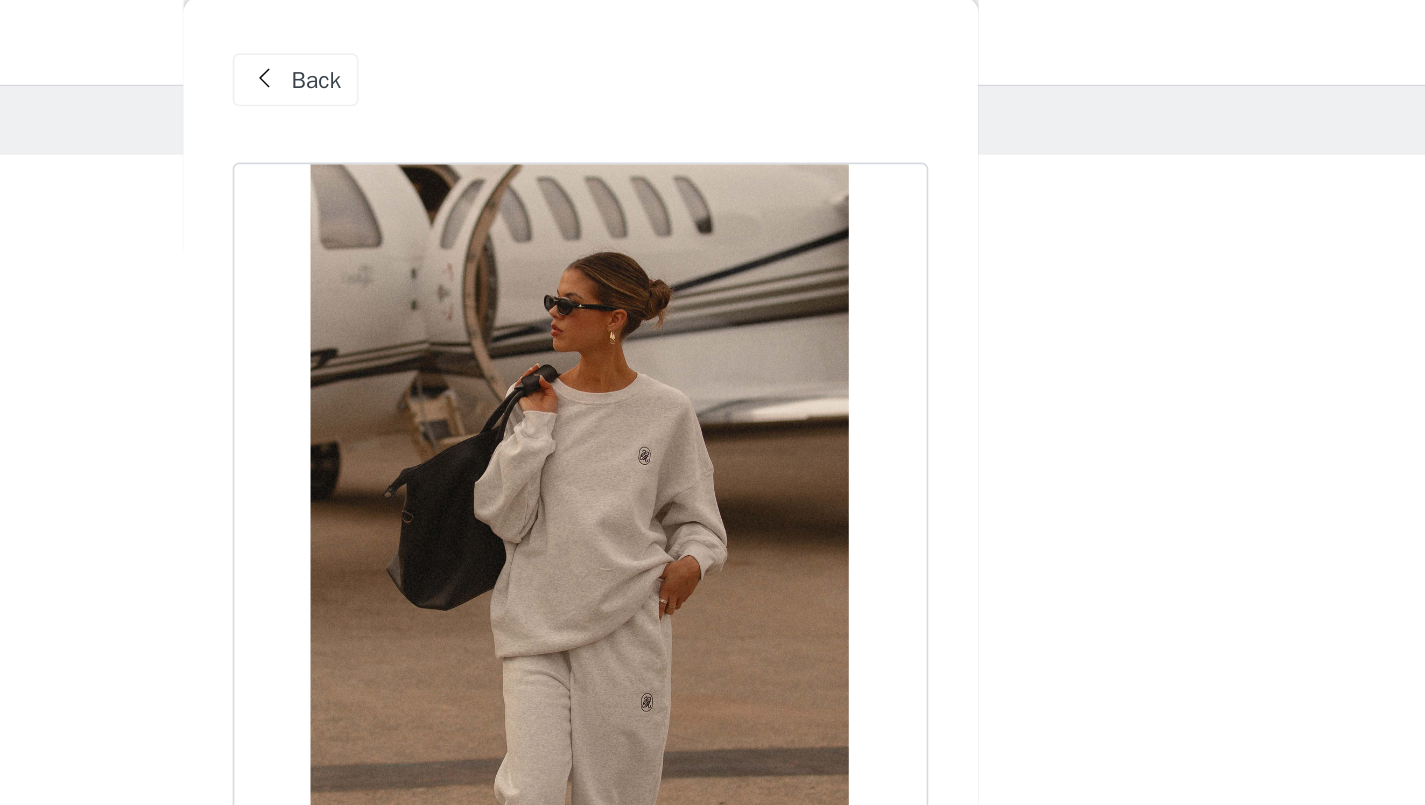 click at bounding box center [523, 50] 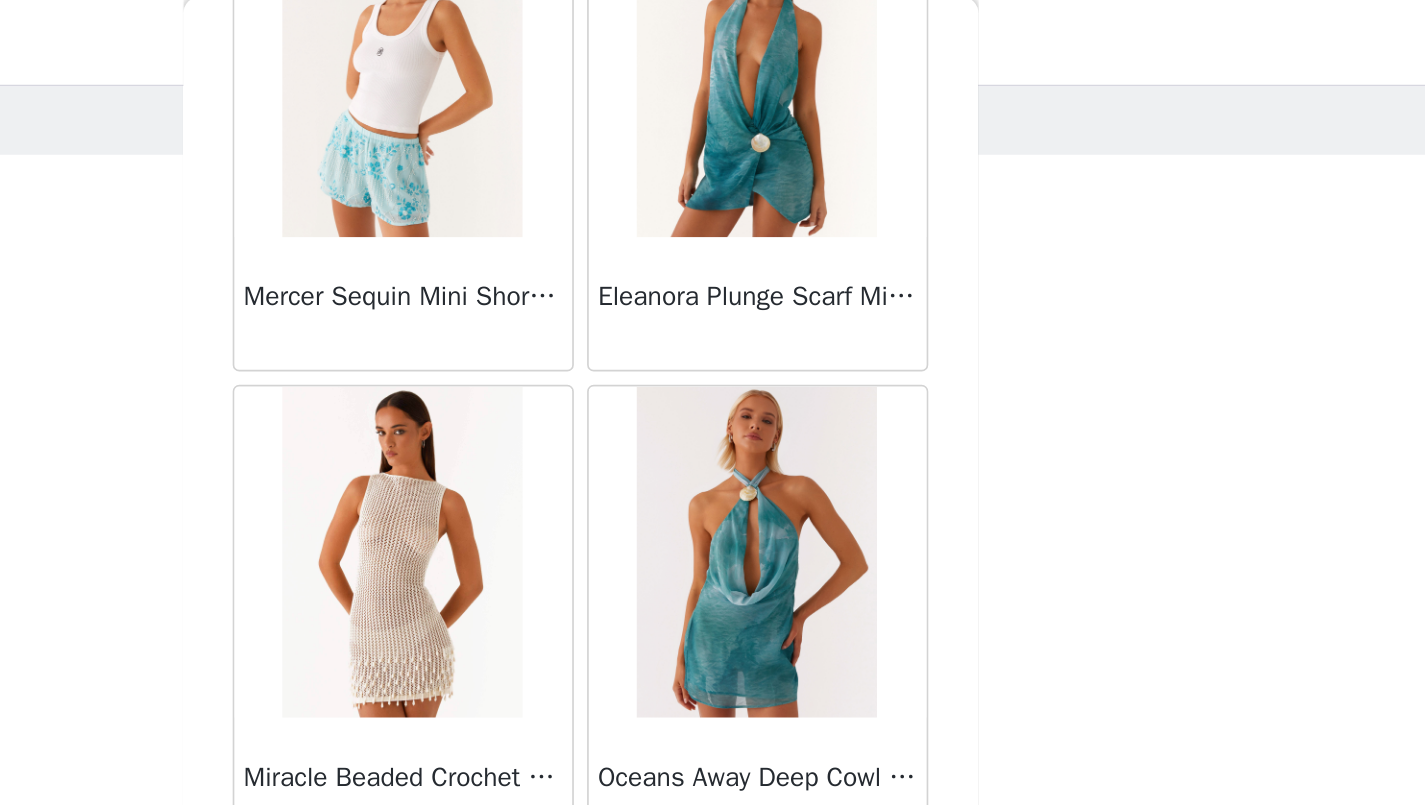 scroll, scrollTop: 13963, scrollLeft: 0, axis: vertical 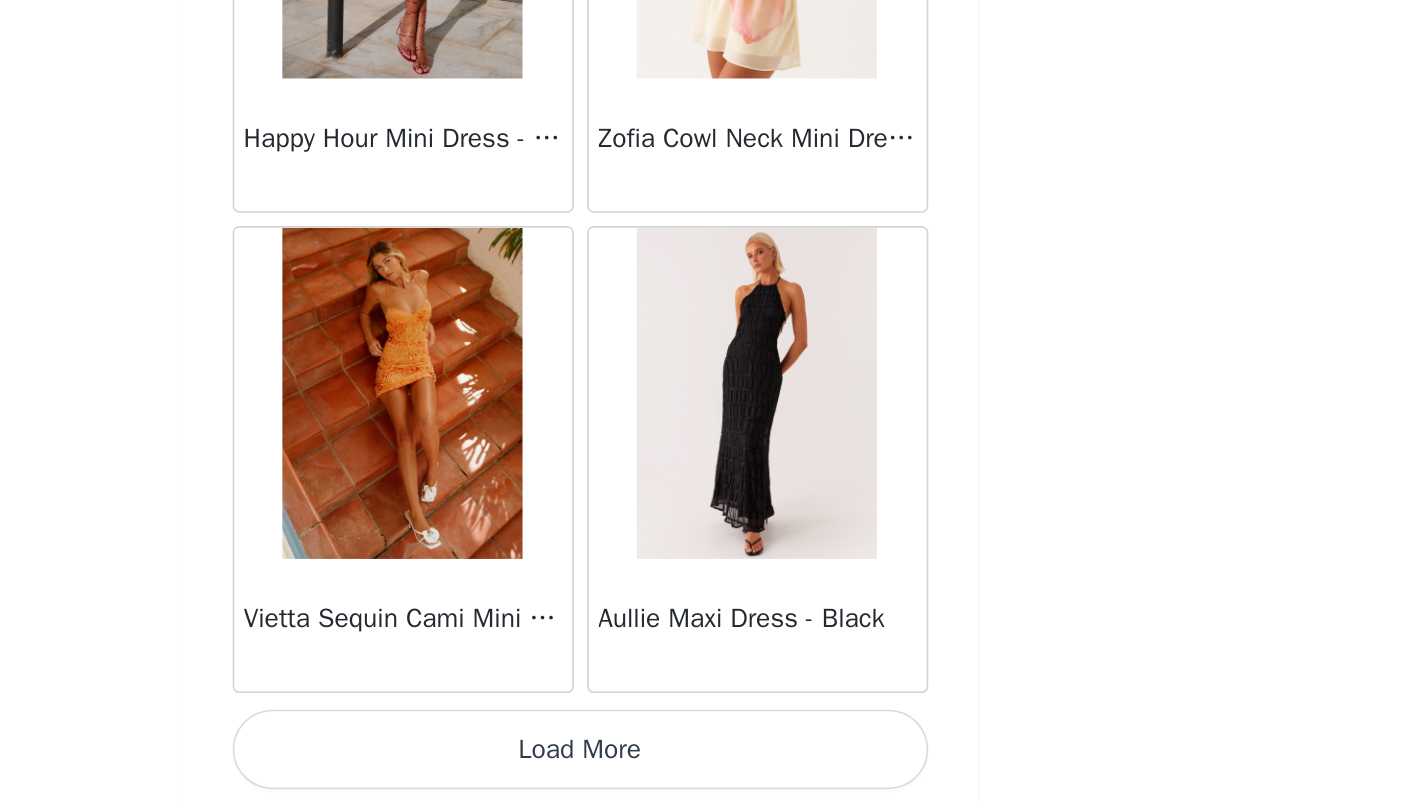 click on "Load More" at bounding box center [713, 771] 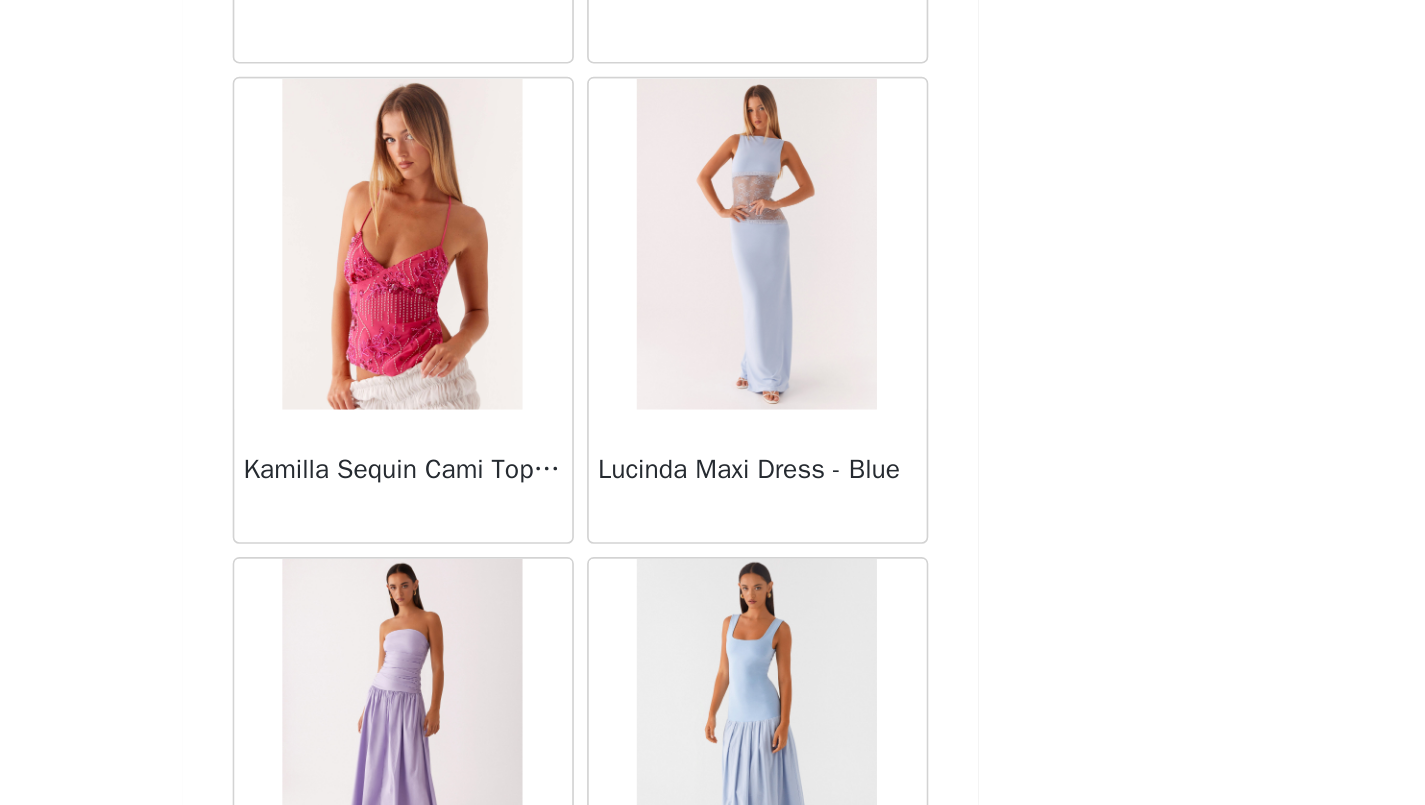 scroll, scrollTop: 24513, scrollLeft: 0, axis: vertical 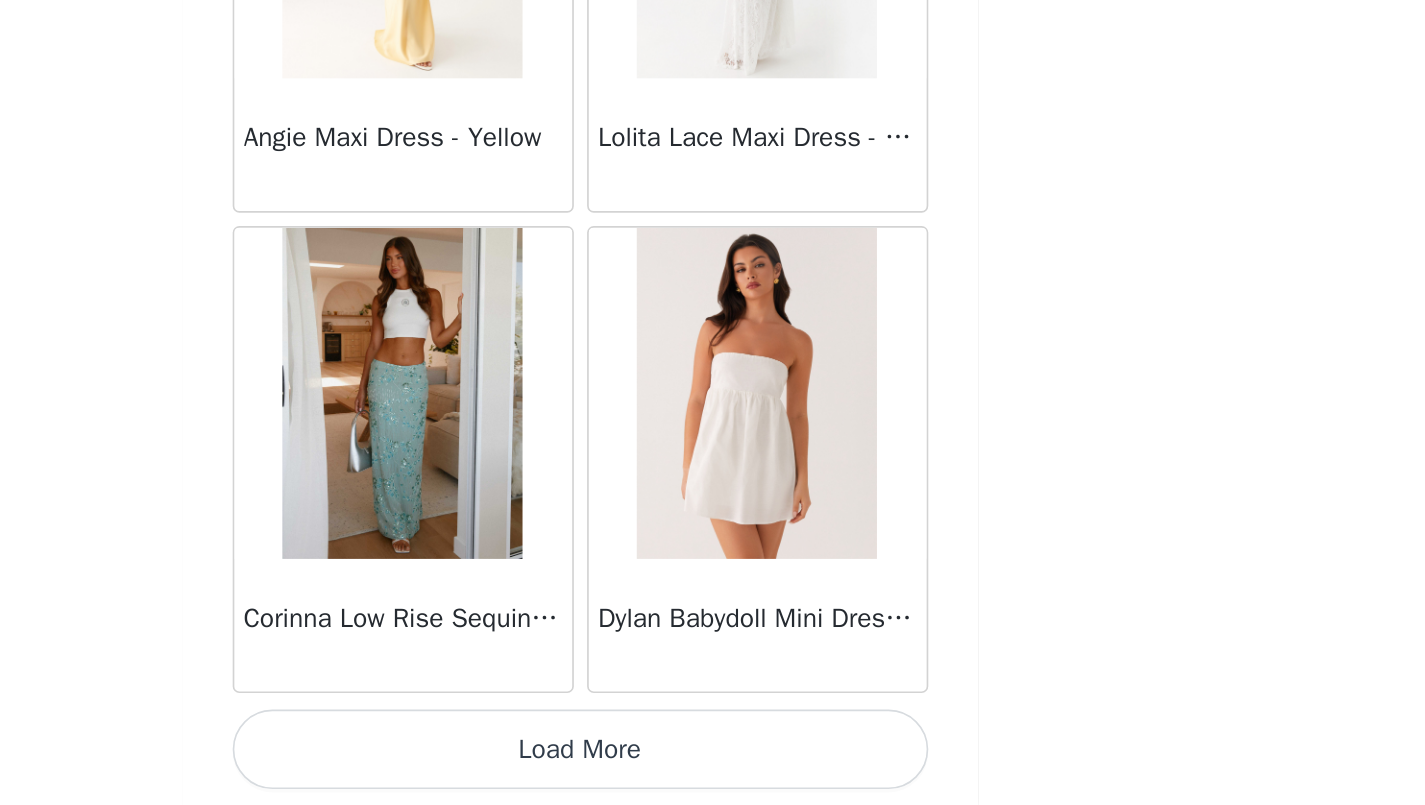 click on "Load More" at bounding box center (713, 771) 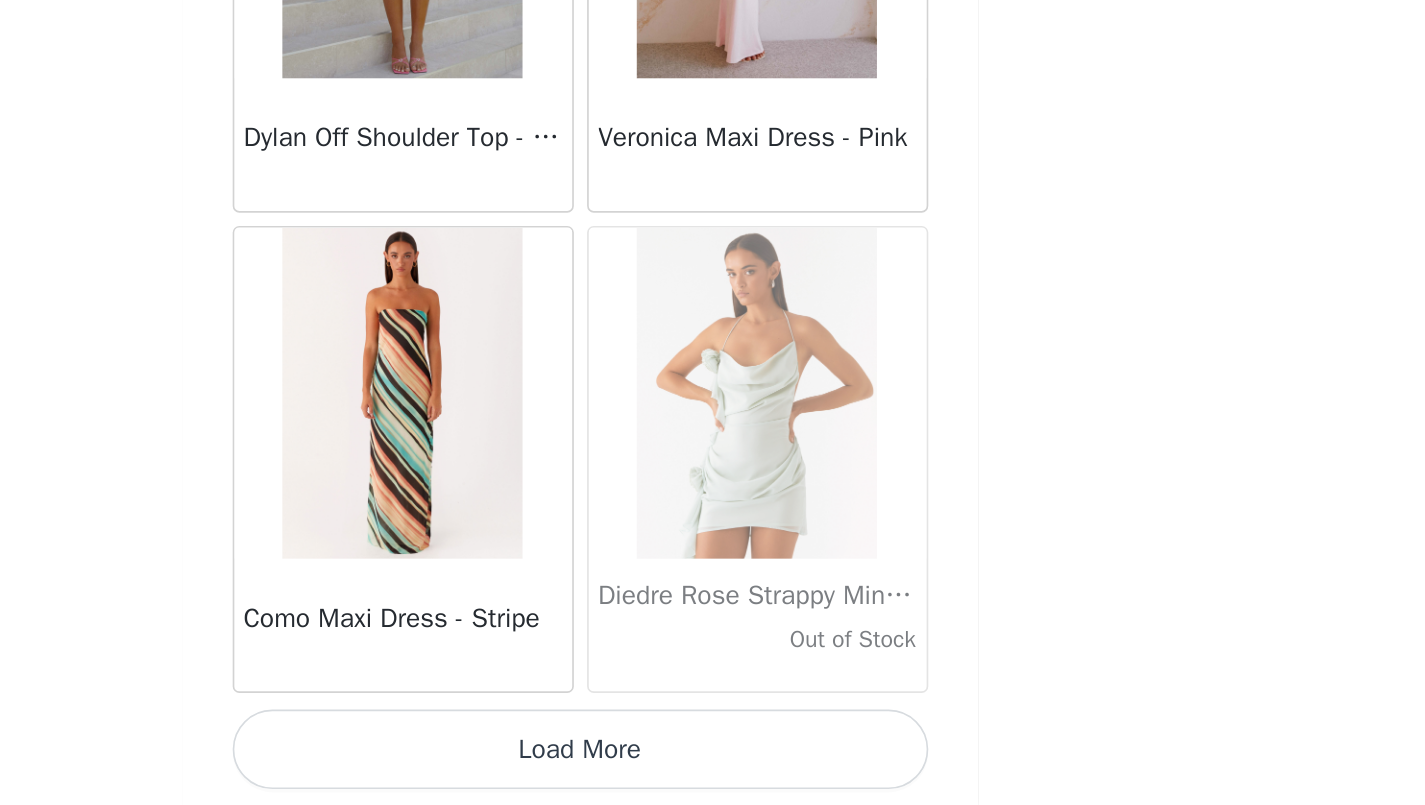 scroll, scrollTop: 28355, scrollLeft: 0, axis: vertical 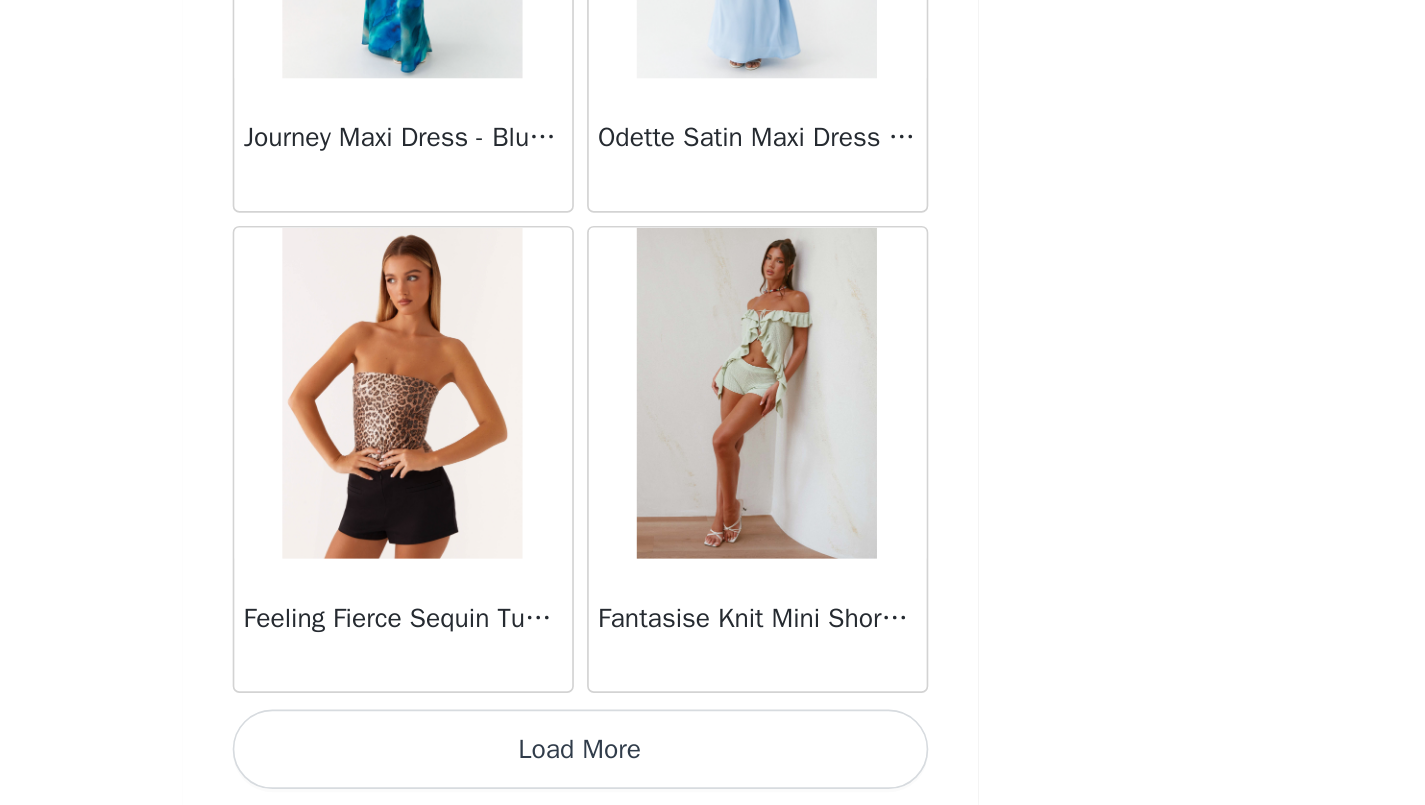 click on "Load More" at bounding box center (713, 771) 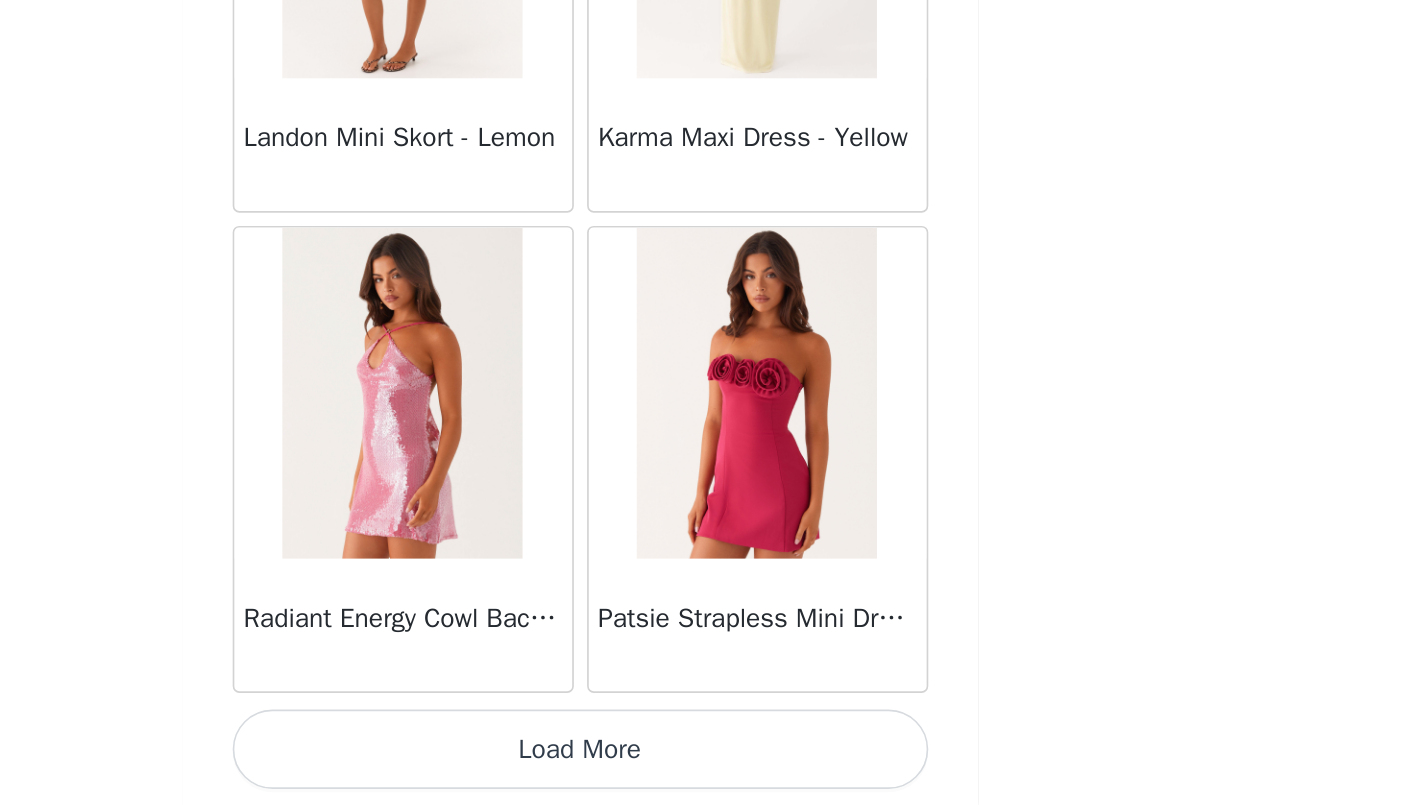 click on "Load More" at bounding box center [713, 771] 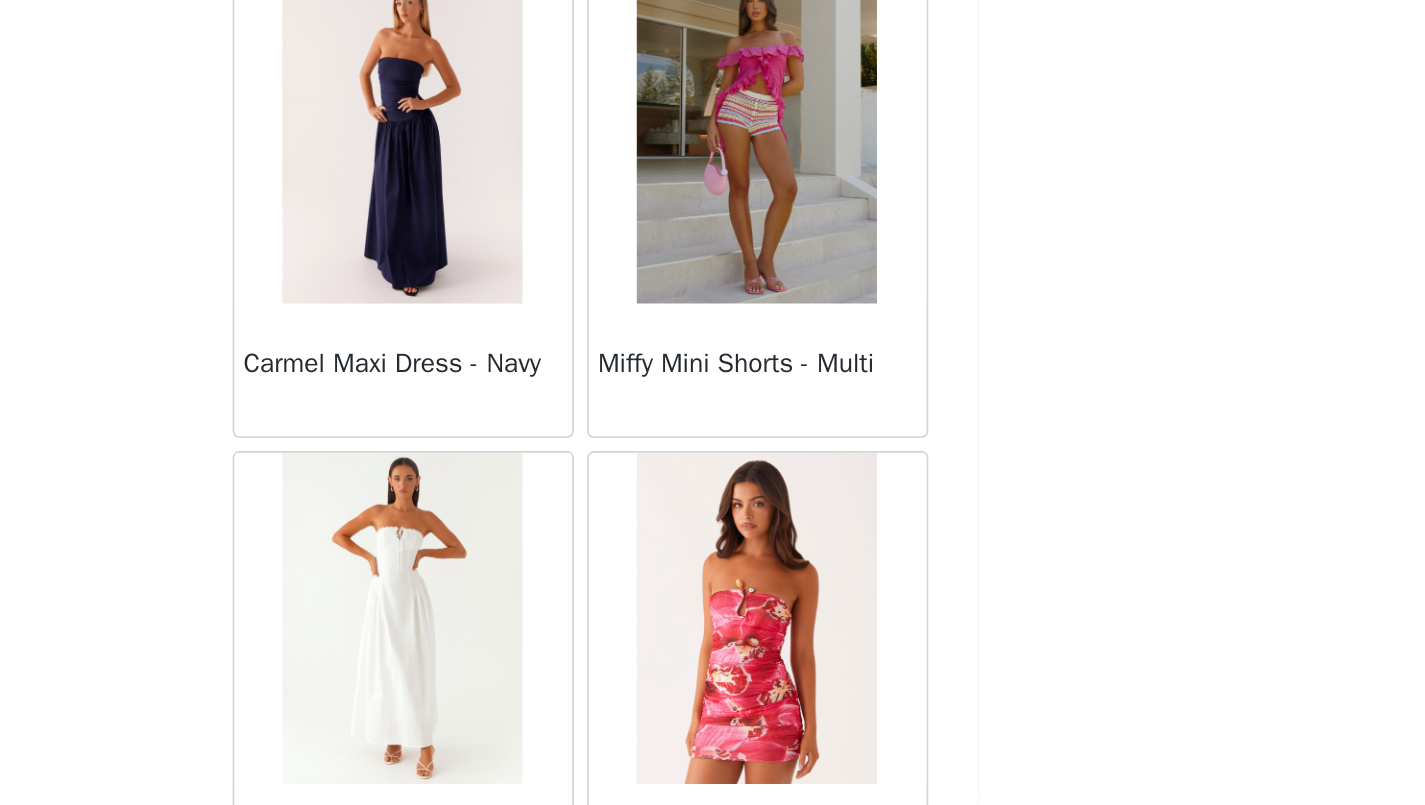 scroll, scrollTop: 35191, scrollLeft: 0, axis: vertical 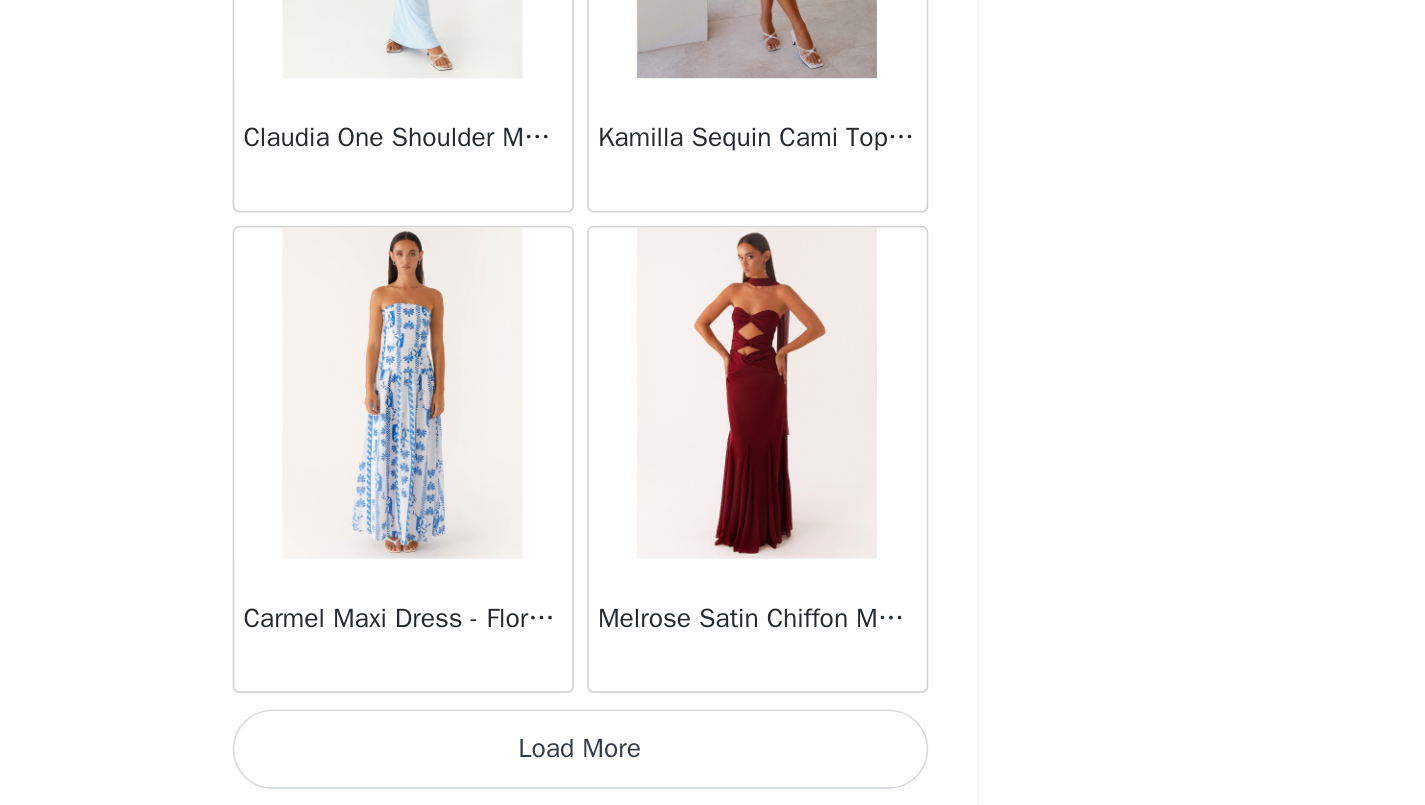 click on "Load More" at bounding box center [713, 771] 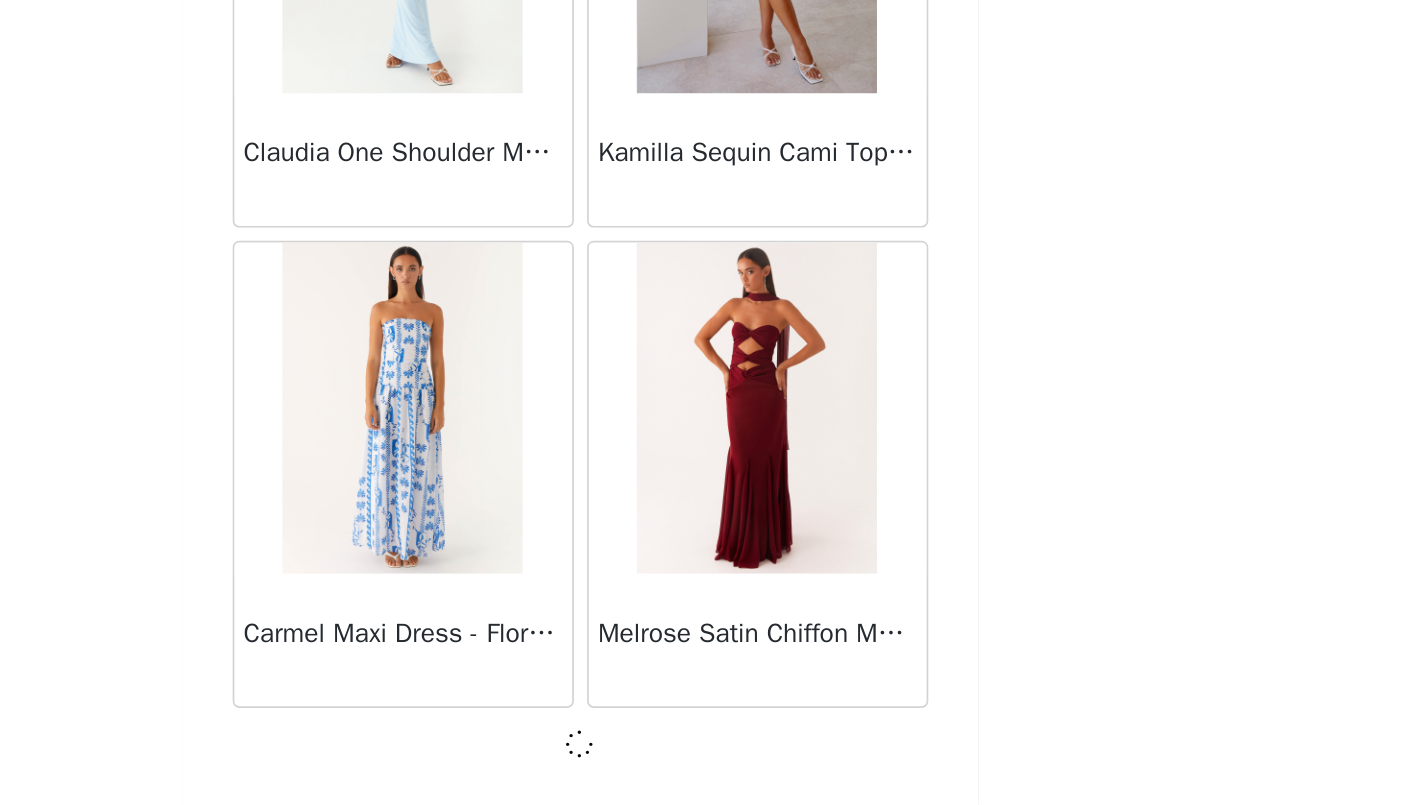 scroll, scrollTop: 37046, scrollLeft: 0, axis: vertical 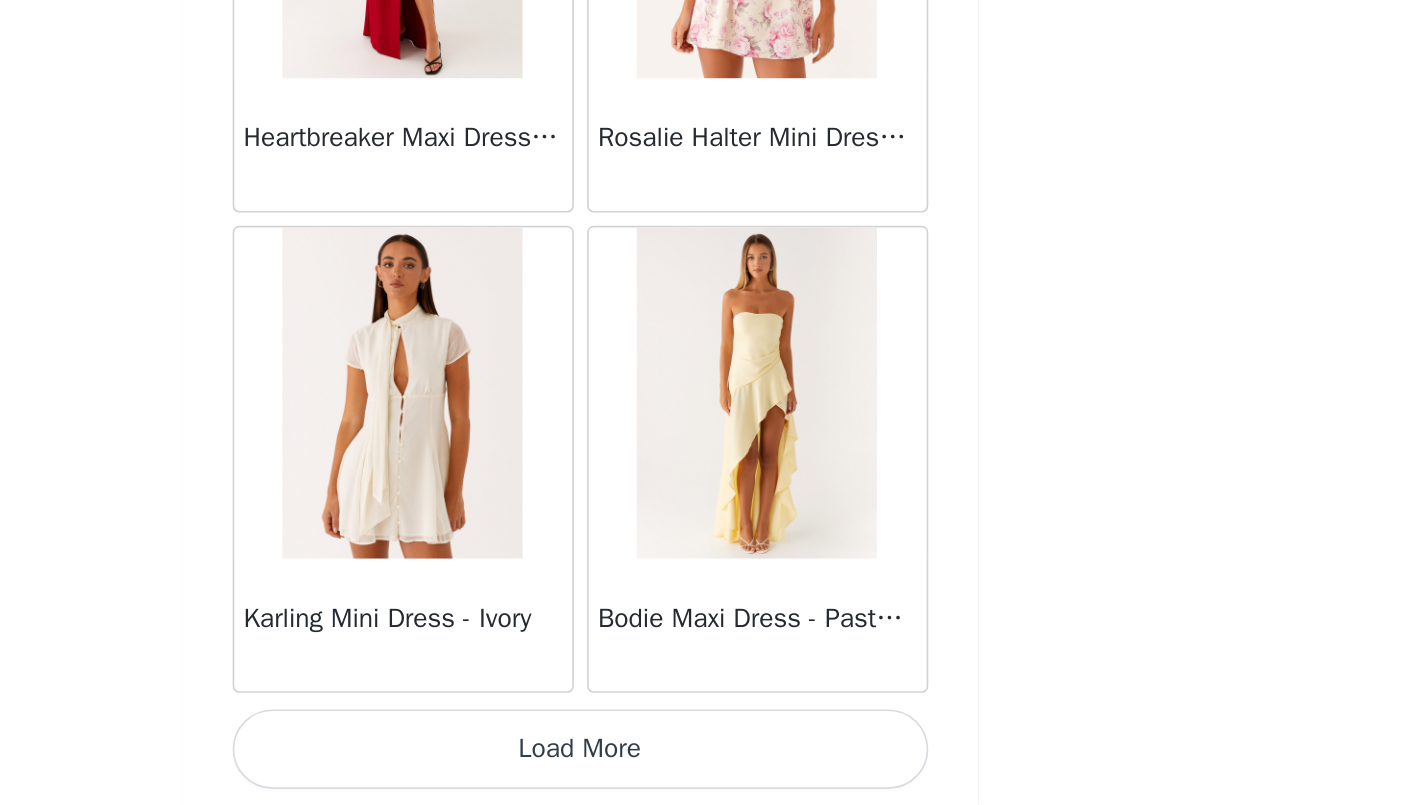 click on "Load More" at bounding box center [713, 771] 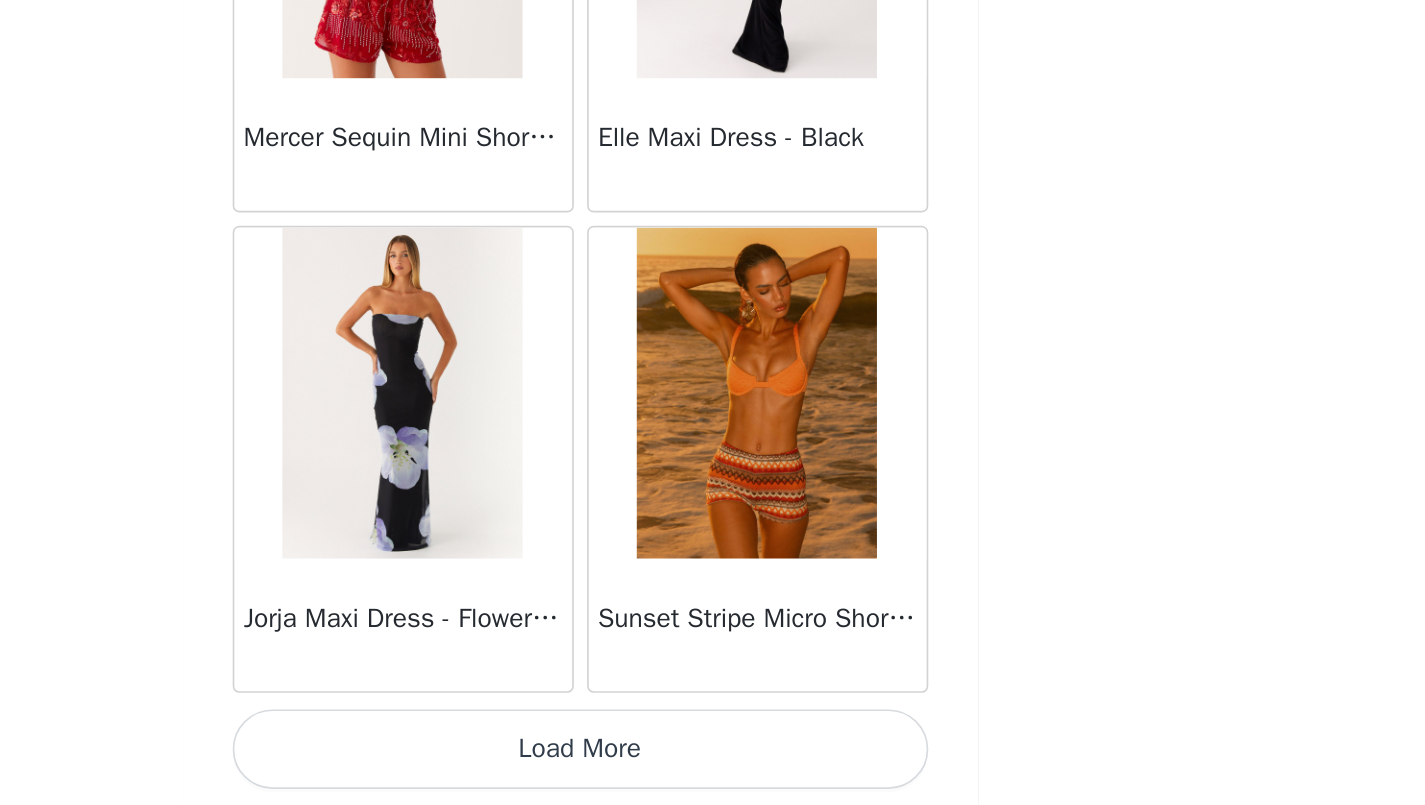 scroll, scrollTop: 42855, scrollLeft: 0, axis: vertical 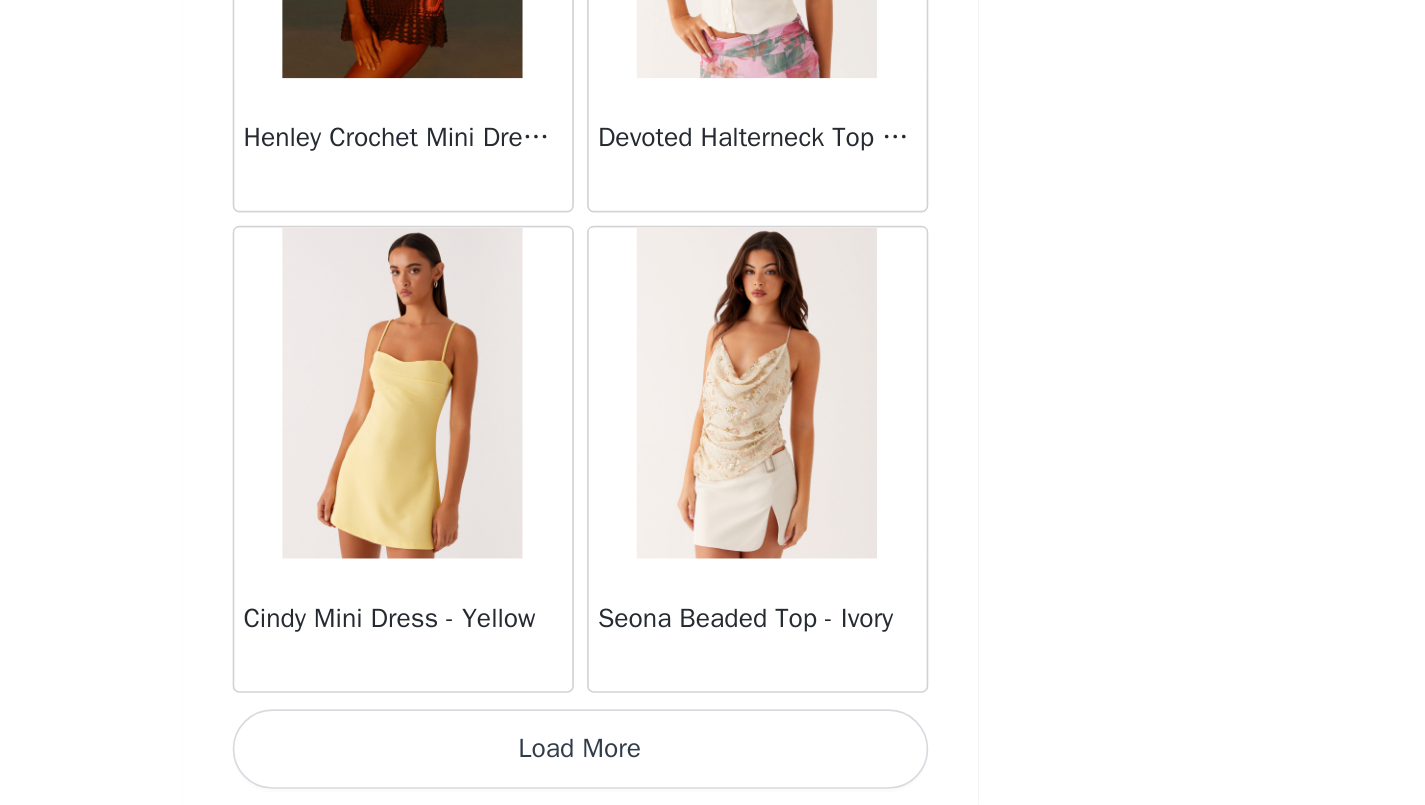 click on "Load More" at bounding box center [713, 771] 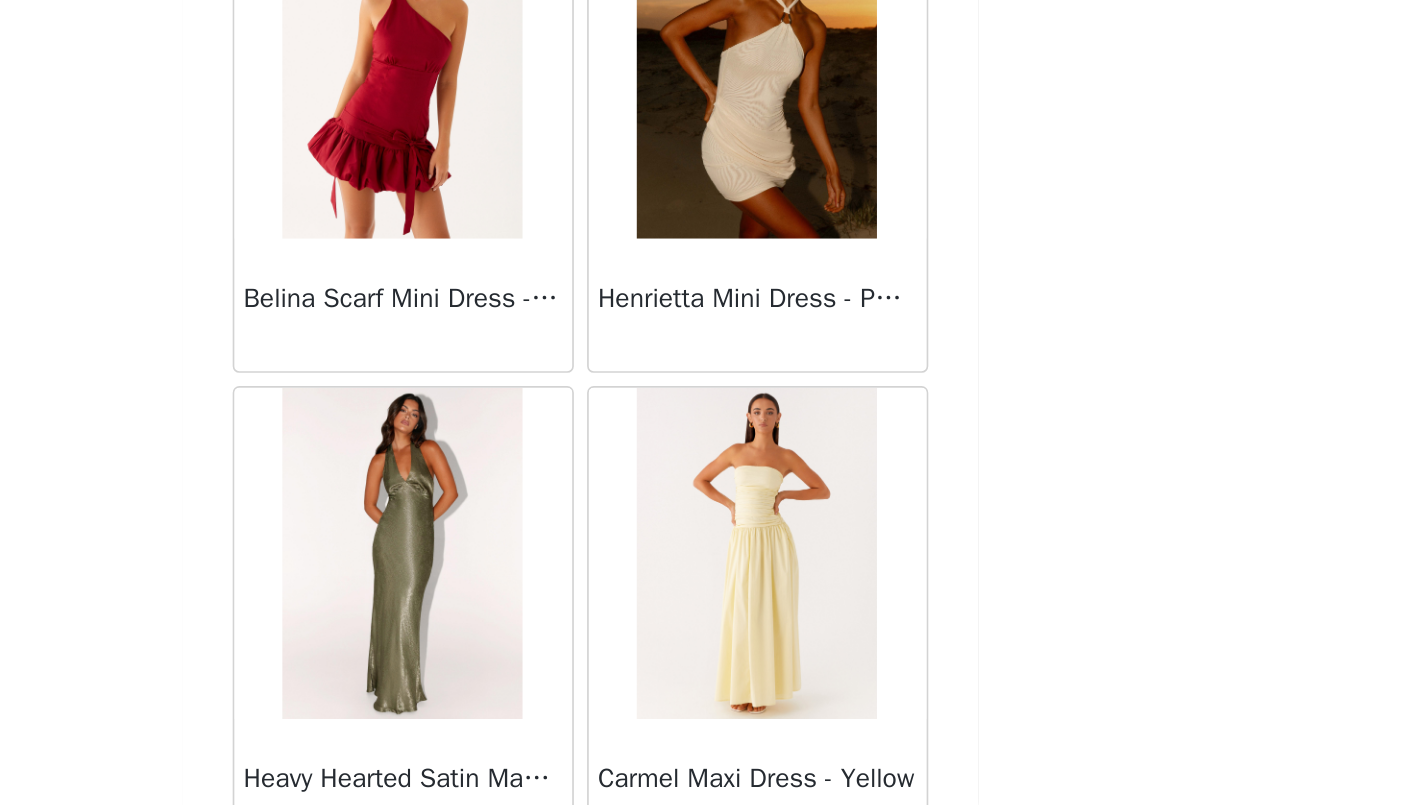 scroll, scrollTop: 48655, scrollLeft: 0, axis: vertical 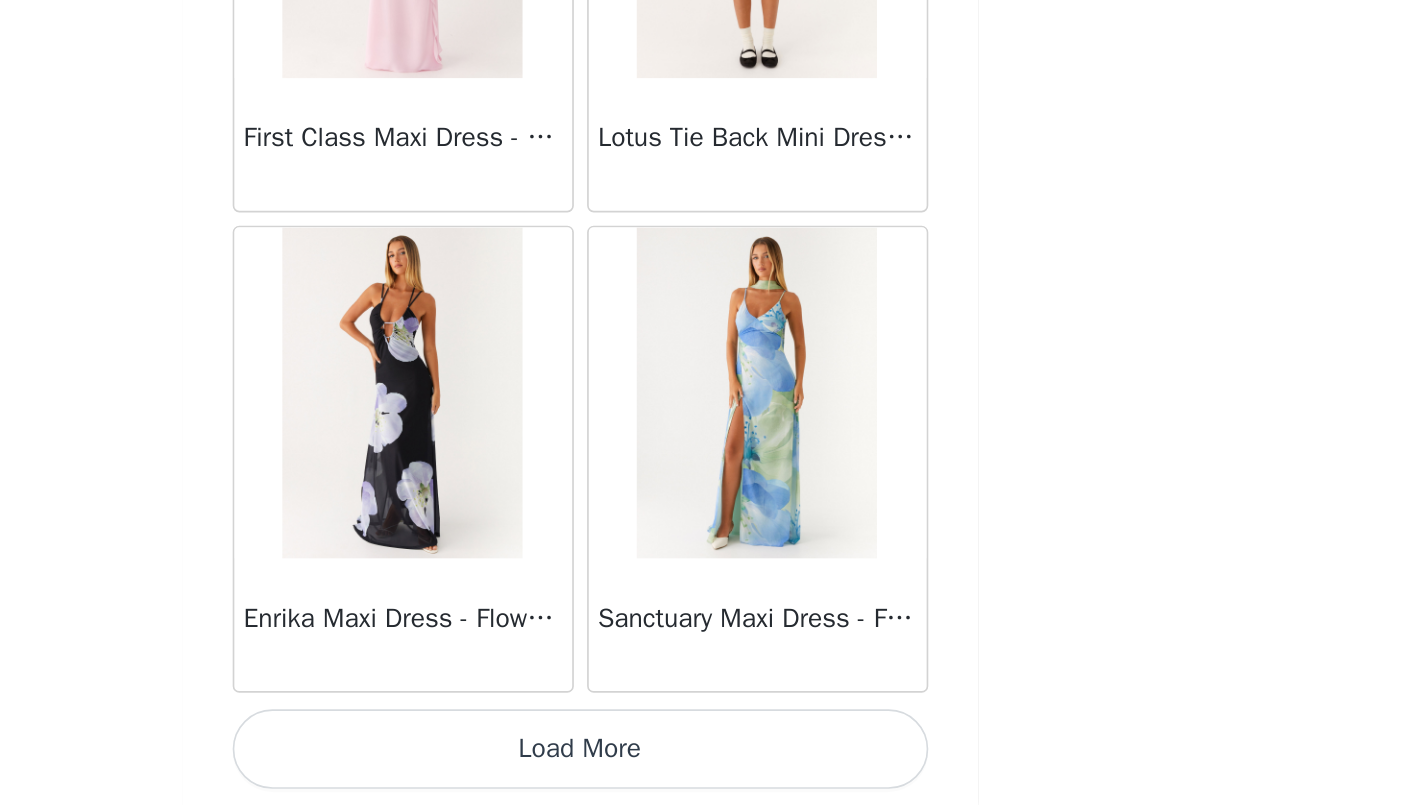 click on "Load More" at bounding box center (713, 771) 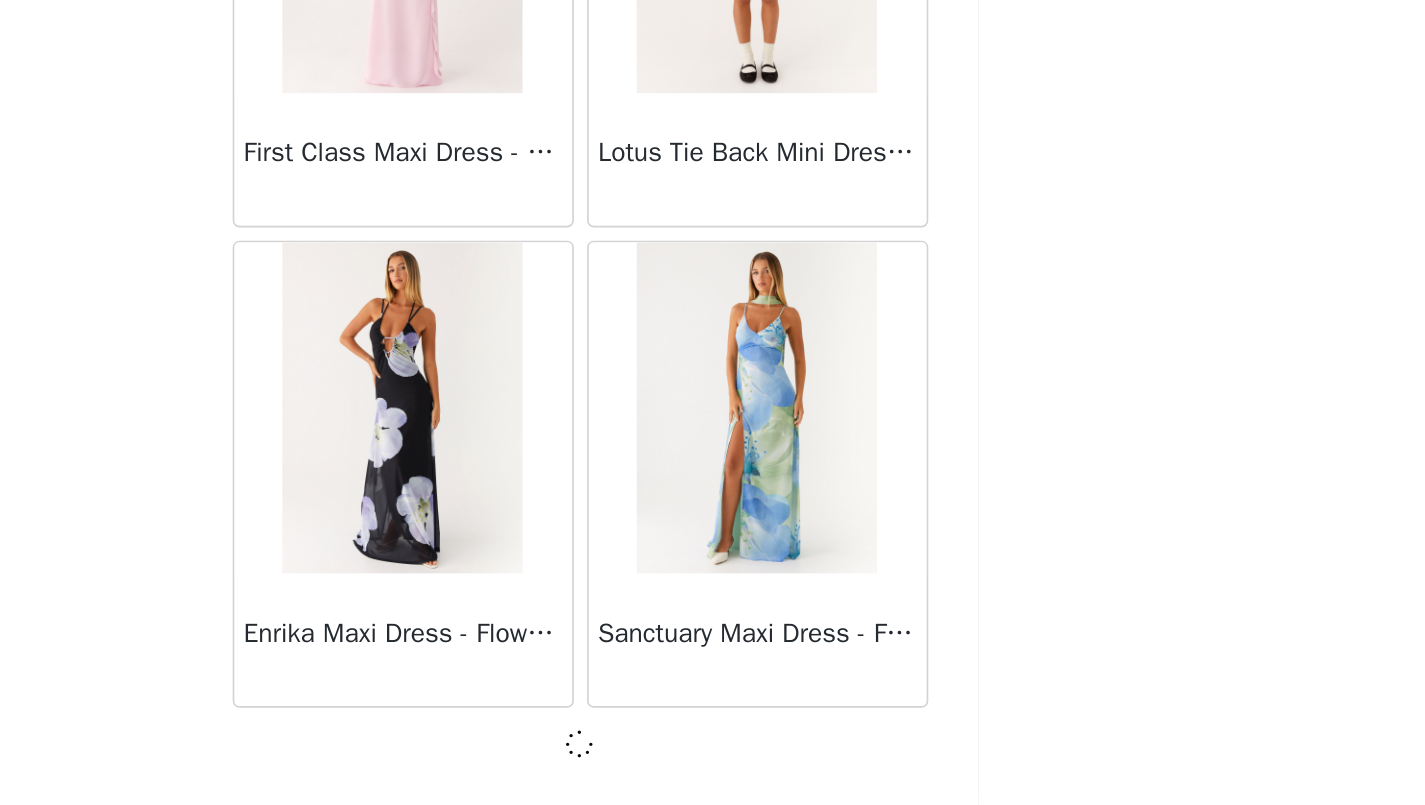 scroll, scrollTop: 48646, scrollLeft: 0, axis: vertical 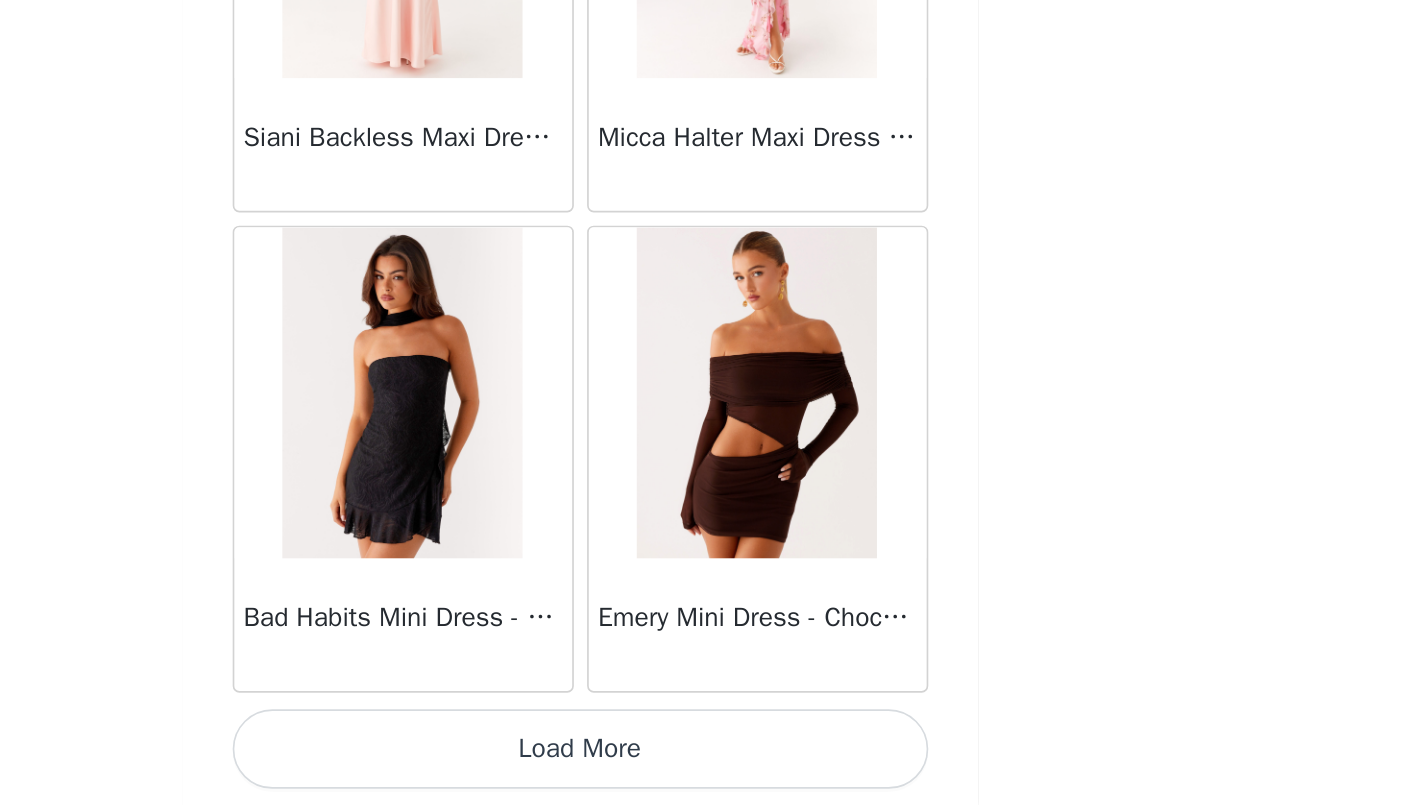 click on "Load More" at bounding box center [713, 771] 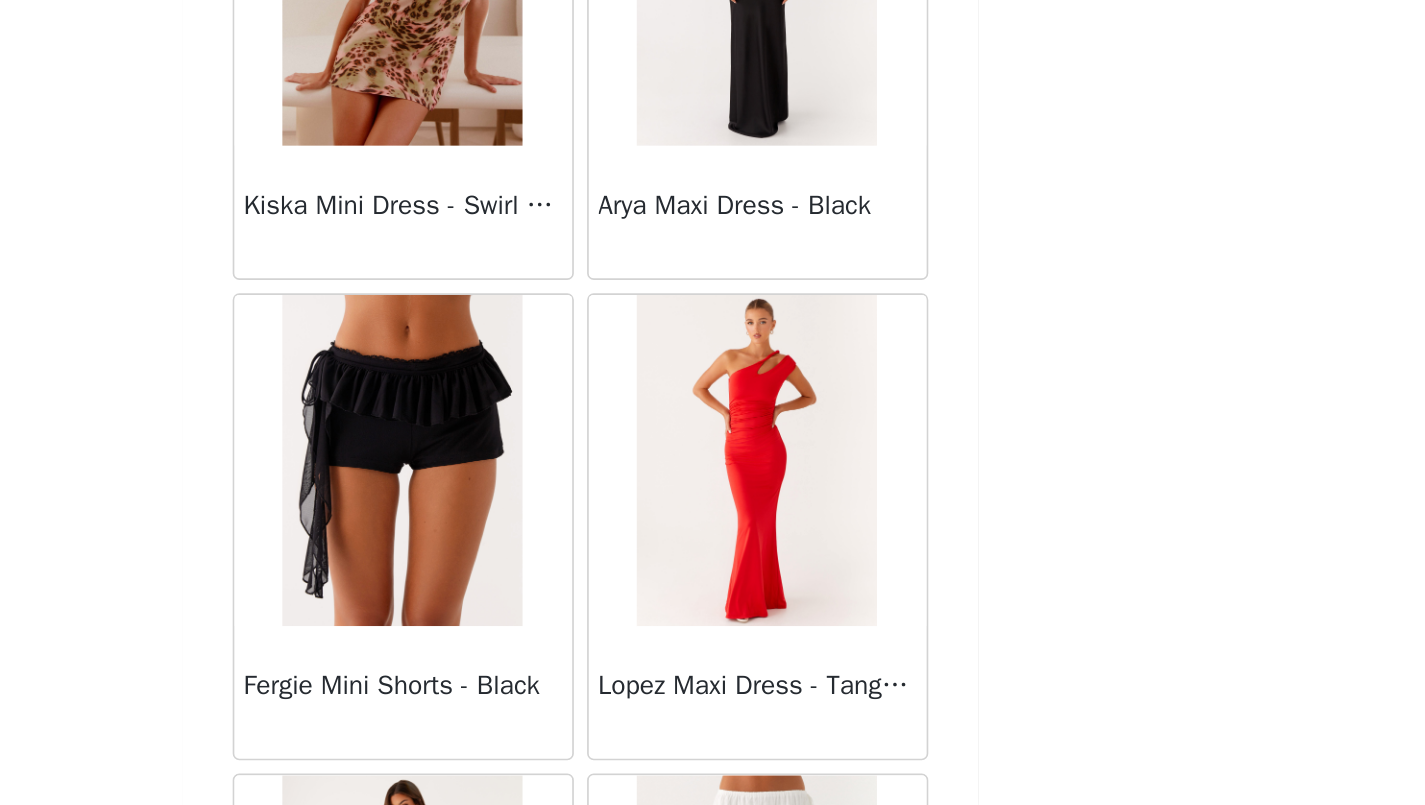 scroll, scrollTop: 52434, scrollLeft: 0, axis: vertical 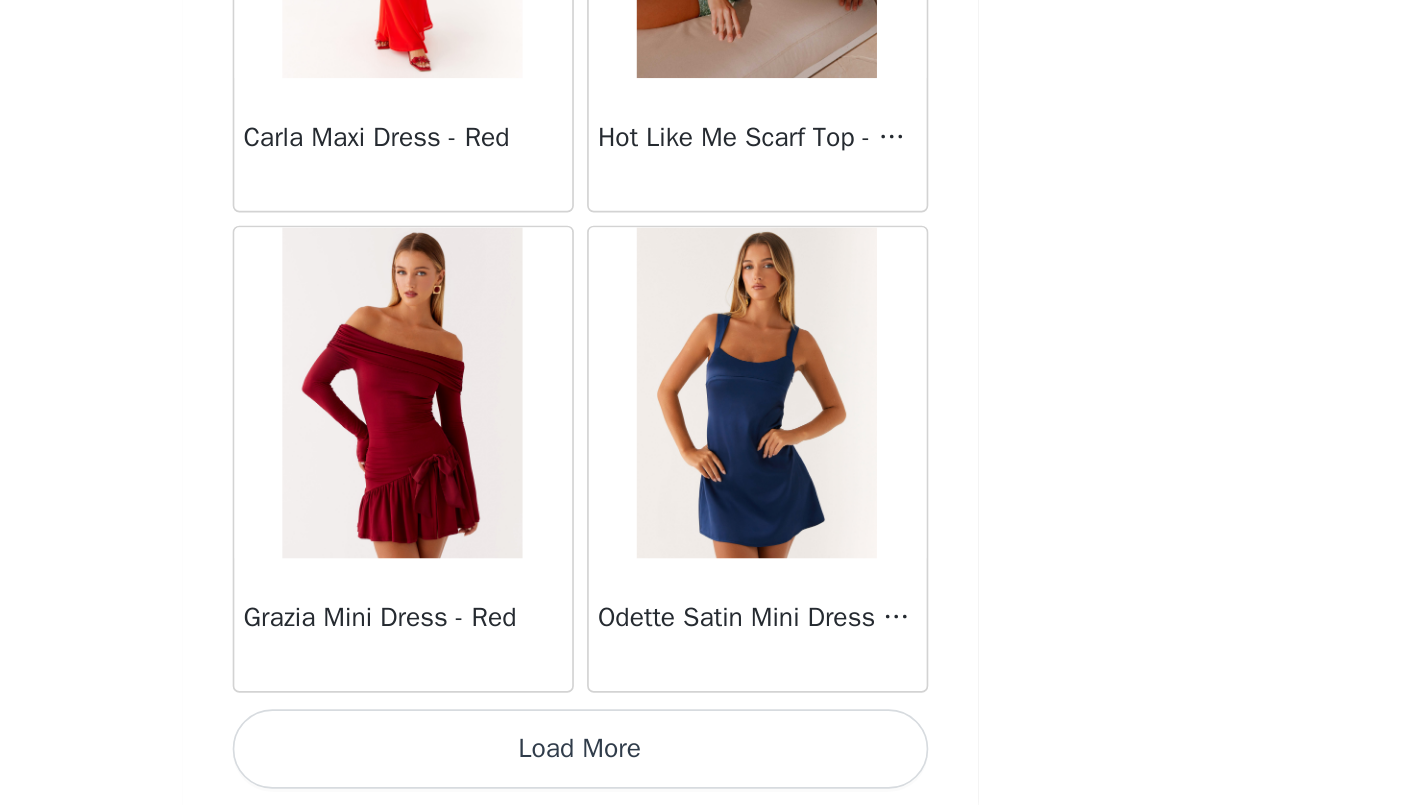 click on "Load More" at bounding box center (713, 771) 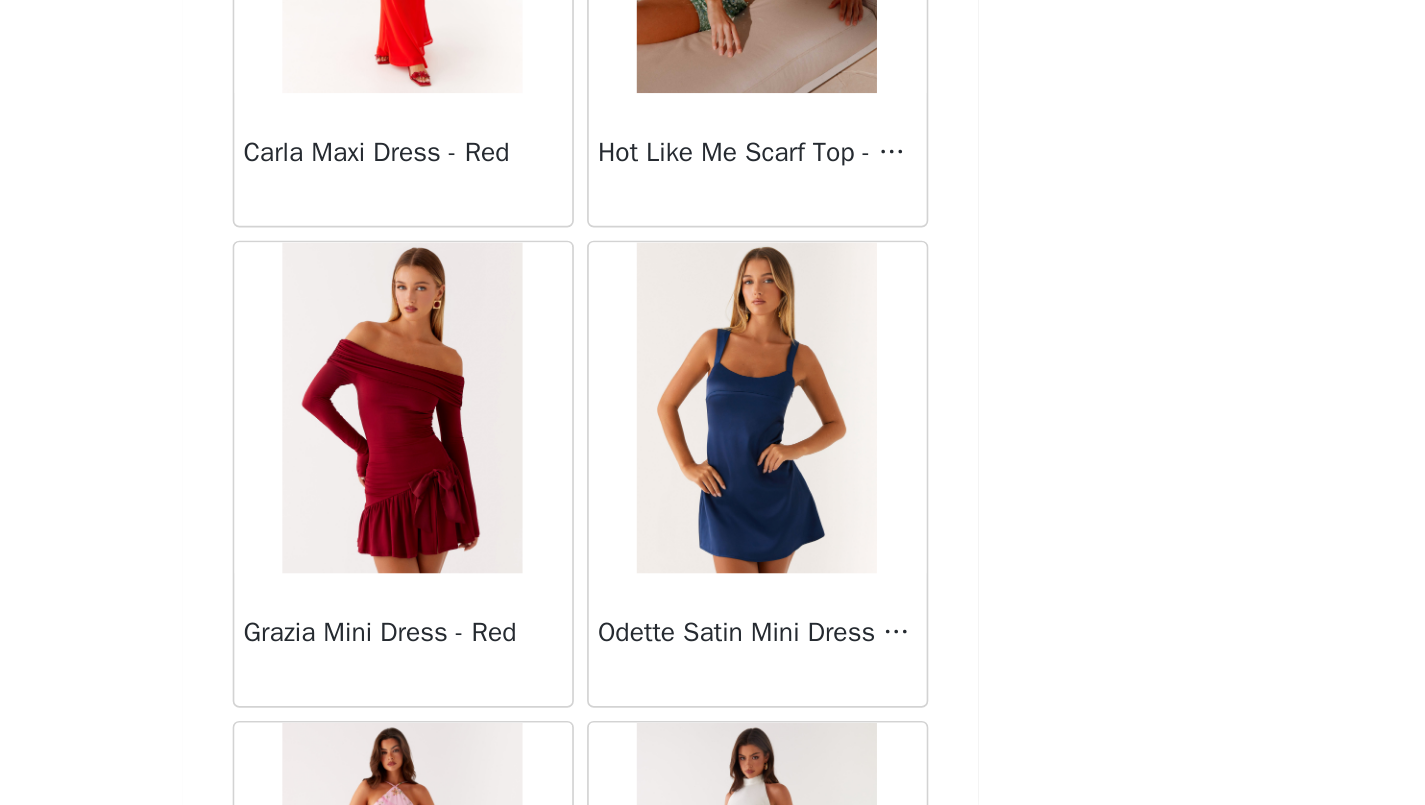 scroll, scrollTop: 67, scrollLeft: 0, axis: vertical 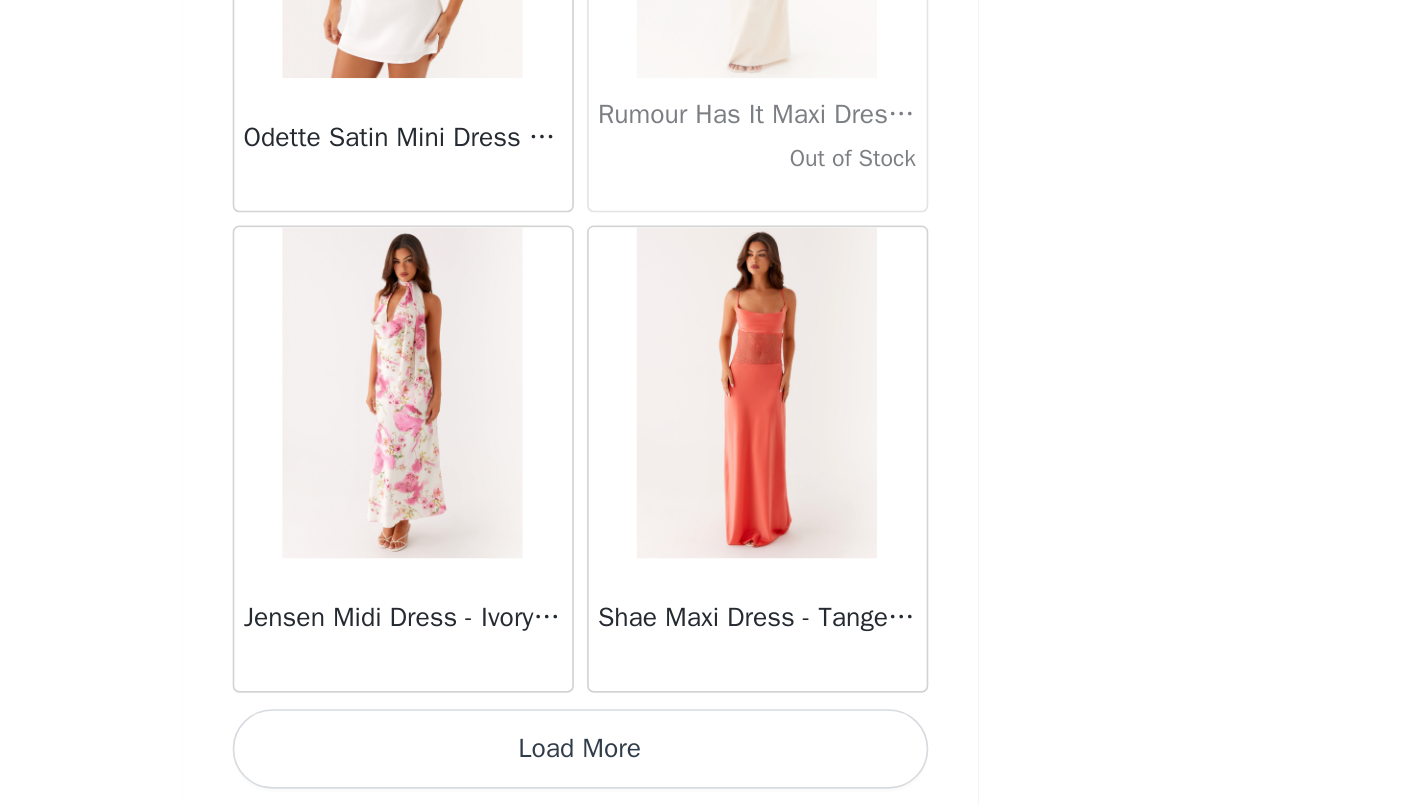click on "Load More" at bounding box center [713, 771] 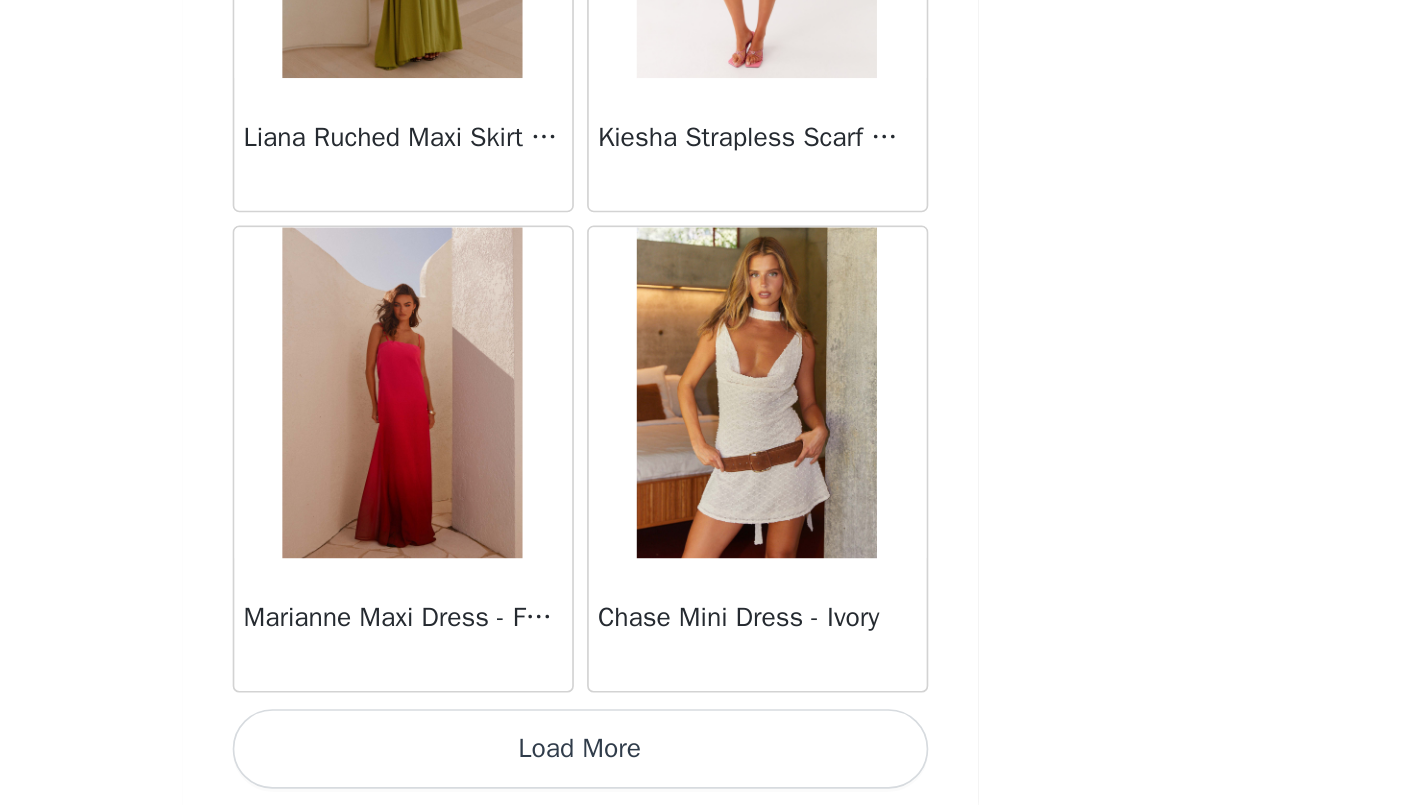 click on "Load More" at bounding box center (713, 771) 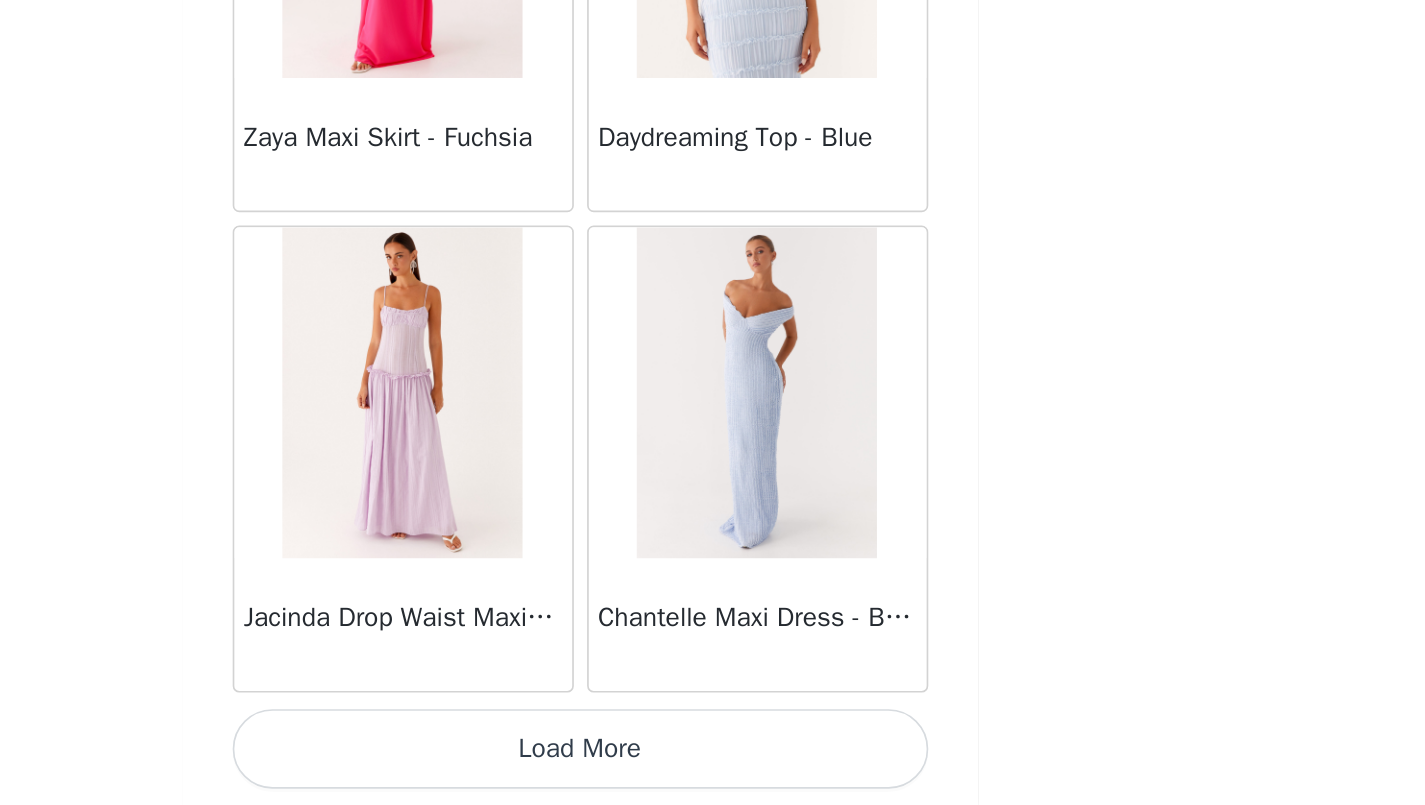 click on "Load More" at bounding box center (713, 771) 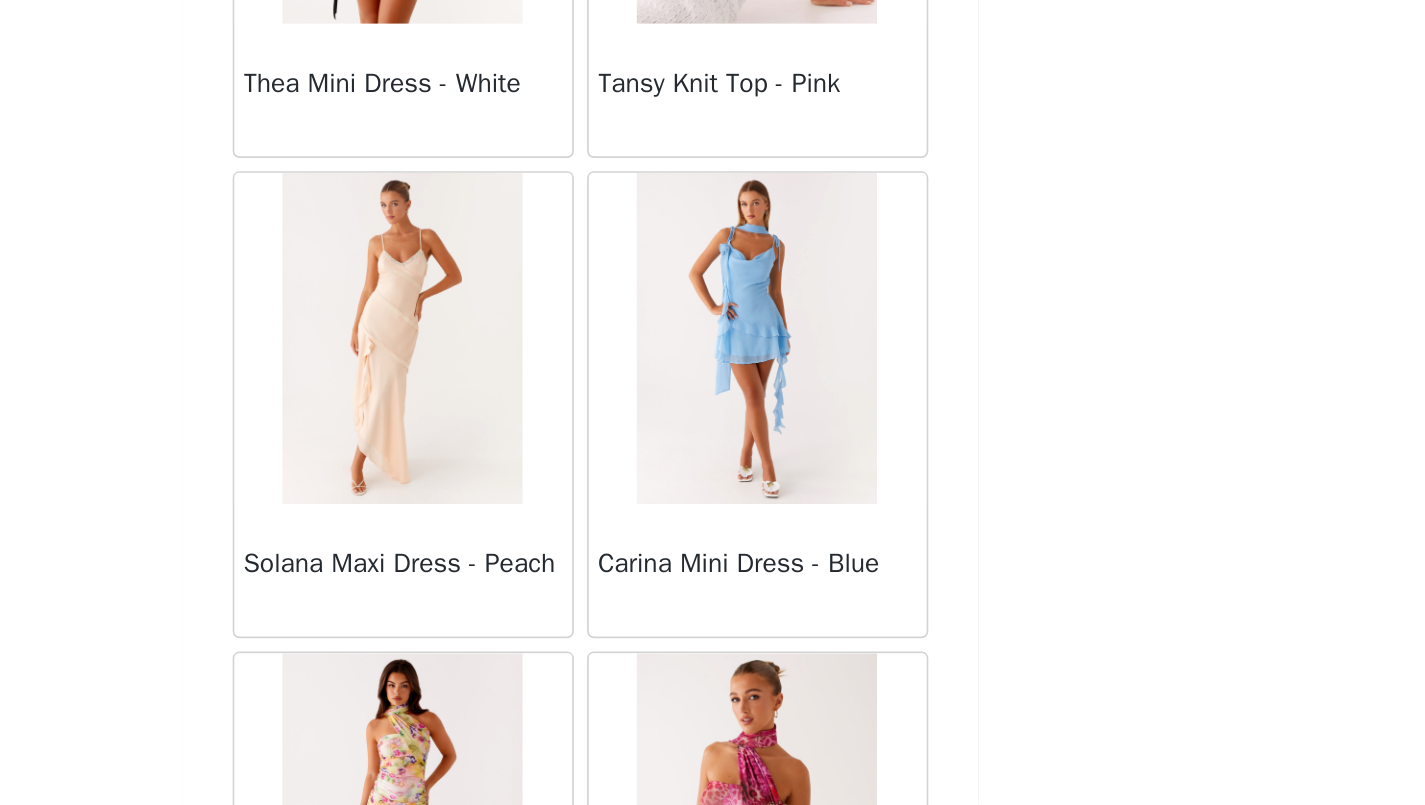 scroll, scrollTop: 66055, scrollLeft: 0, axis: vertical 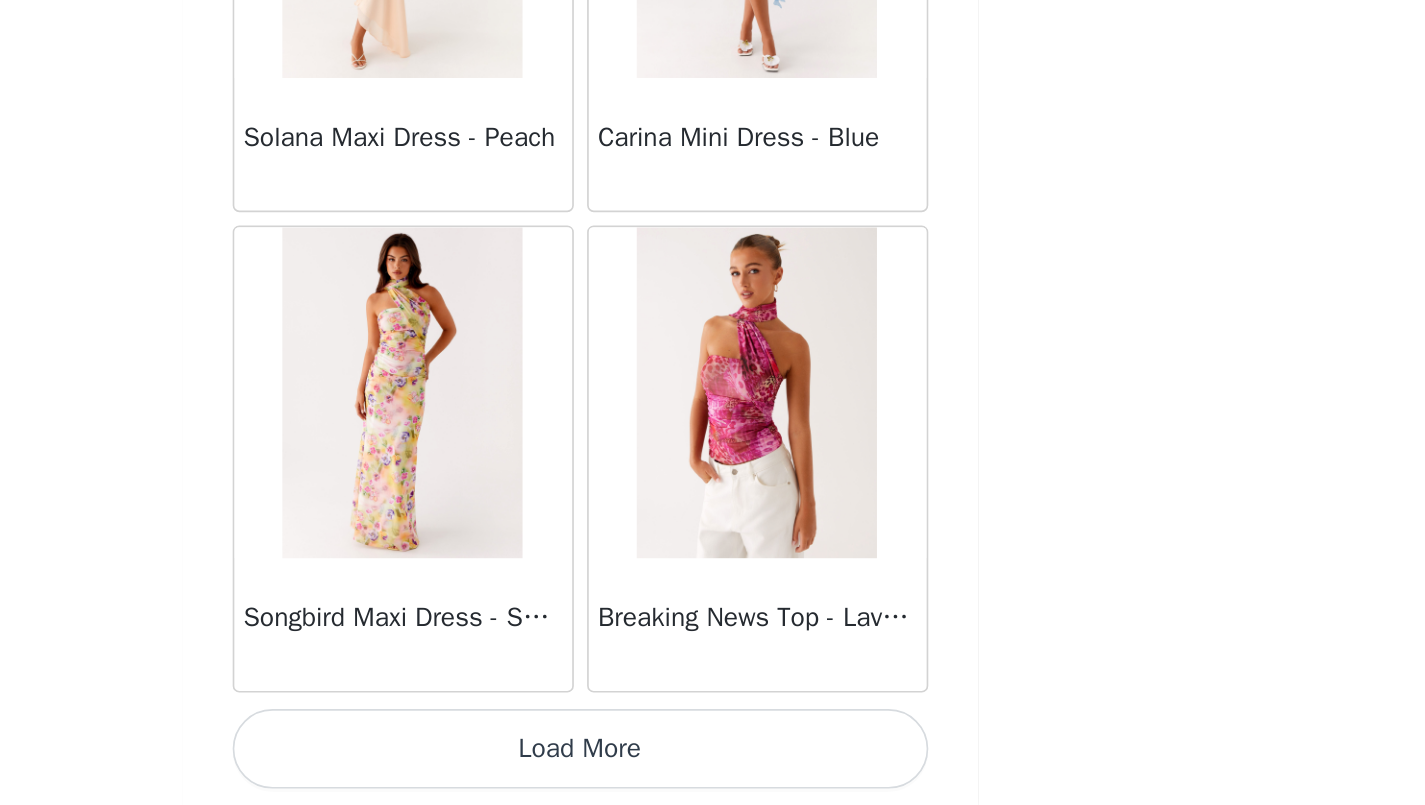 click on "Load More" at bounding box center [713, 771] 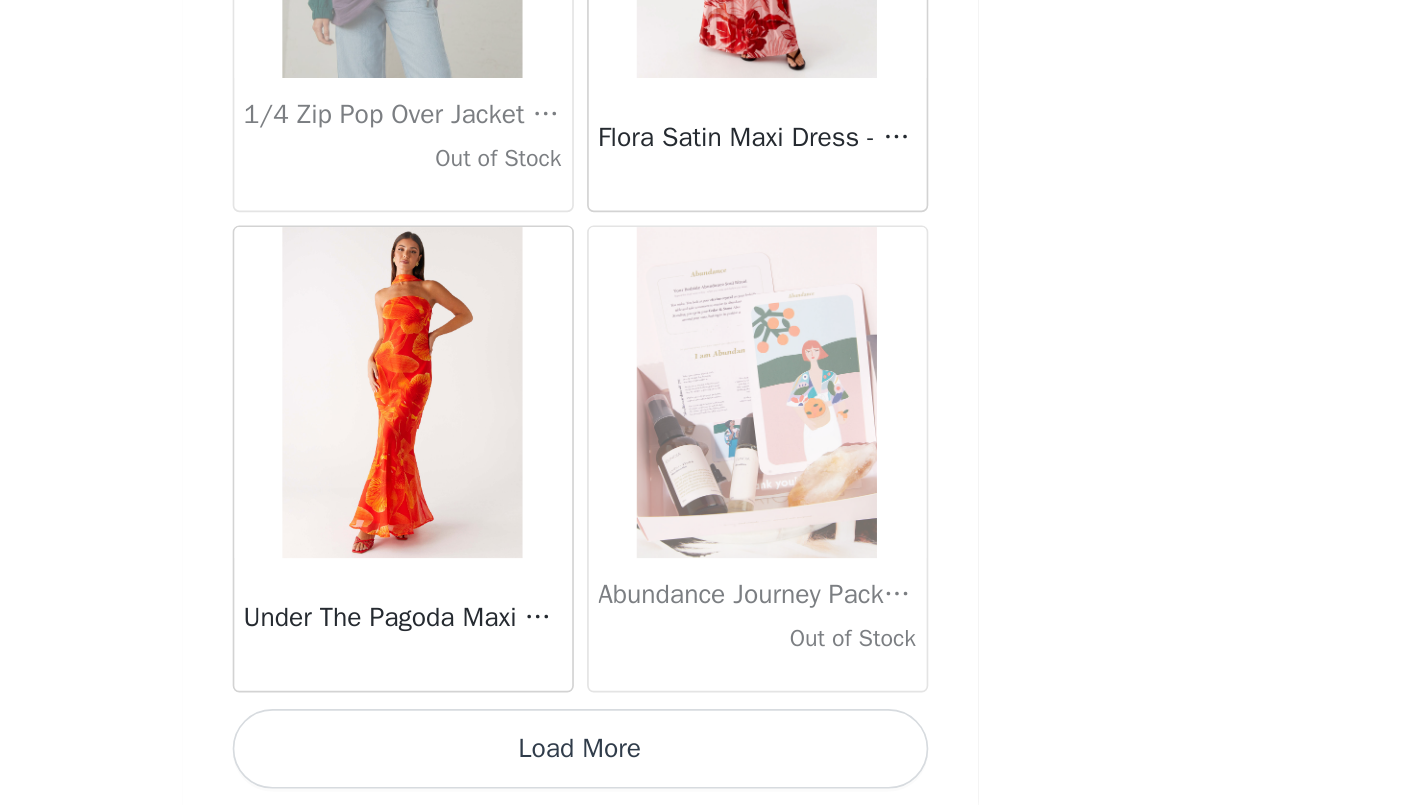 scroll, scrollTop: 68955, scrollLeft: 0, axis: vertical 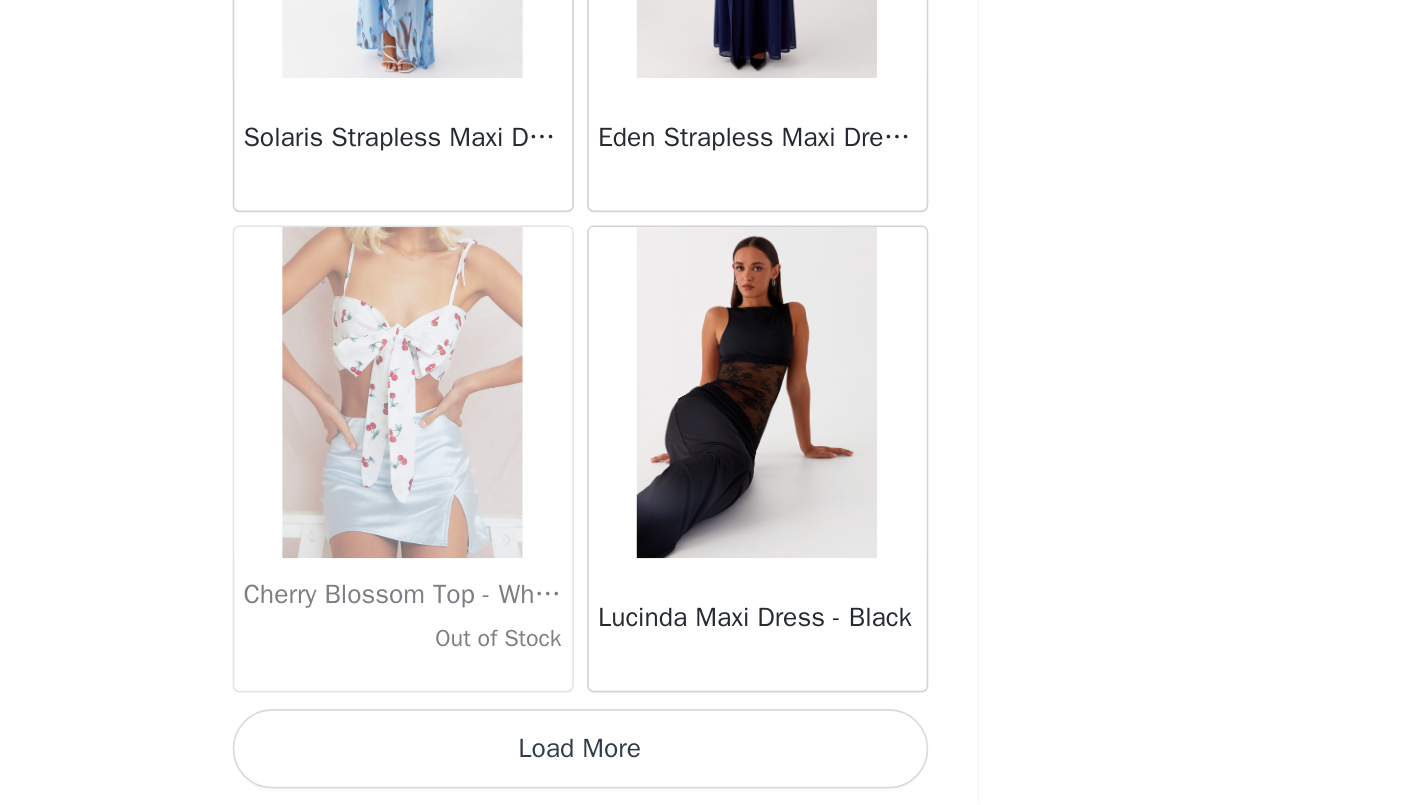 click on "Load More" at bounding box center (713, 771) 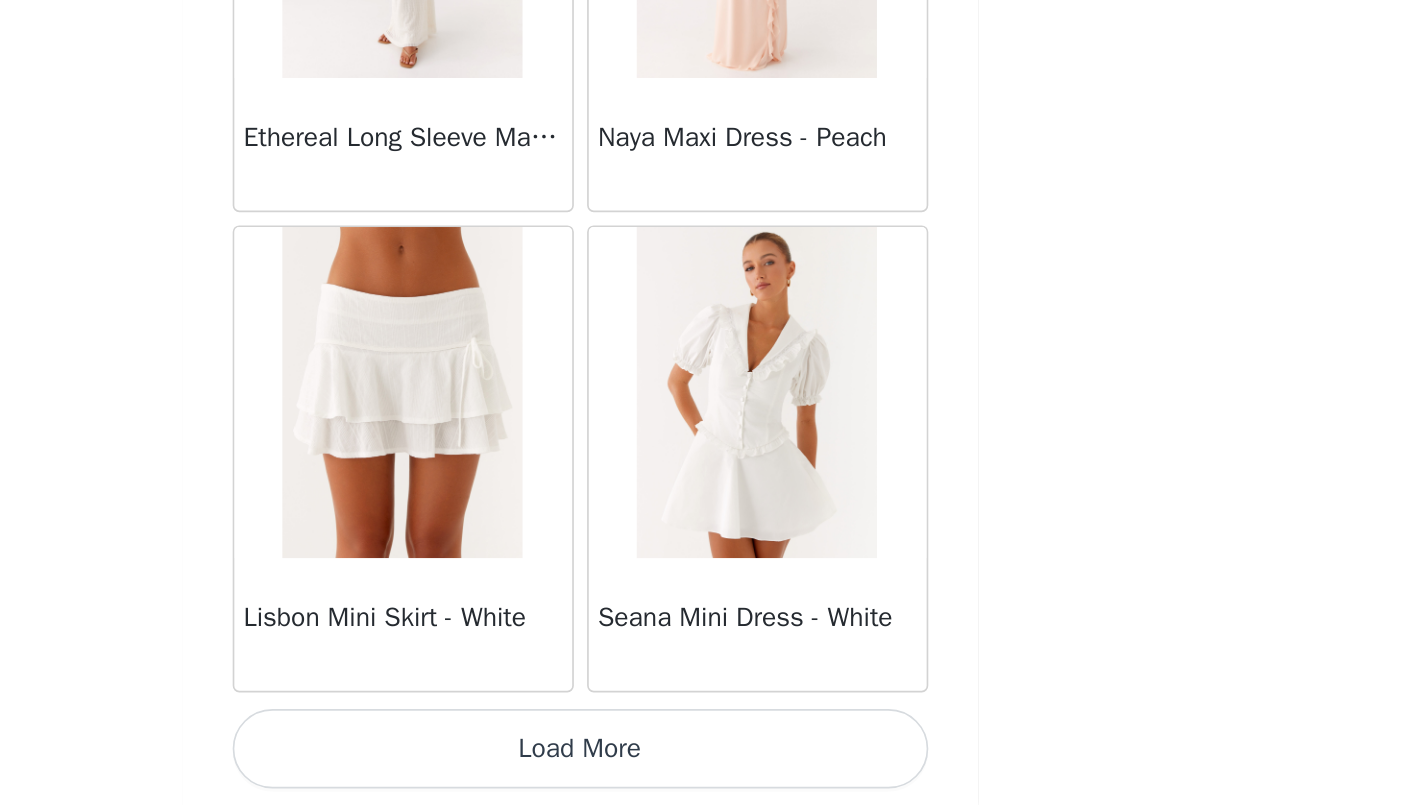 scroll, scrollTop: 74755, scrollLeft: 0, axis: vertical 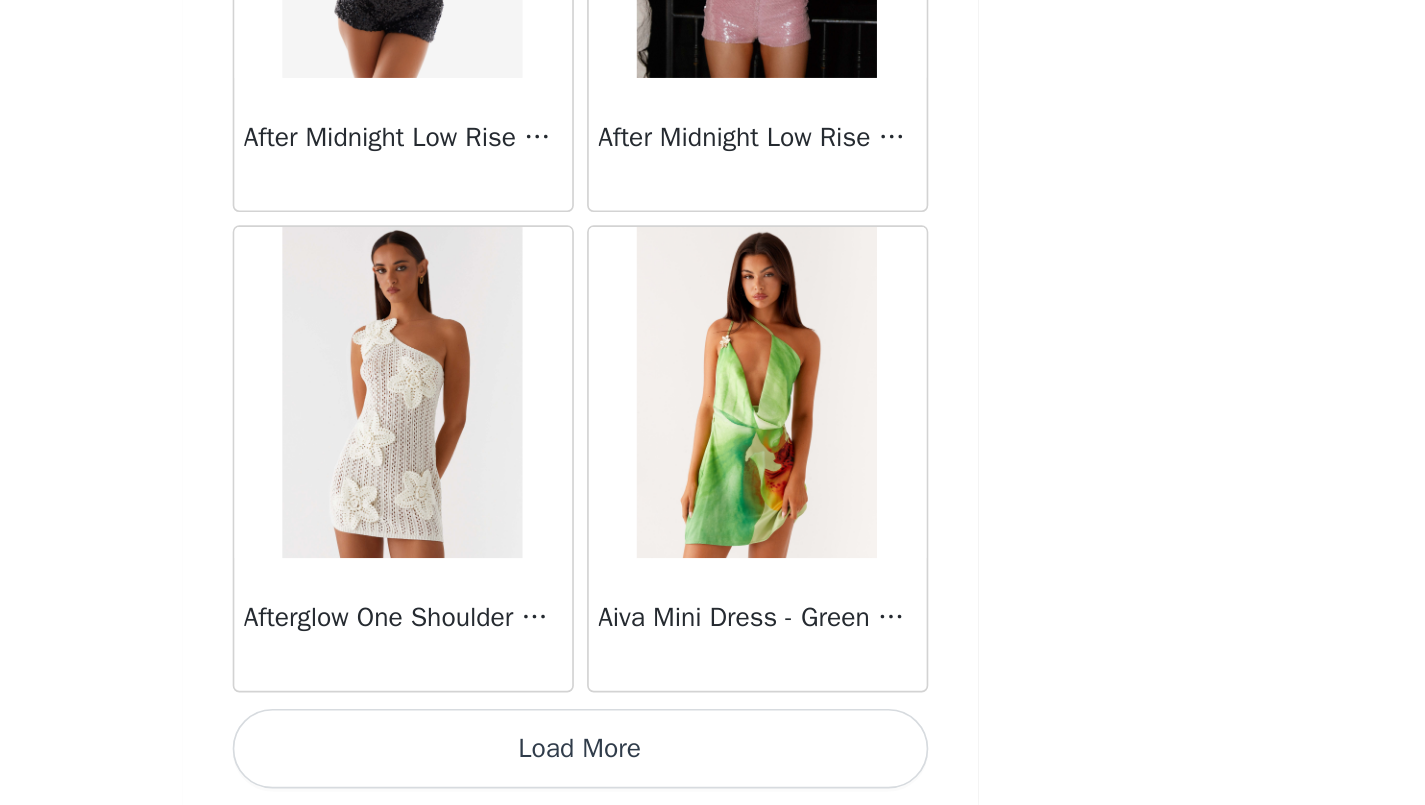click on "Load More" at bounding box center [713, 771] 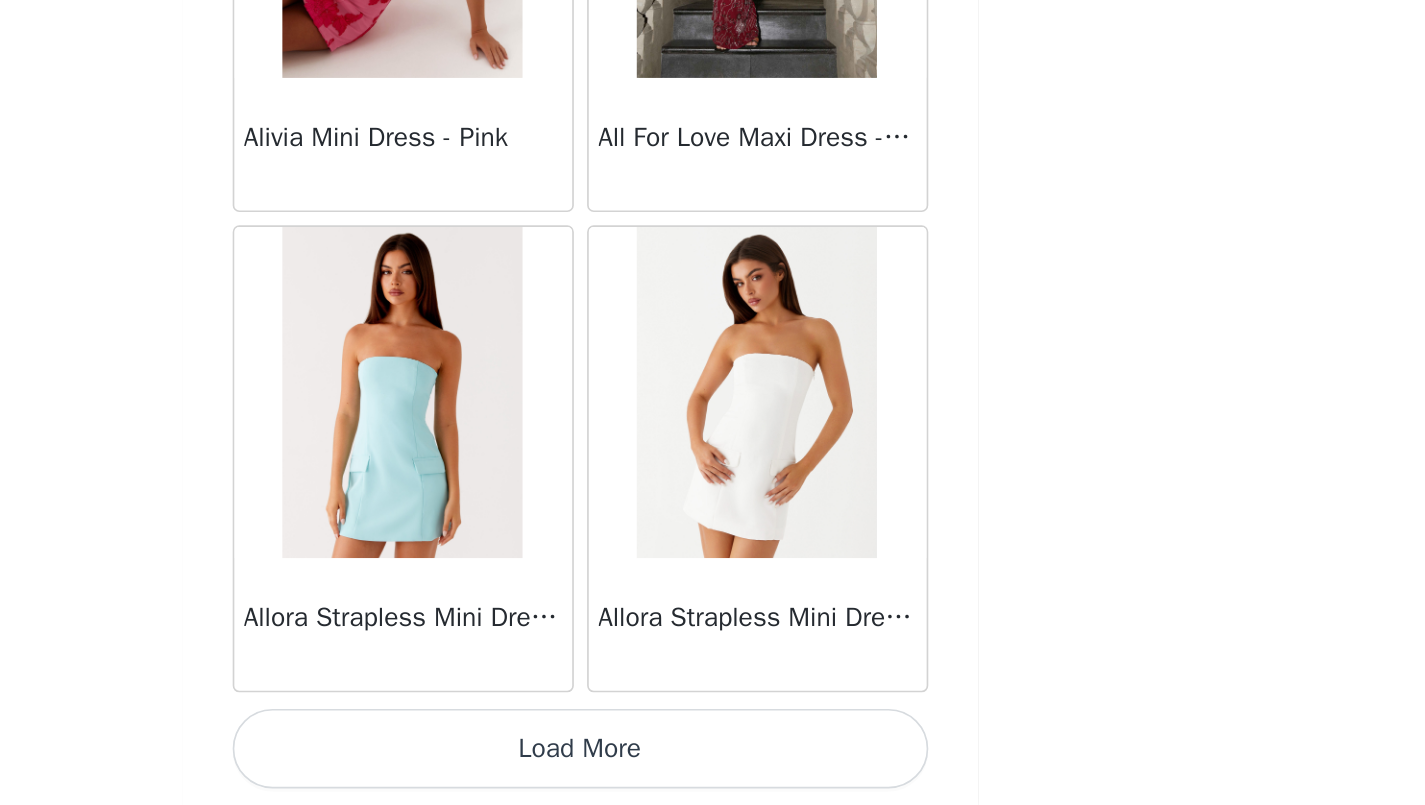 scroll, scrollTop: 80555, scrollLeft: 0, axis: vertical 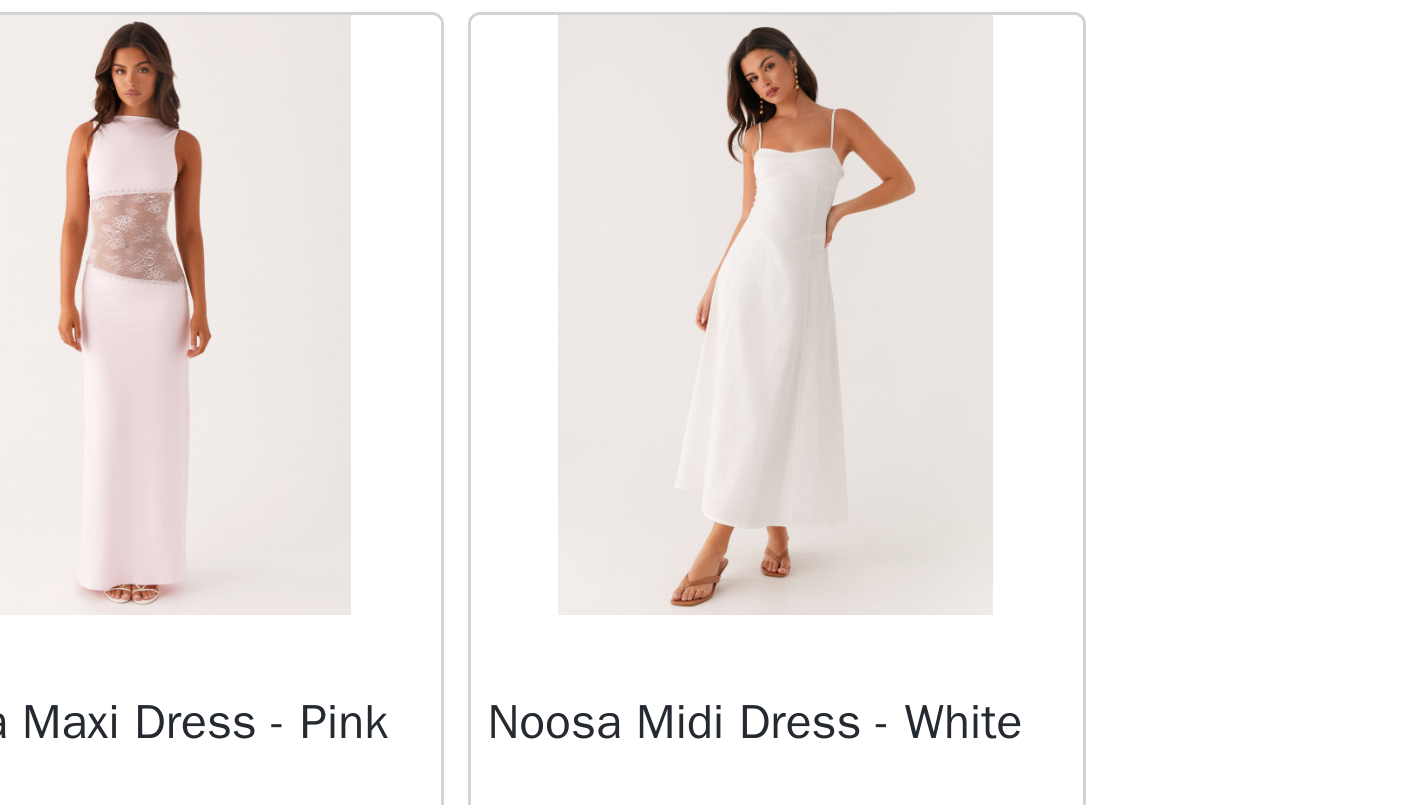 click at bounding box center [819, 541] 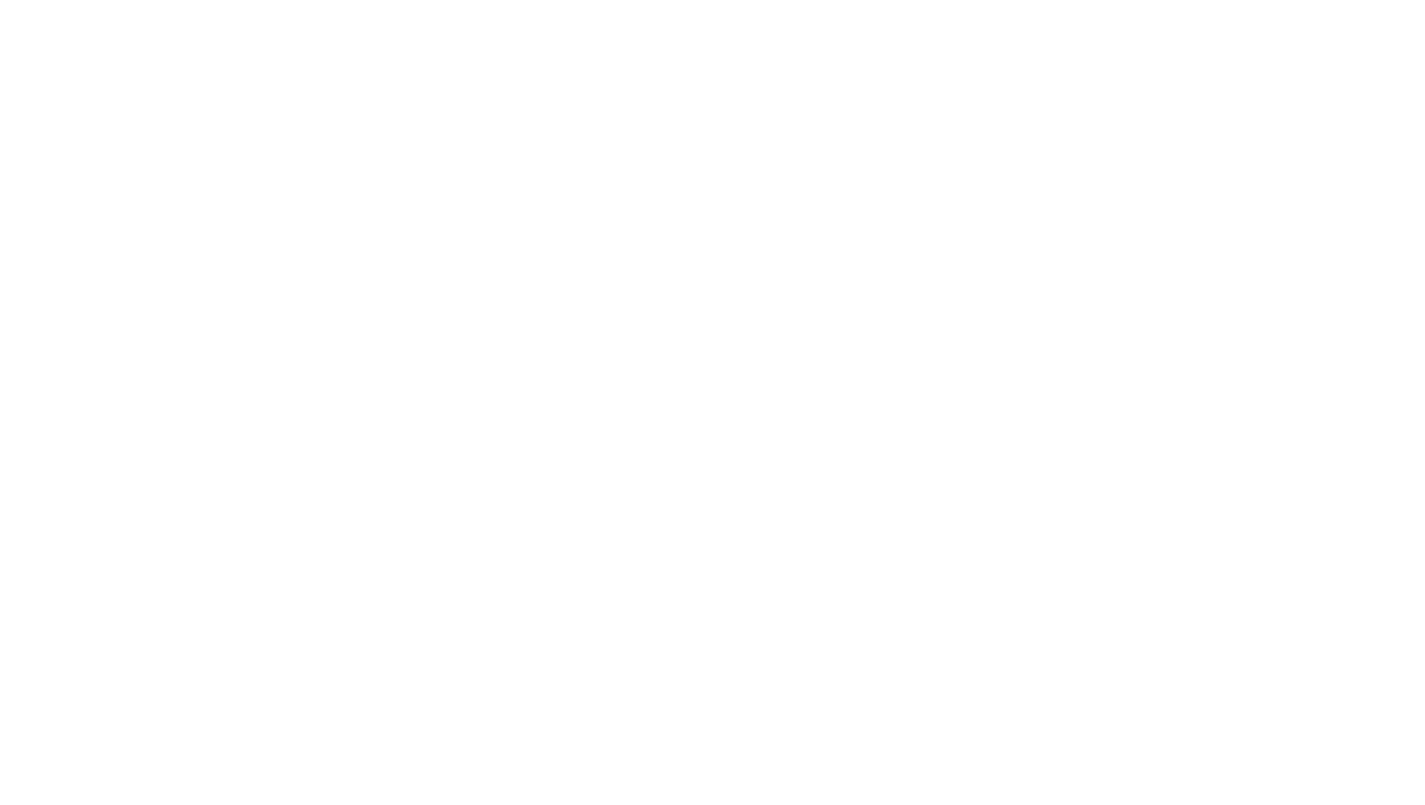 scroll, scrollTop: 0, scrollLeft: 0, axis: both 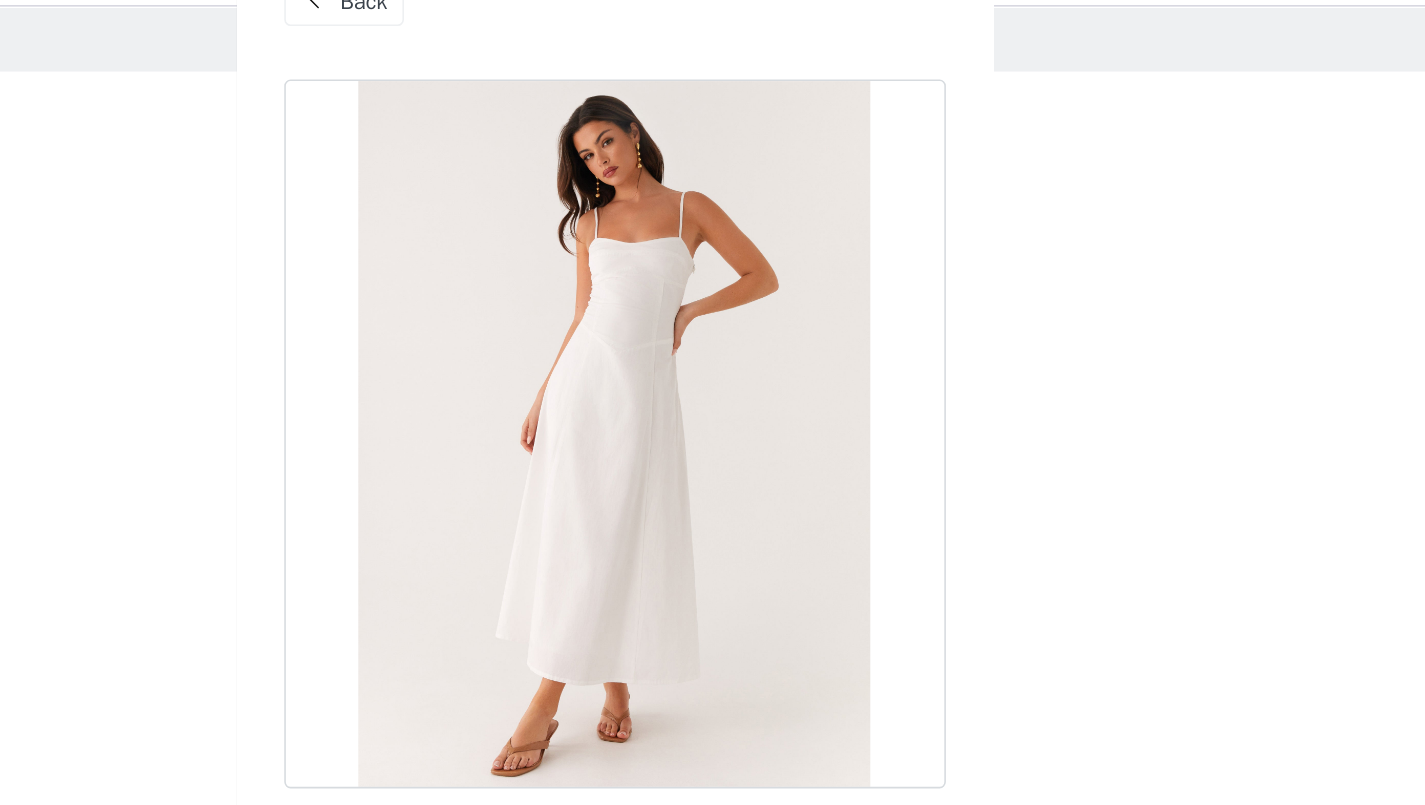 click on "Back" at bounding box center [541, 50] 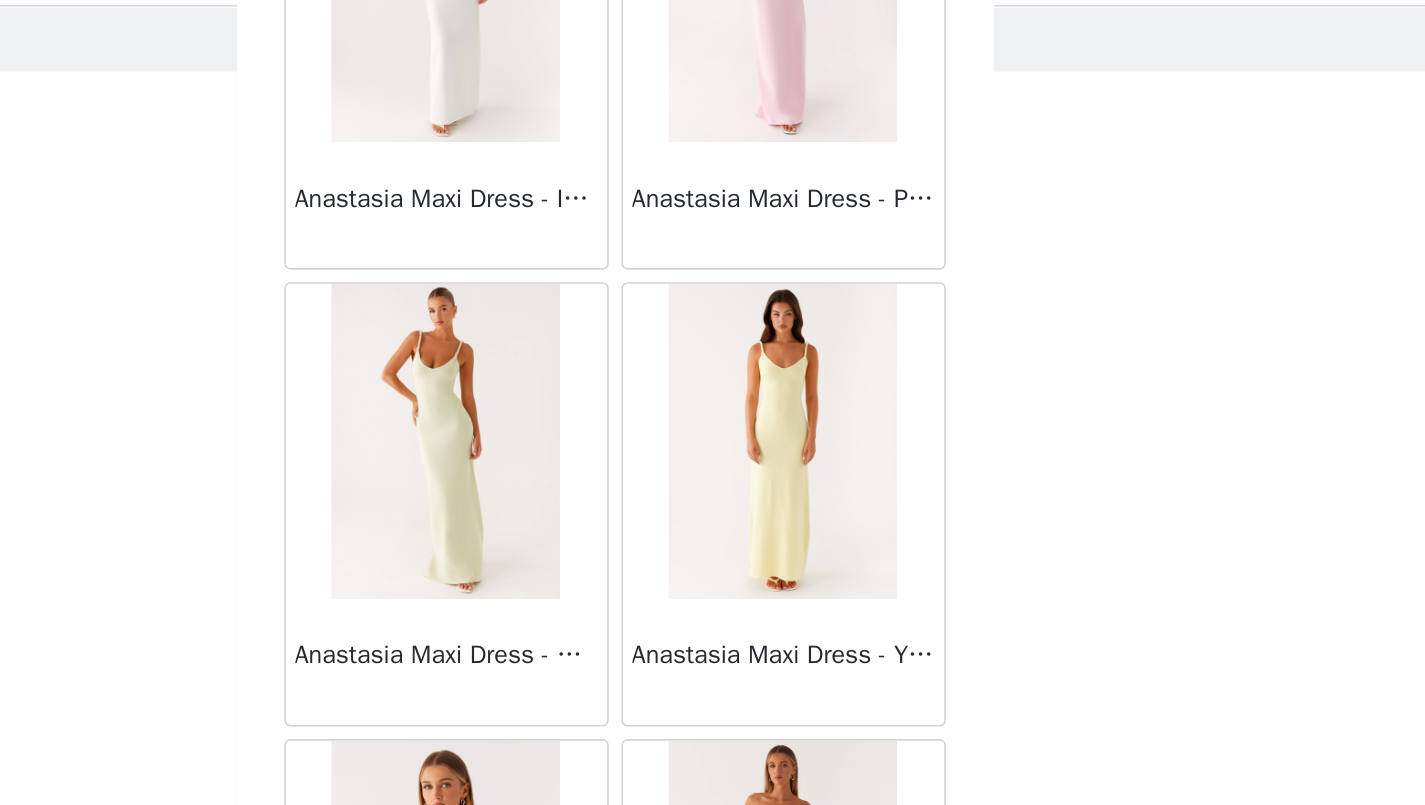 scroll, scrollTop: 83391, scrollLeft: 0, axis: vertical 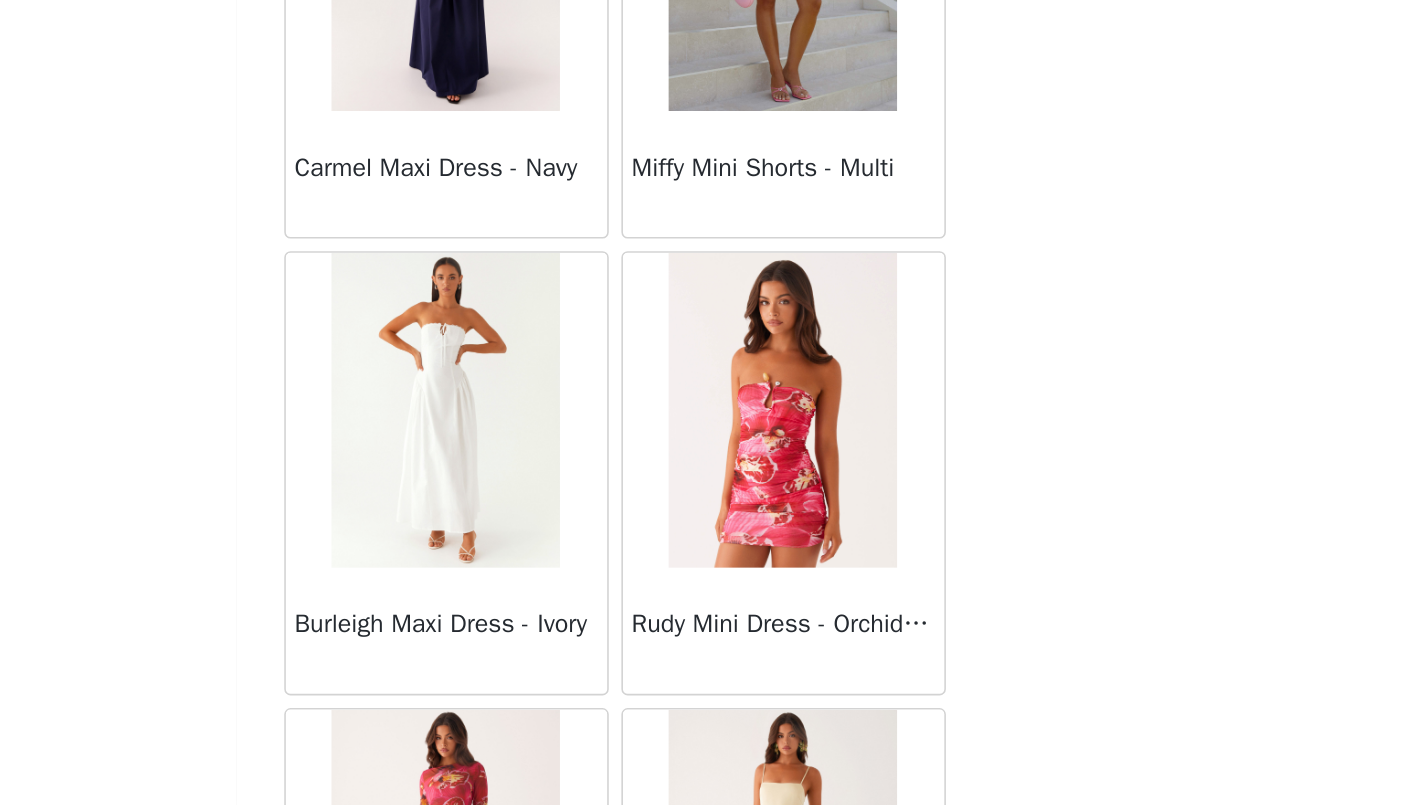 drag, startPoint x: 354, startPoint y: 380, endPoint x: 348, endPoint y: 402, distance: 22.803509 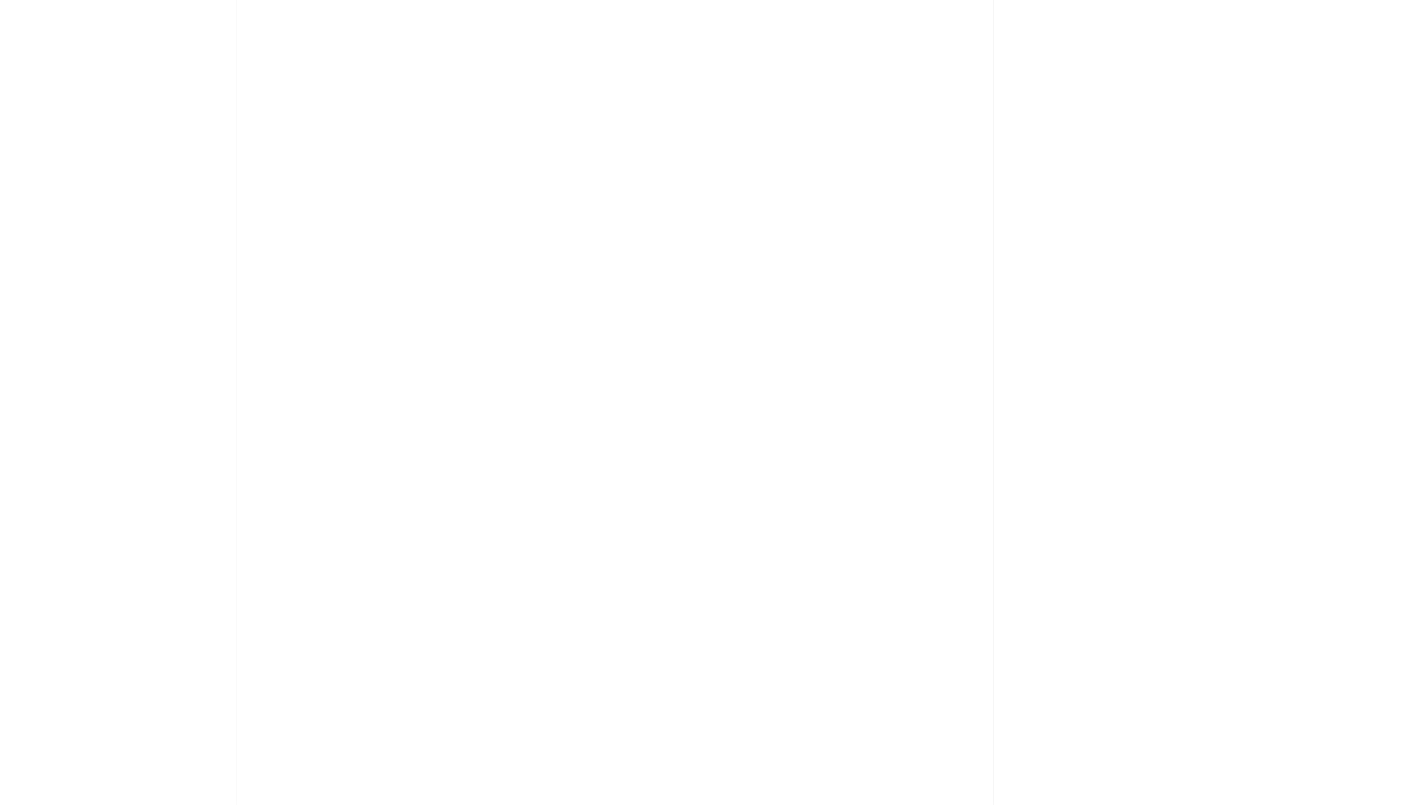 scroll, scrollTop: 0, scrollLeft: 0, axis: both 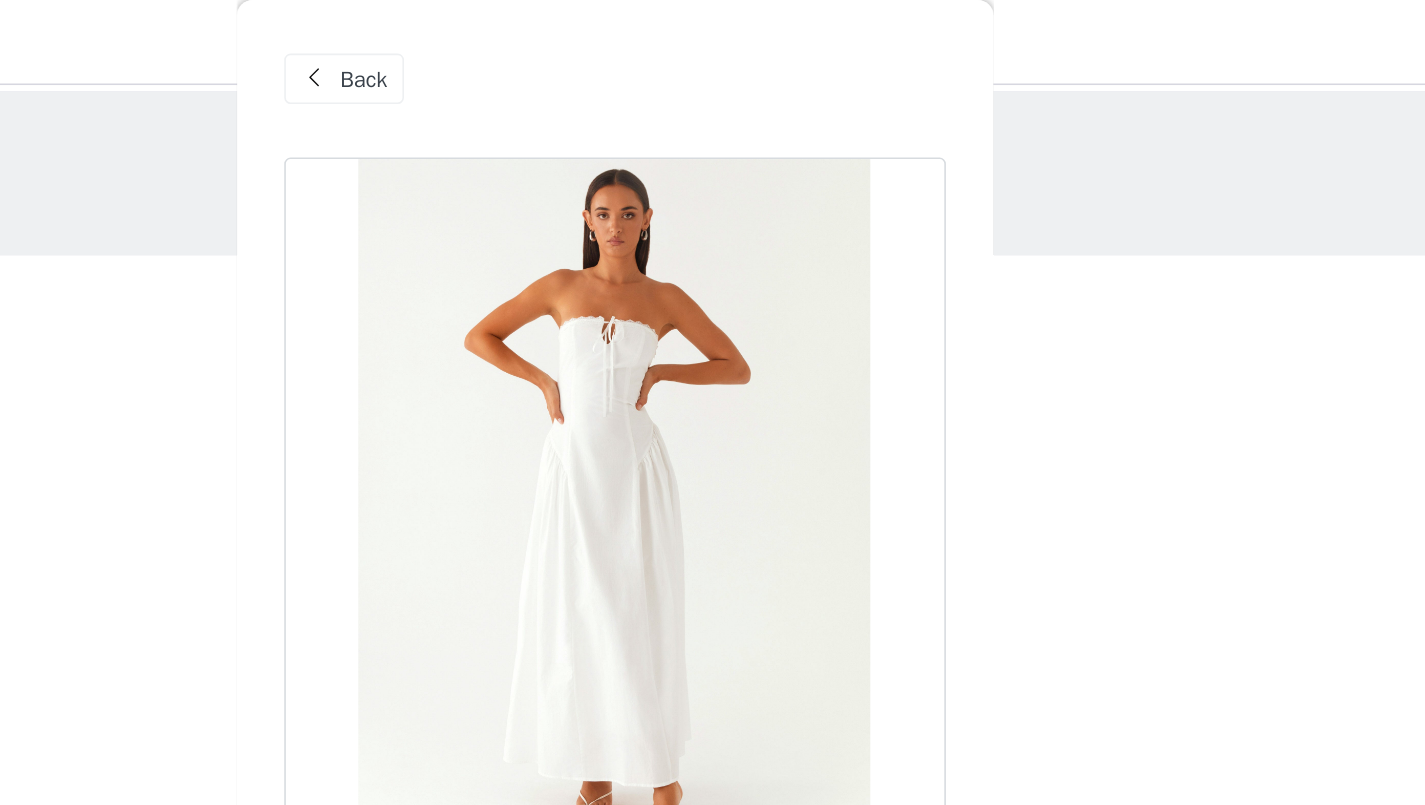 click on "Back" at bounding box center [541, 50] 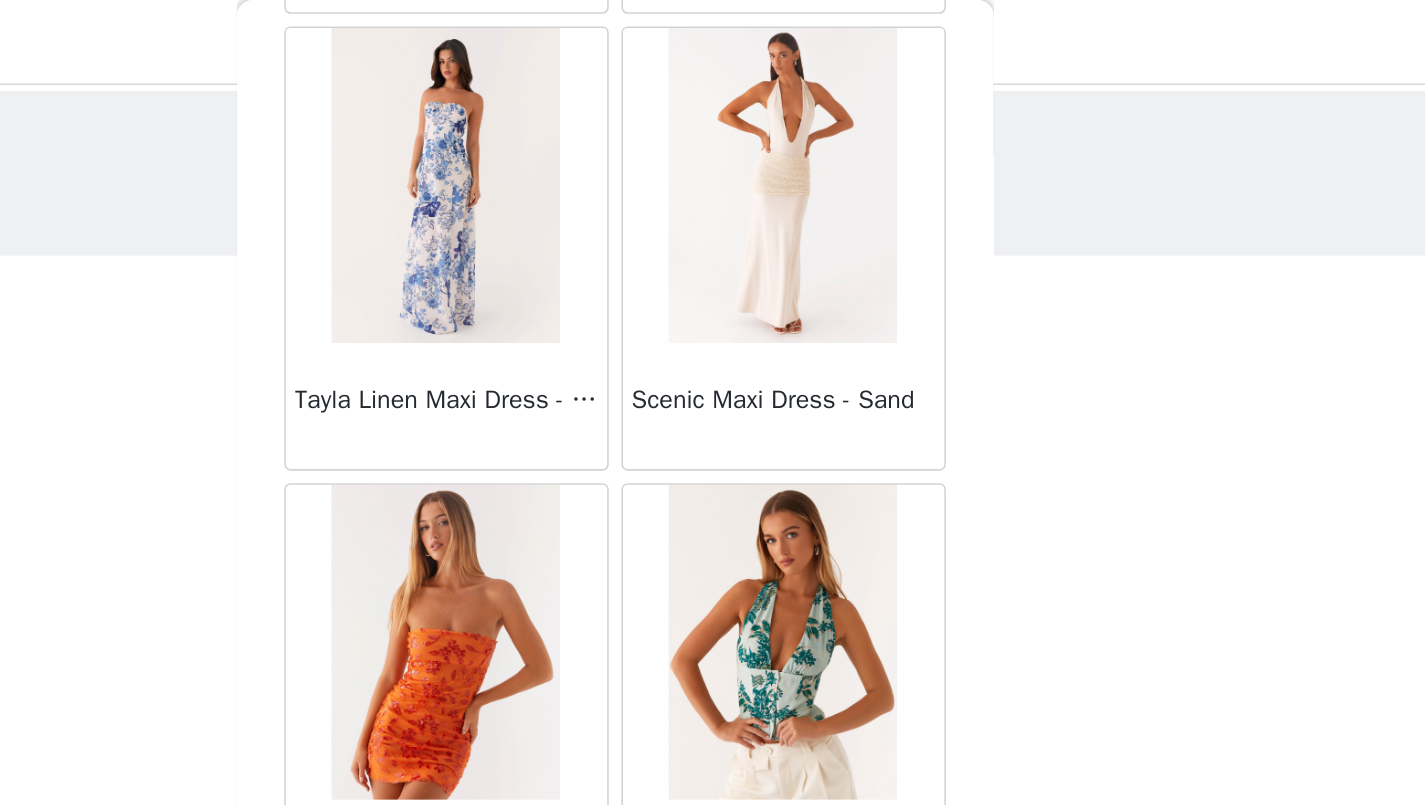 scroll, scrollTop: 26138, scrollLeft: 0, axis: vertical 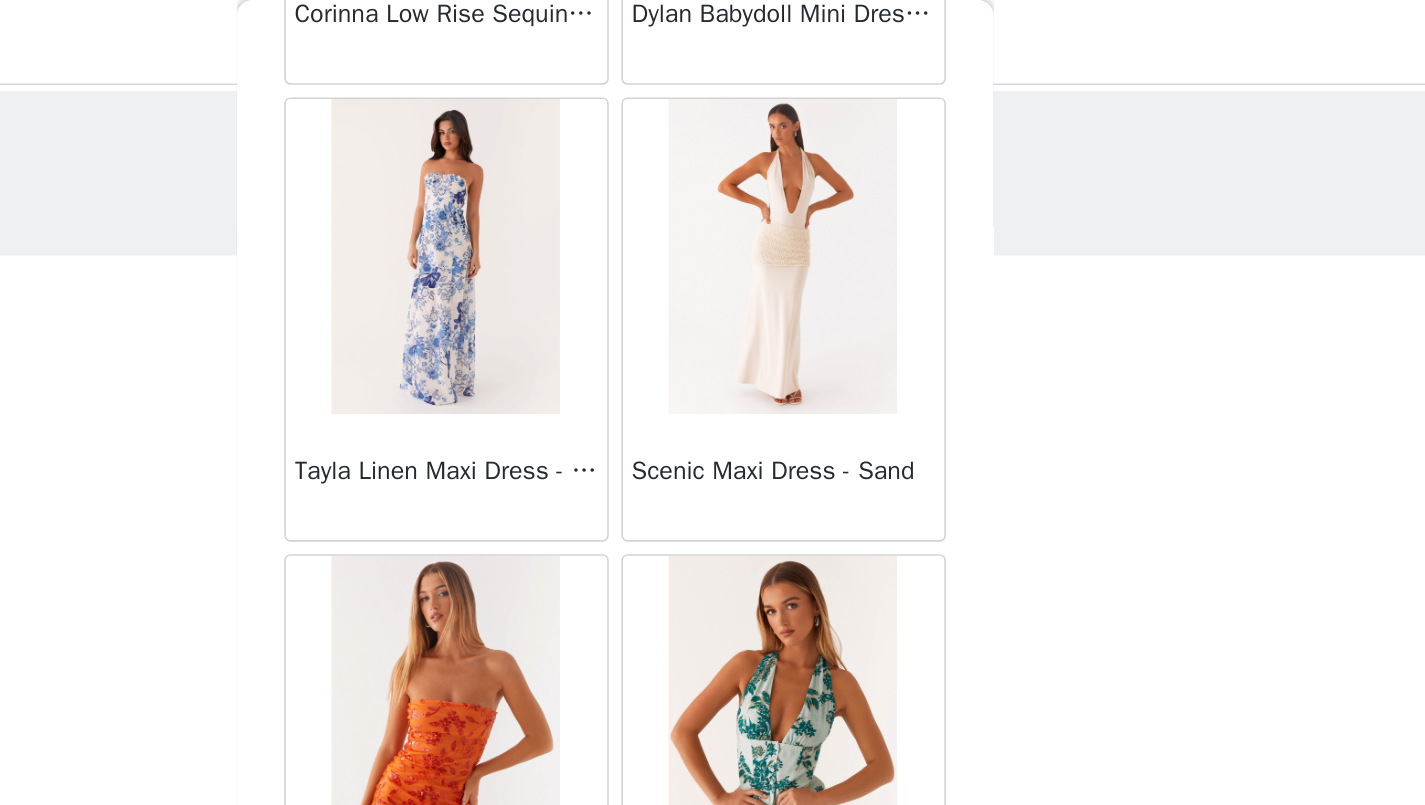 click at bounding box center (819, 163) 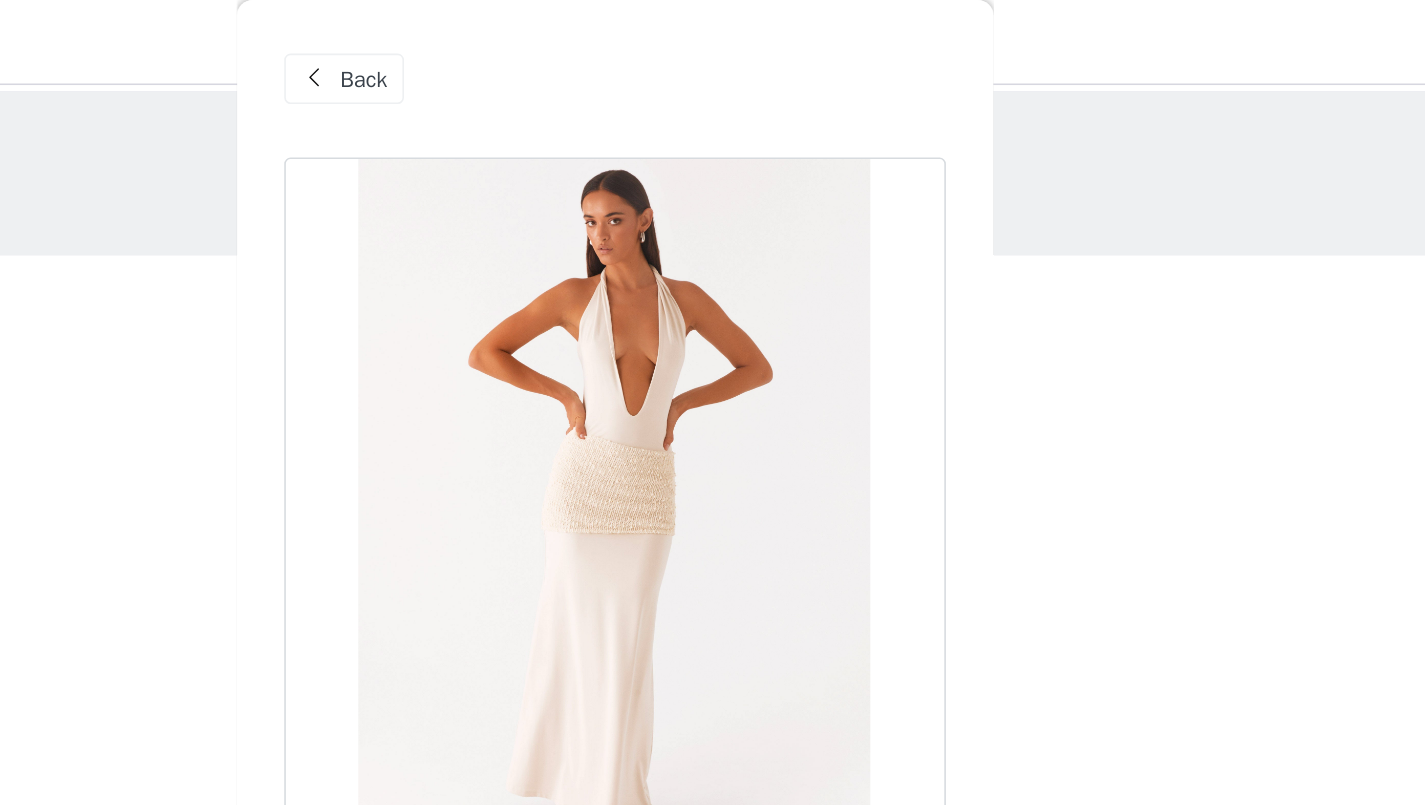 scroll, scrollTop: 0, scrollLeft: 0, axis: both 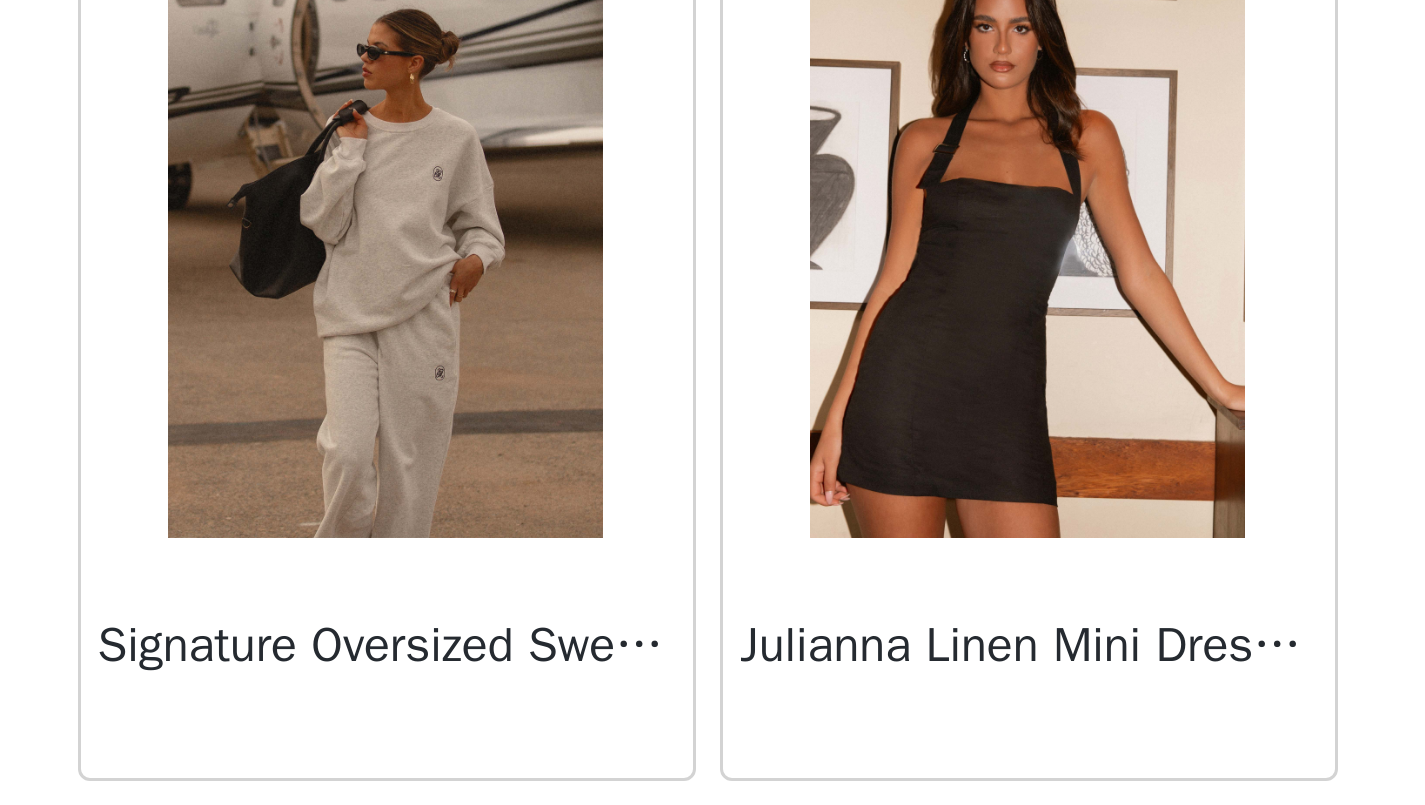 click at bounding box center [605, 481] 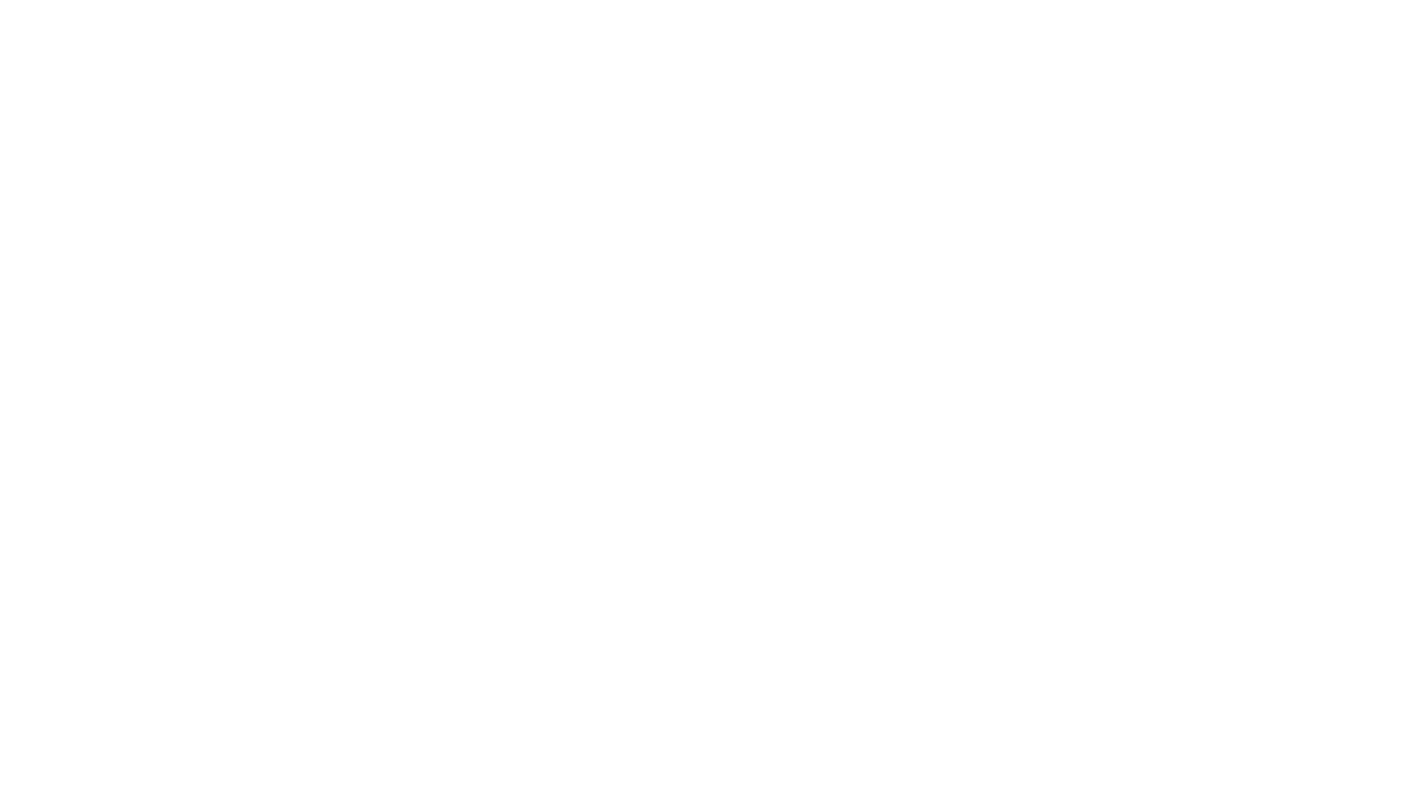 scroll, scrollTop: 296, scrollLeft: 0, axis: vertical 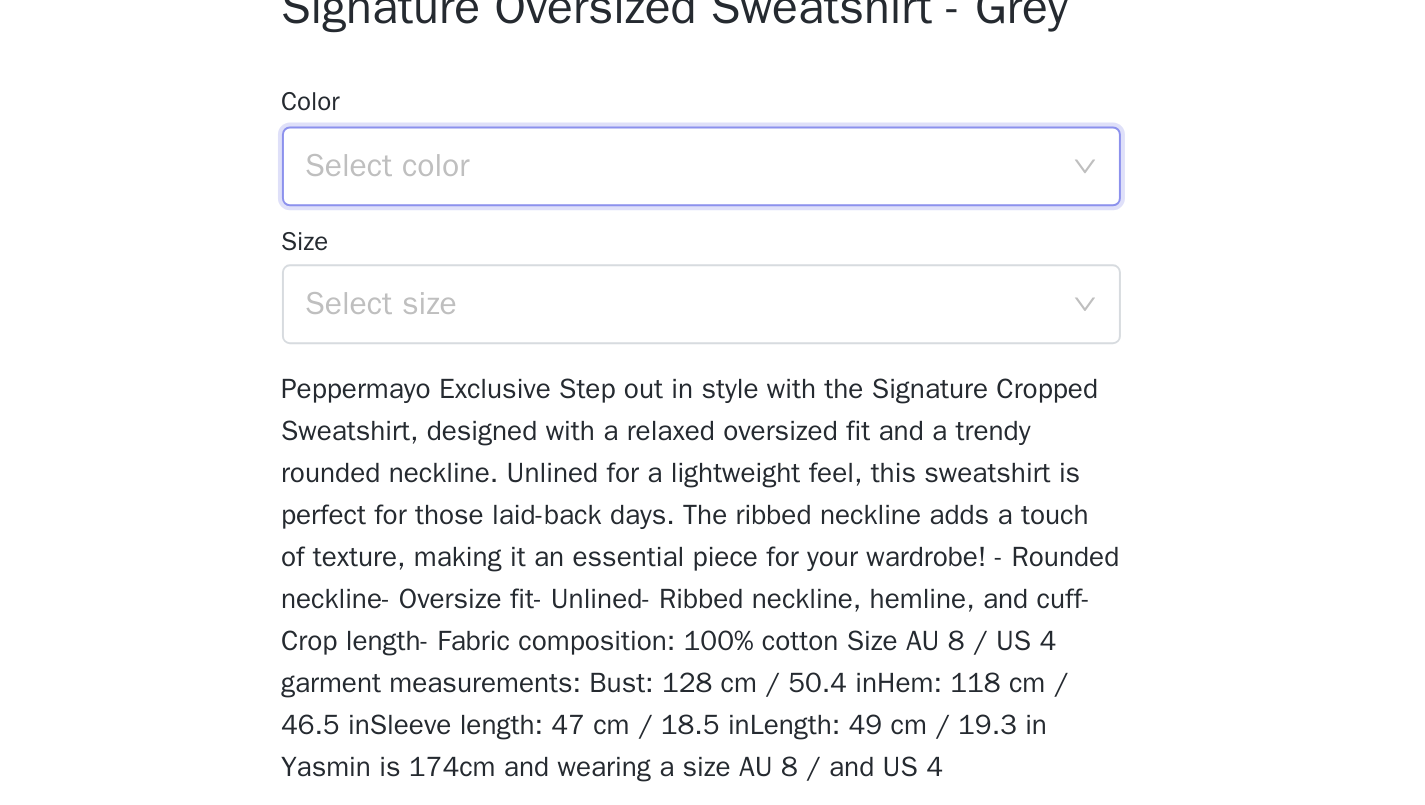 click on "Select color" at bounding box center (706, 410) 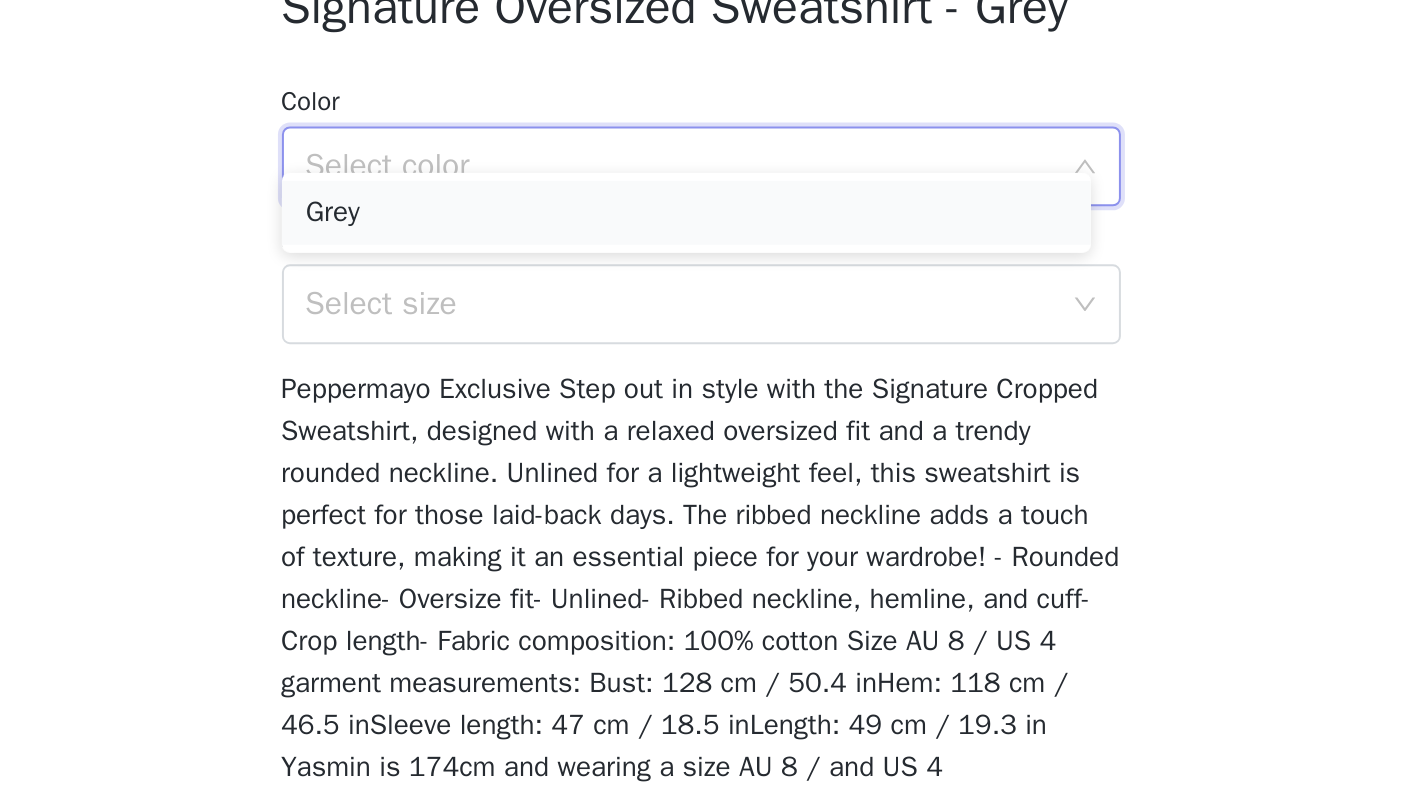 click on "Grey" at bounding box center (705, 433) 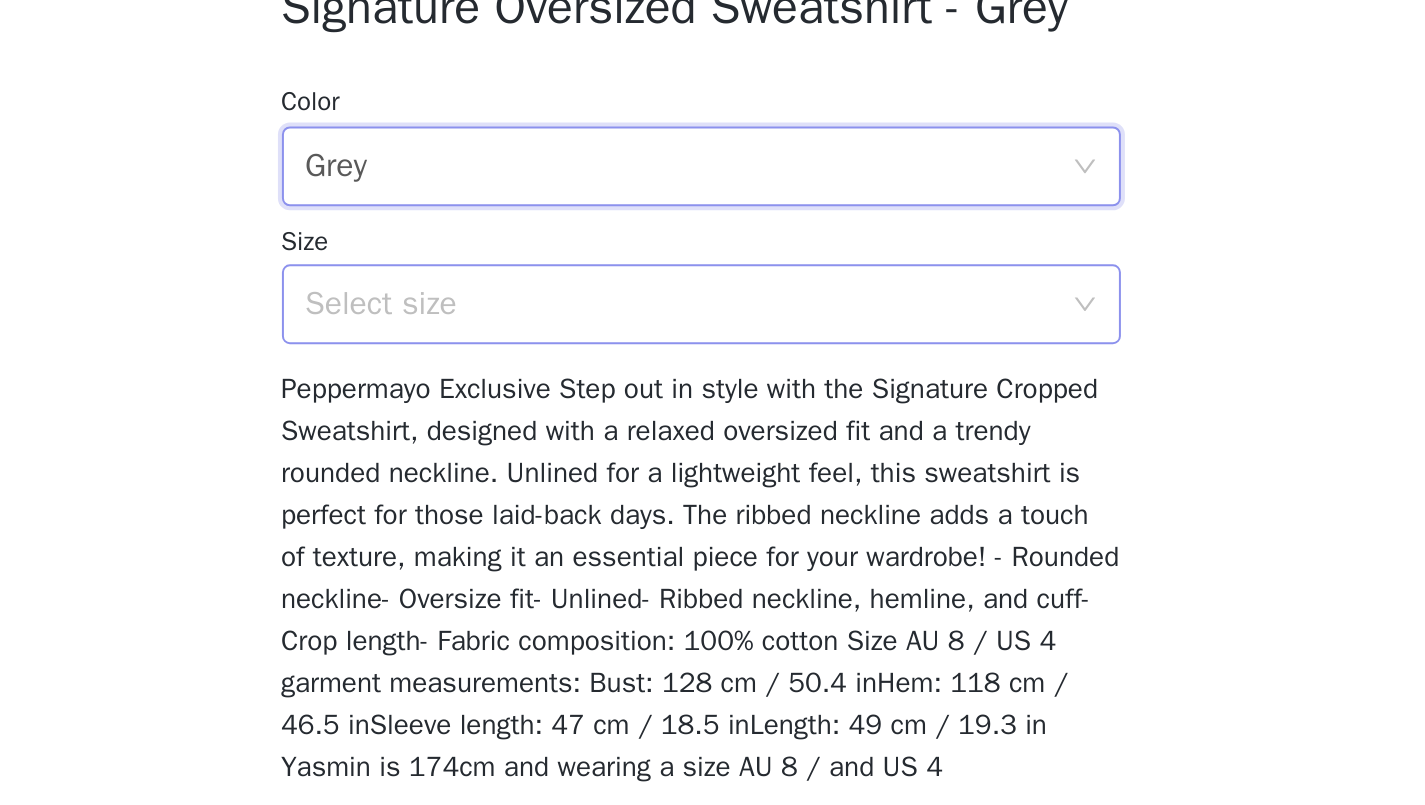 click on "Select size" at bounding box center (702, 479) 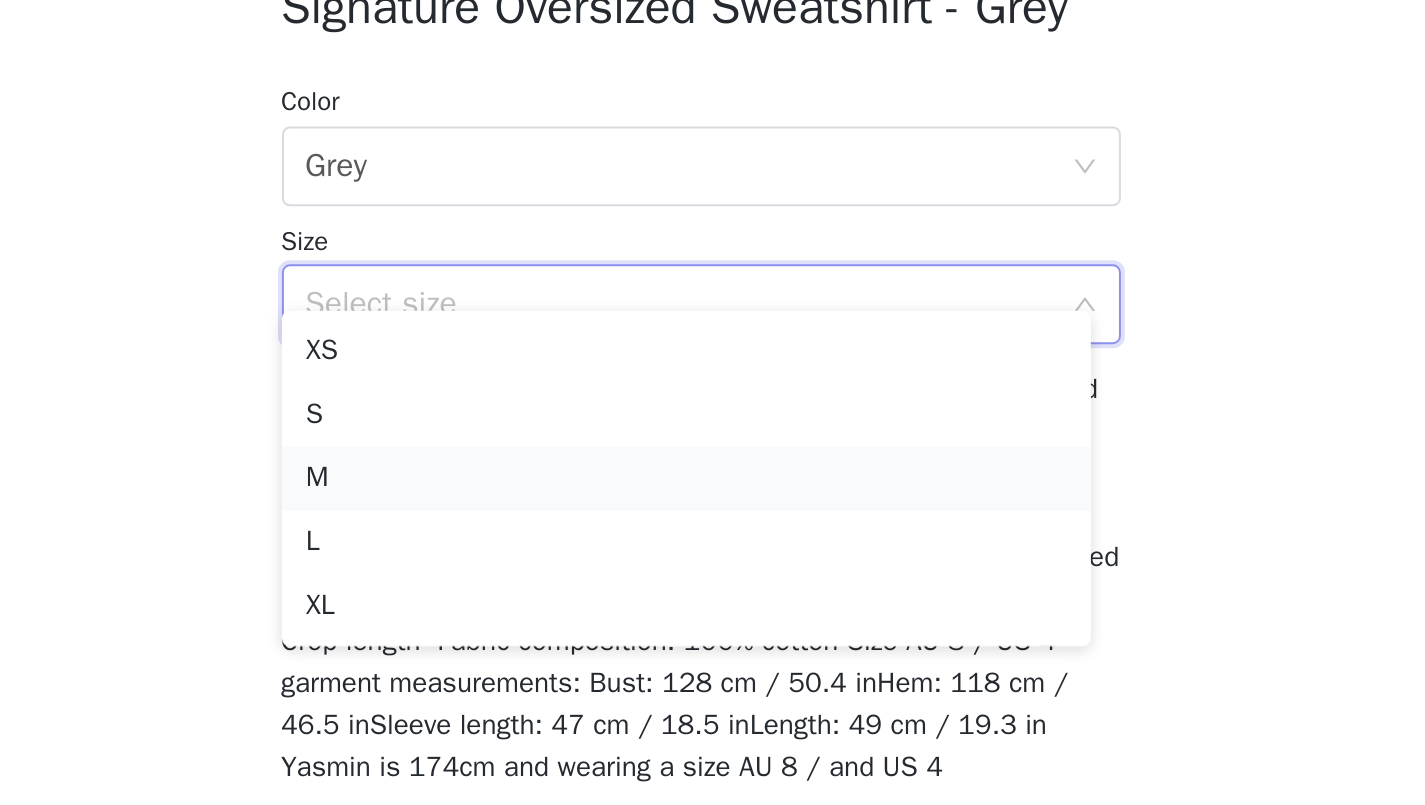 click on "M" at bounding box center (705, 566) 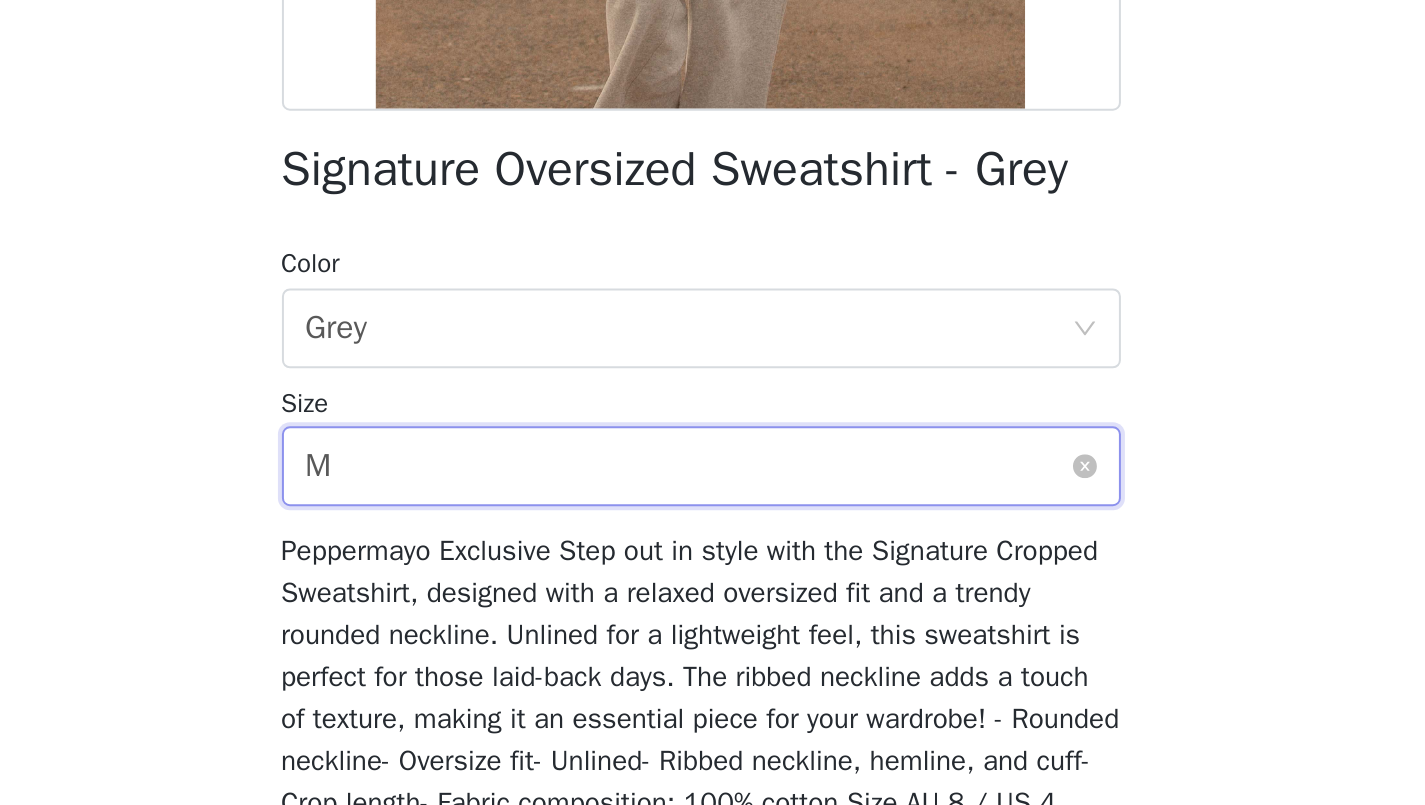 scroll, scrollTop: 296, scrollLeft: 0, axis: vertical 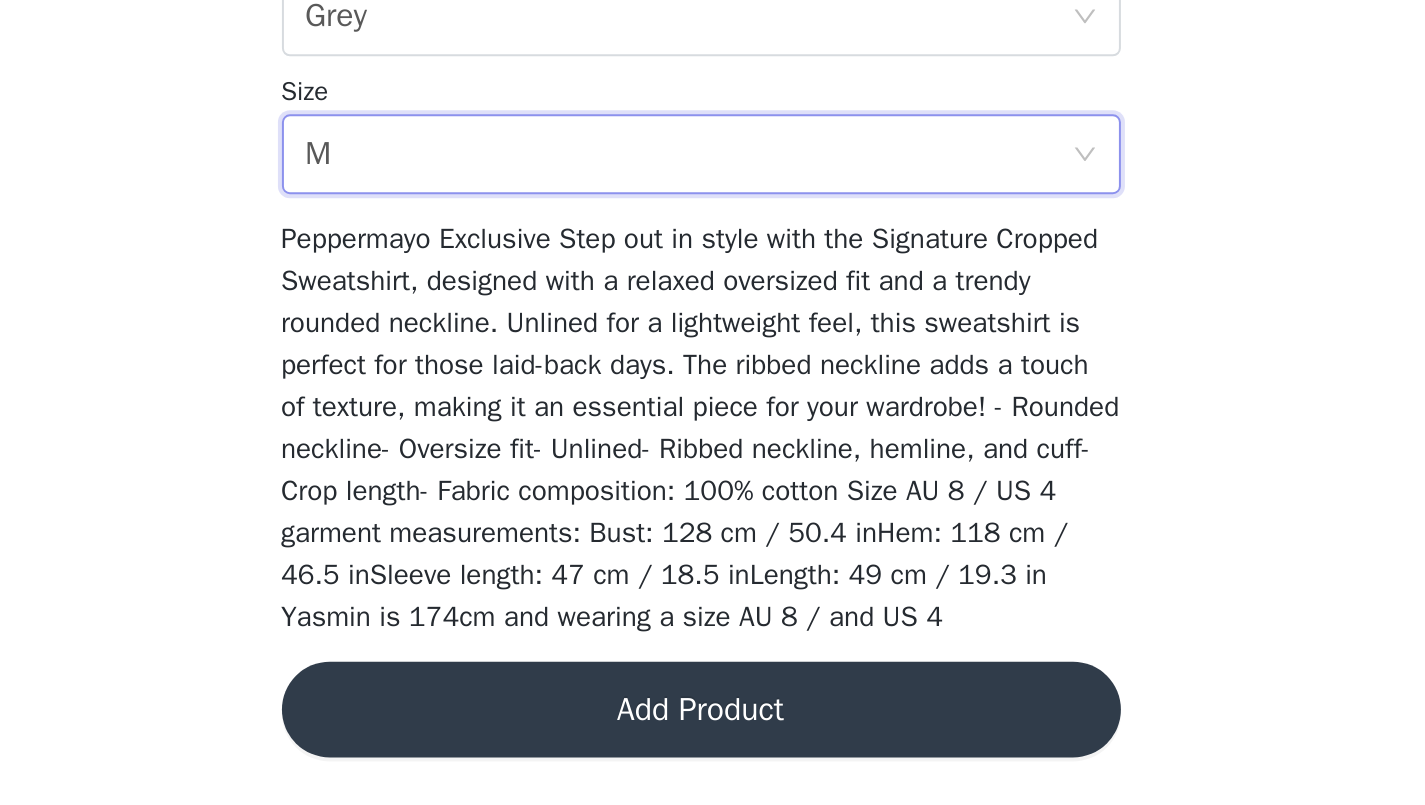 click on "Add Product" at bounding box center [713, 757] 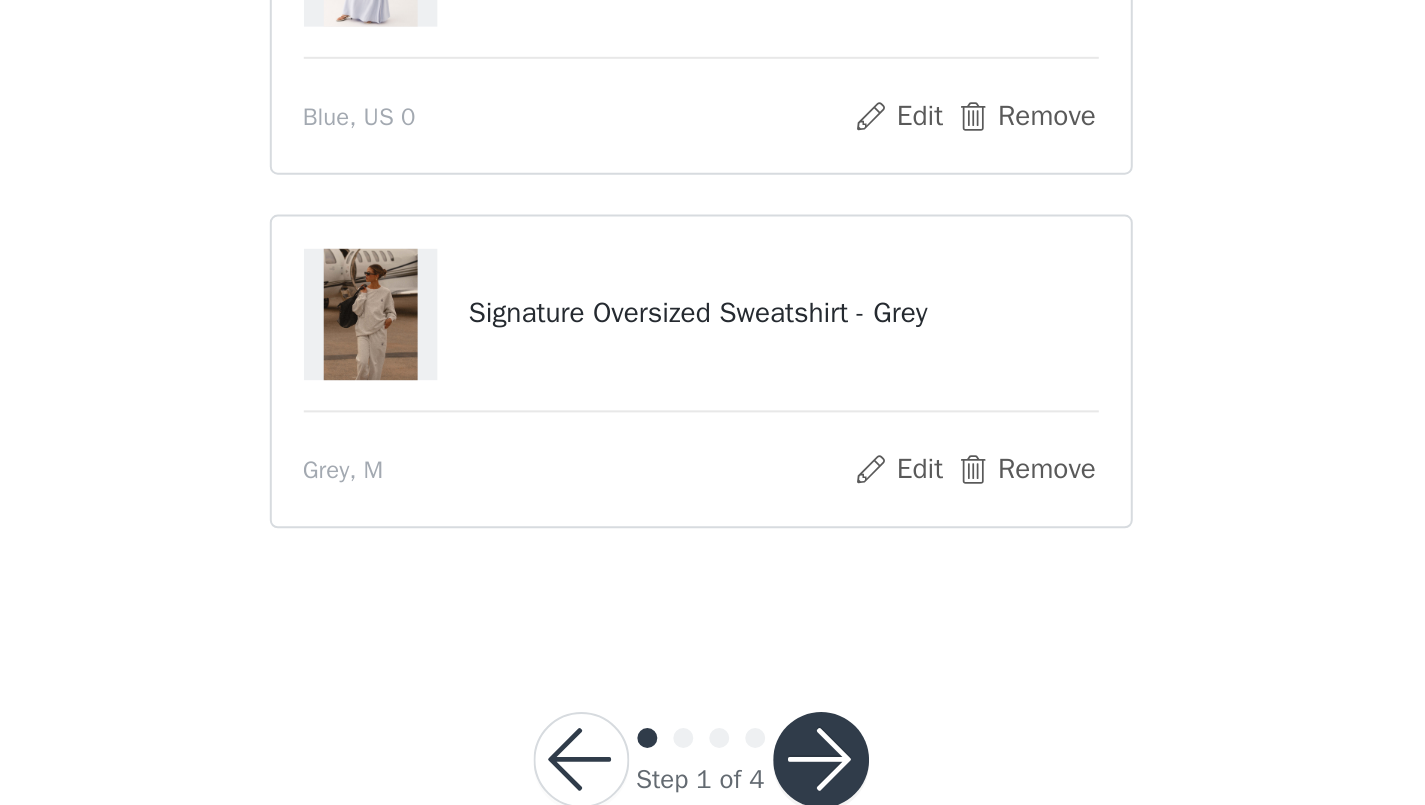 click at bounding box center (773, 782) 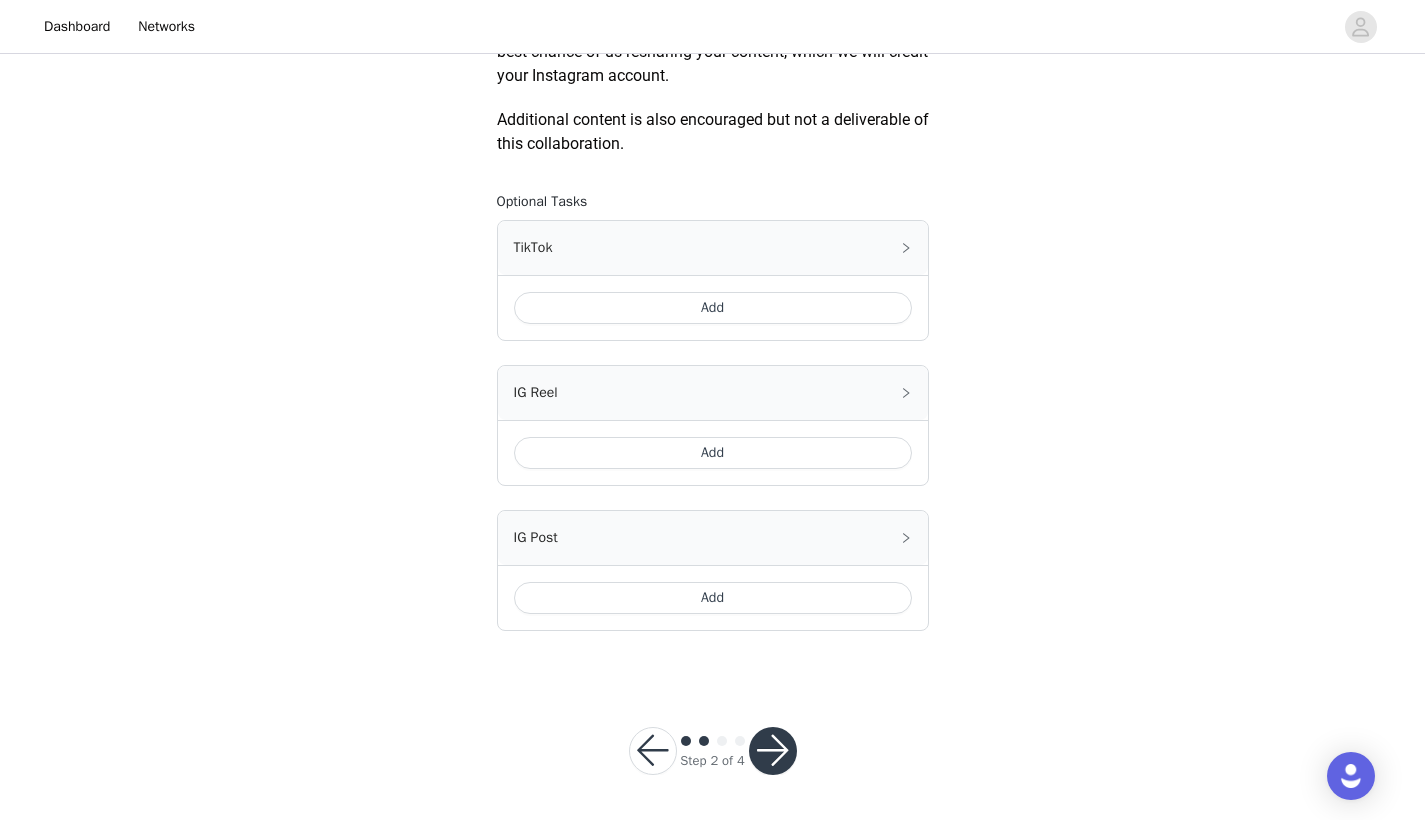 scroll, scrollTop: 1124, scrollLeft: 0, axis: vertical 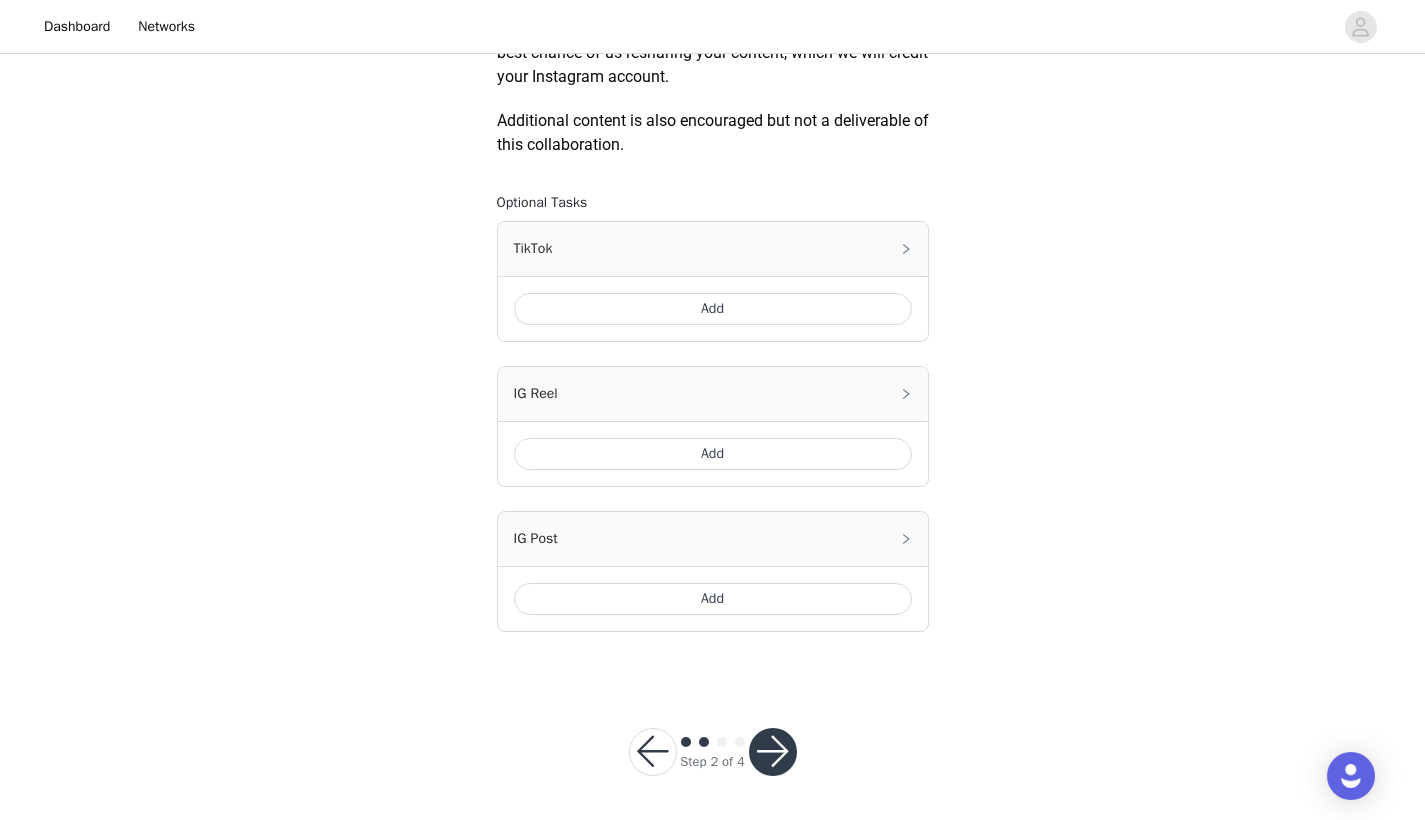 click on "Add" at bounding box center [713, 599] 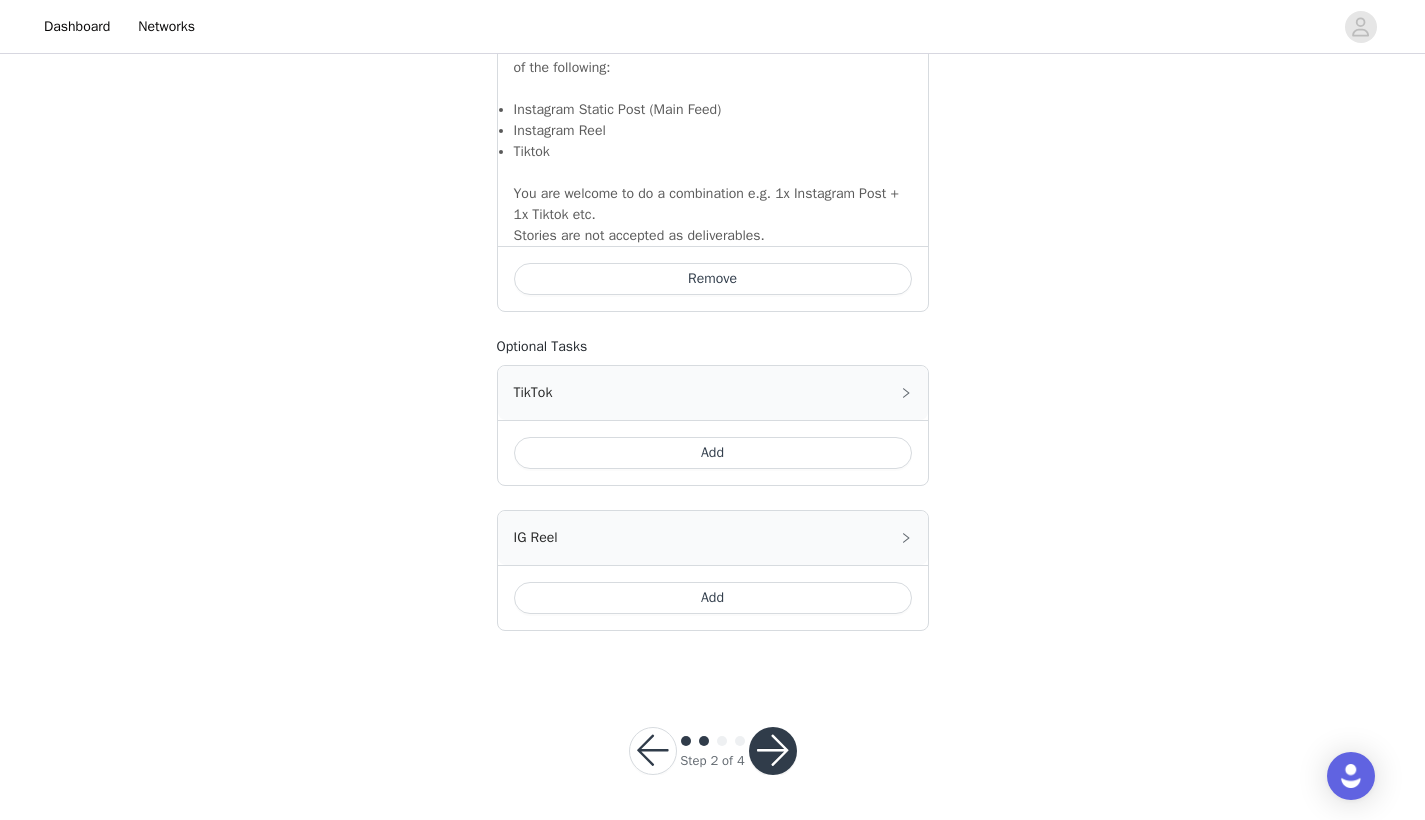 scroll, scrollTop: 1480, scrollLeft: 0, axis: vertical 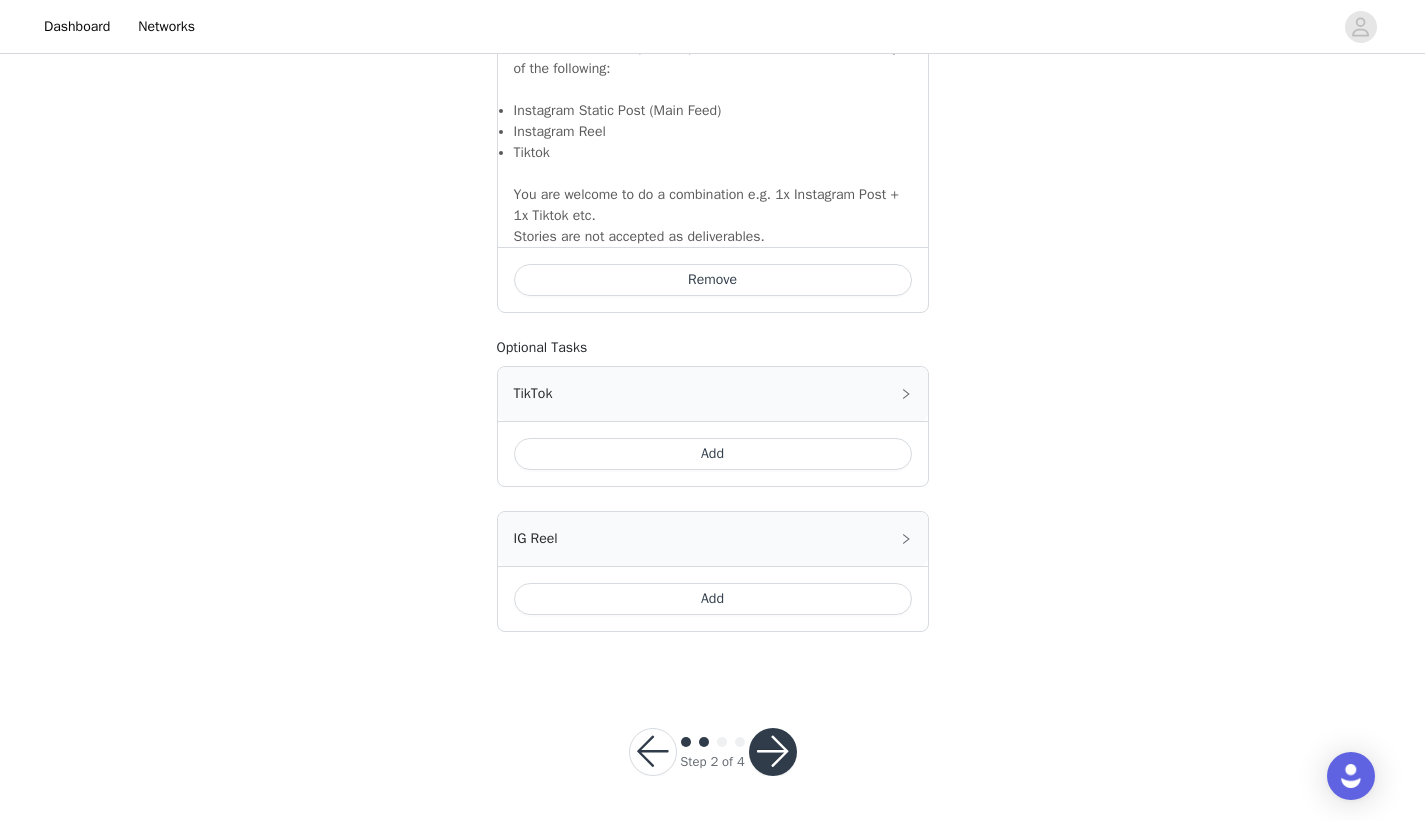 click on "Add" at bounding box center (713, 454) 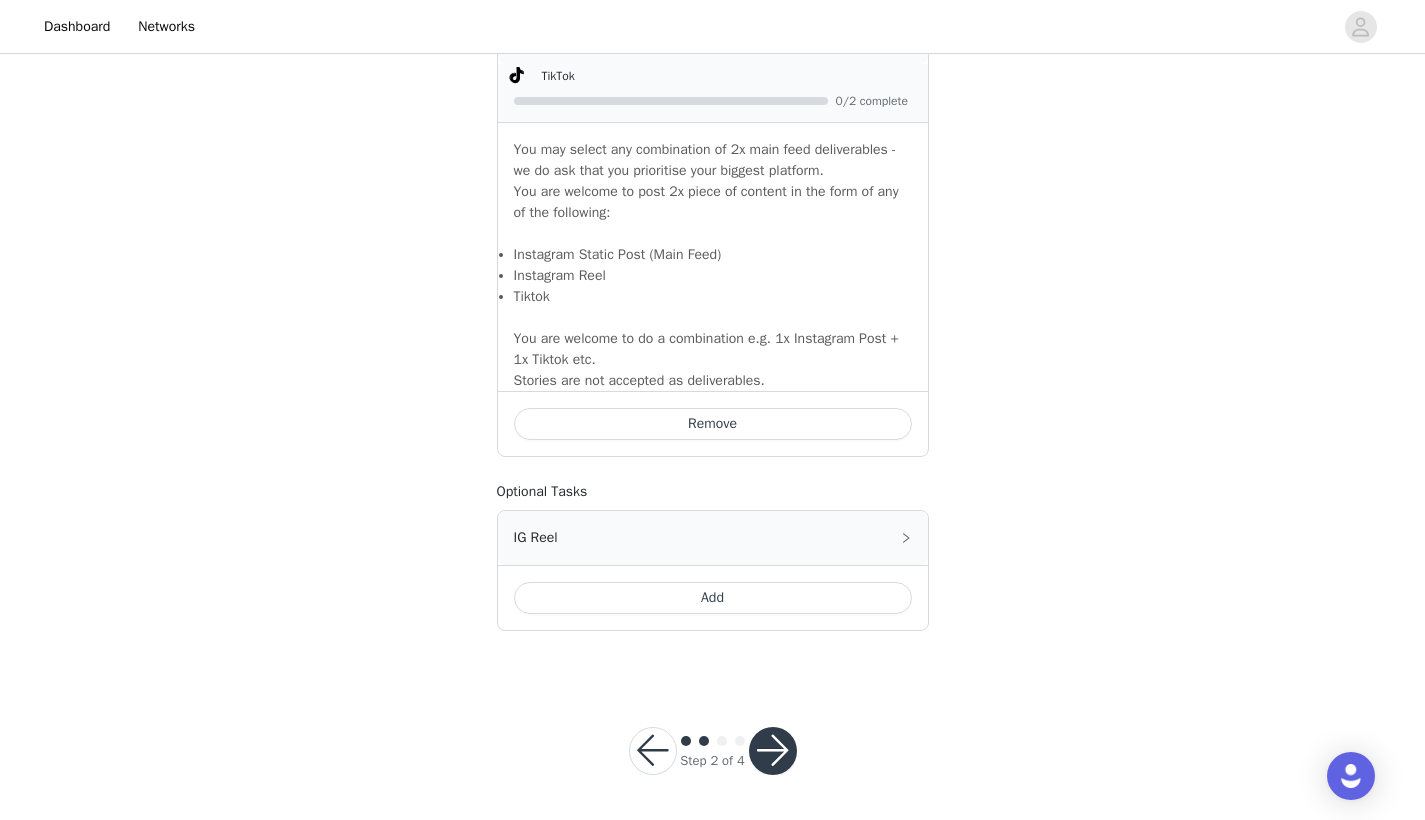 scroll, scrollTop: 1807, scrollLeft: 0, axis: vertical 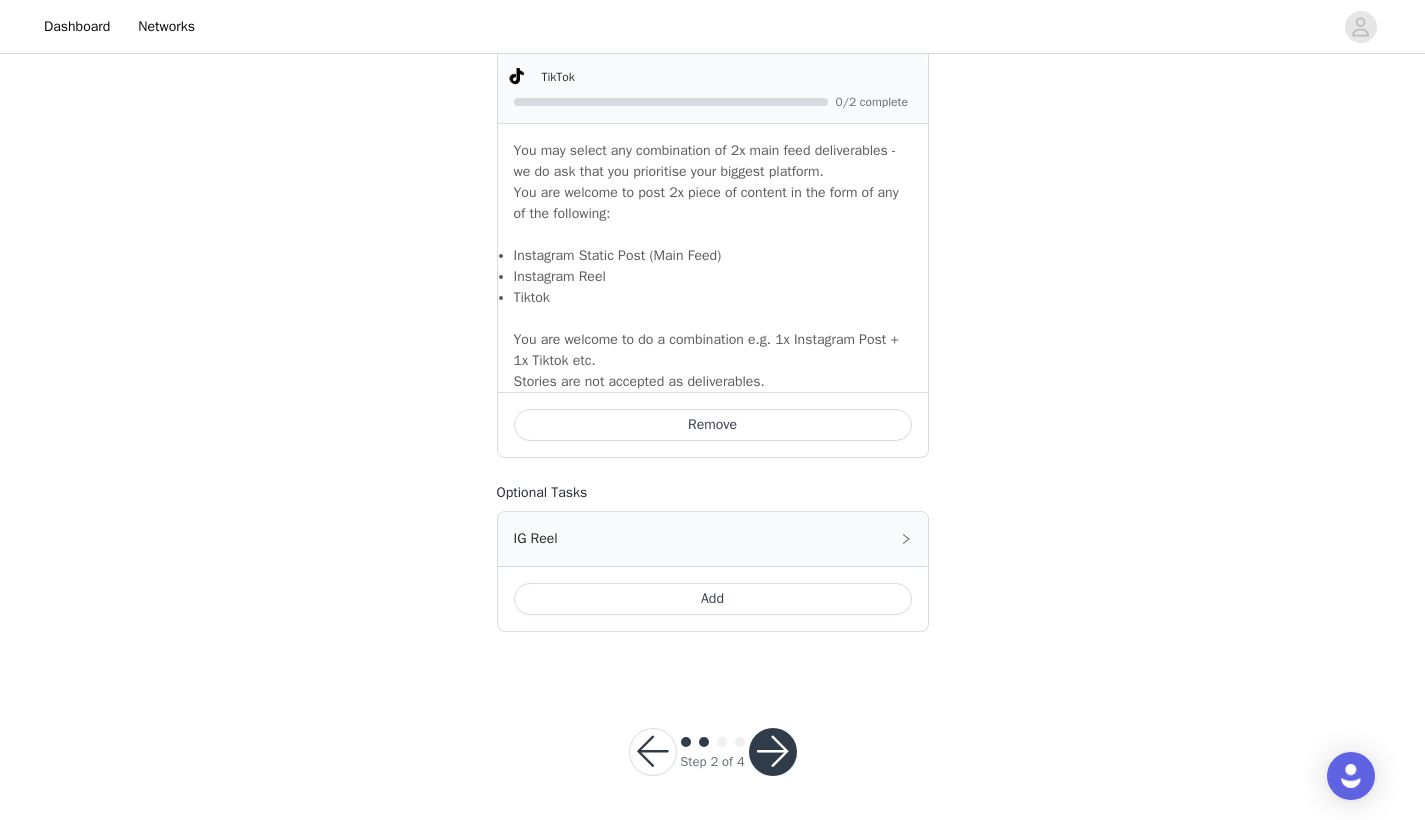 click at bounding box center (773, 752) 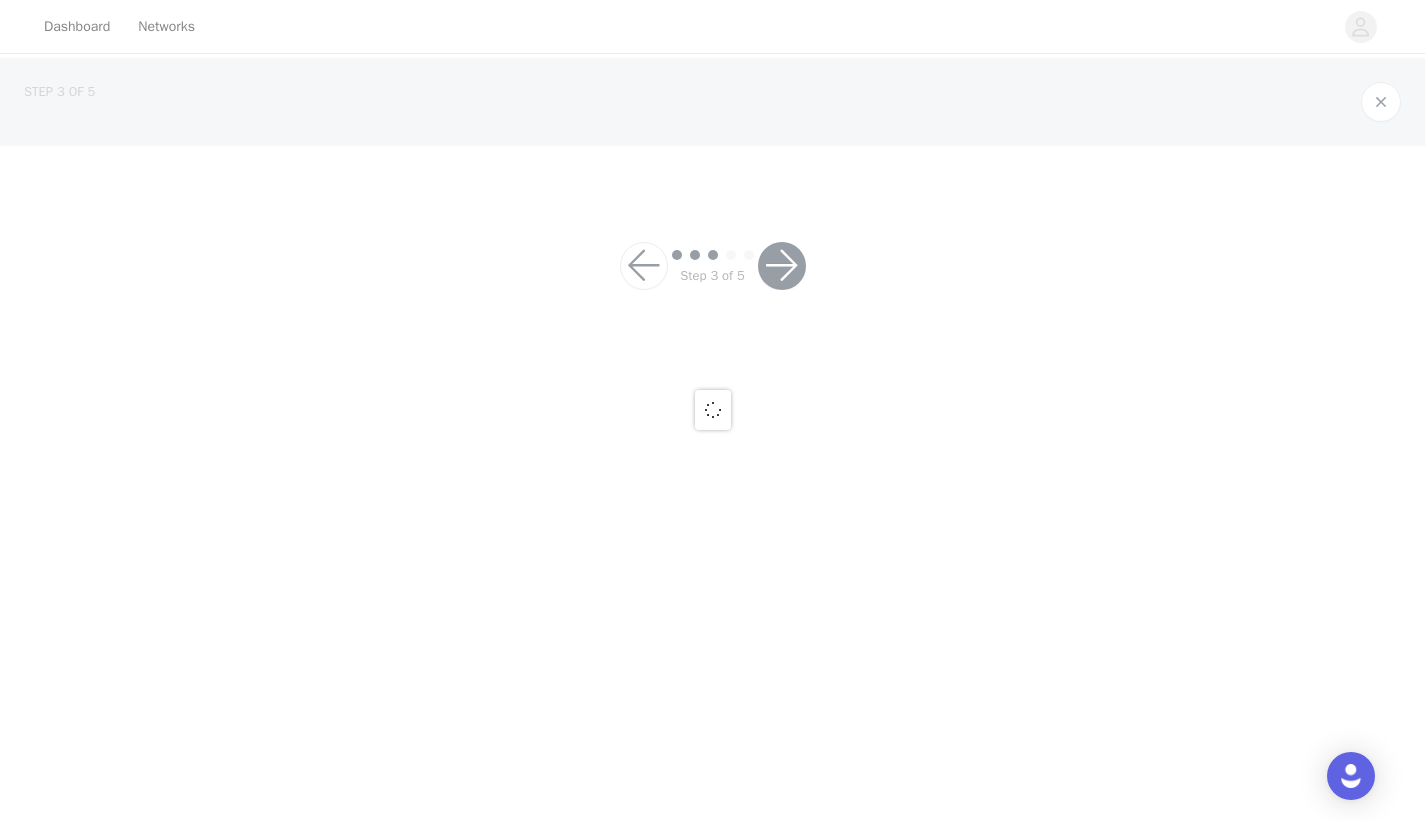 scroll, scrollTop: 0, scrollLeft: 0, axis: both 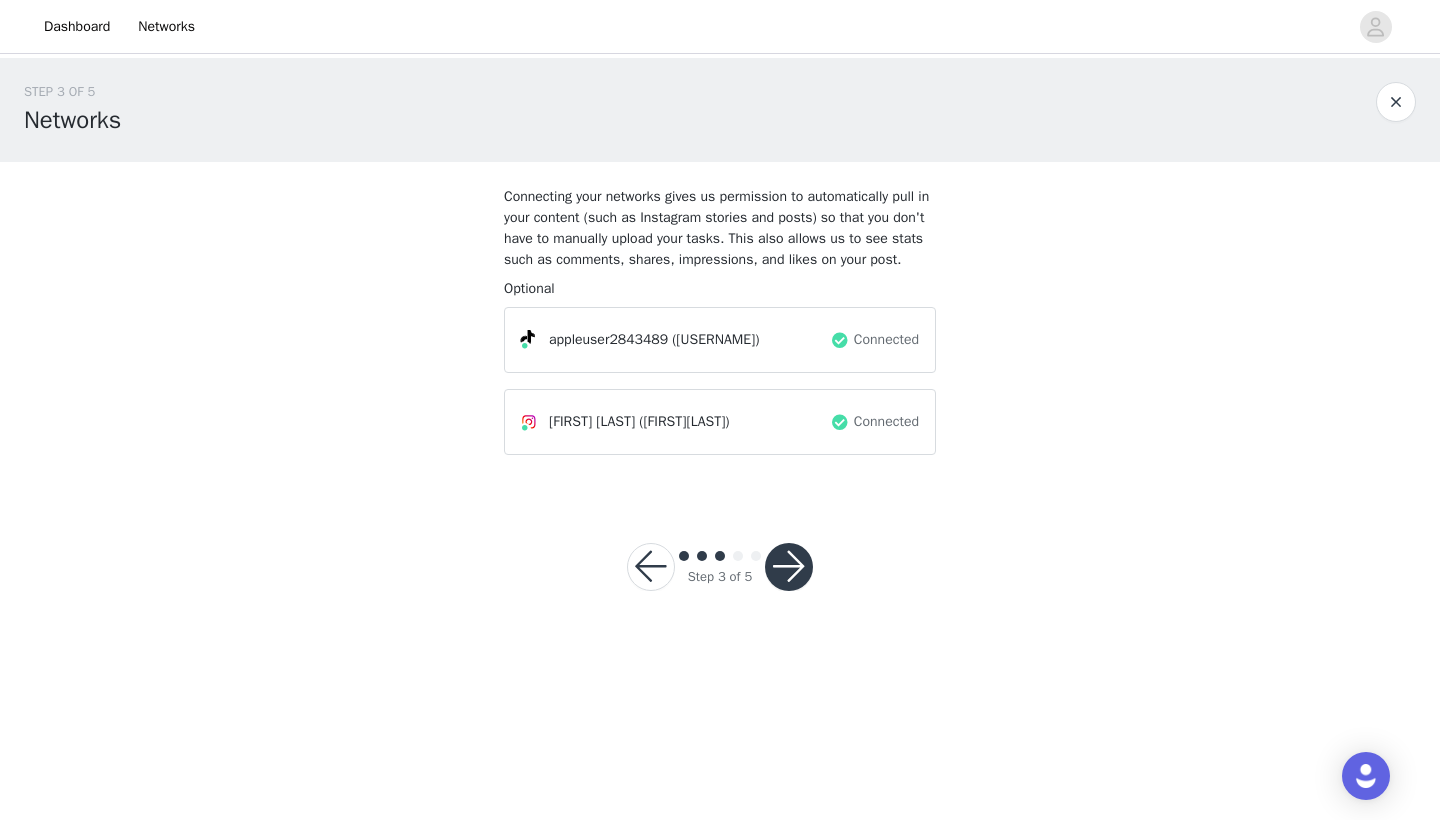 click at bounding box center (789, 567) 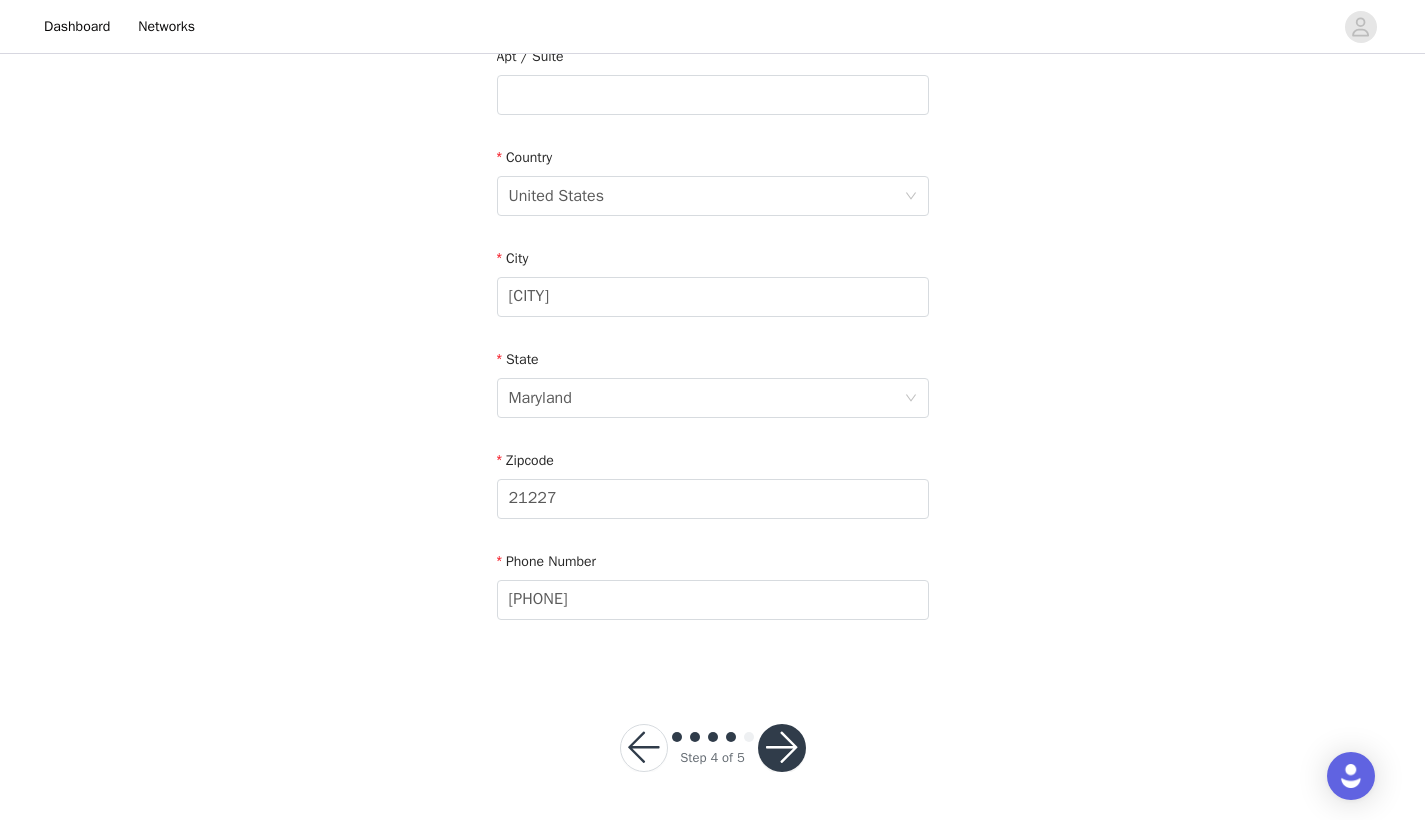 scroll, scrollTop: 543, scrollLeft: 0, axis: vertical 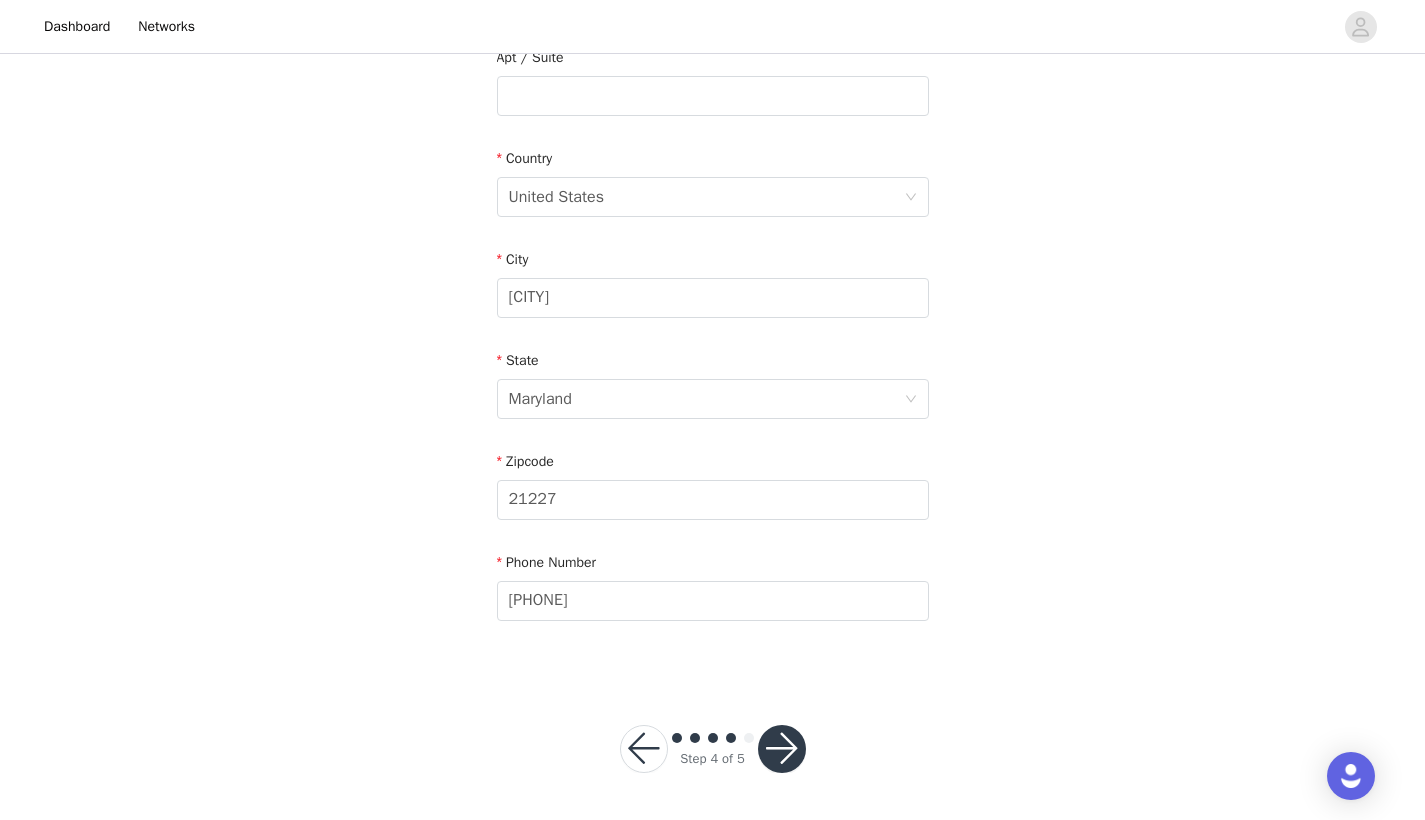 click on "Step 4 of 5" at bounding box center [713, 749] 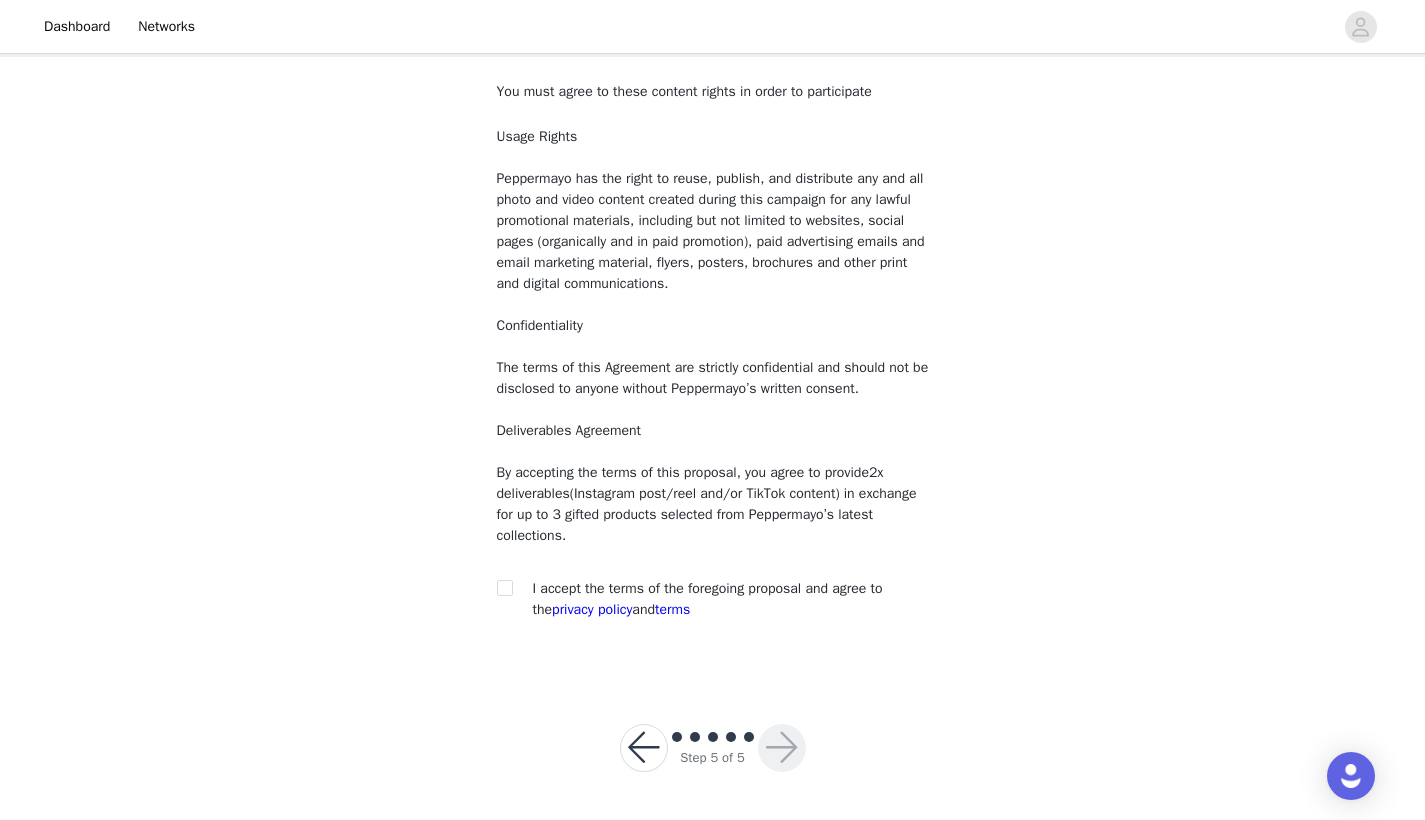 scroll, scrollTop: 104, scrollLeft: 0, axis: vertical 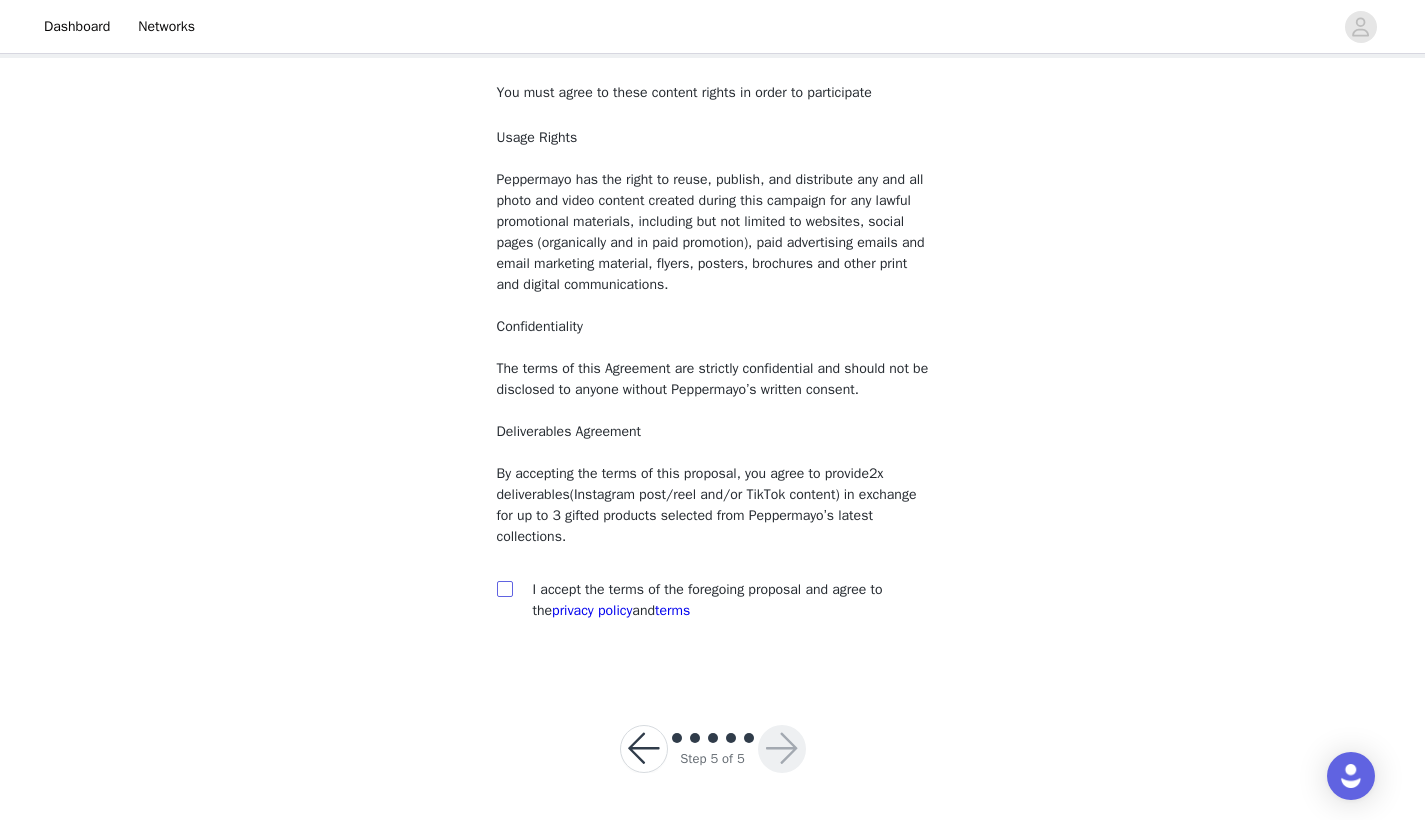click at bounding box center (505, 589) 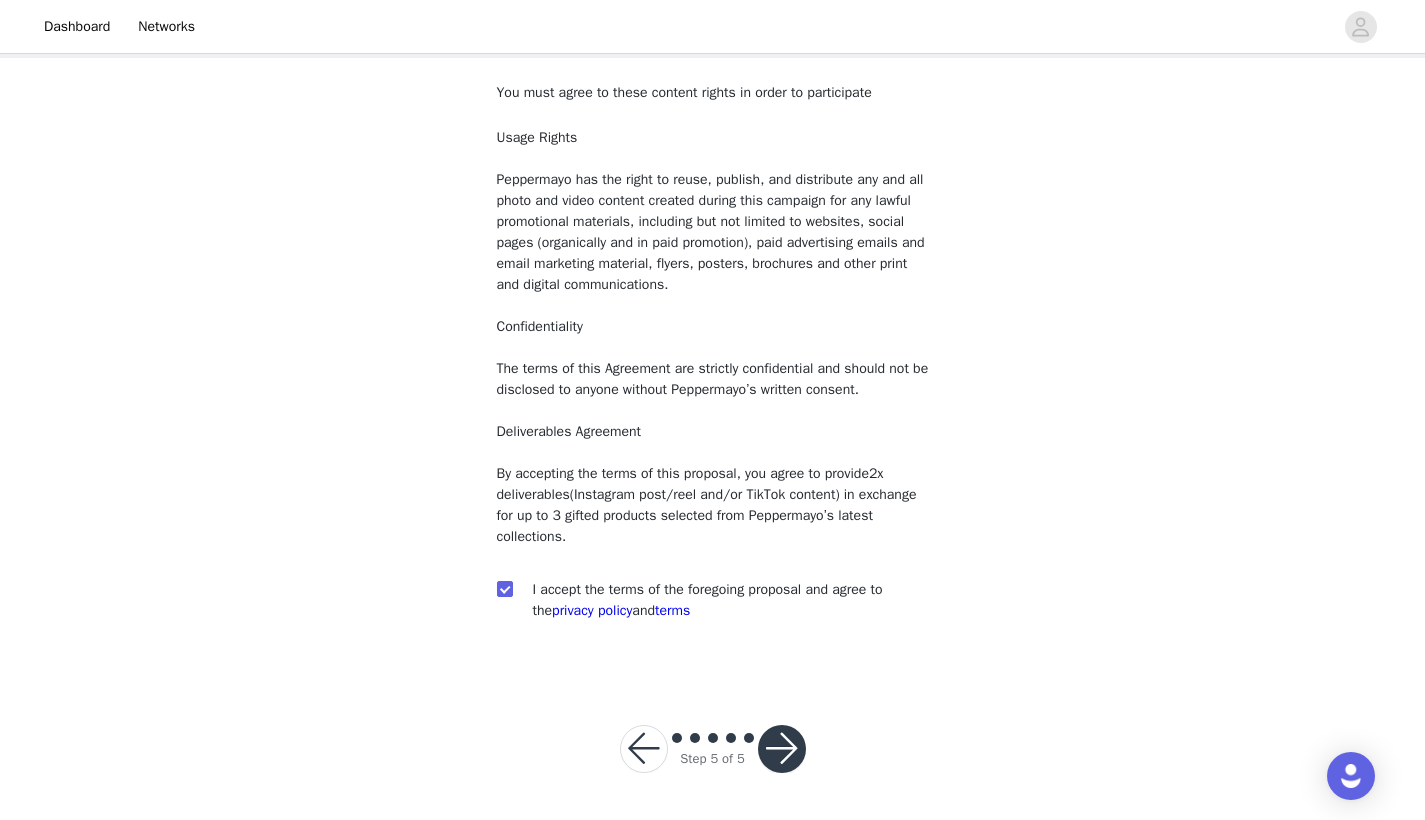 click on "Step 5 of 5" at bounding box center [713, 749] 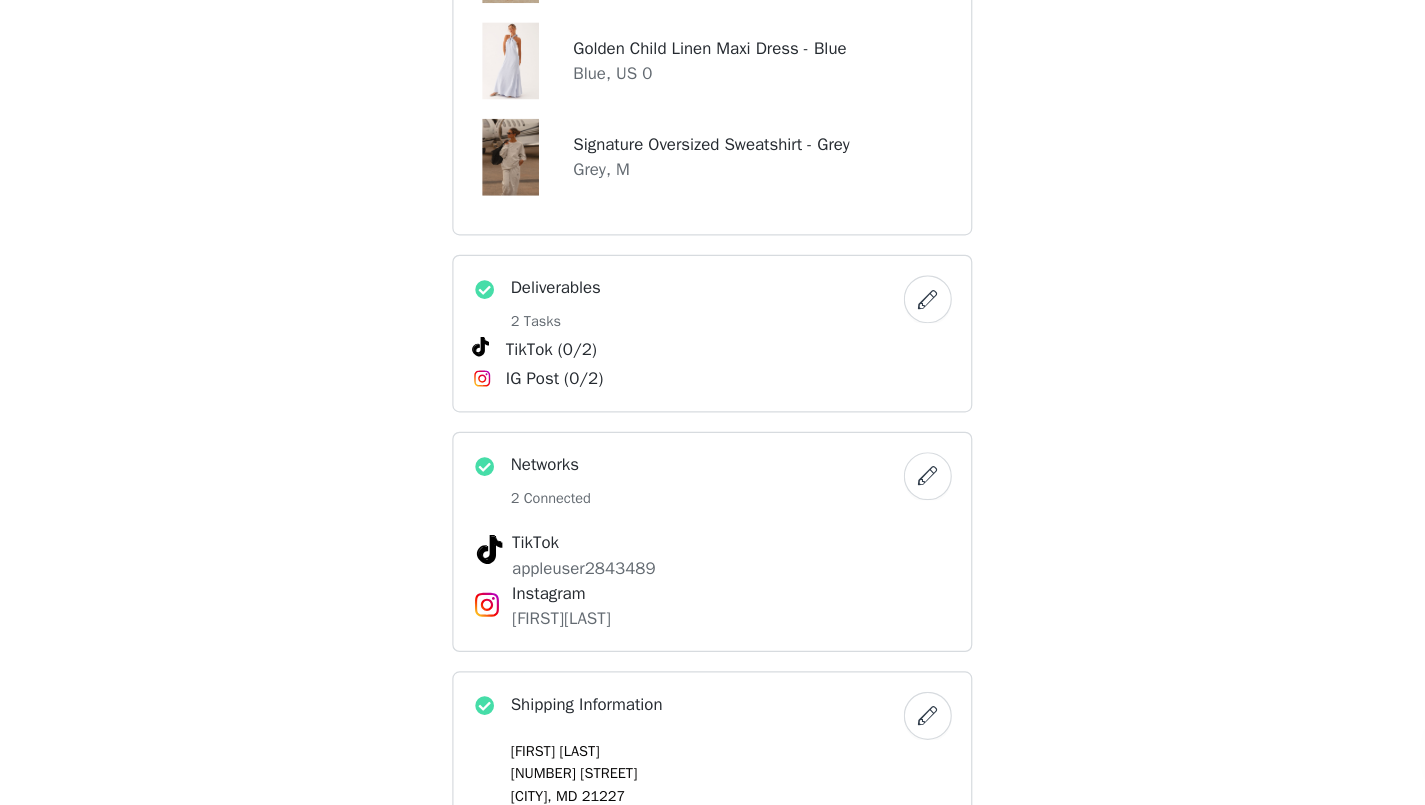 scroll, scrollTop: 936, scrollLeft: 0, axis: vertical 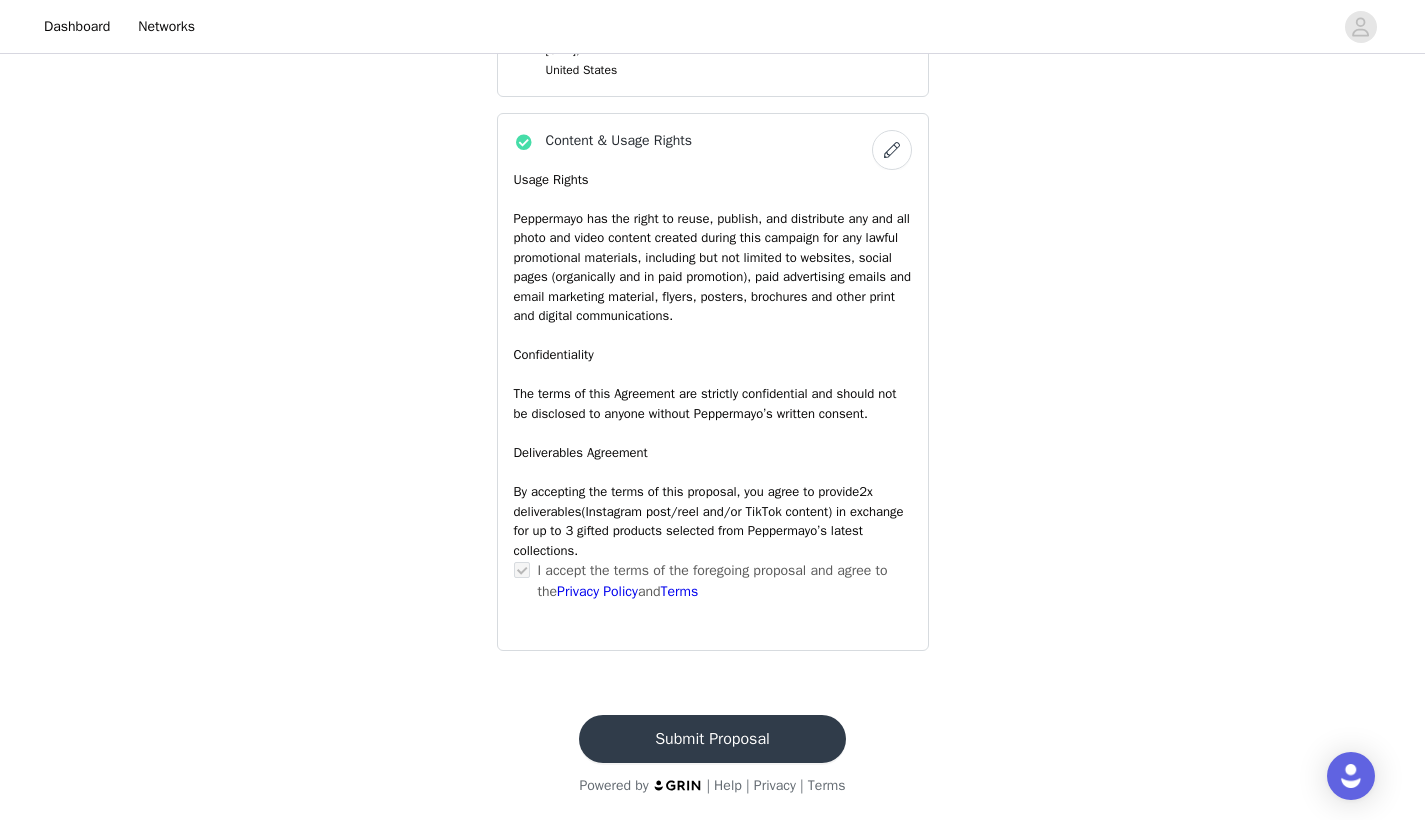 click on "Submit Proposal" at bounding box center (712, 739) 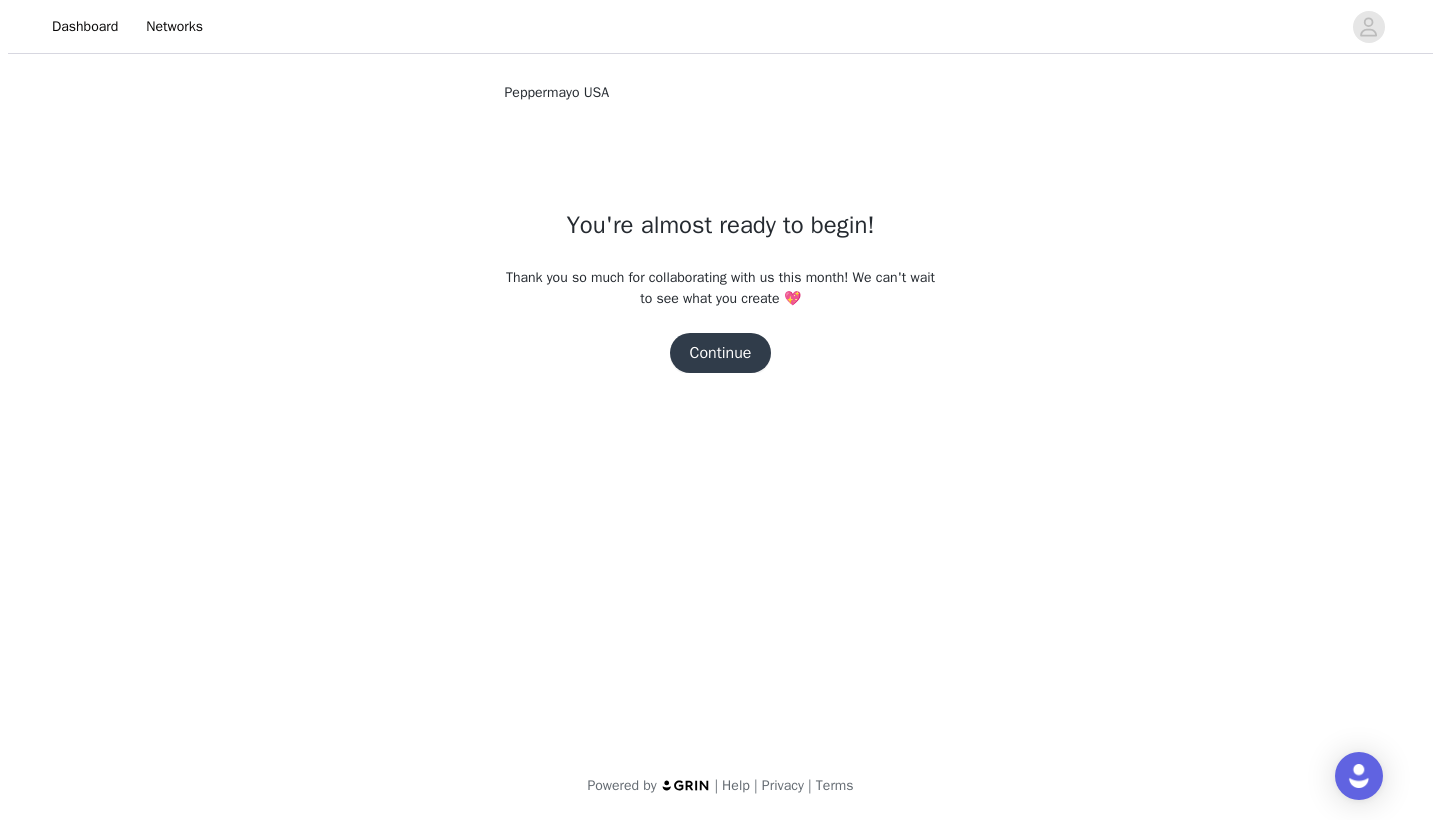 scroll, scrollTop: 0, scrollLeft: 0, axis: both 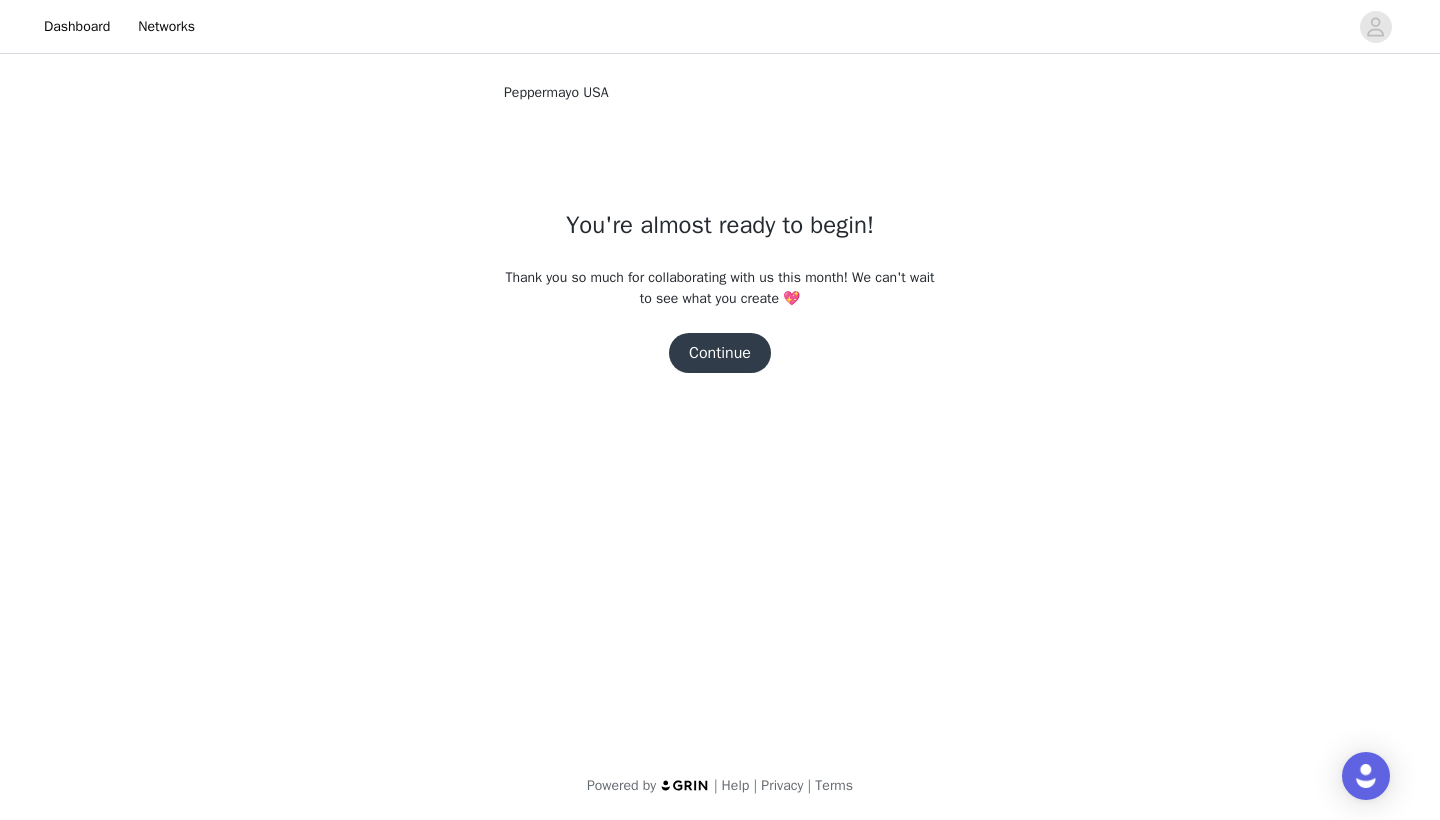 click on "Continue" at bounding box center (720, 353) 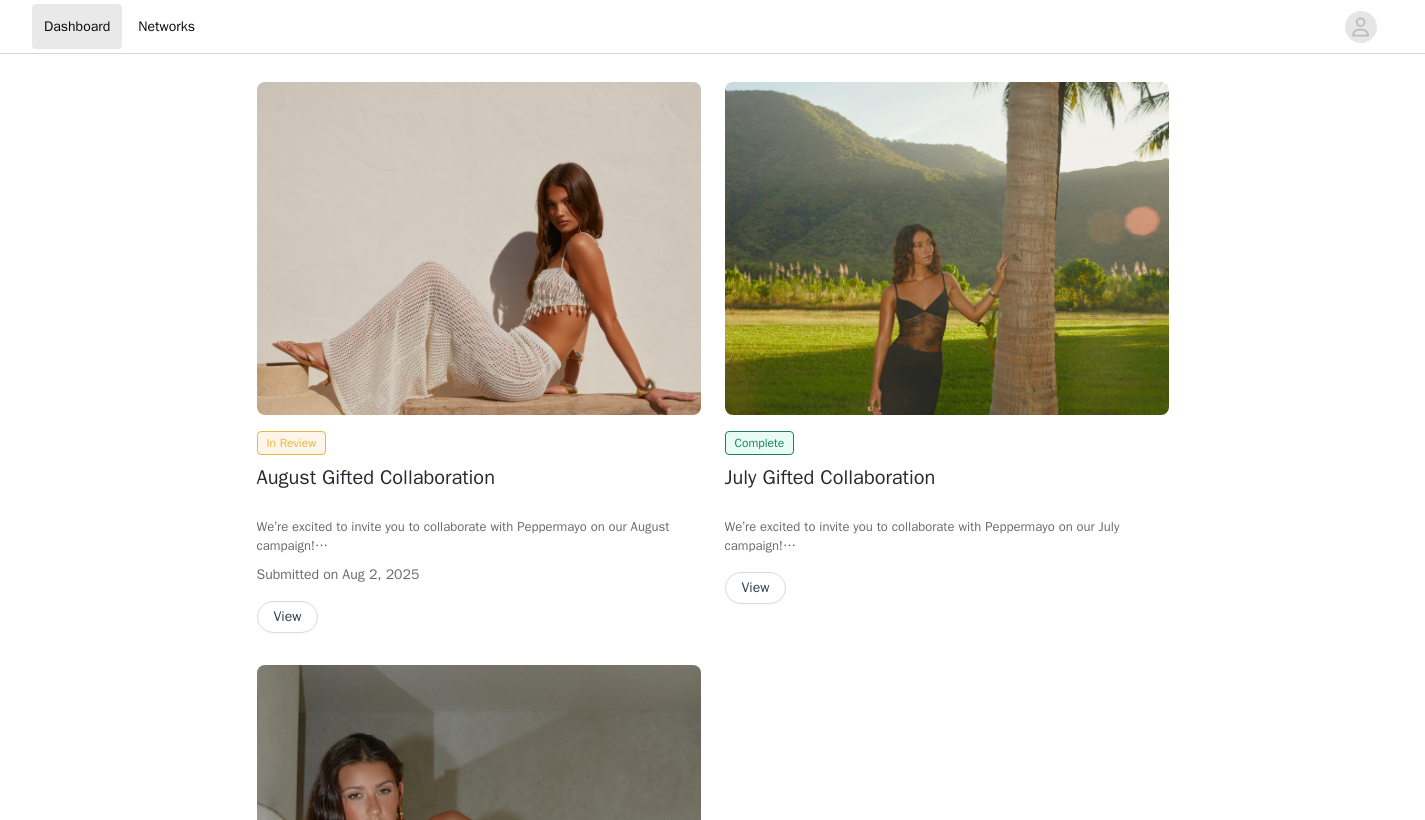 scroll, scrollTop: 0, scrollLeft: 0, axis: both 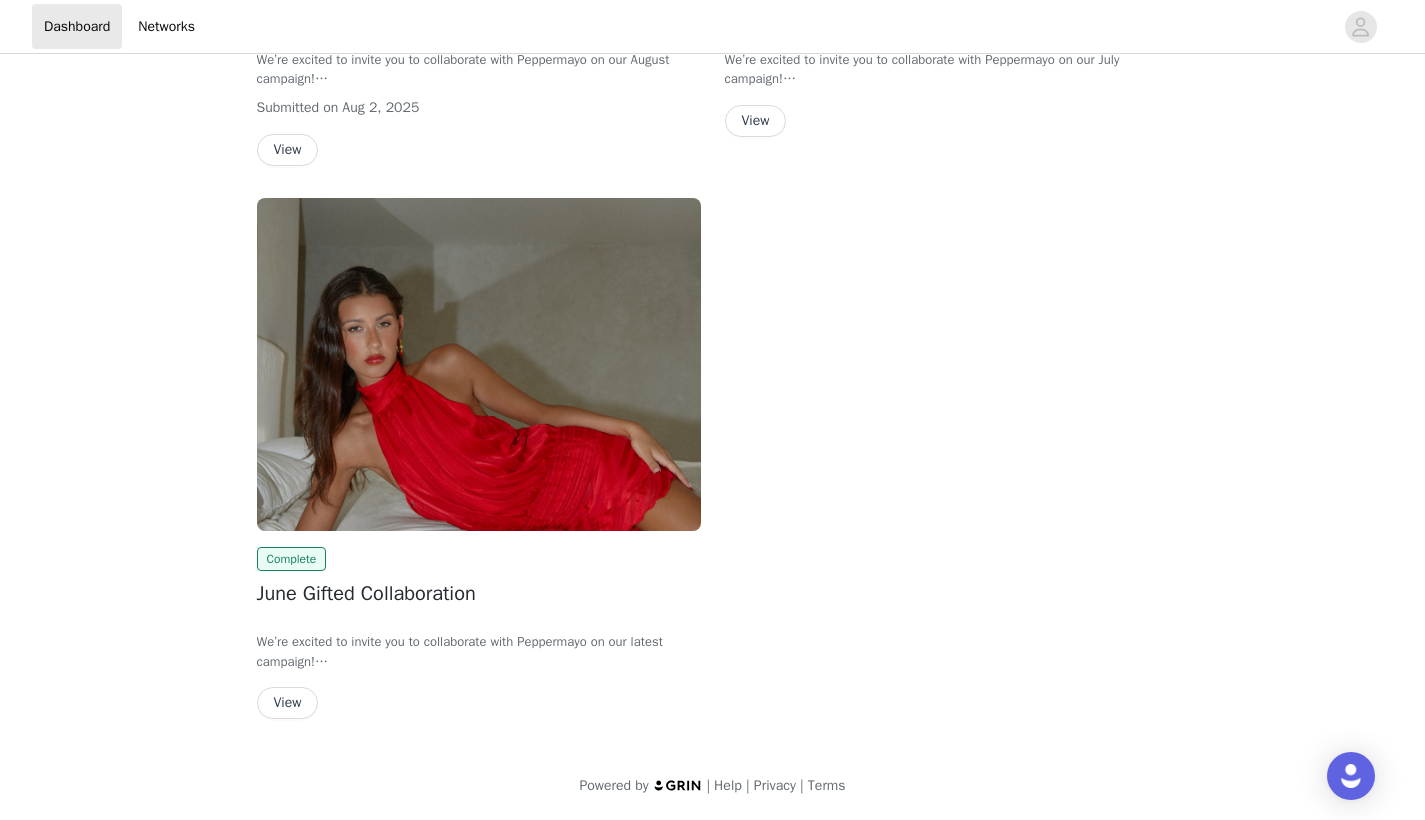click on "View" at bounding box center (756, 121) 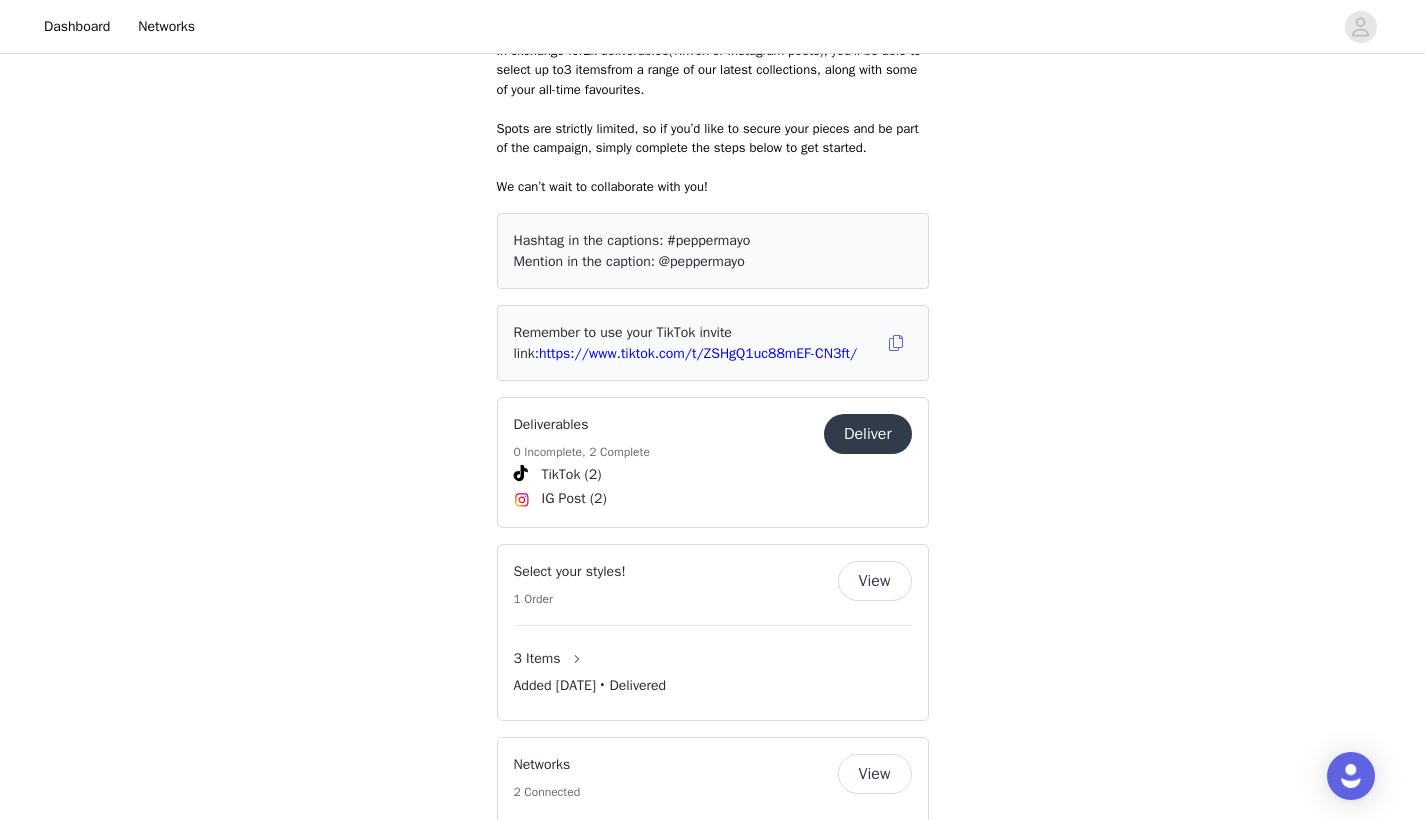 scroll, scrollTop: 954, scrollLeft: 0, axis: vertical 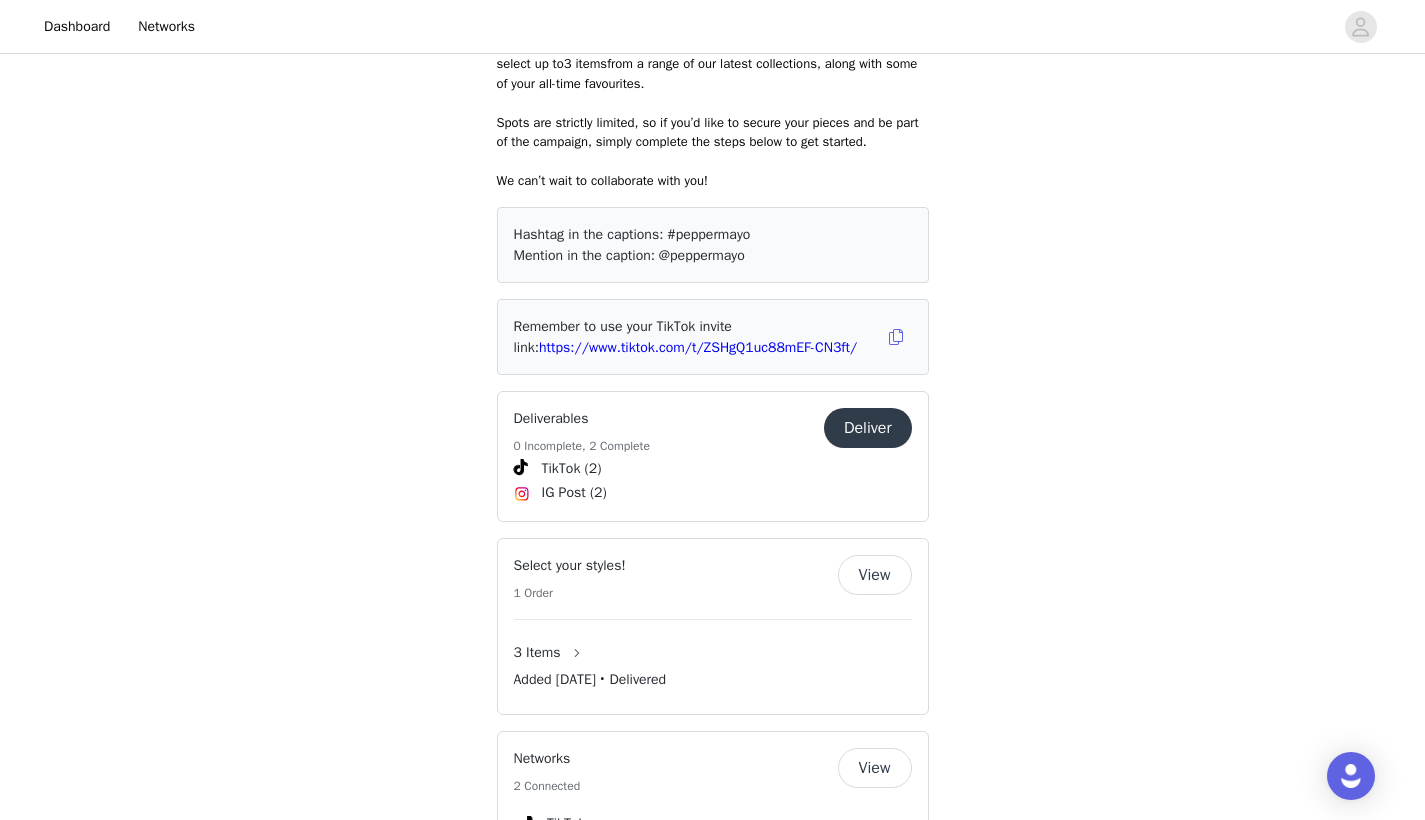 click on "Deliver" at bounding box center [868, 428] 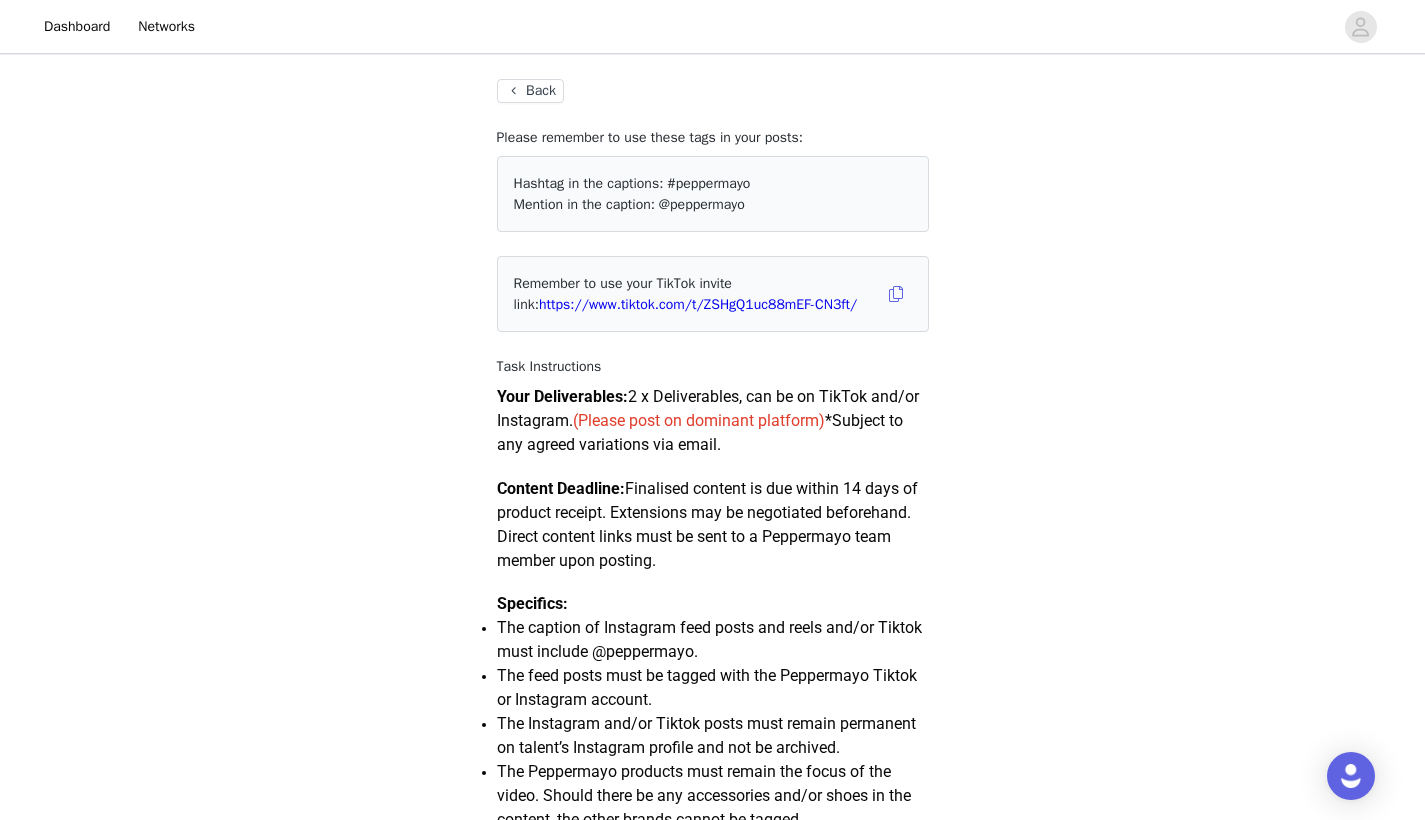 scroll, scrollTop: 101, scrollLeft: 0, axis: vertical 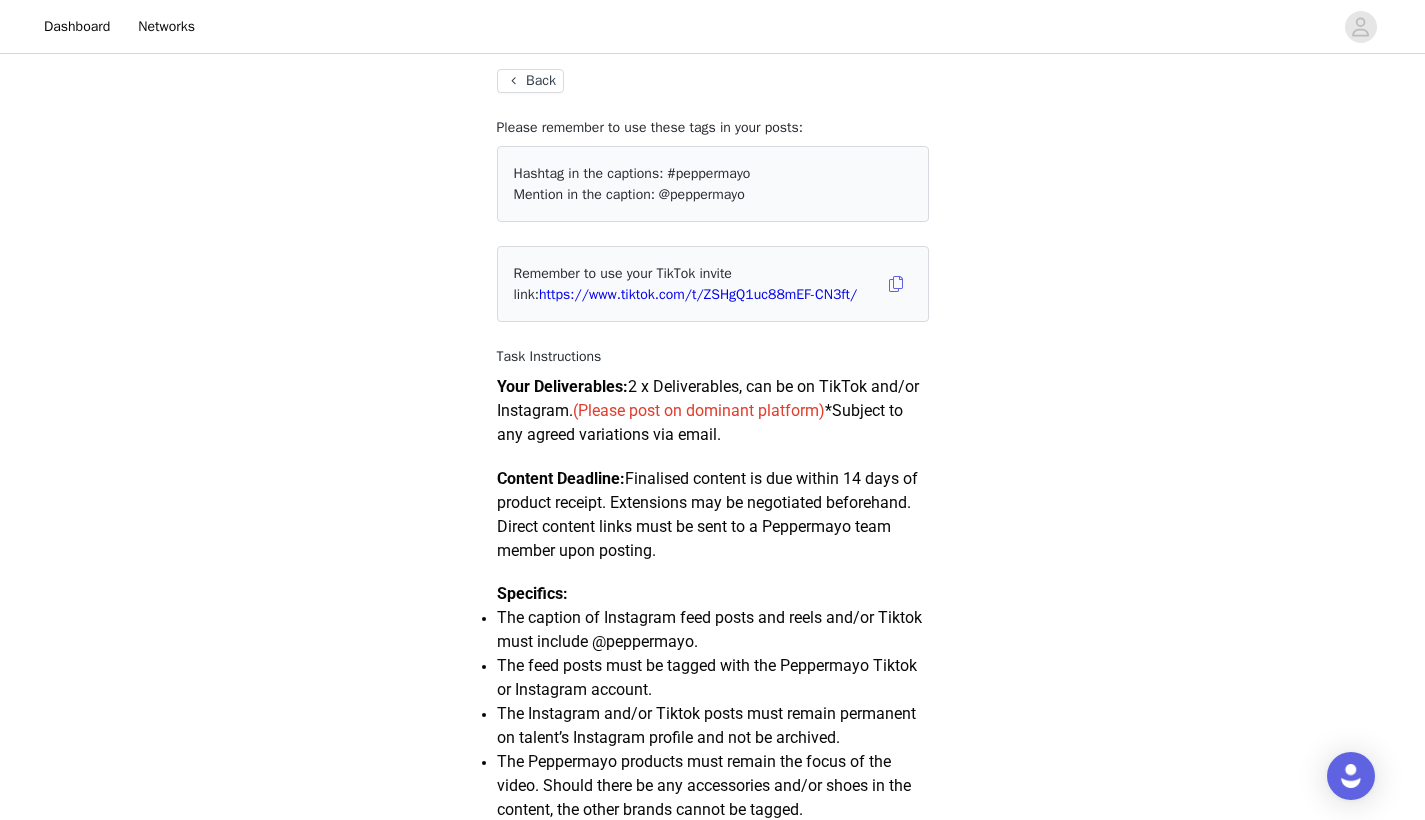 click on "Back" at bounding box center (530, 81) 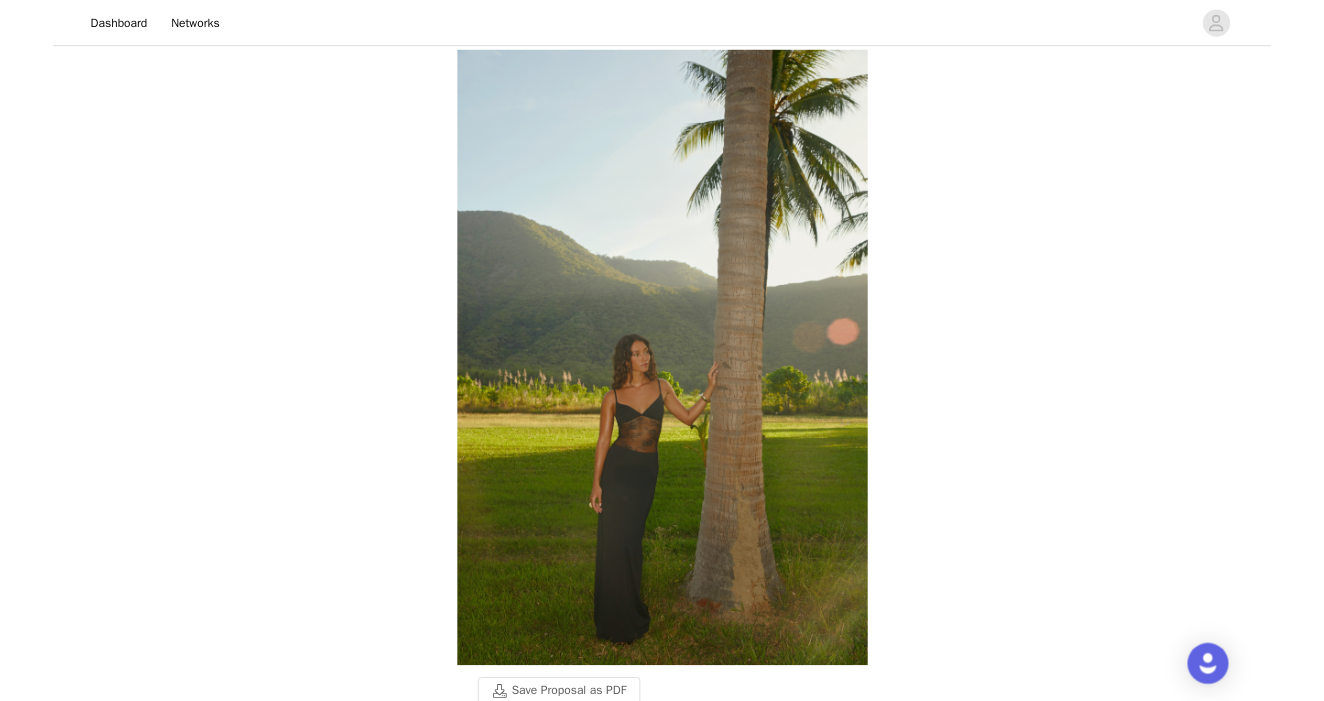 scroll, scrollTop: 0, scrollLeft: 0, axis: both 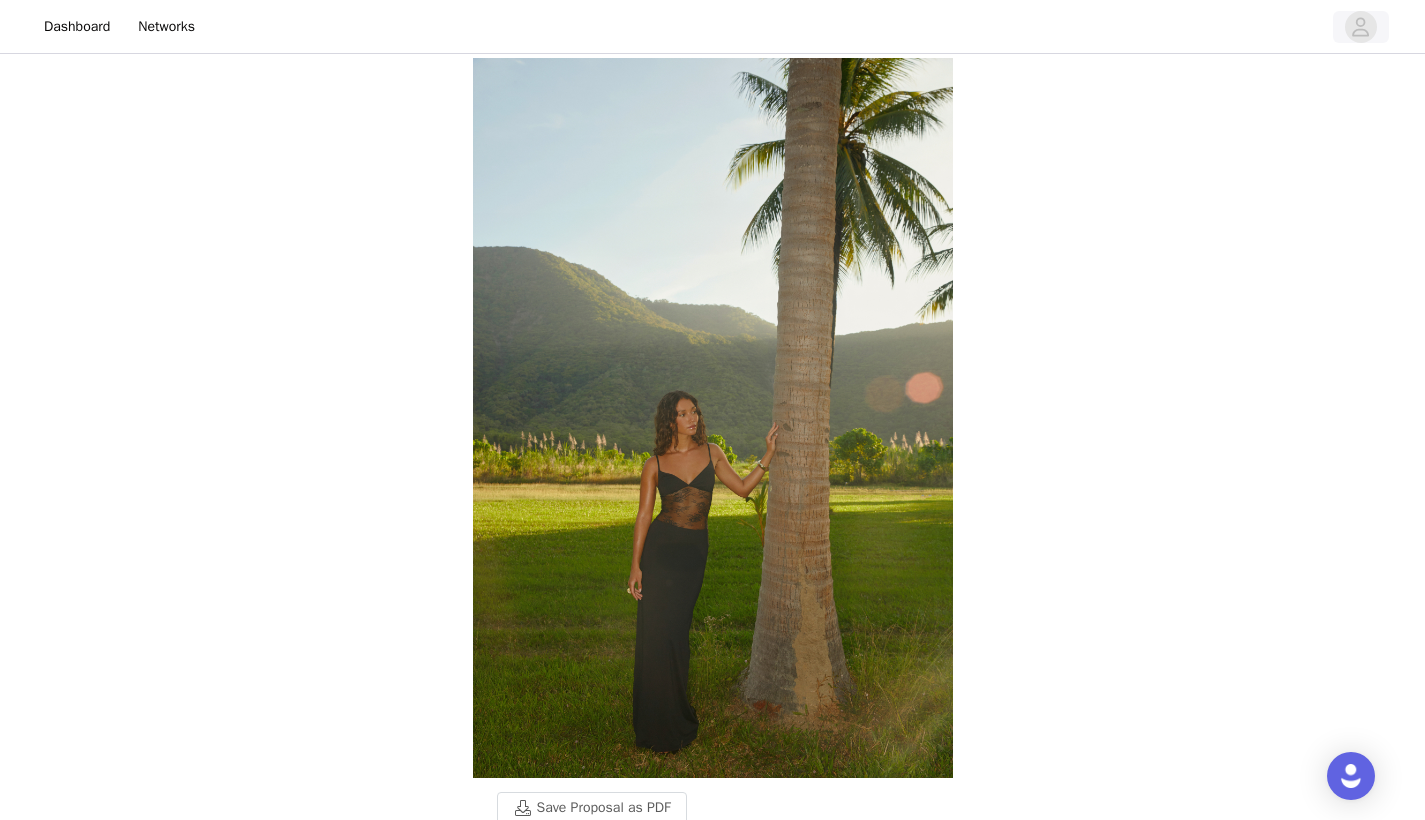 click 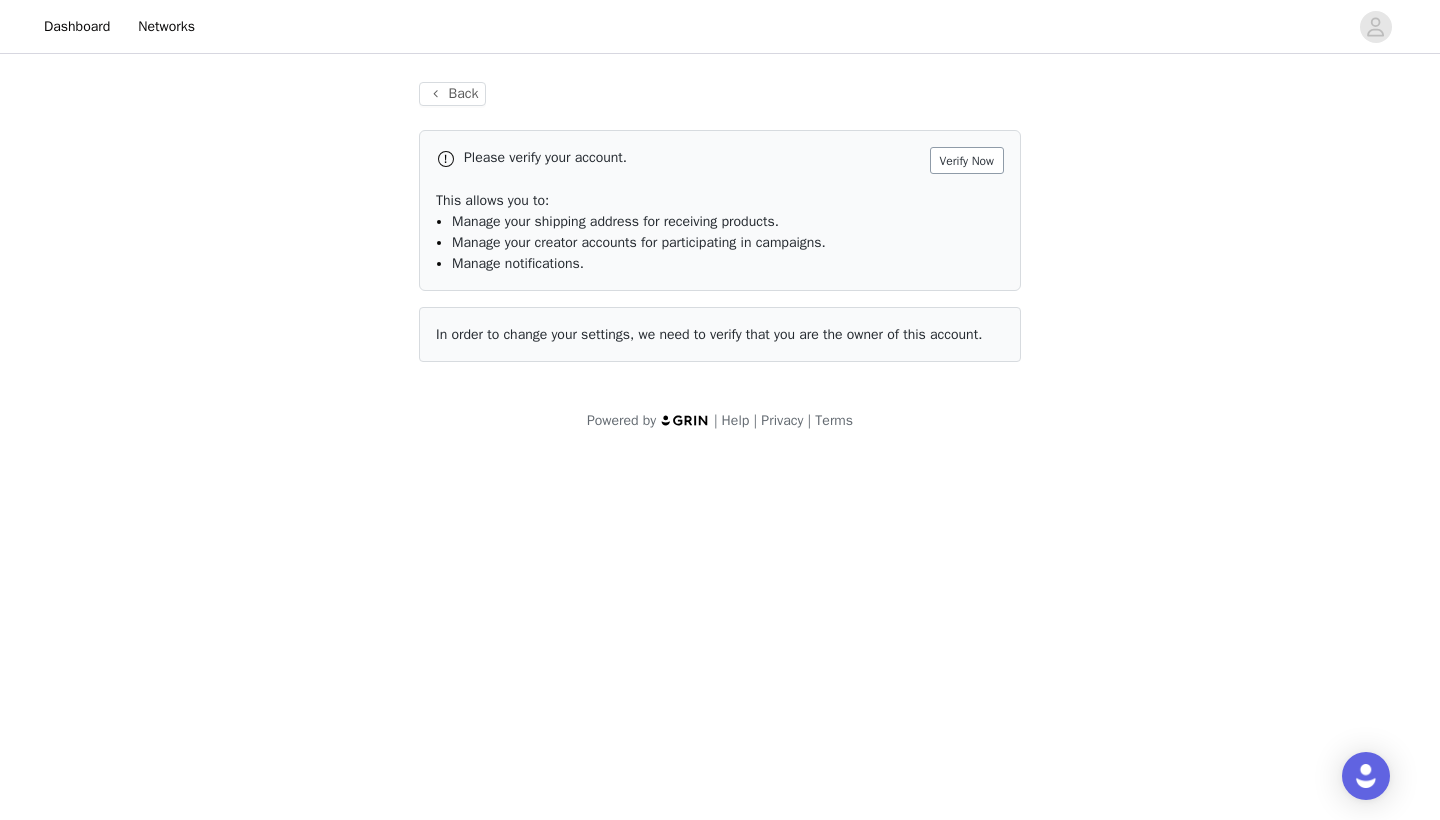 click on "Verify Now" at bounding box center (967, 160) 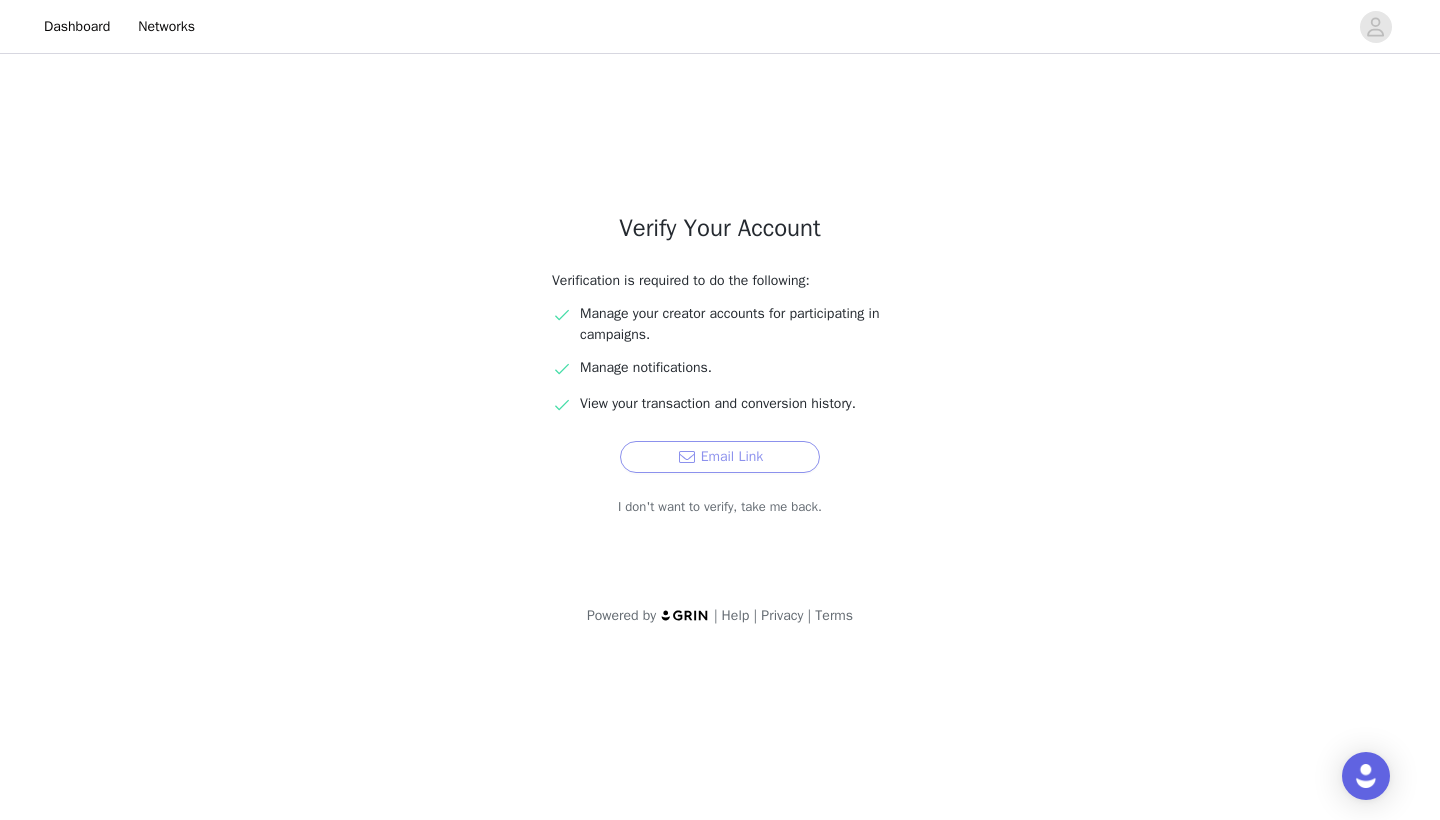 click on "Email Link" at bounding box center (720, 457) 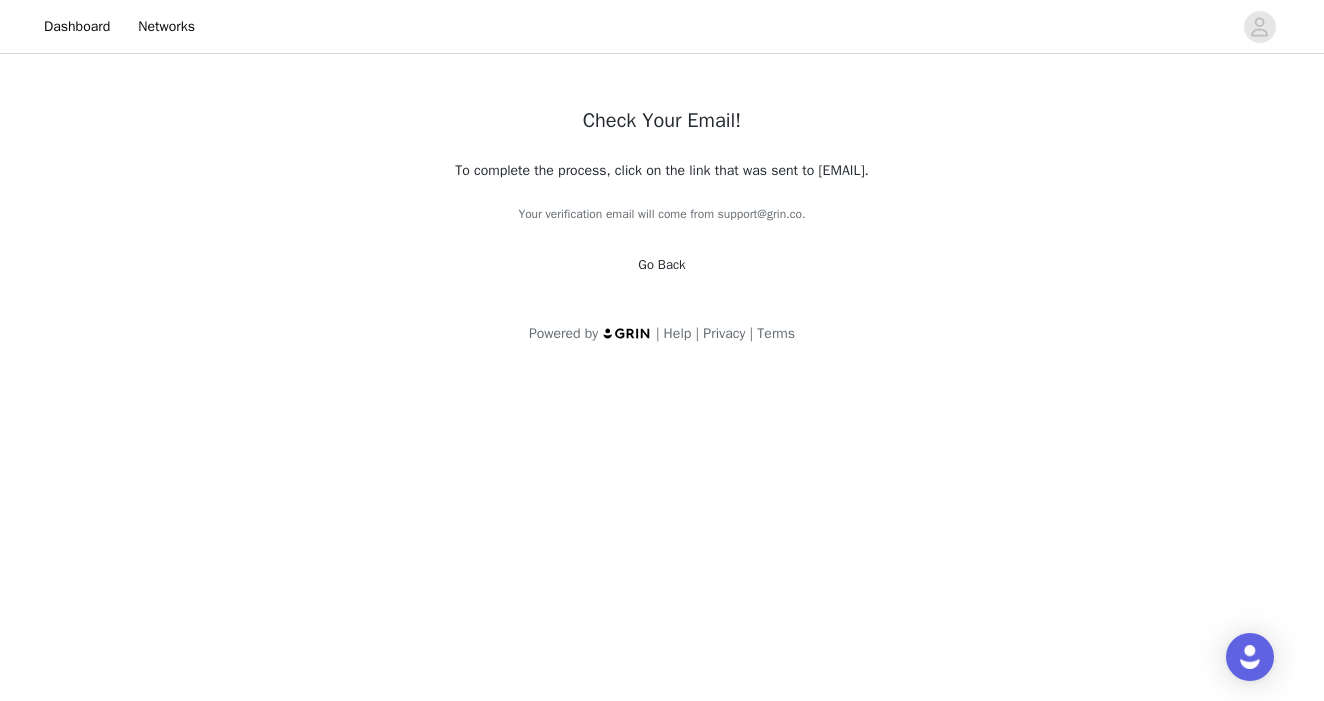 click on "Check Your Email!
To complete the process, click on the link that was sent to [EMAIL].
Your verification email will come from support@example.com.   Go Back      Powered by       |    Help    |    Privacy    |    Terms" at bounding box center (662, 213) 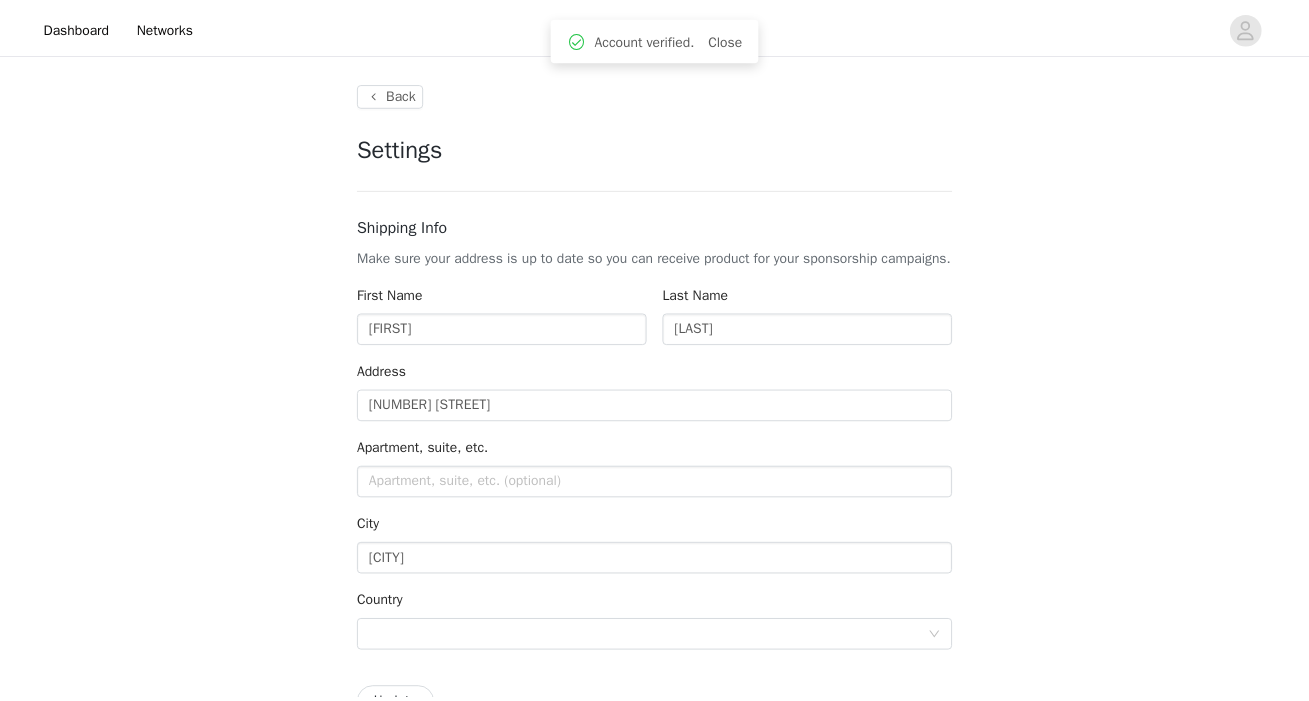 scroll, scrollTop: 0, scrollLeft: 0, axis: both 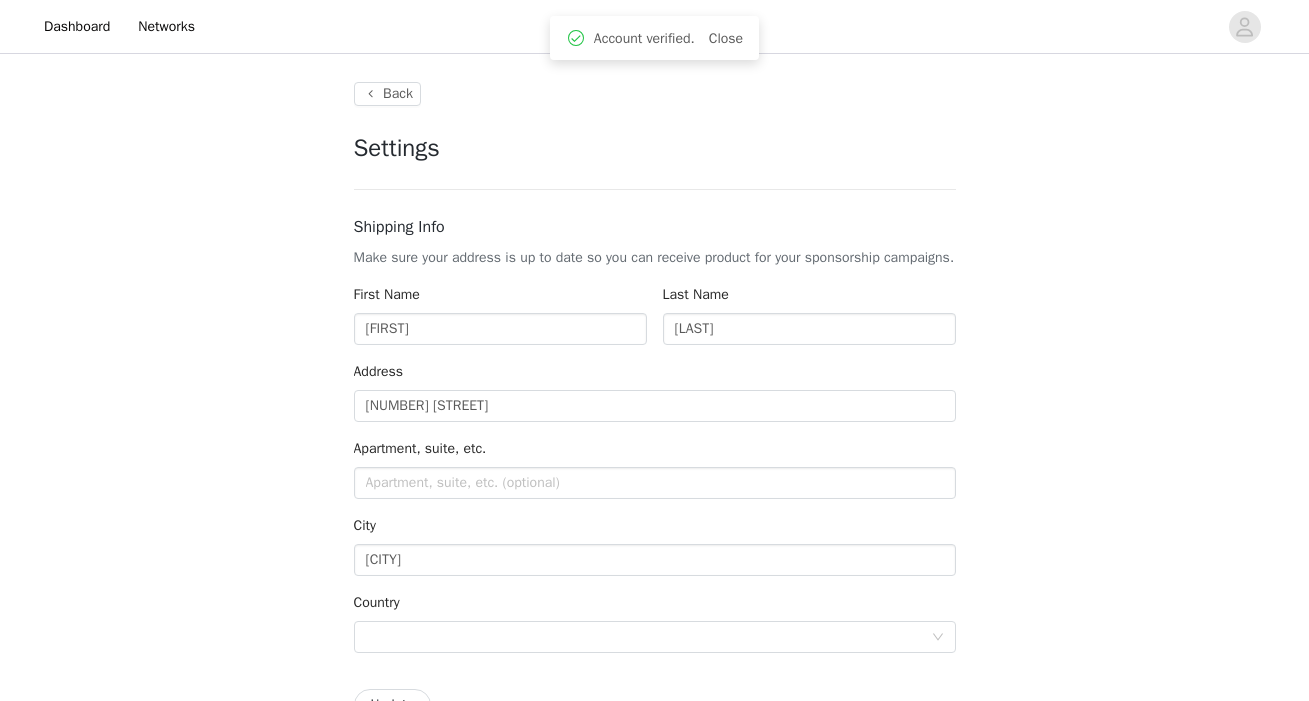type on "+1 (United States)" 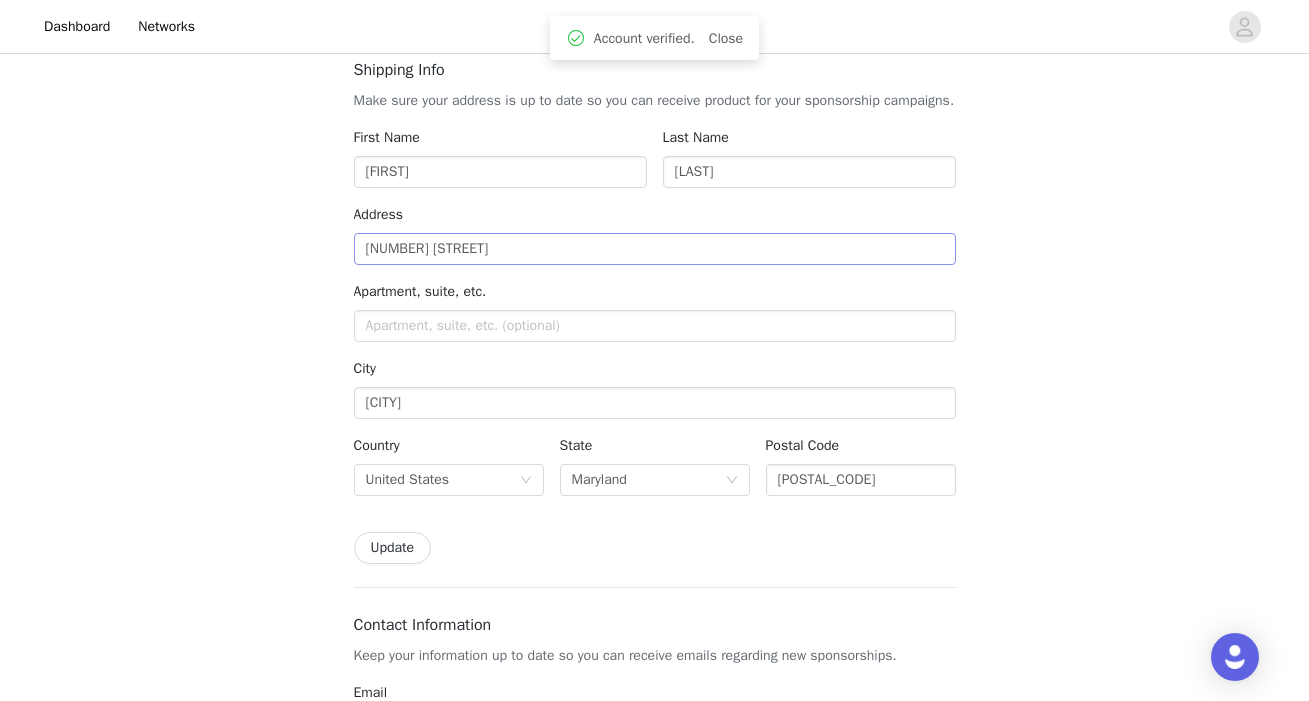 scroll, scrollTop: 159, scrollLeft: 0, axis: vertical 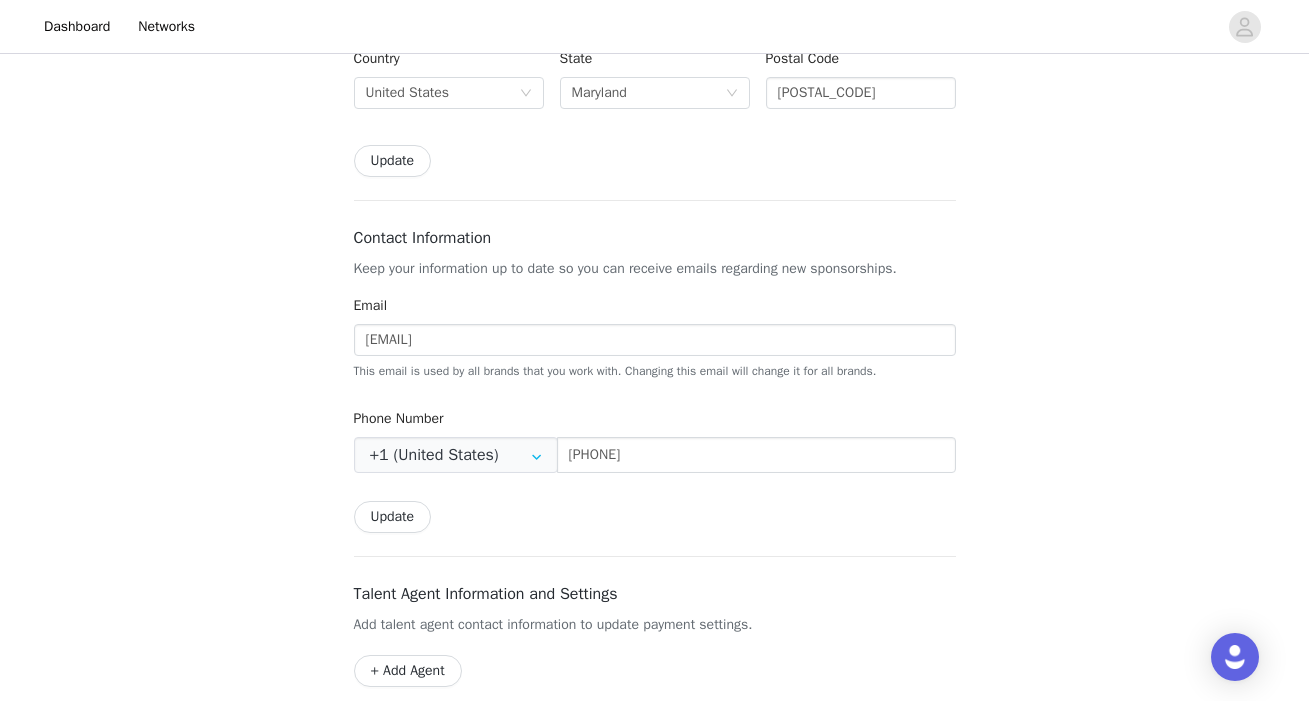 type on "[LAST]" 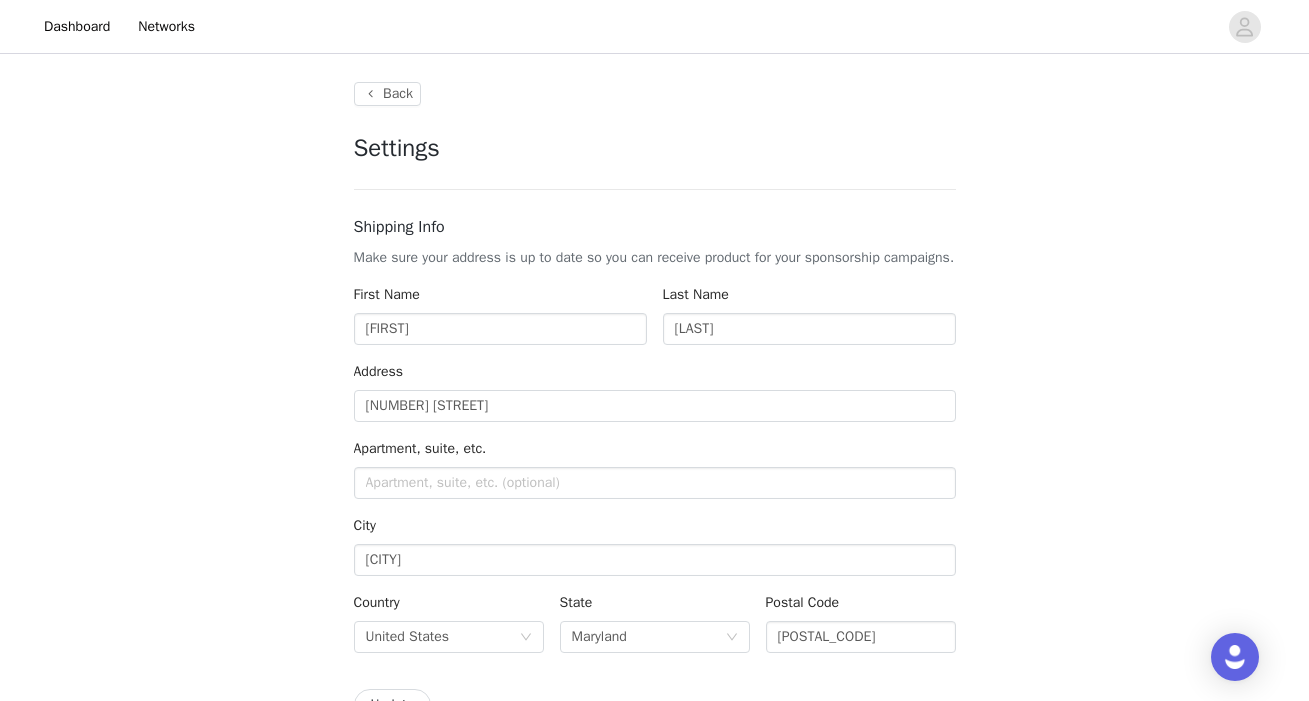 scroll, scrollTop: 0, scrollLeft: 0, axis: both 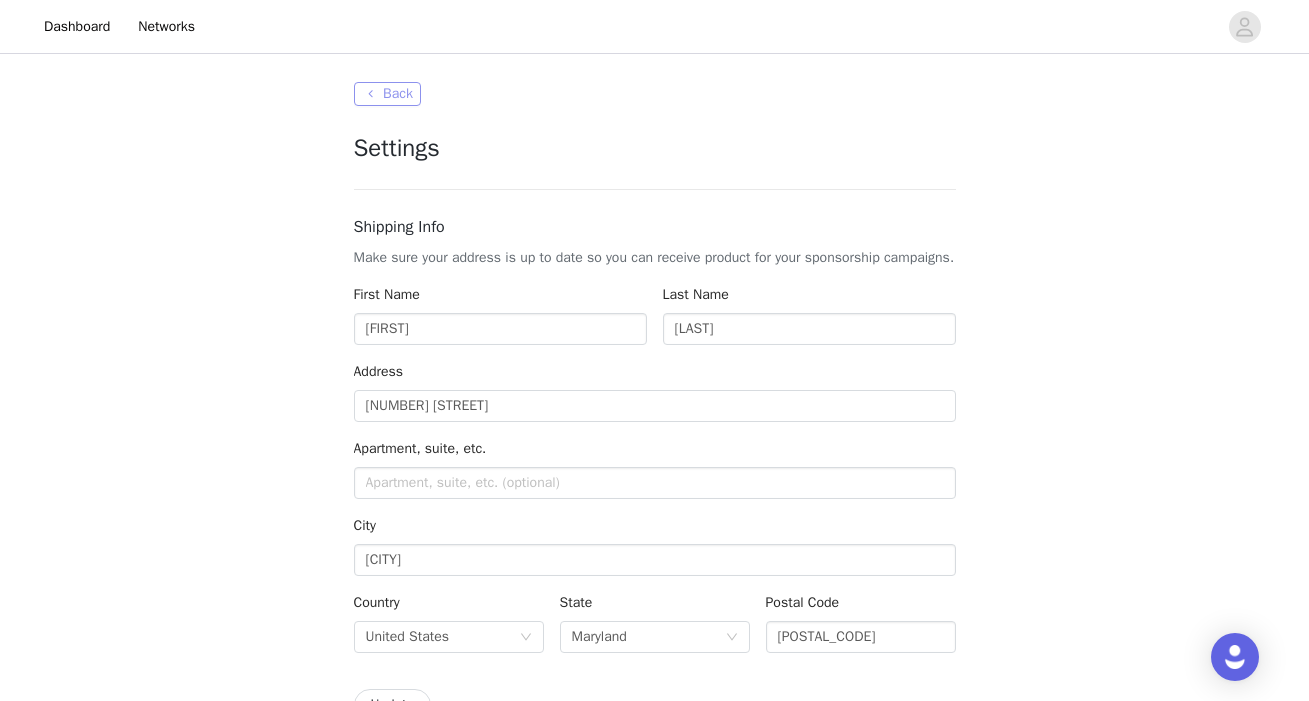 click on "Back" at bounding box center (387, 94) 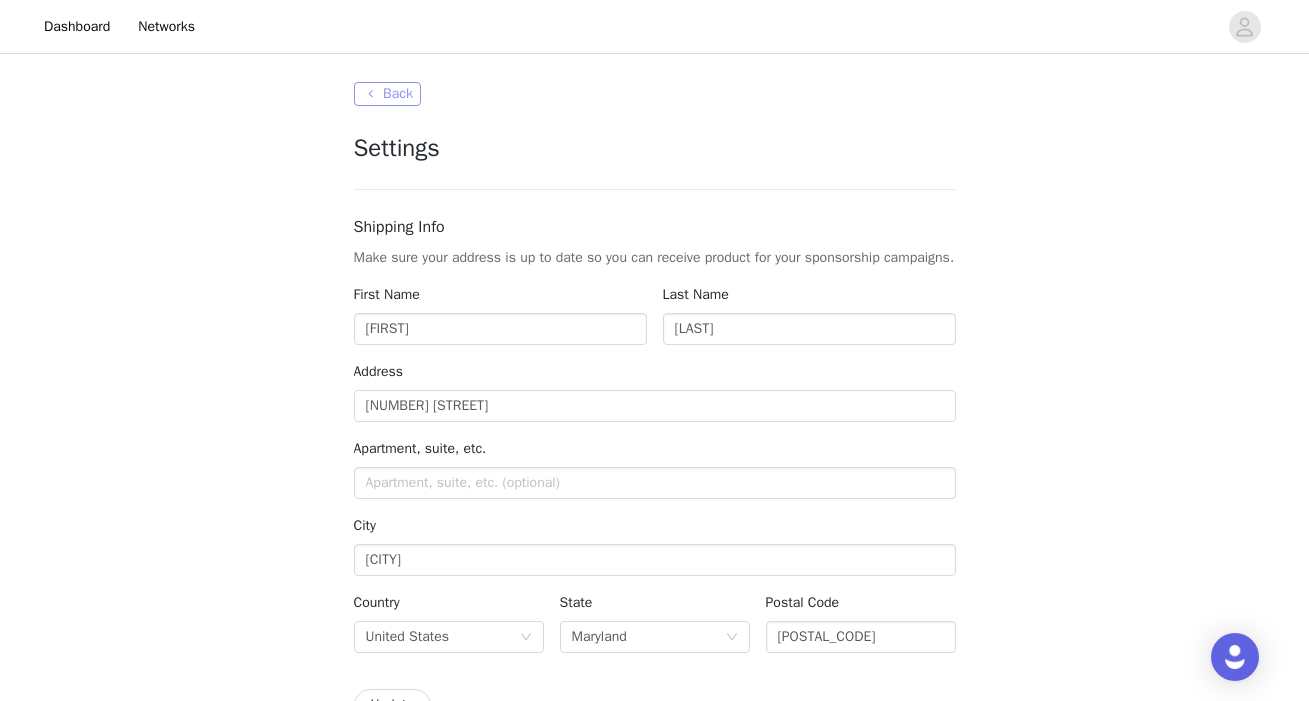 click on "Back" at bounding box center (387, 94) 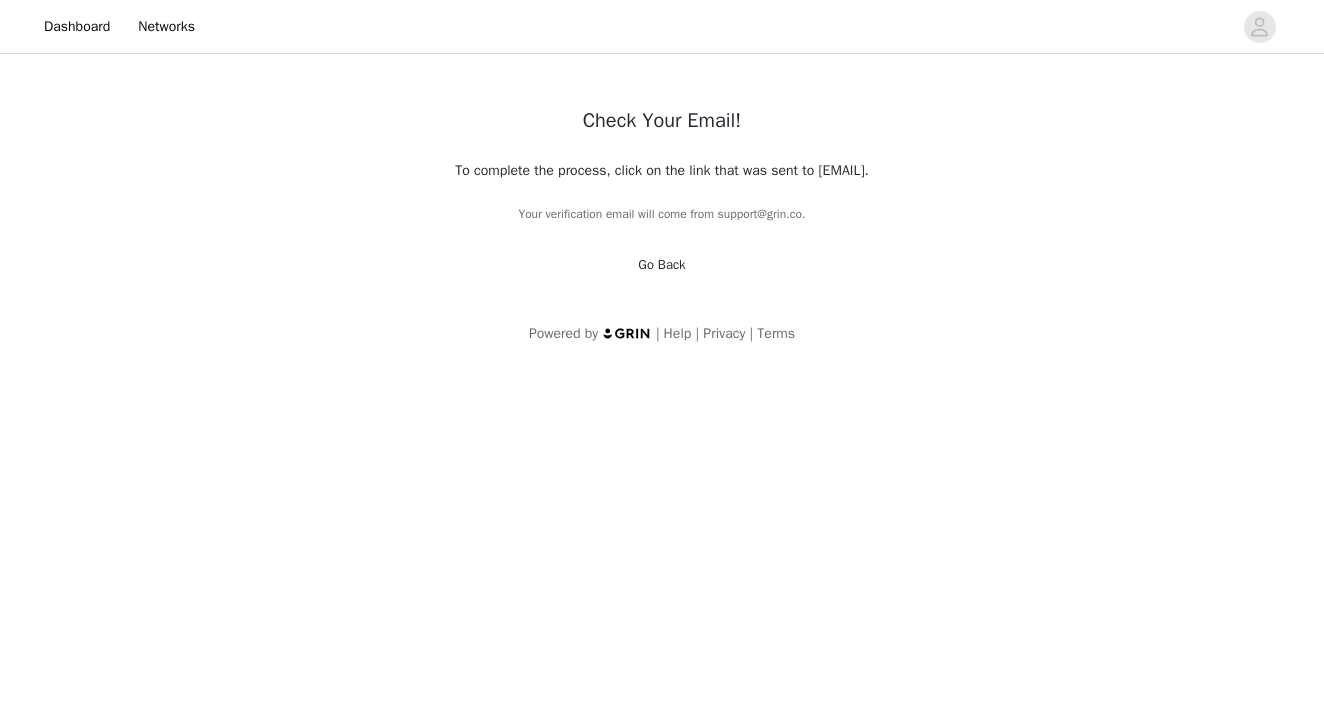 scroll, scrollTop: 0, scrollLeft: 0, axis: both 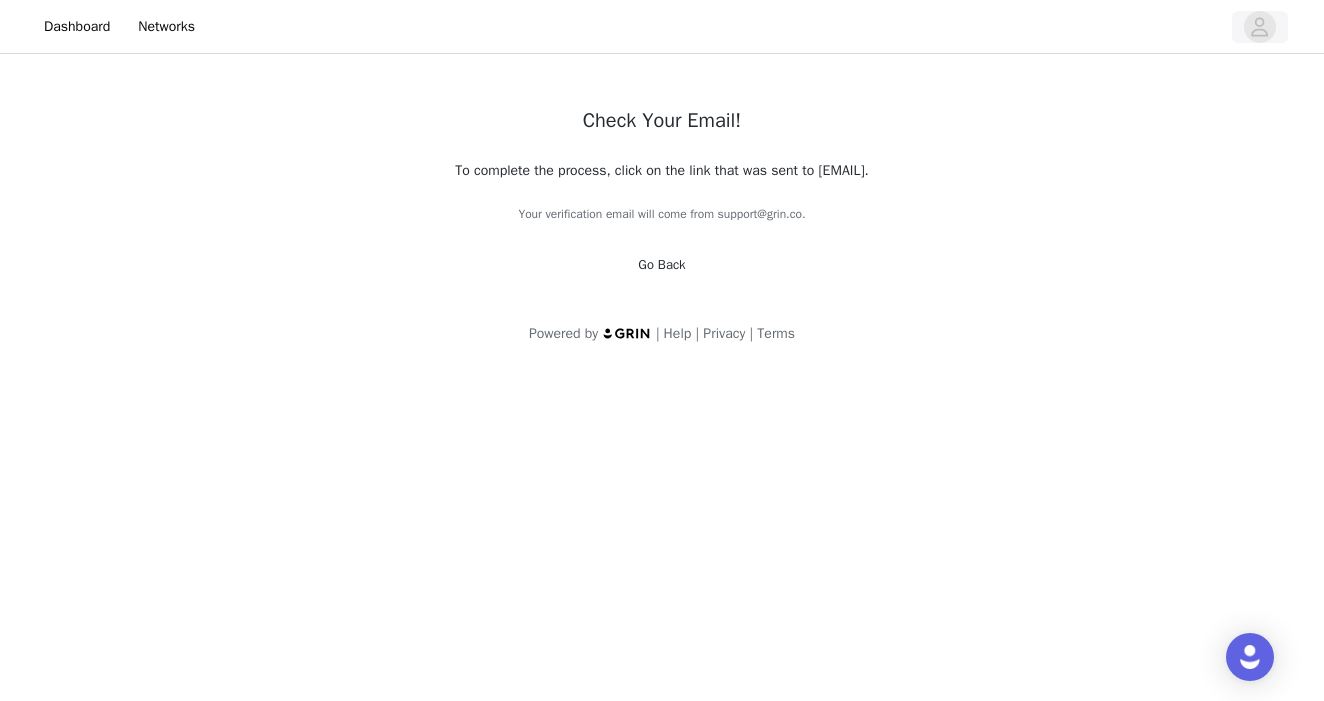 click 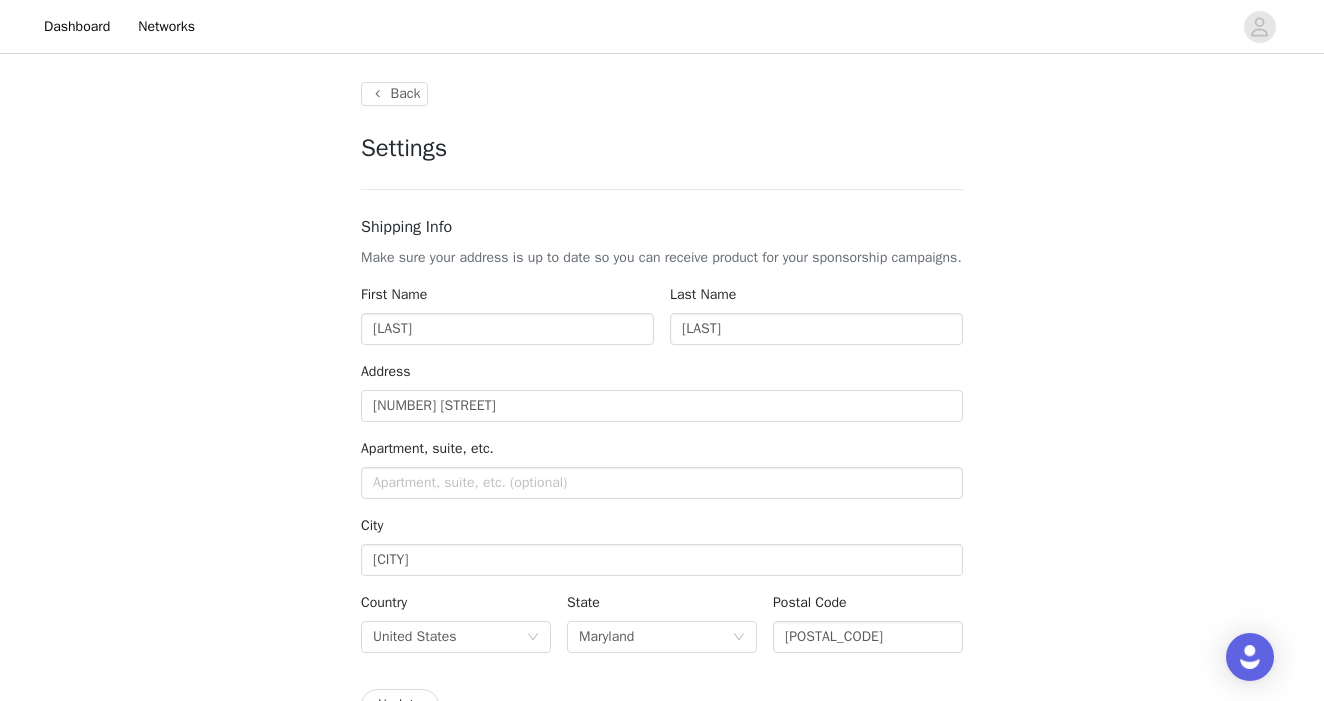 type on "+1 (United States)" 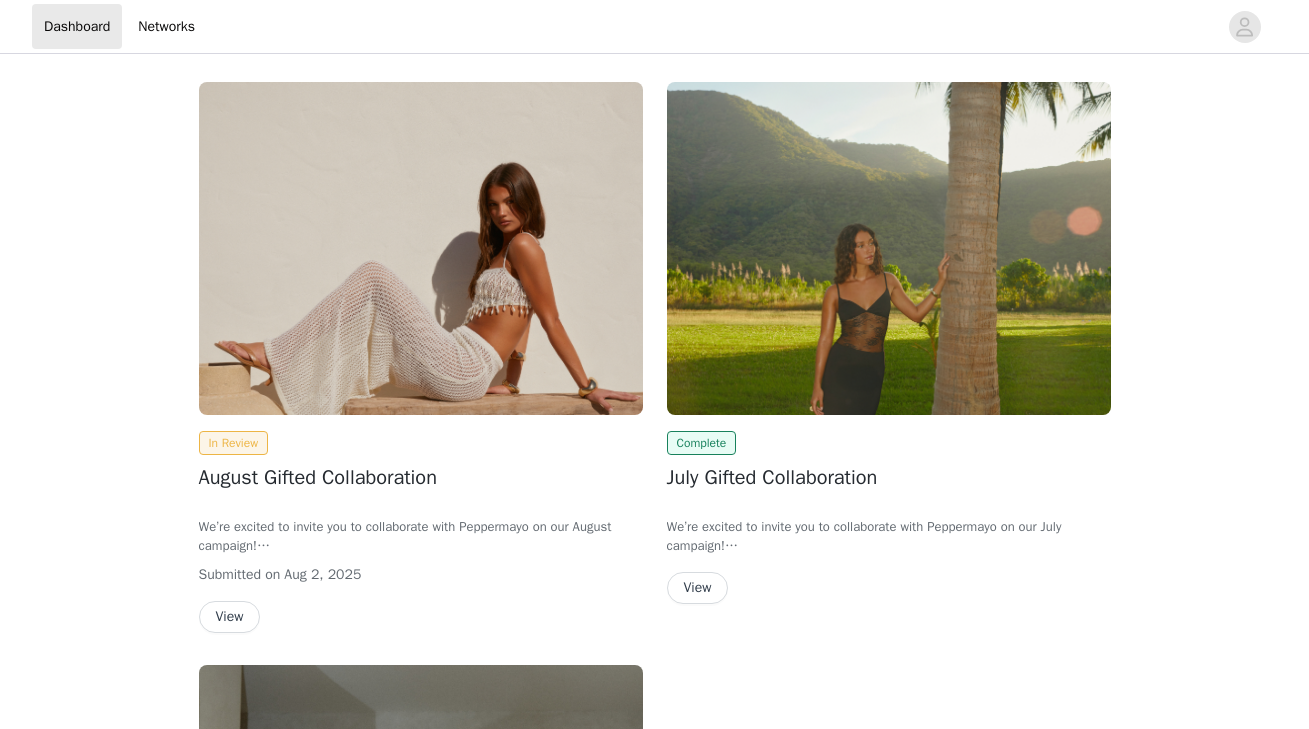 scroll, scrollTop: 0, scrollLeft: 0, axis: both 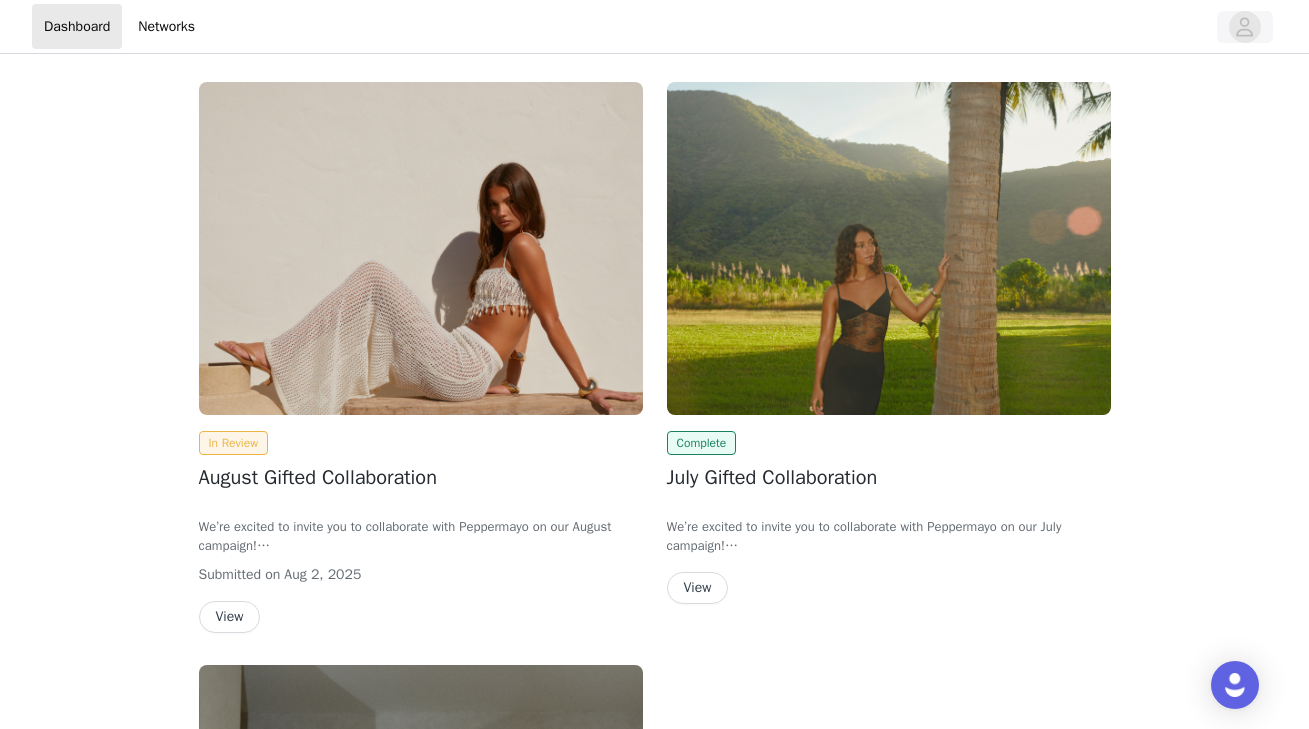 click 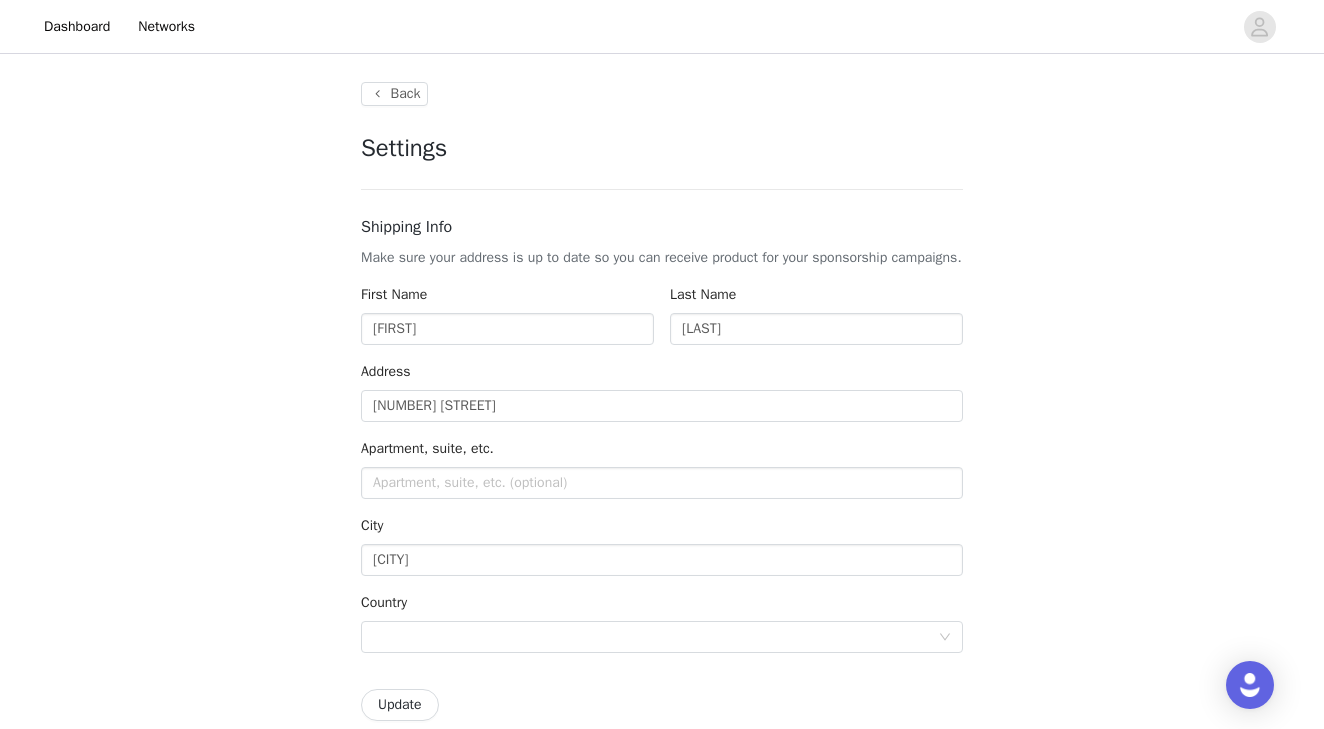 type on "+1 (United States)" 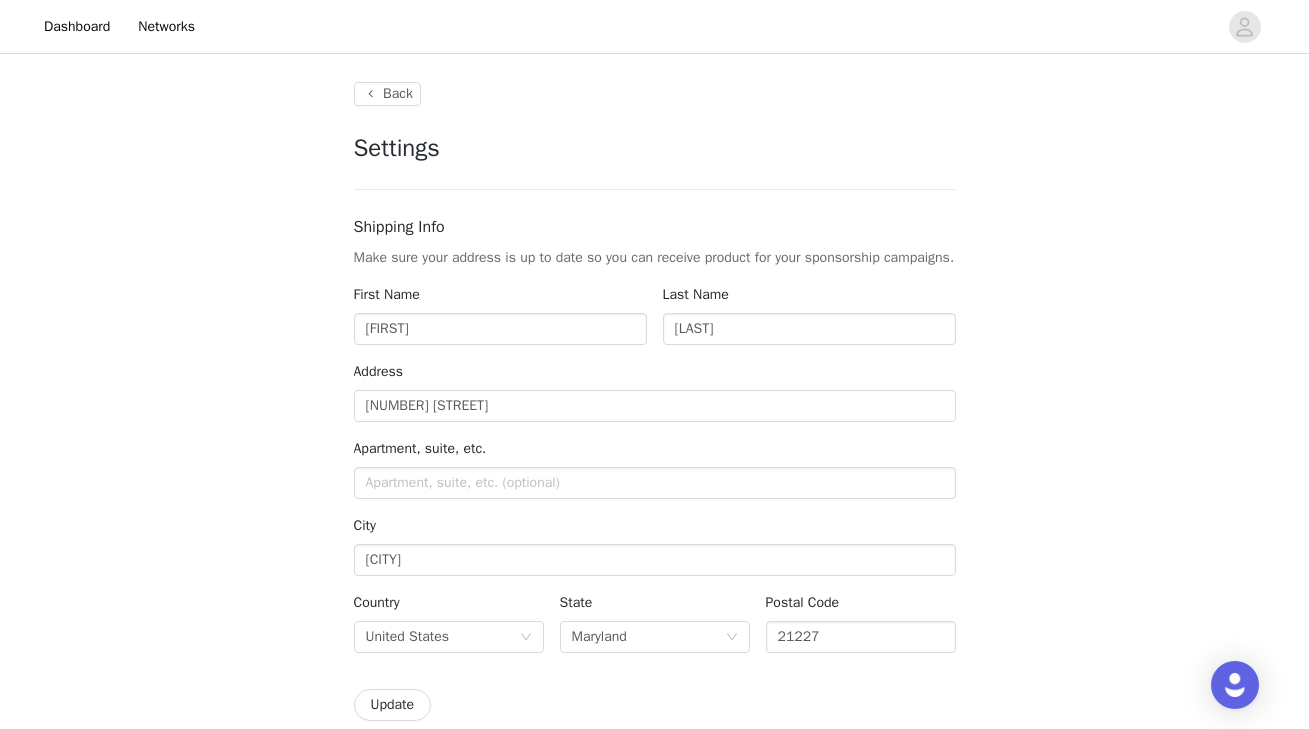 scroll, scrollTop: -1, scrollLeft: 0, axis: vertical 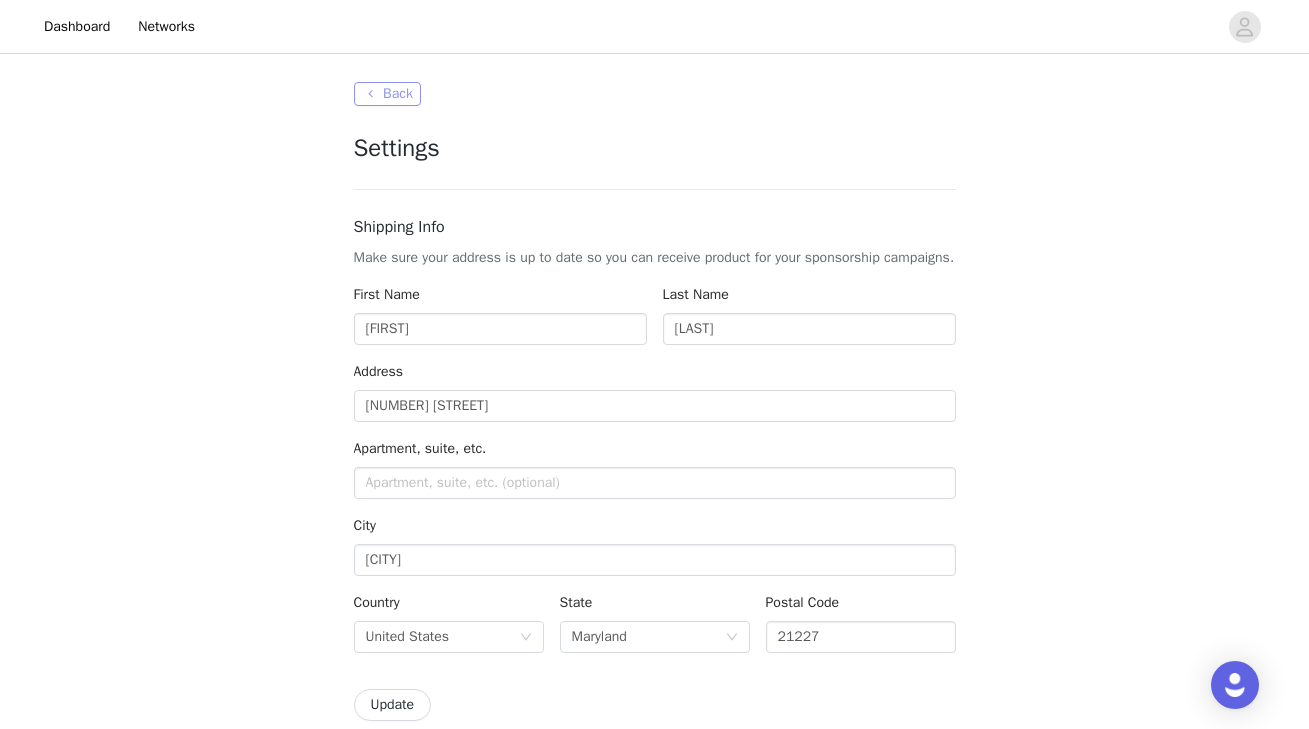 click on "Back" at bounding box center [387, 94] 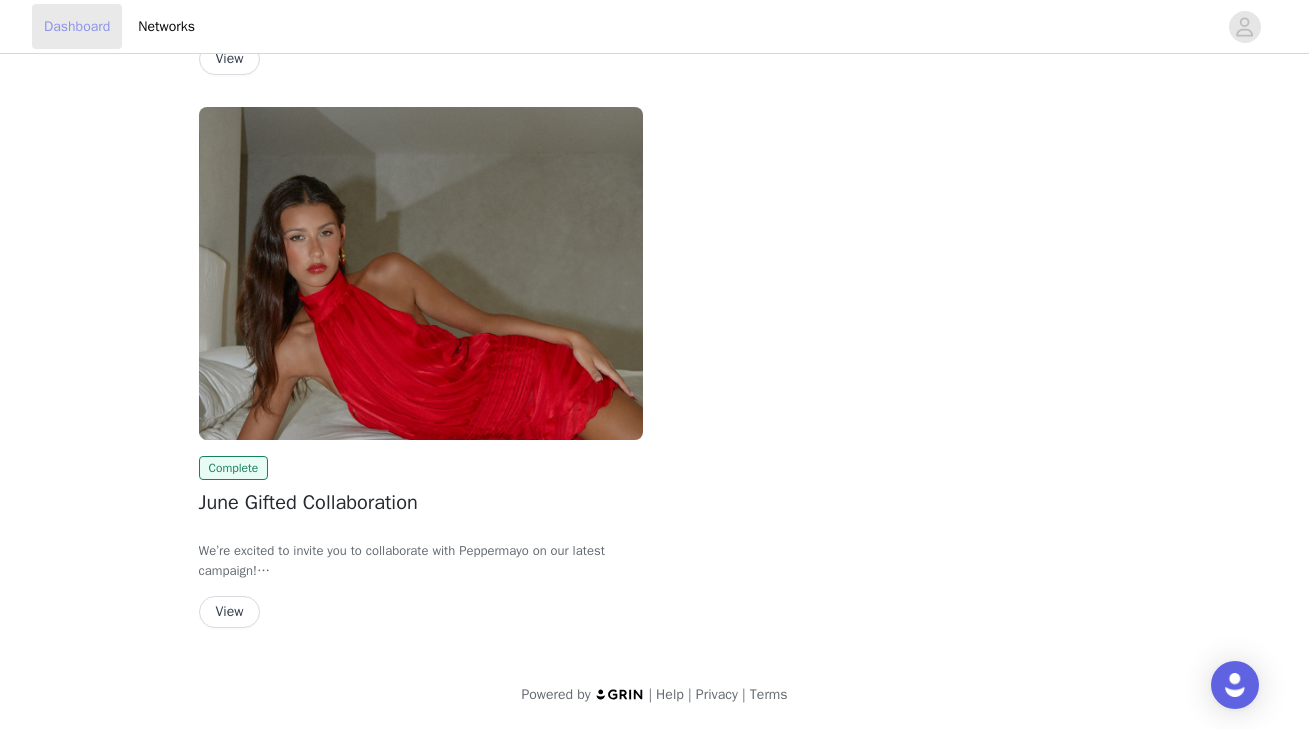 scroll, scrollTop: 561, scrollLeft: 0, axis: vertical 